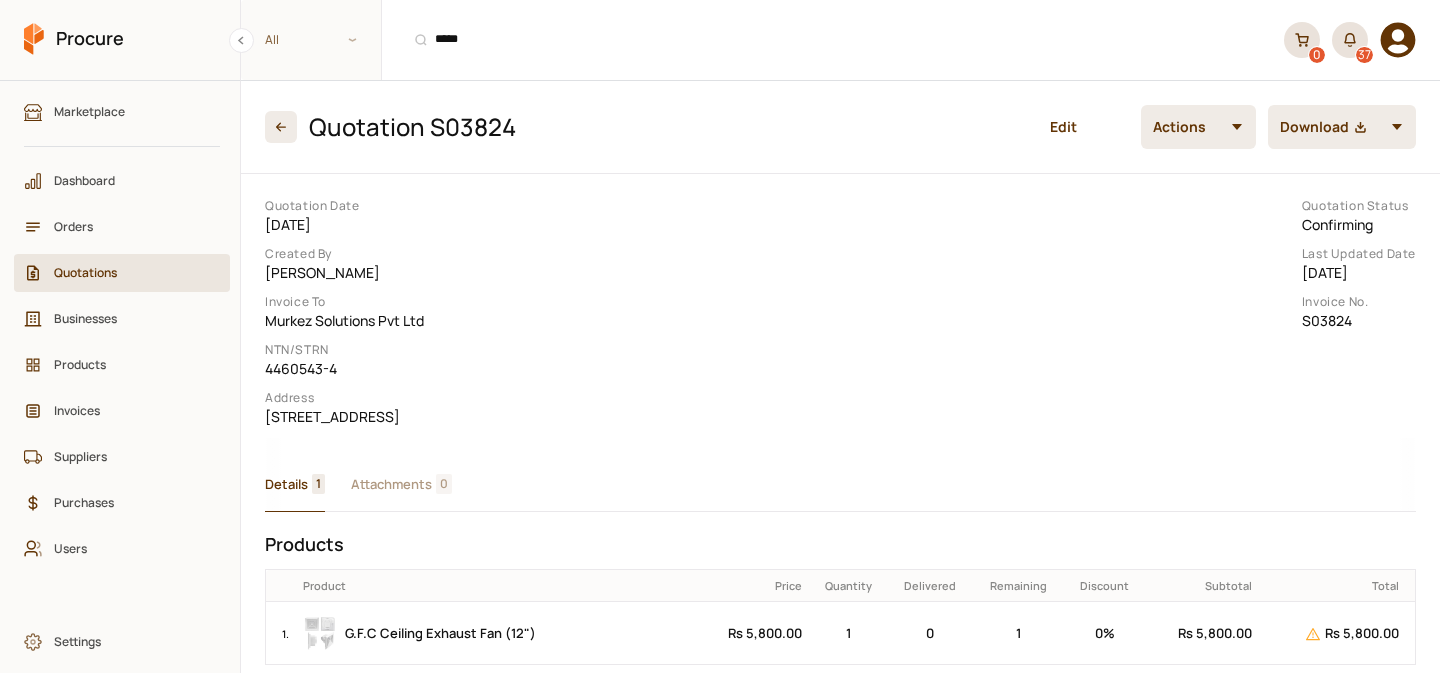scroll, scrollTop: 0, scrollLeft: 0, axis: both 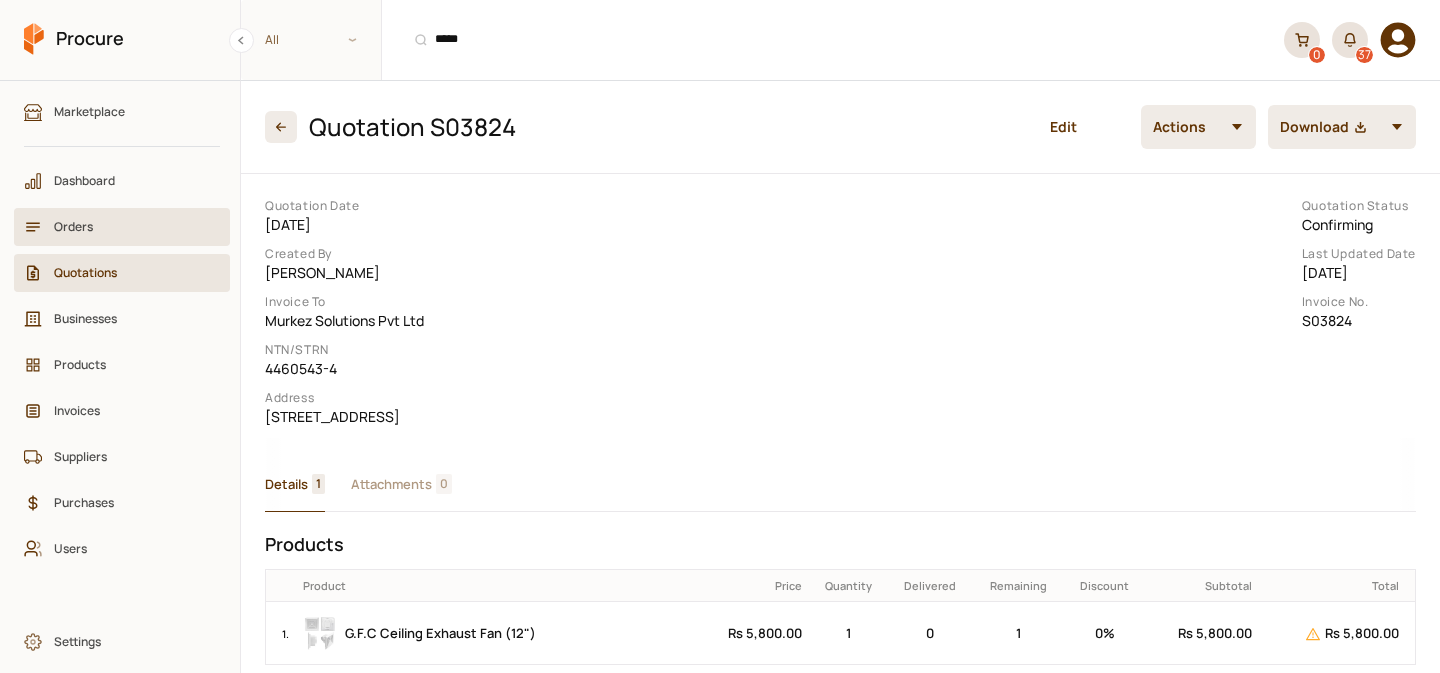 click on "Orders" at bounding box center [129, 226] 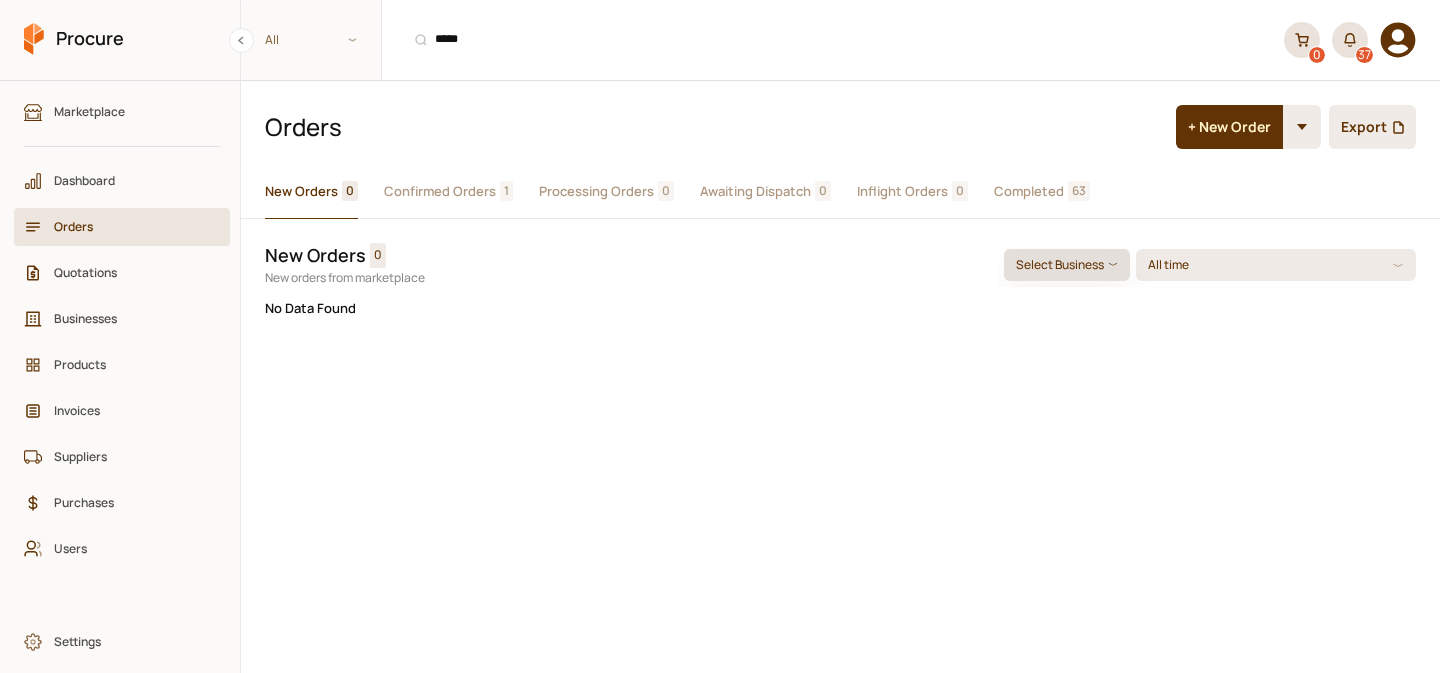 click on "Select Business" at bounding box center [1067, 265] 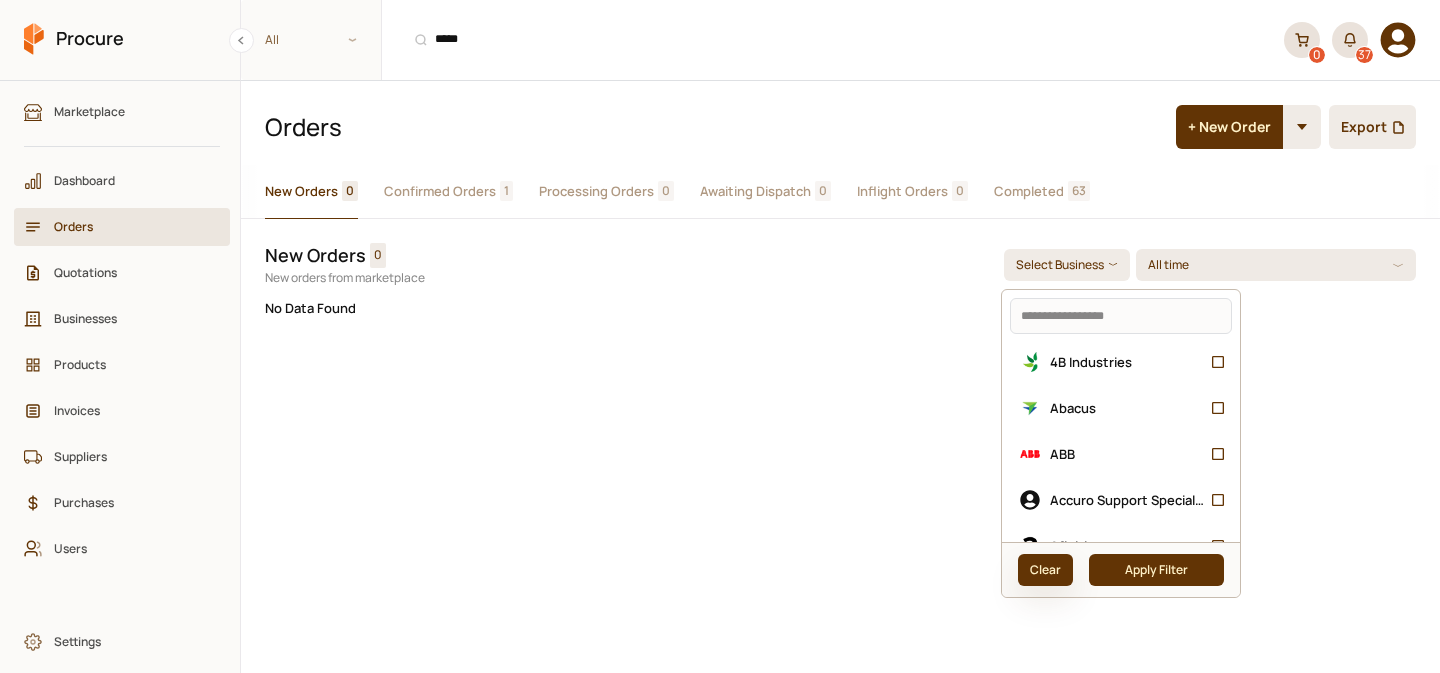 click on "Clear" 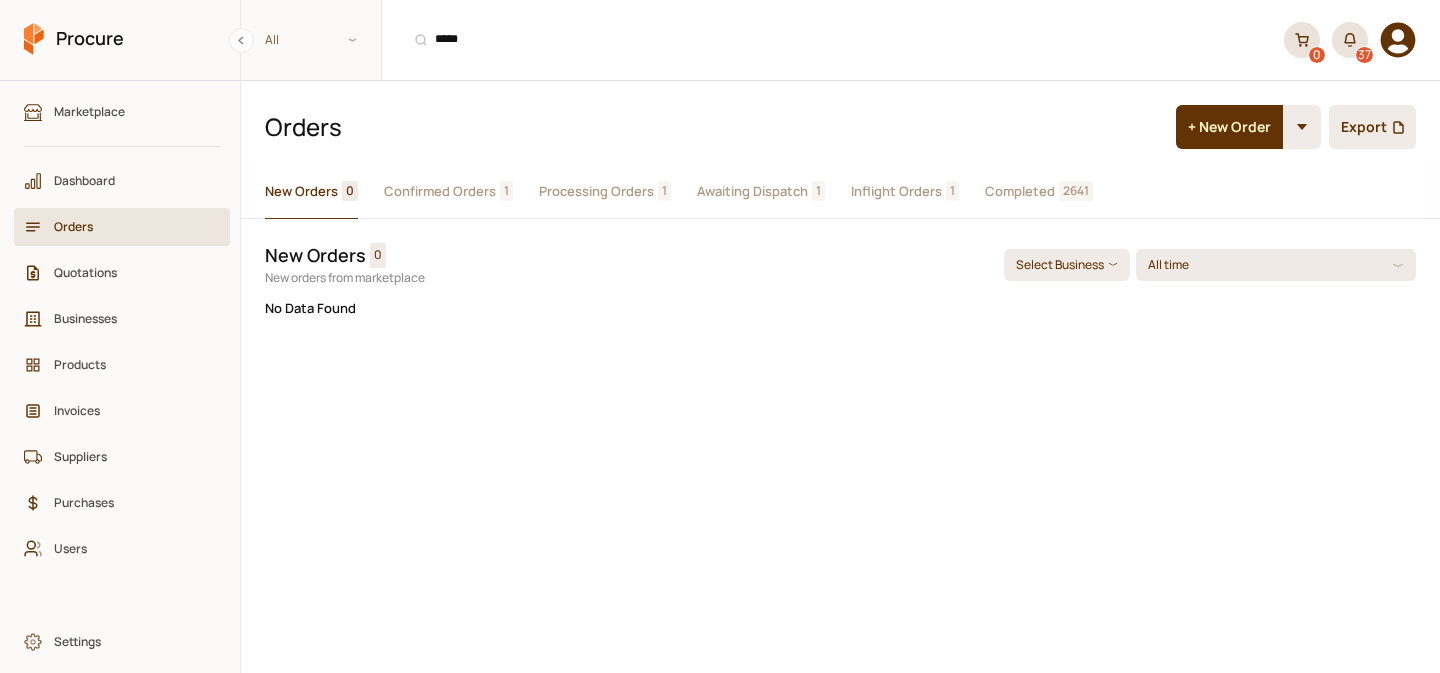 click on "Inflight Orders" at bounding box center (896, 191) 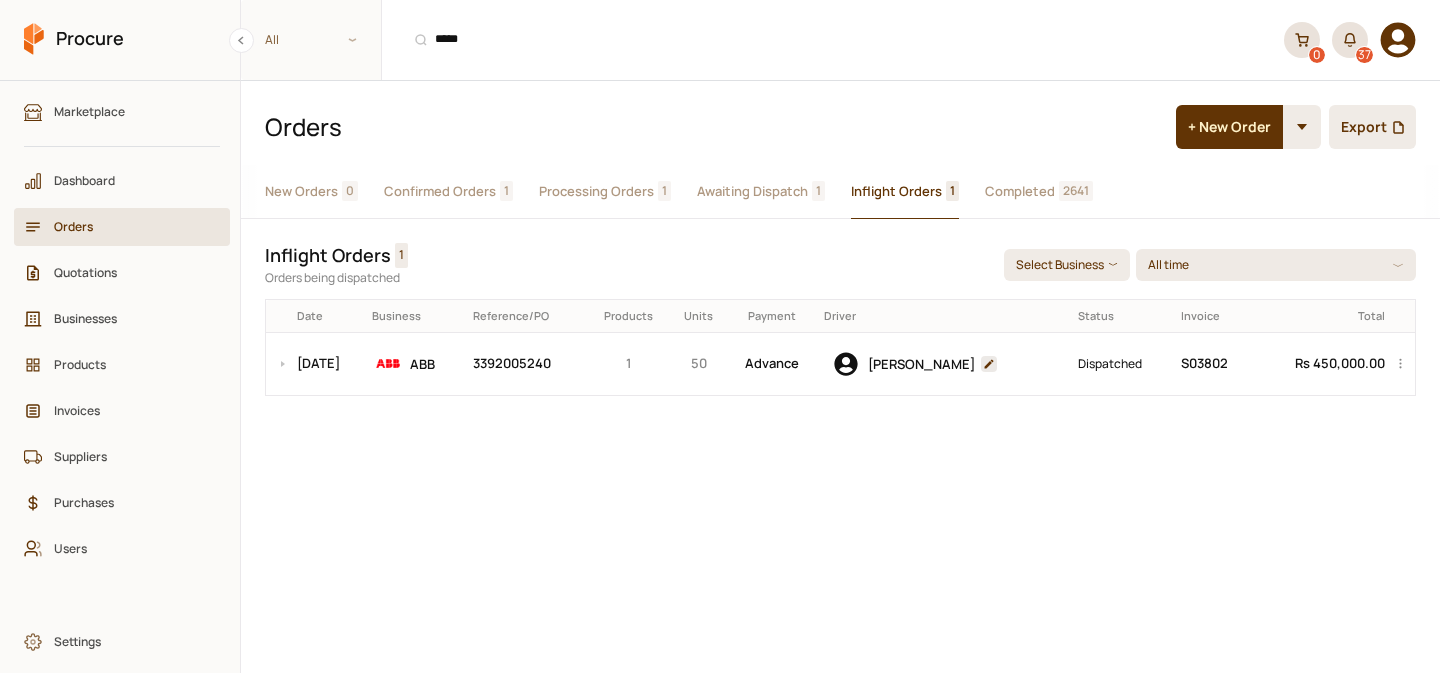 click on "Awaiting Dispatch" at bounding box center [752, 191] 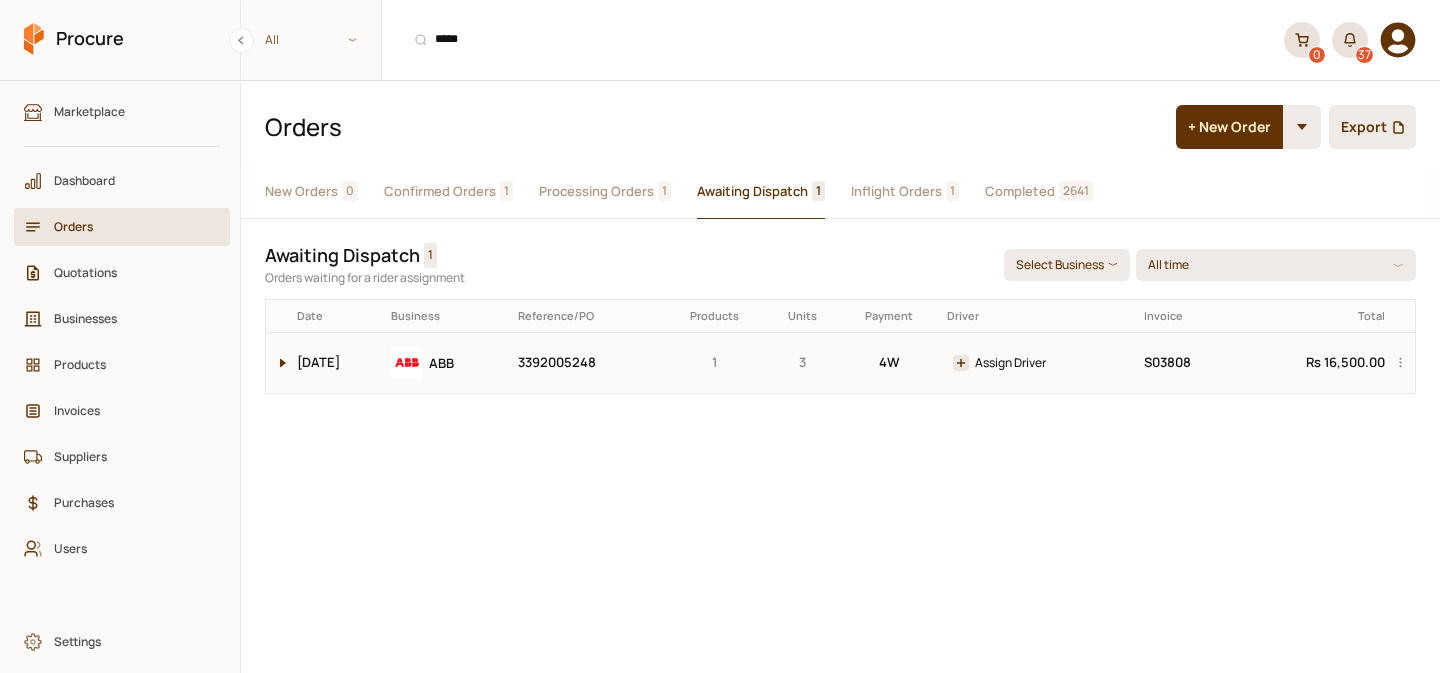 click at bounding box center (278, 363) 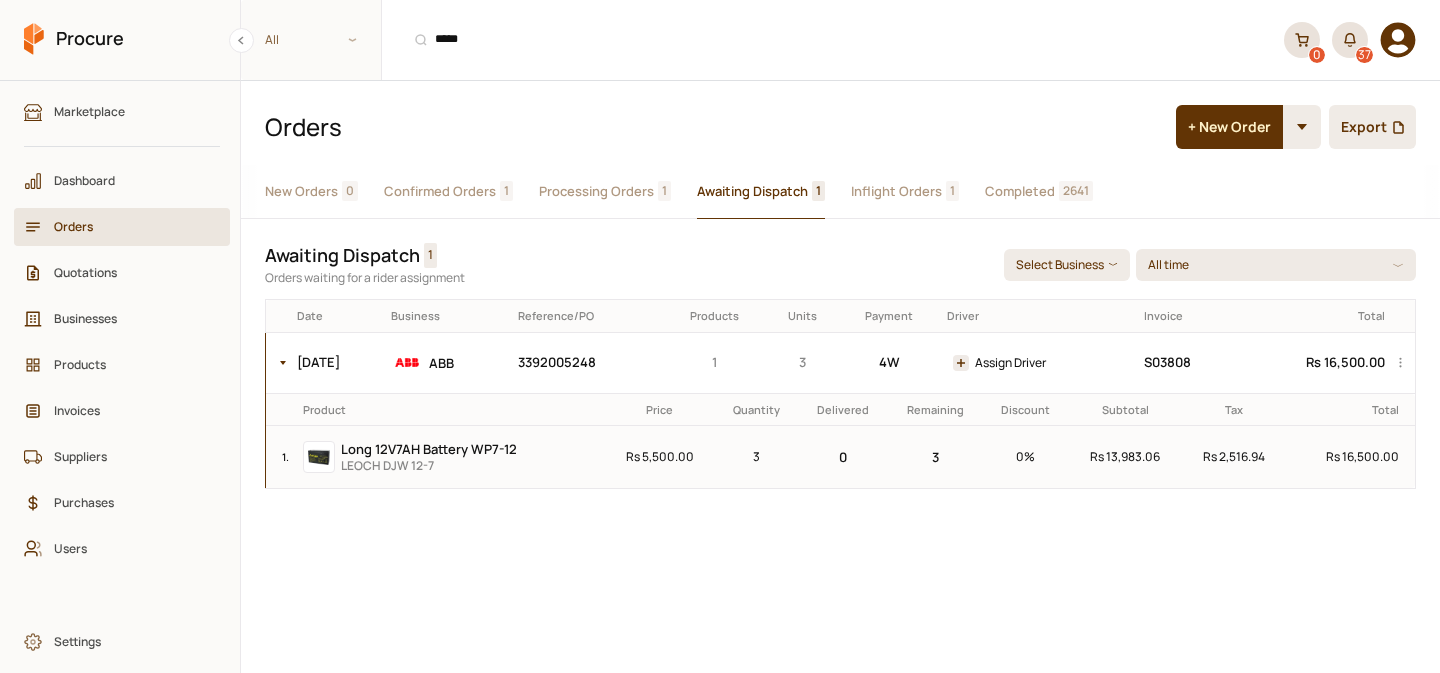 click on "Processing Orders" at bounding box center (596, 191) 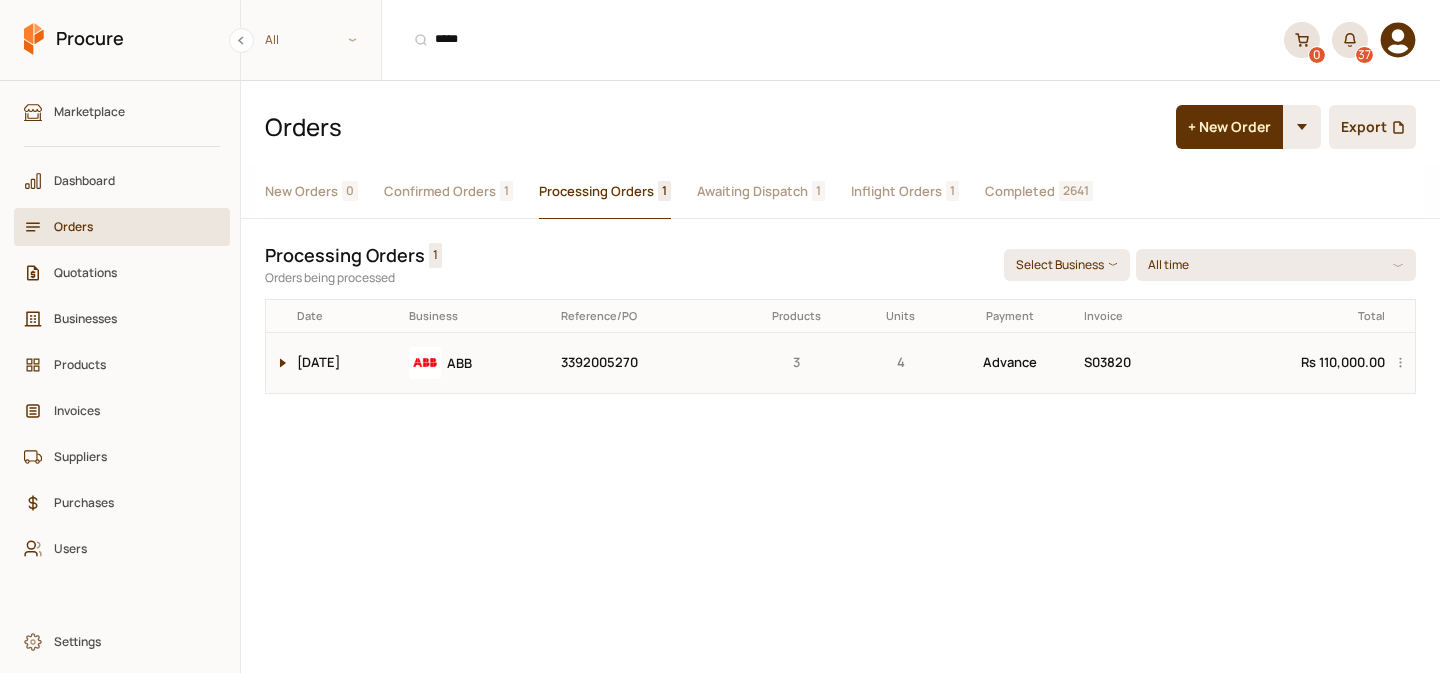 click at bounding box center (278, 363) 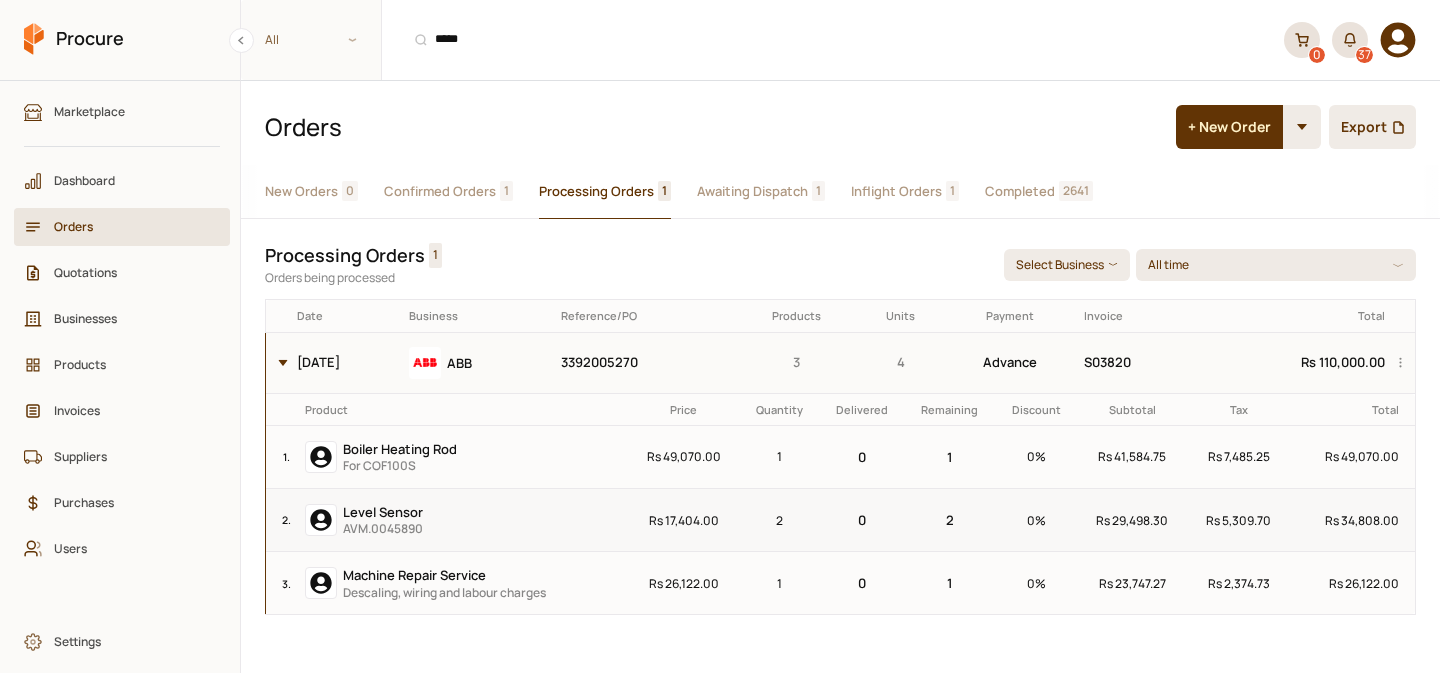 click at bounding box center (278, 363) 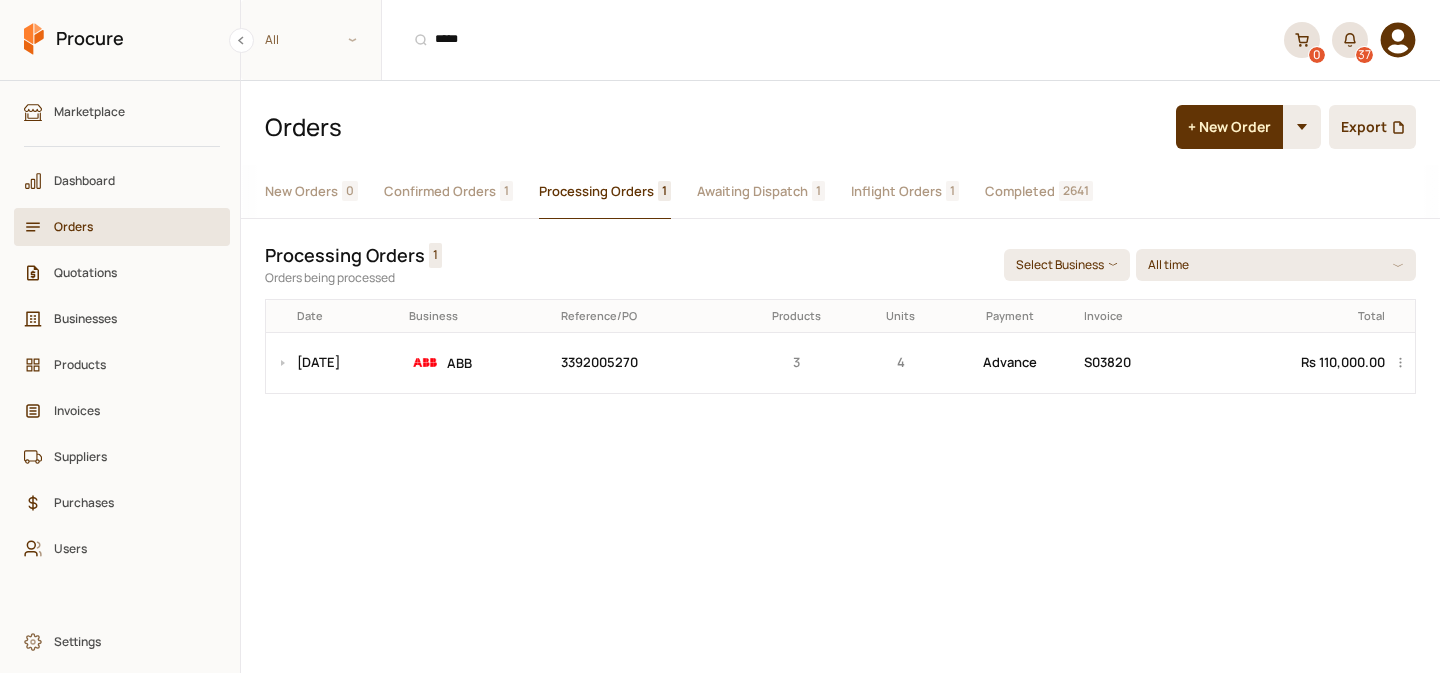 click on "Confirmed Orders" at bounding box center [440, 191] 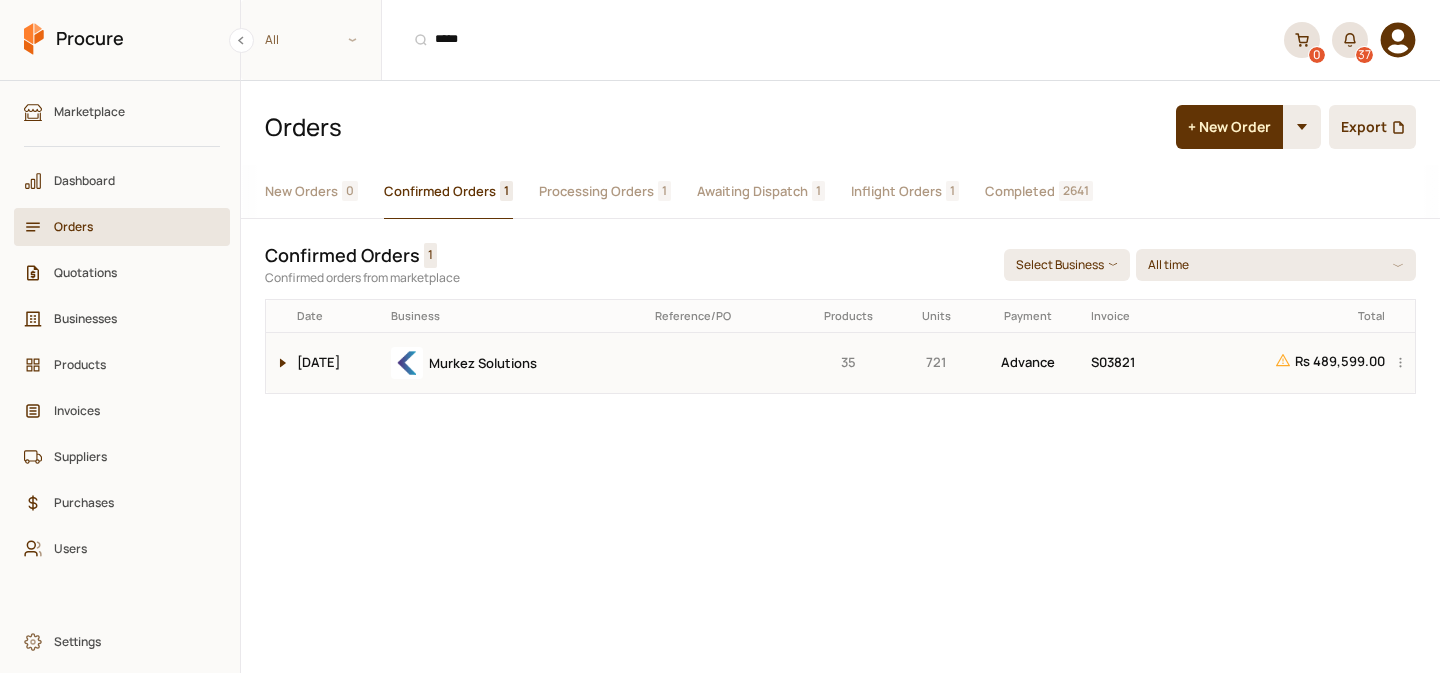 click at bounding box center [278, 363] 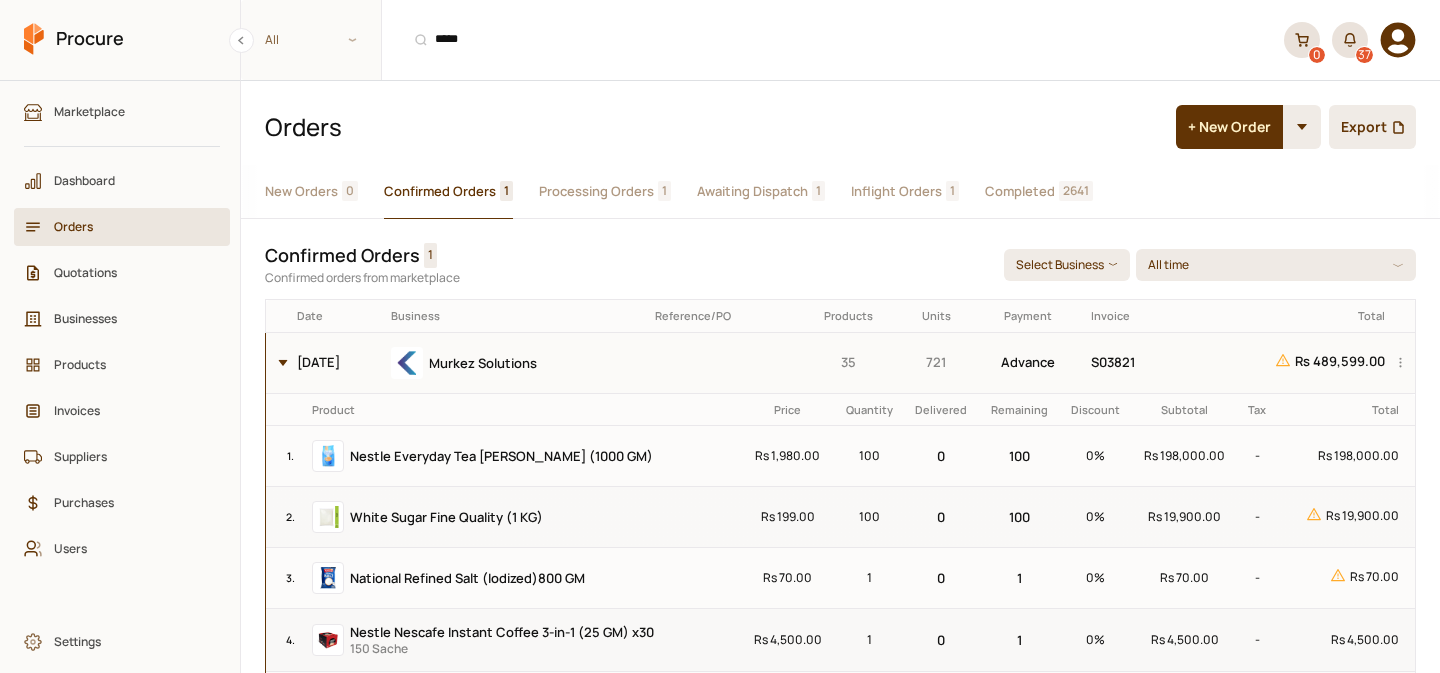 click at bounding box center [278, 363] 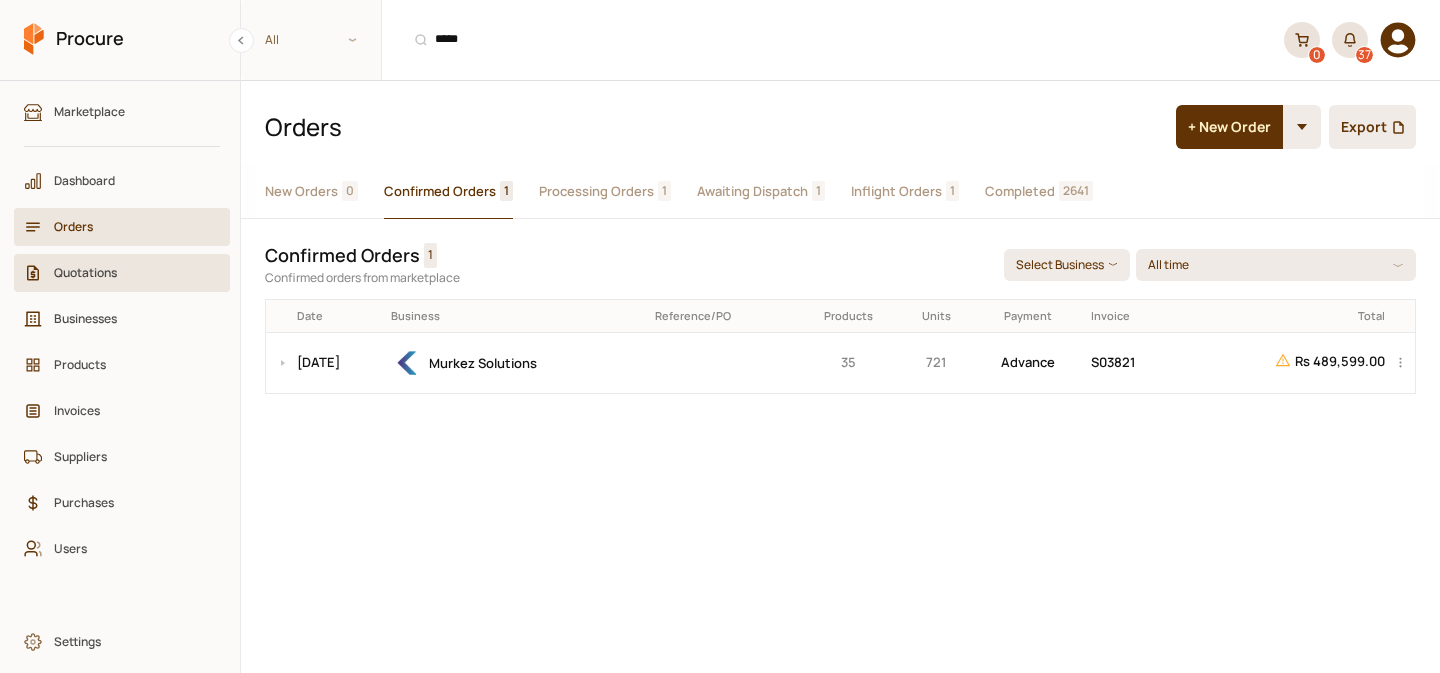 click on "Quotations" at bounding box center (129, 272) 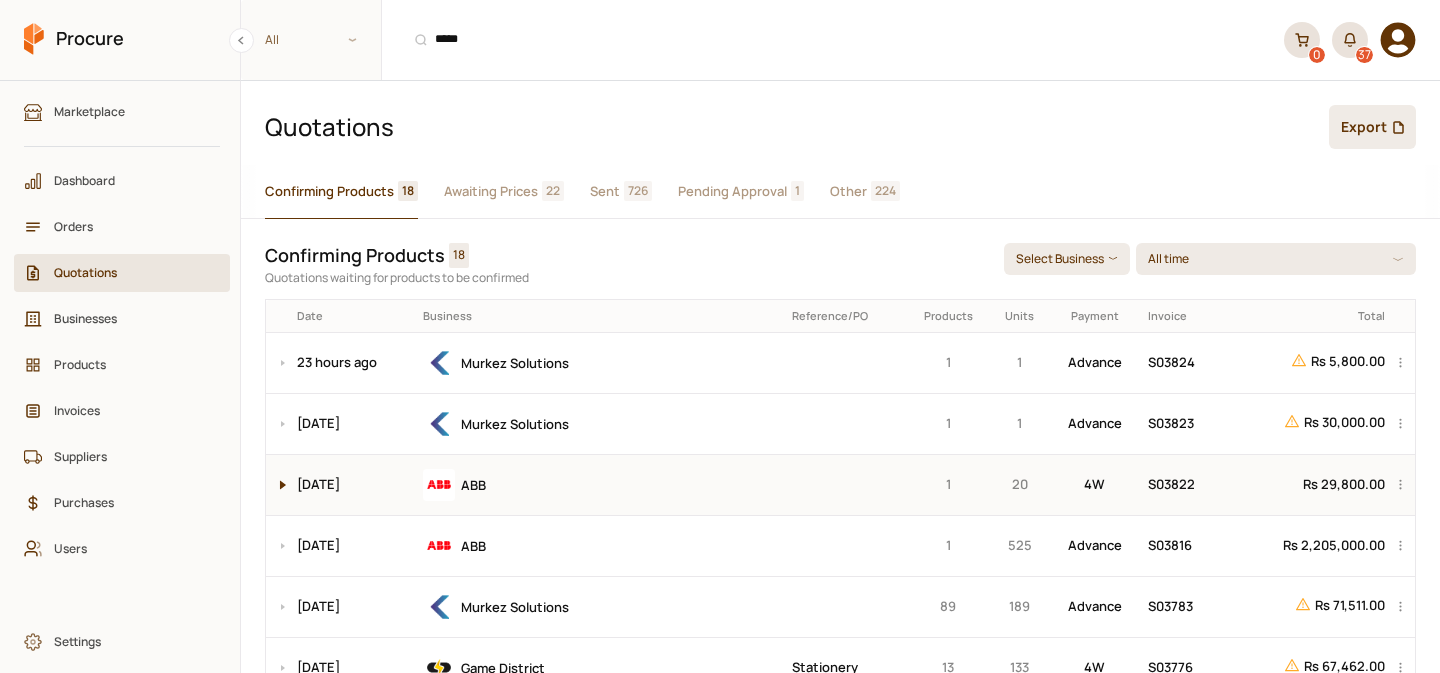 click at bounding box center (278, 485) 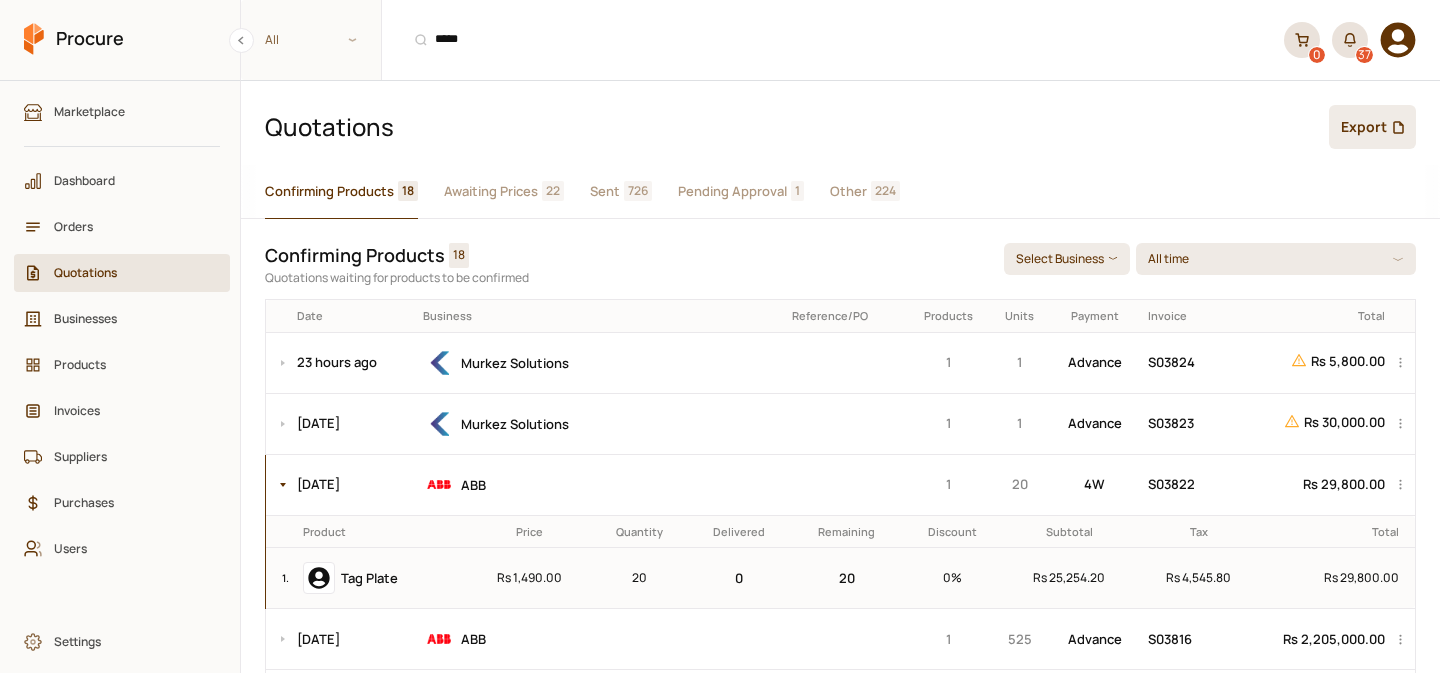click on "Awaiting Prices" at bounding box center [491, 191] 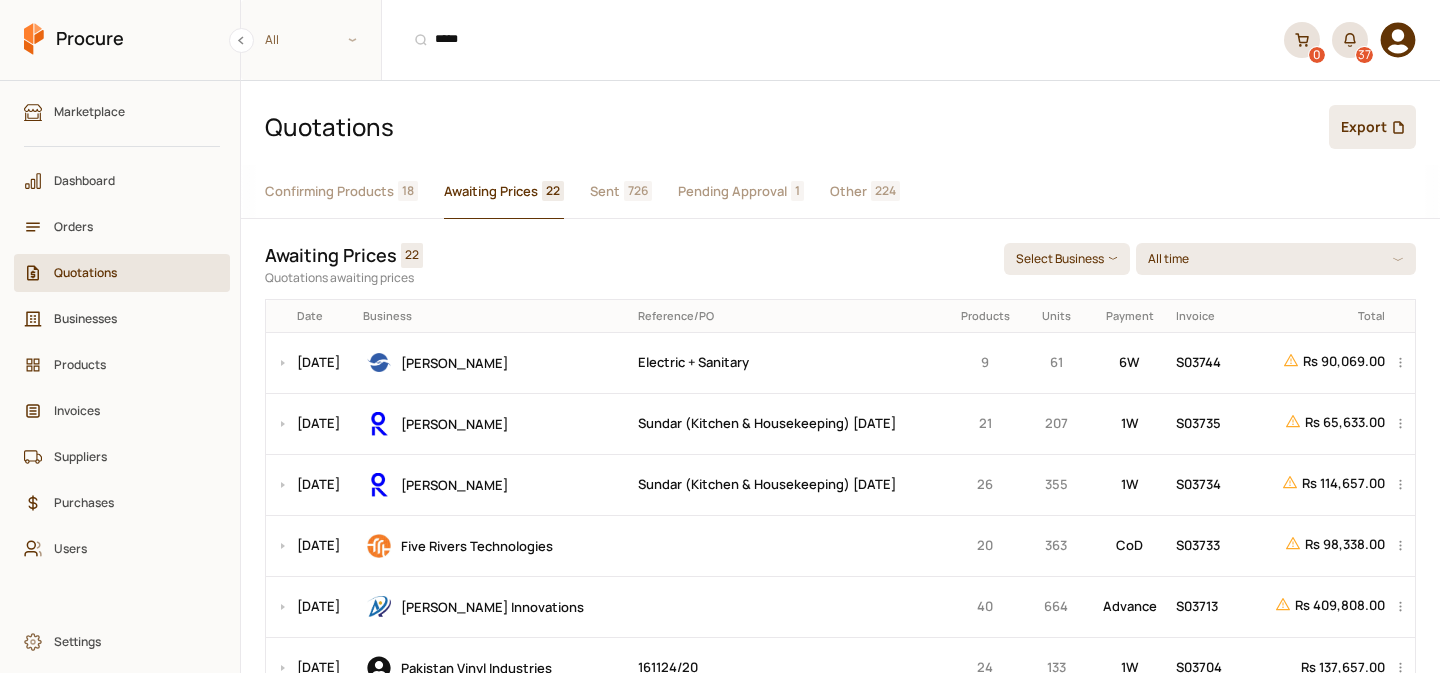 click on "Sent" at bounding box center (605, 191) 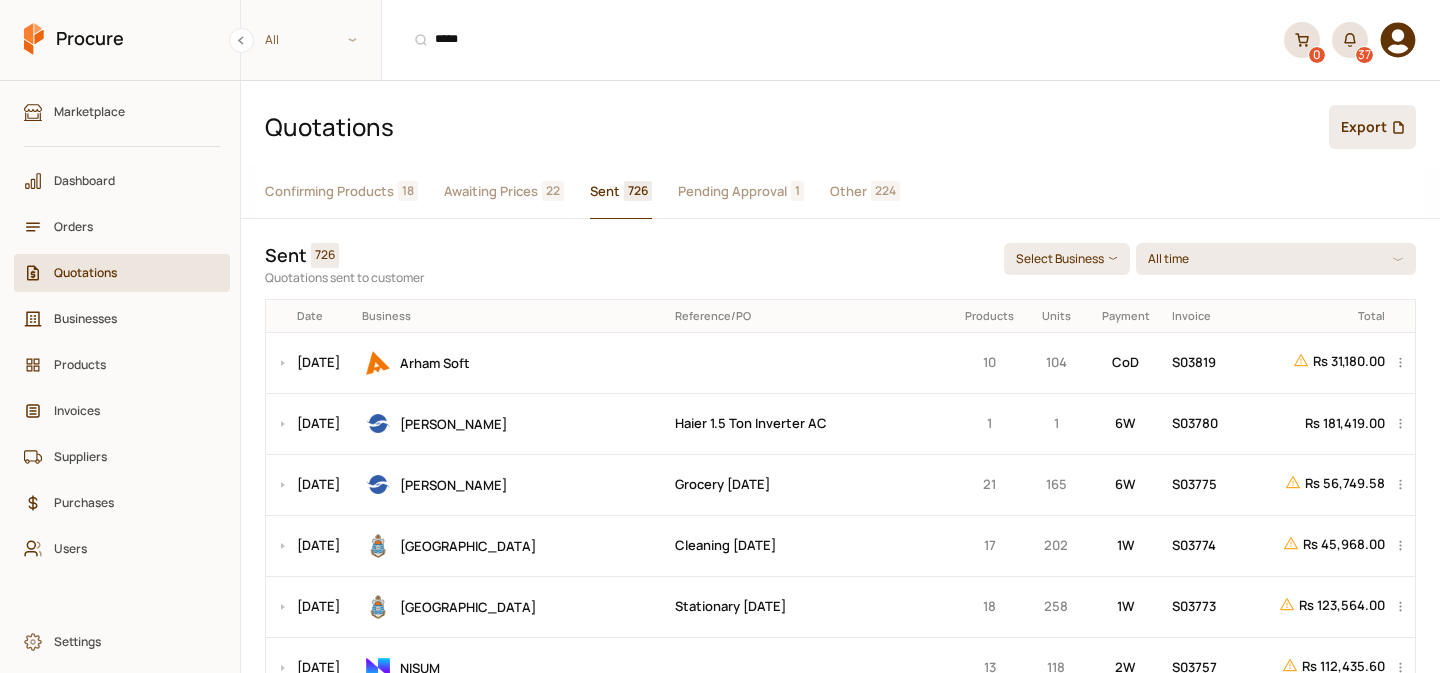 click on "Awaiting Prices" at bounding box center [491, 191] 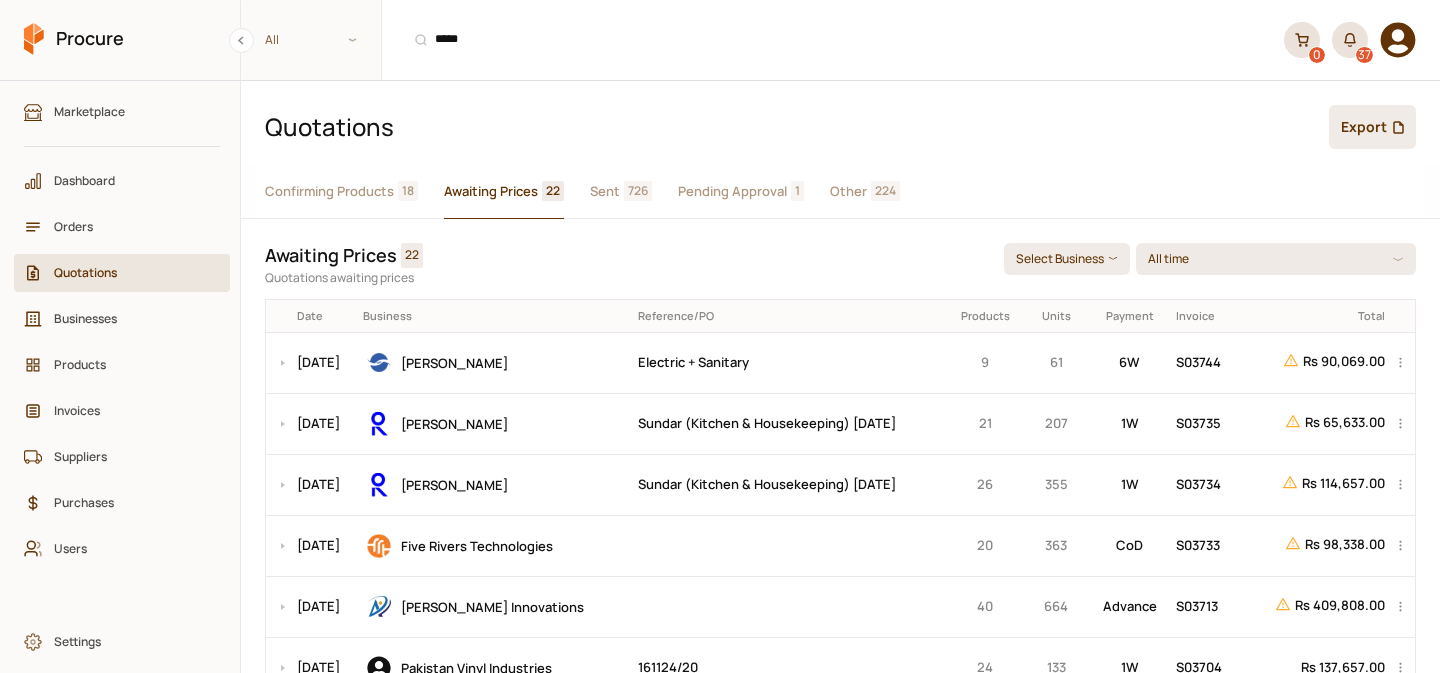 click on "Confirming Products" at bounding box center [329, 191] 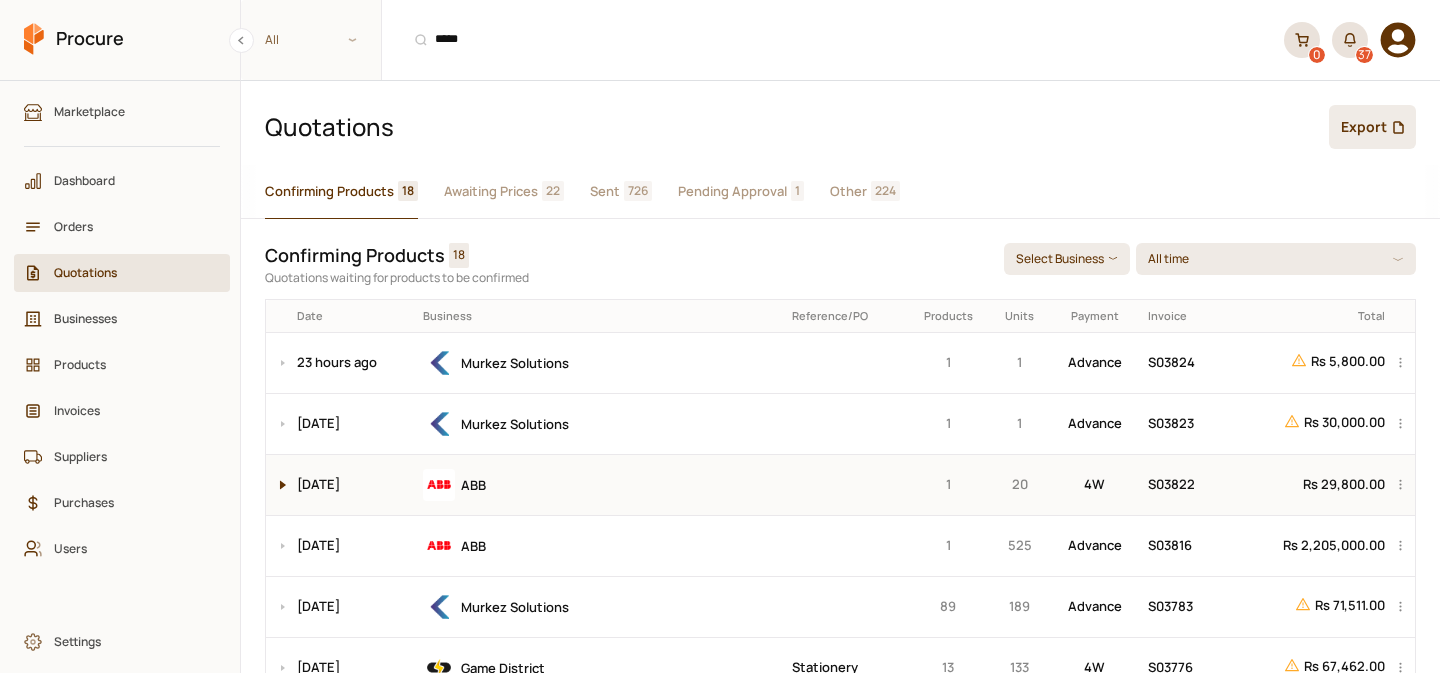 click at bounding box center [278, 485] 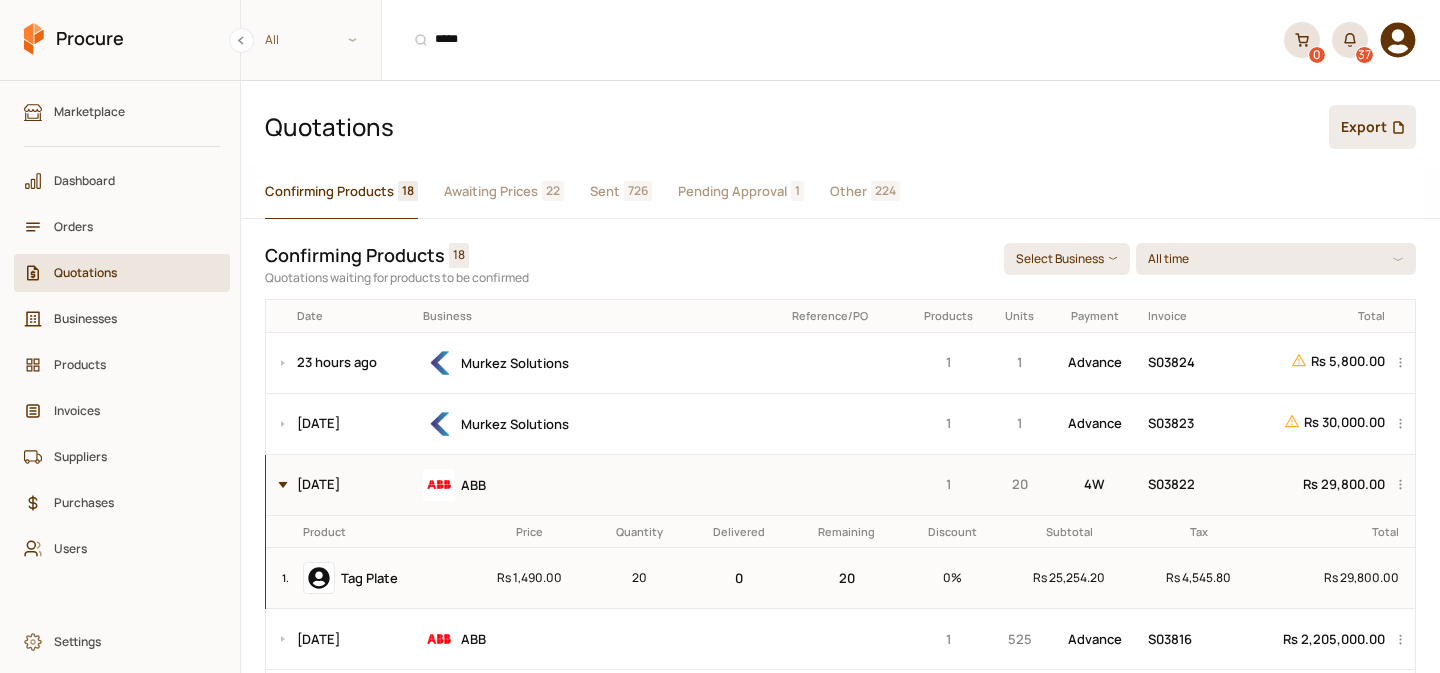 click at bounding box center [278, 485] 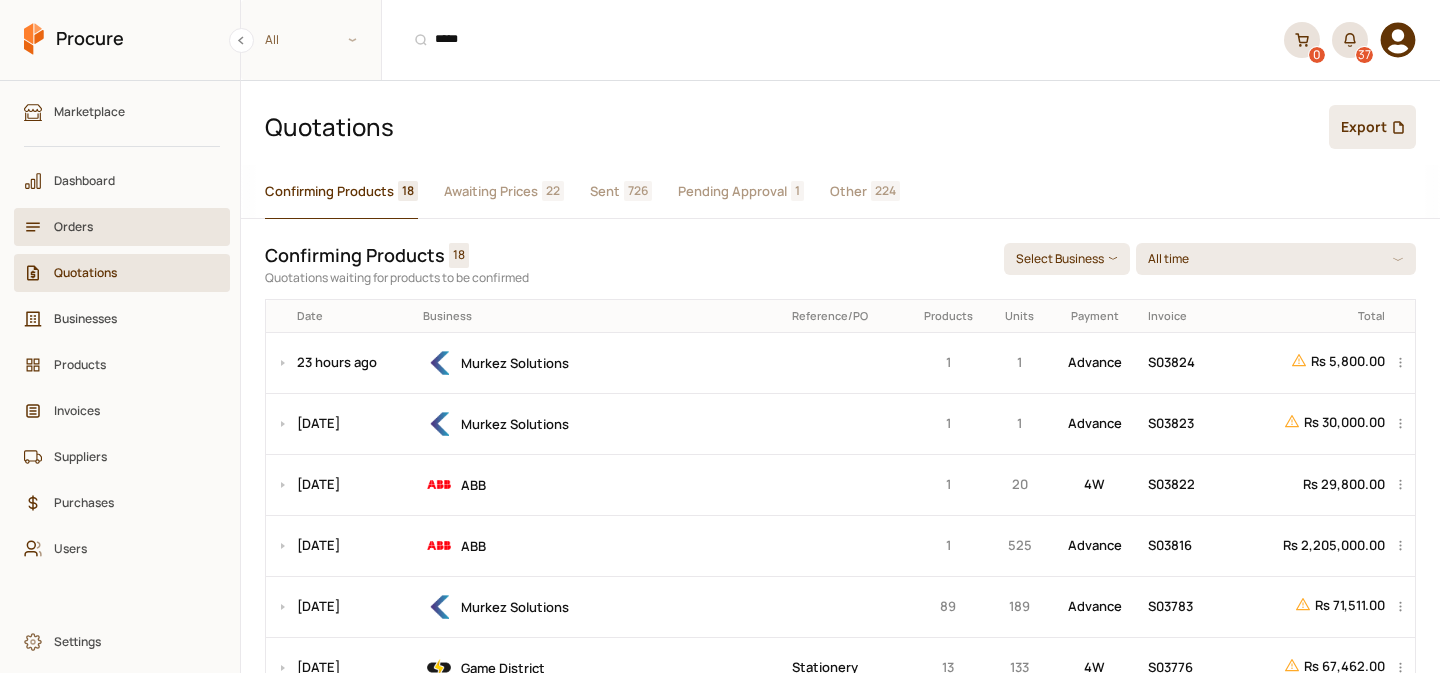 click on "Orders" at bounding box center [129, 226] 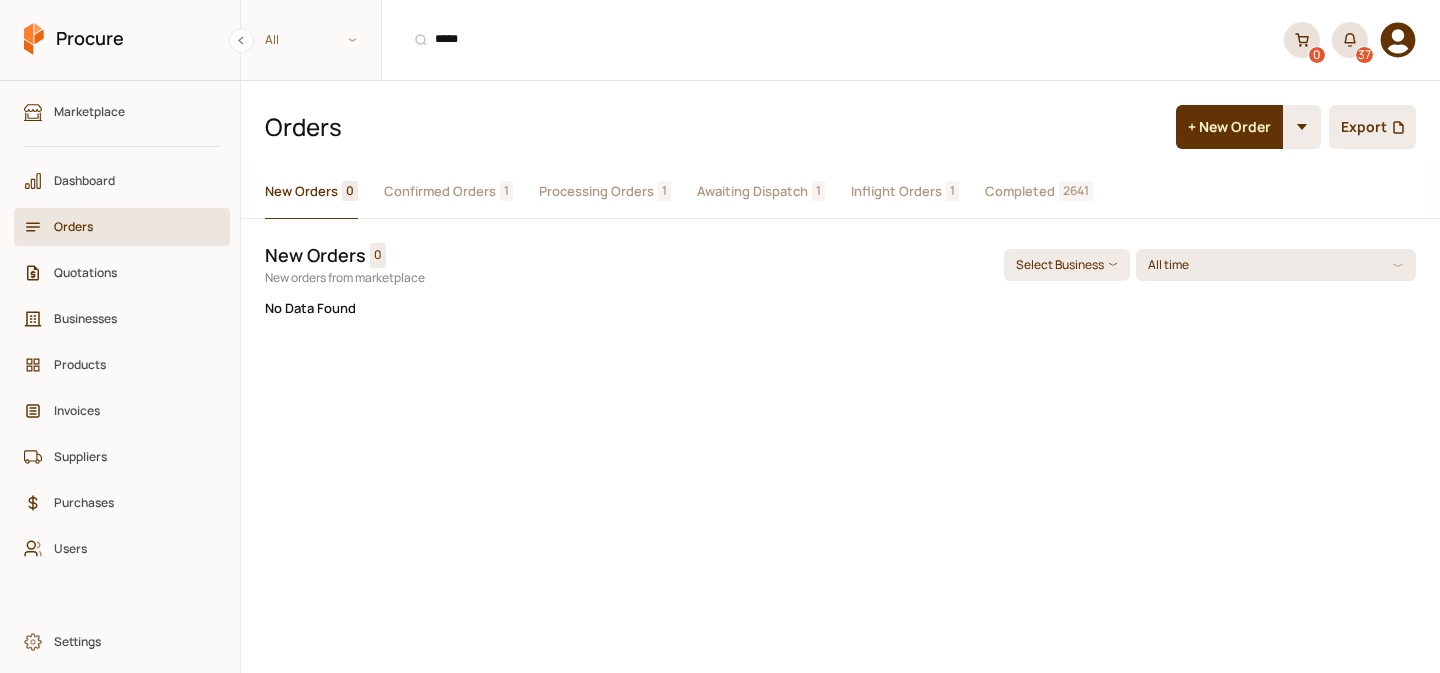 click on "Awaiting Dispatch" at bounding box center (752, 191) 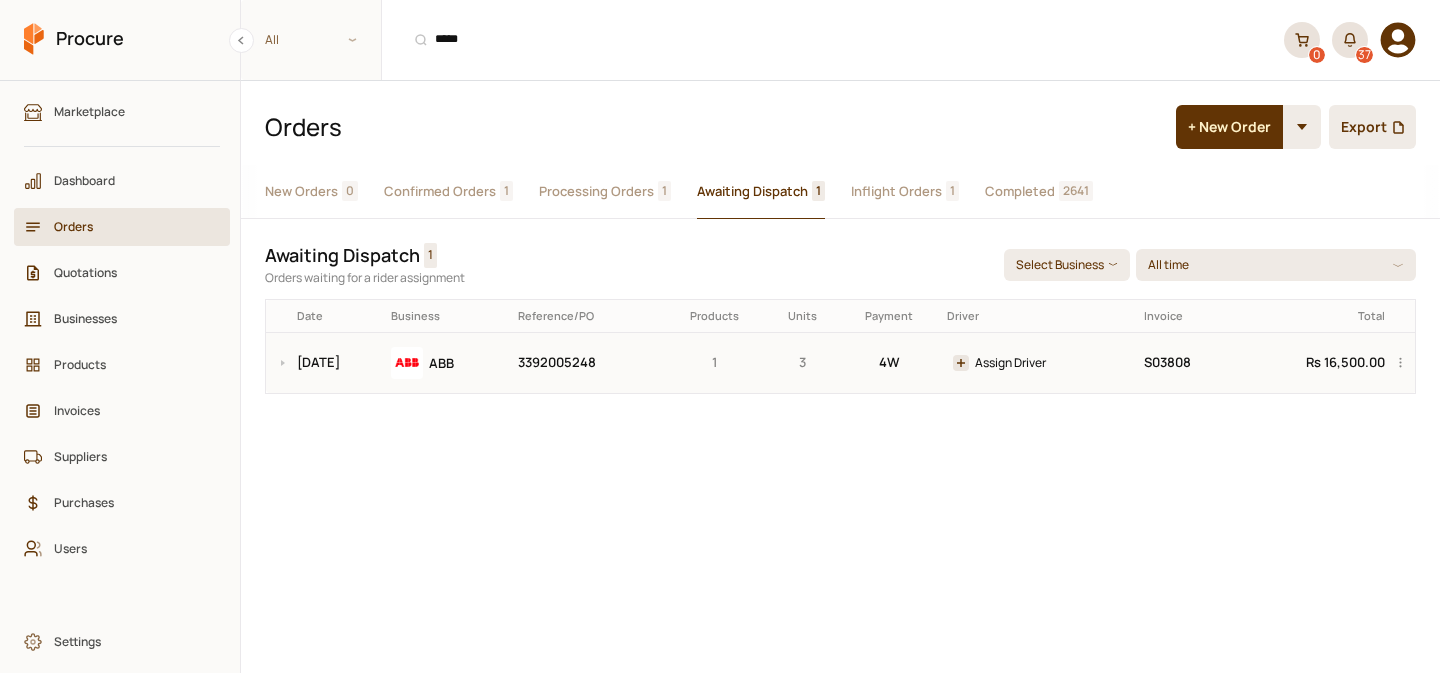 click on "1" at bounding box center [715, 362] 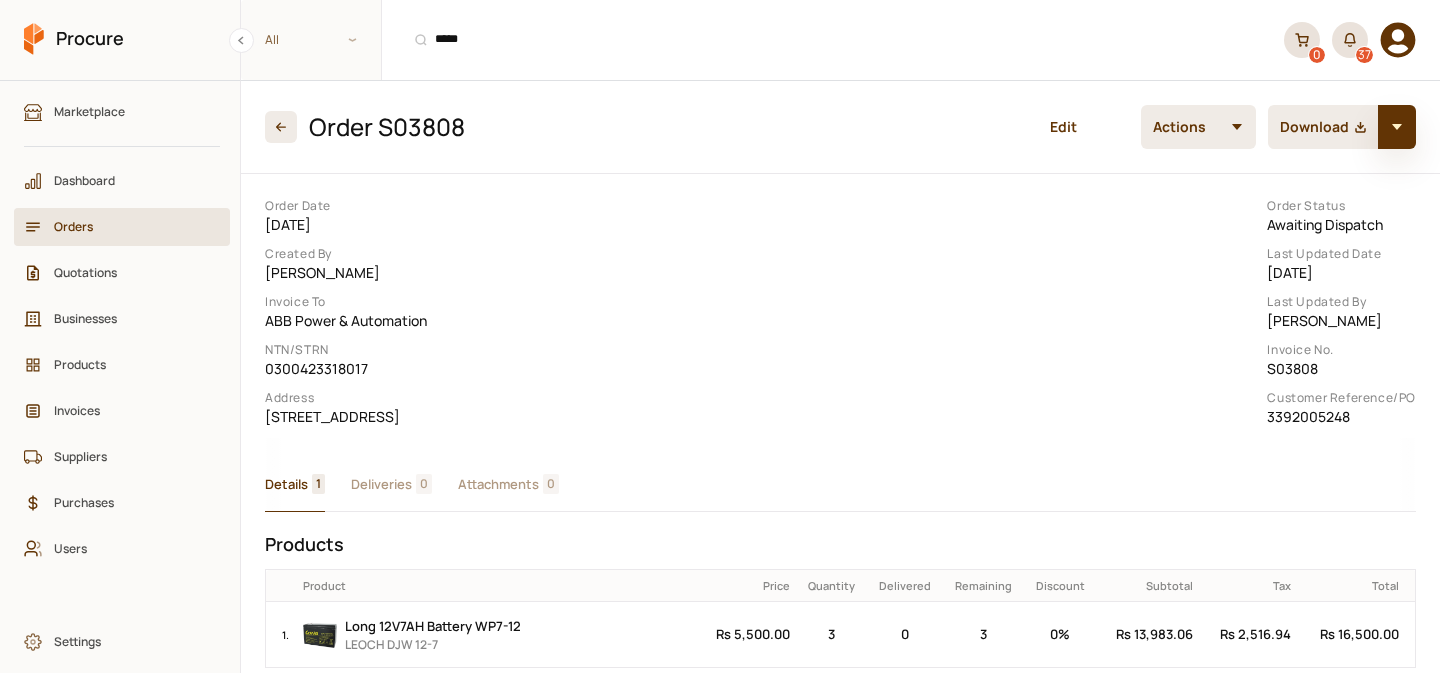 click 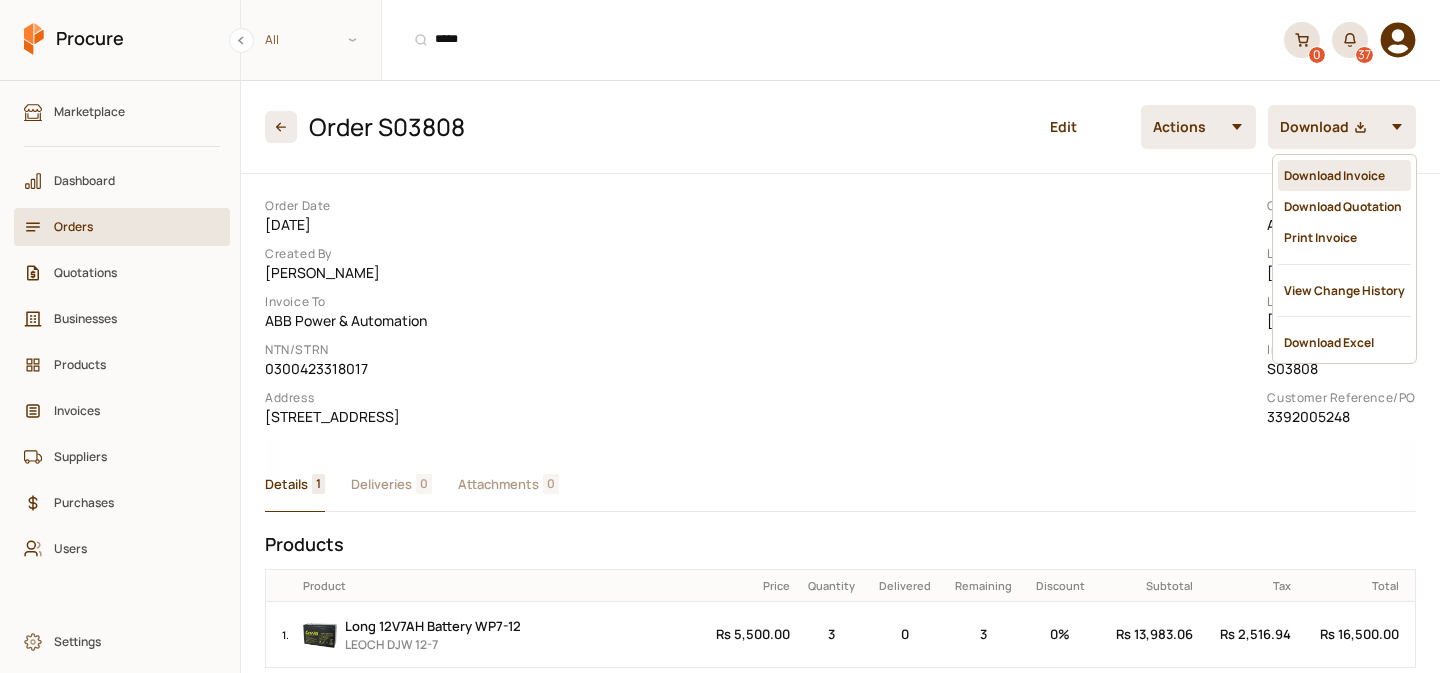 click on "Download Invoice" at bounding box center (1344, 175) 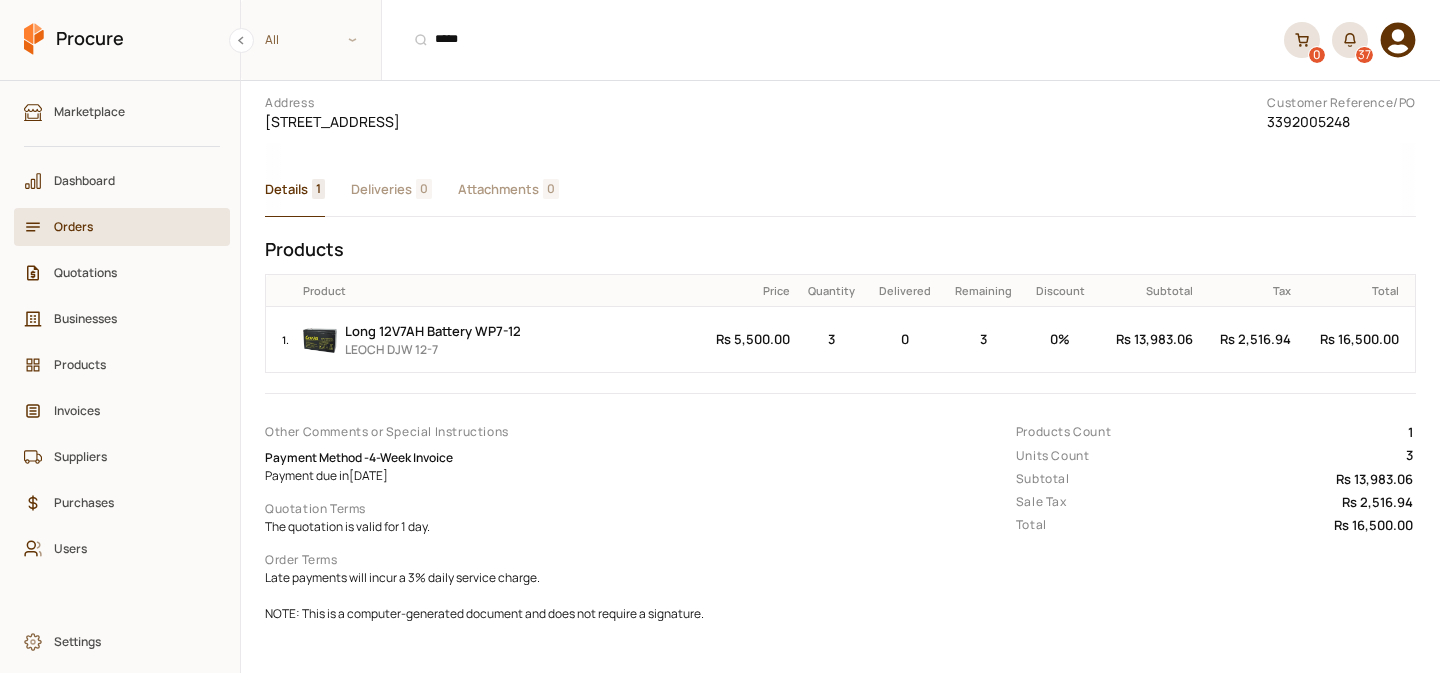 click on "Orders" at bounding box center (129, 226) 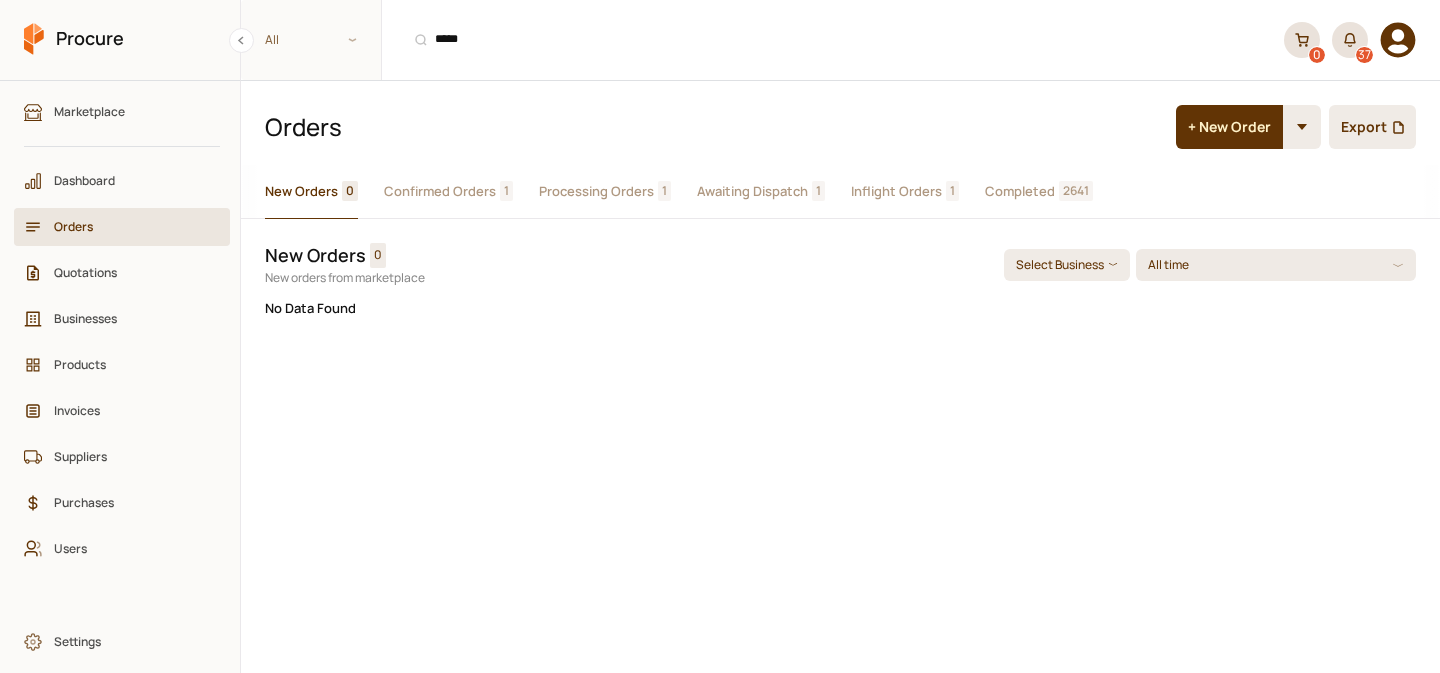 click on "Confirmed Orders" at bounding box center (440, 191) 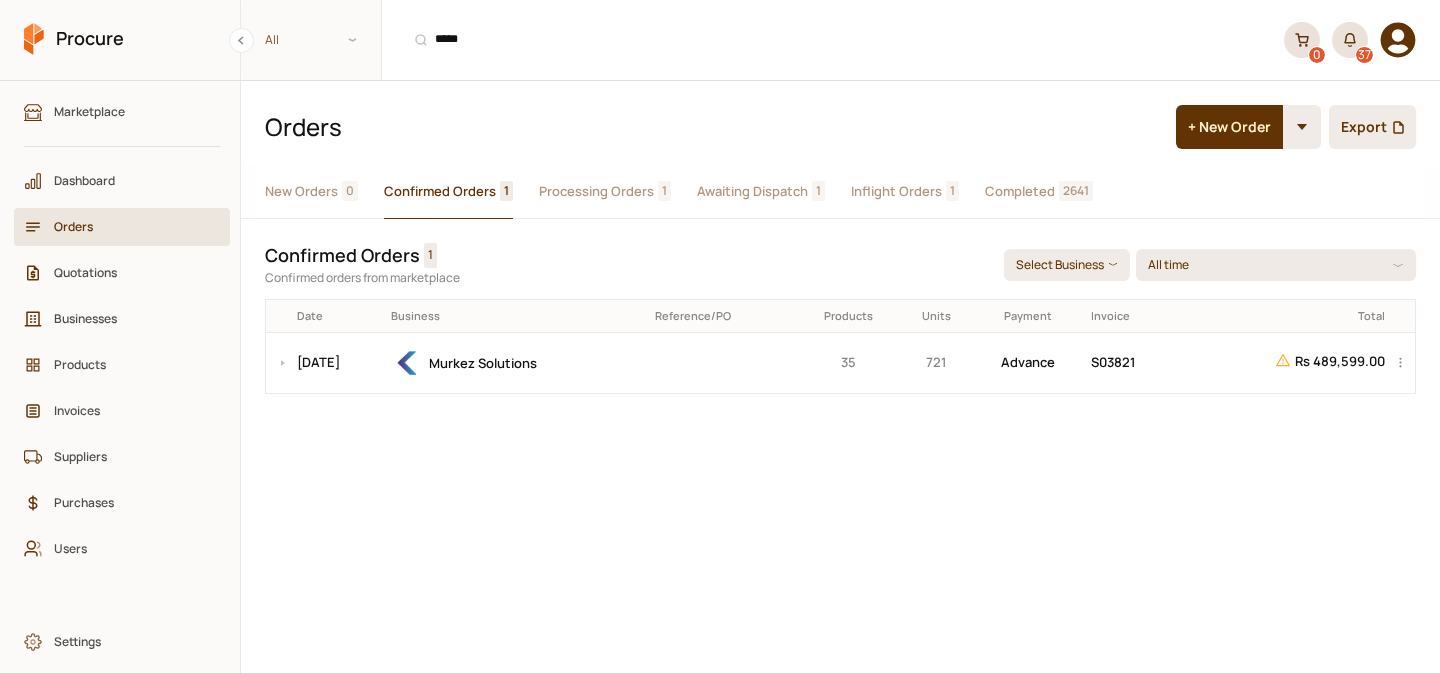 click on "Processing Orders" at bounding box center (596, 191) 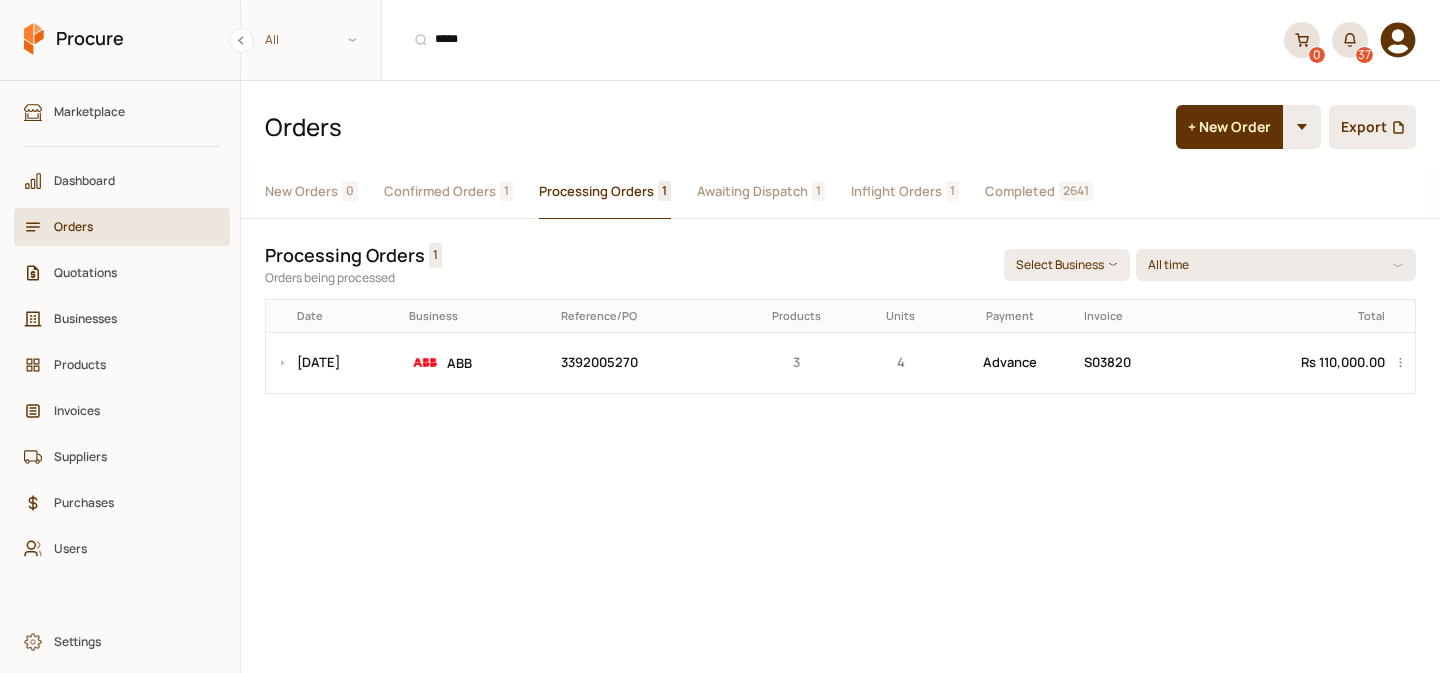 click on "New Orders 0 Confirmed Orders 1 Processing Orders 1 Awaiting Dispatch 1 Inflight Orders 1 Completed 2641" at bounding box center (840, 192) 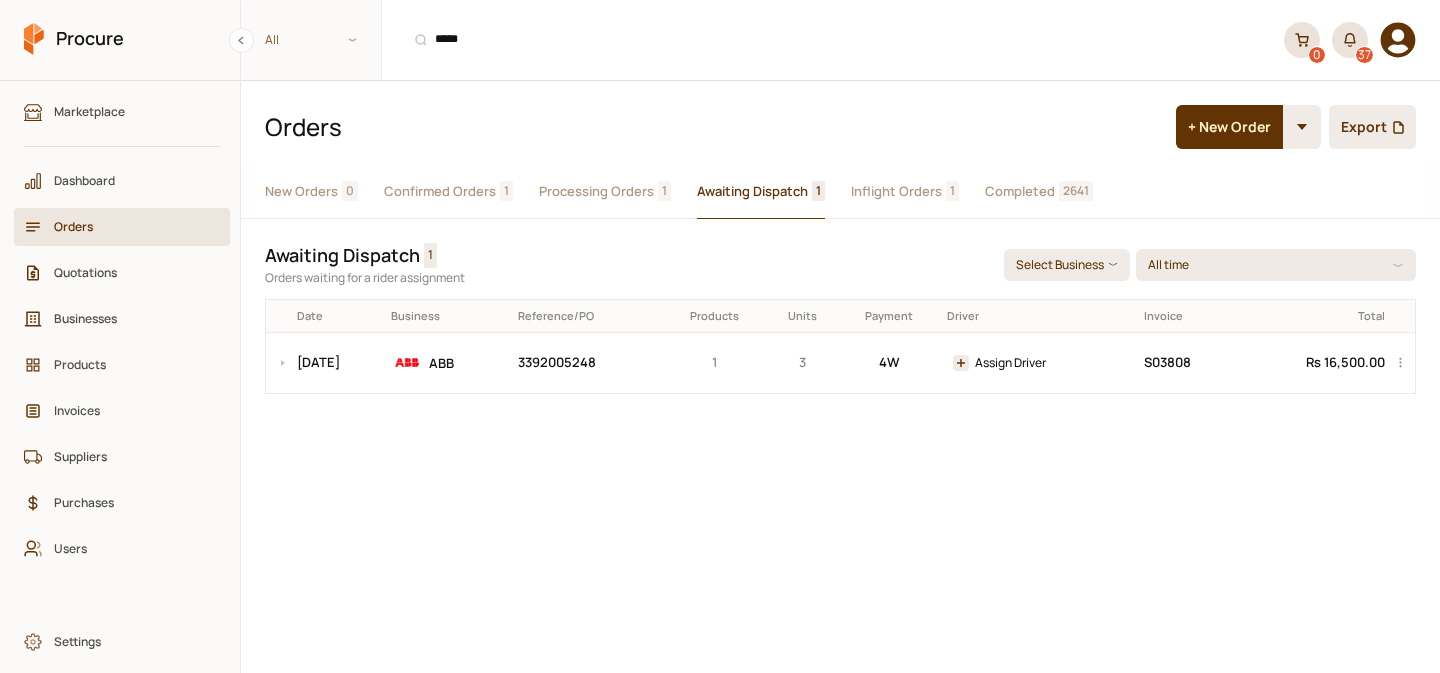 click on "Inflight Orders" at bounding box center [896, 191] 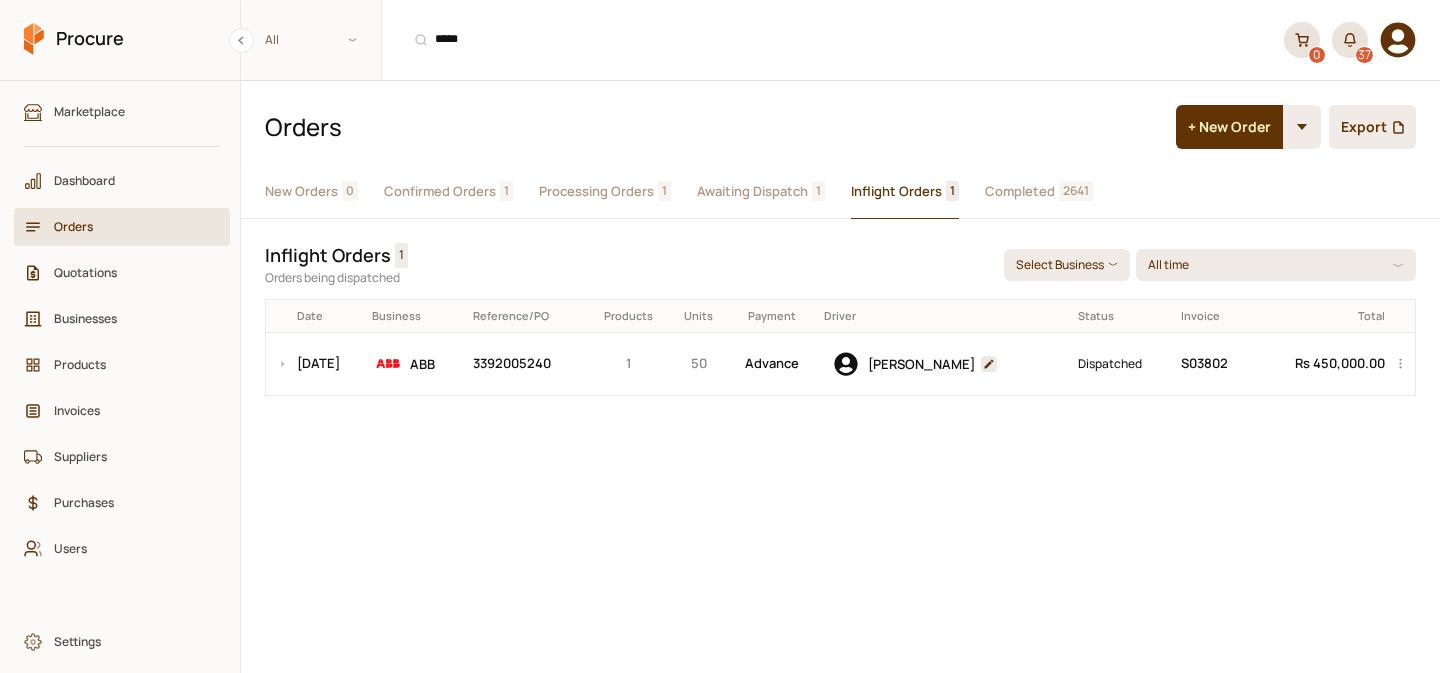click on "Completed" at bounding box center (1020, 191) 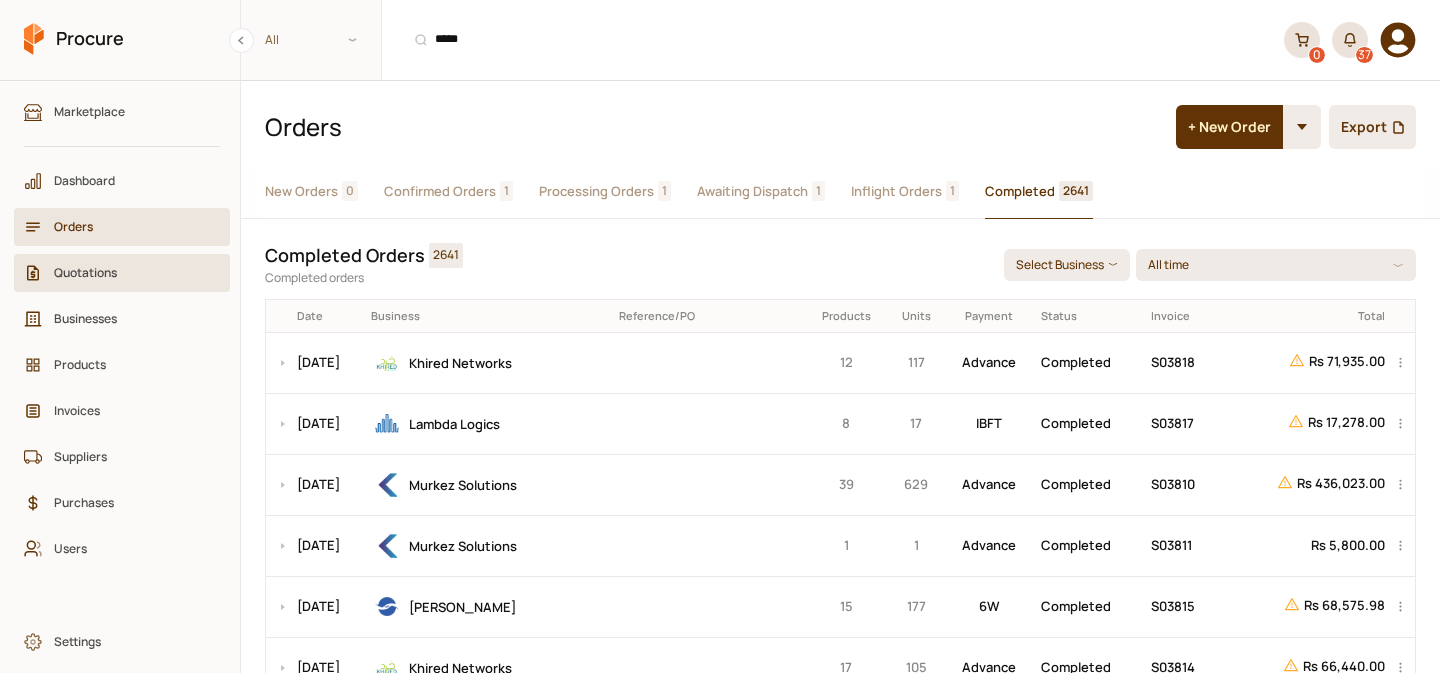 click on "Quotations" at bounding box center (129, 272) 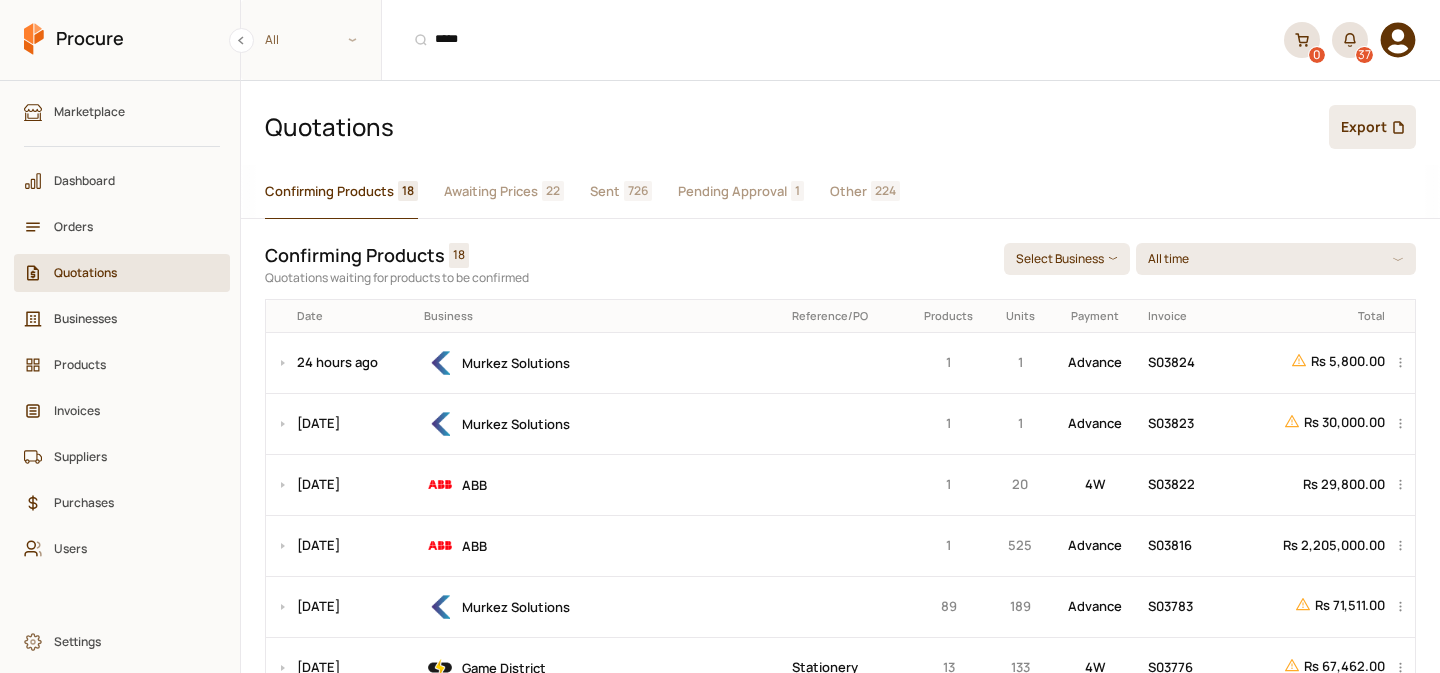 click on "Awaiting Prices" at bounding box center (491, 191) 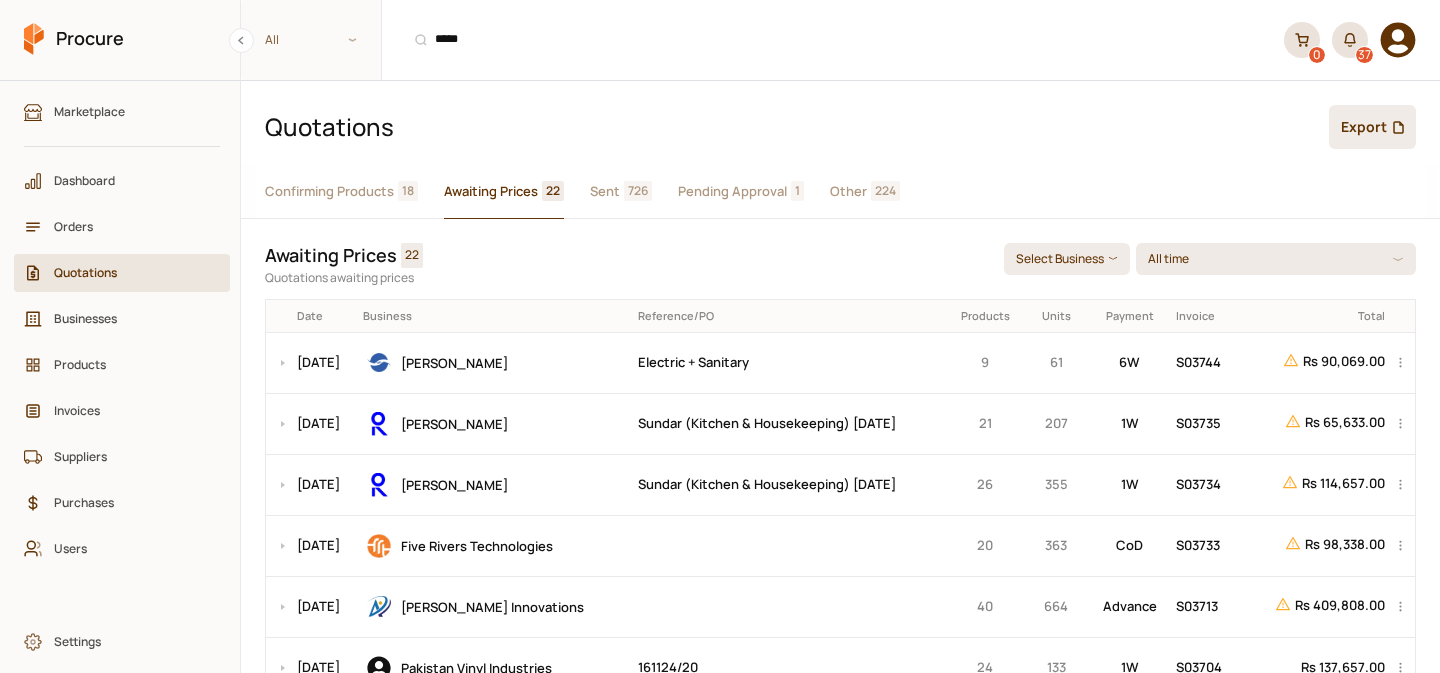 click on "726" at bounding box center (638, 191) 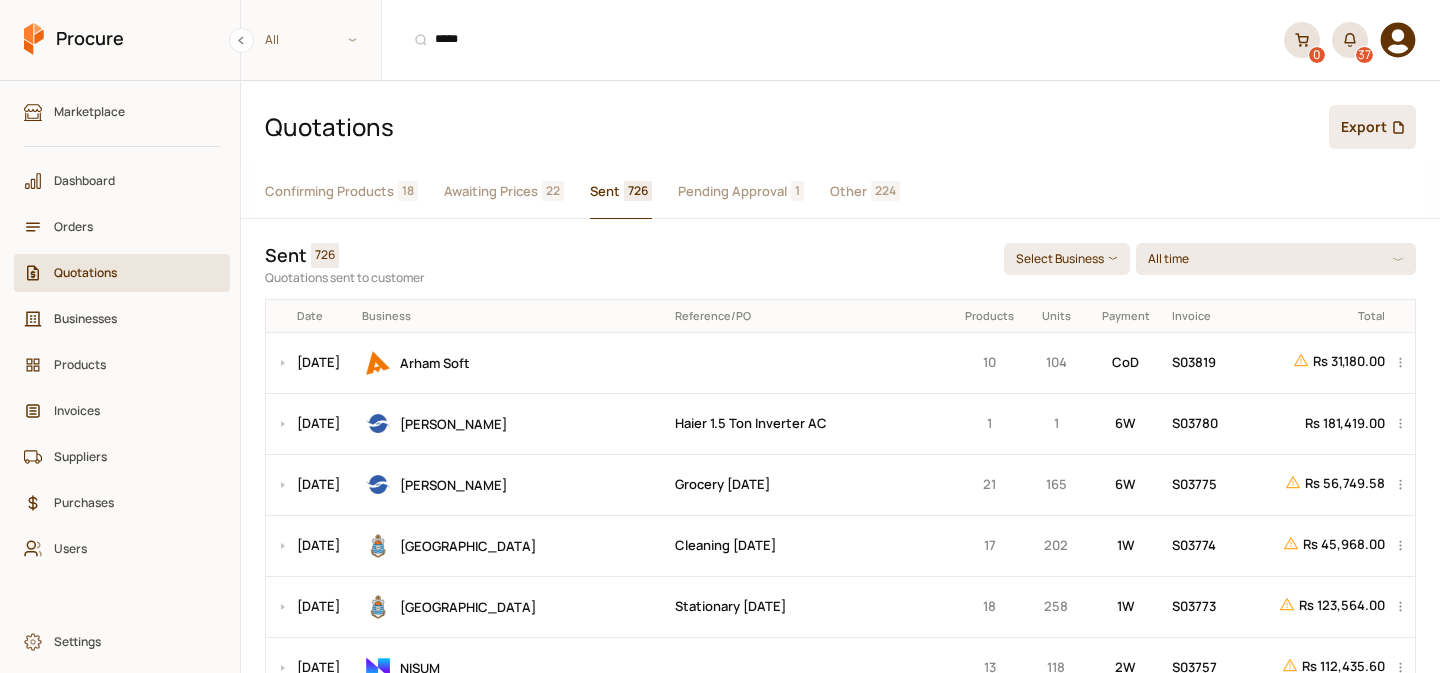 click on "Awaiting Prices" at bounding box center [491, 191] 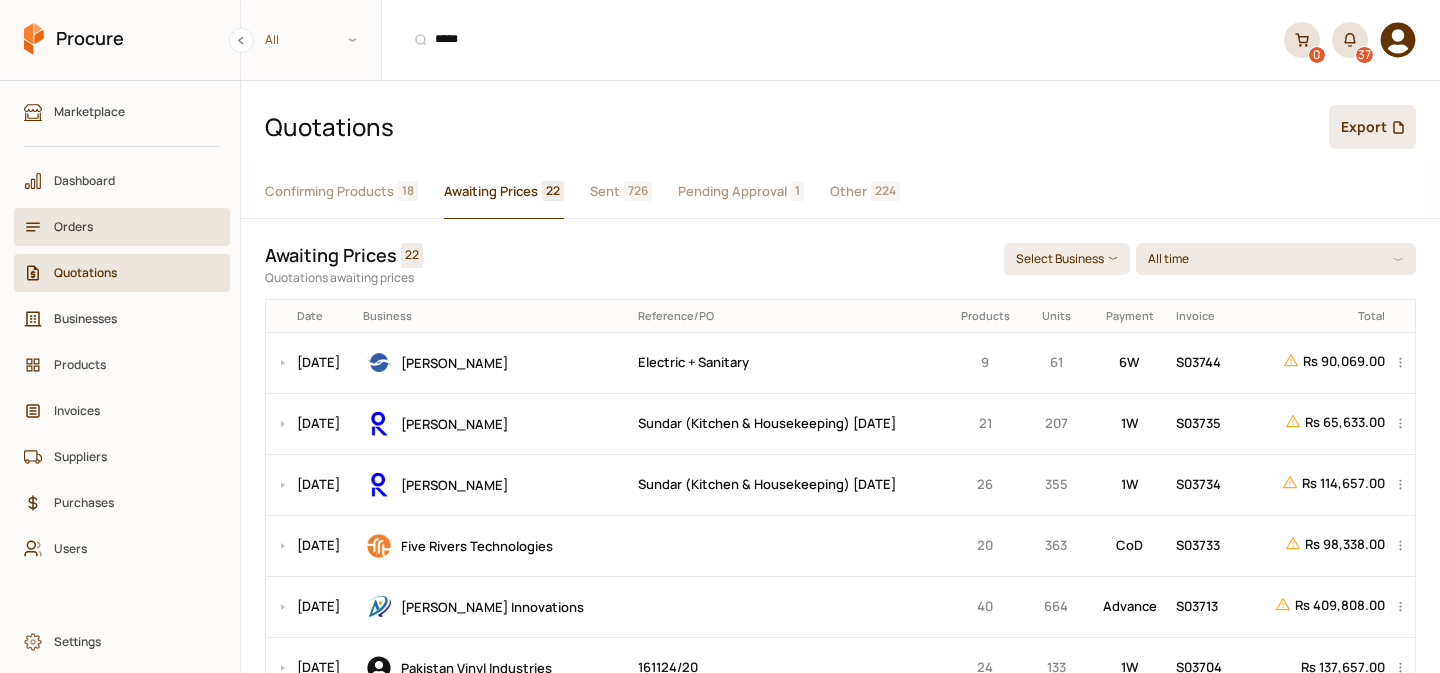 click on "Orders" at bounding box center (129, 226) 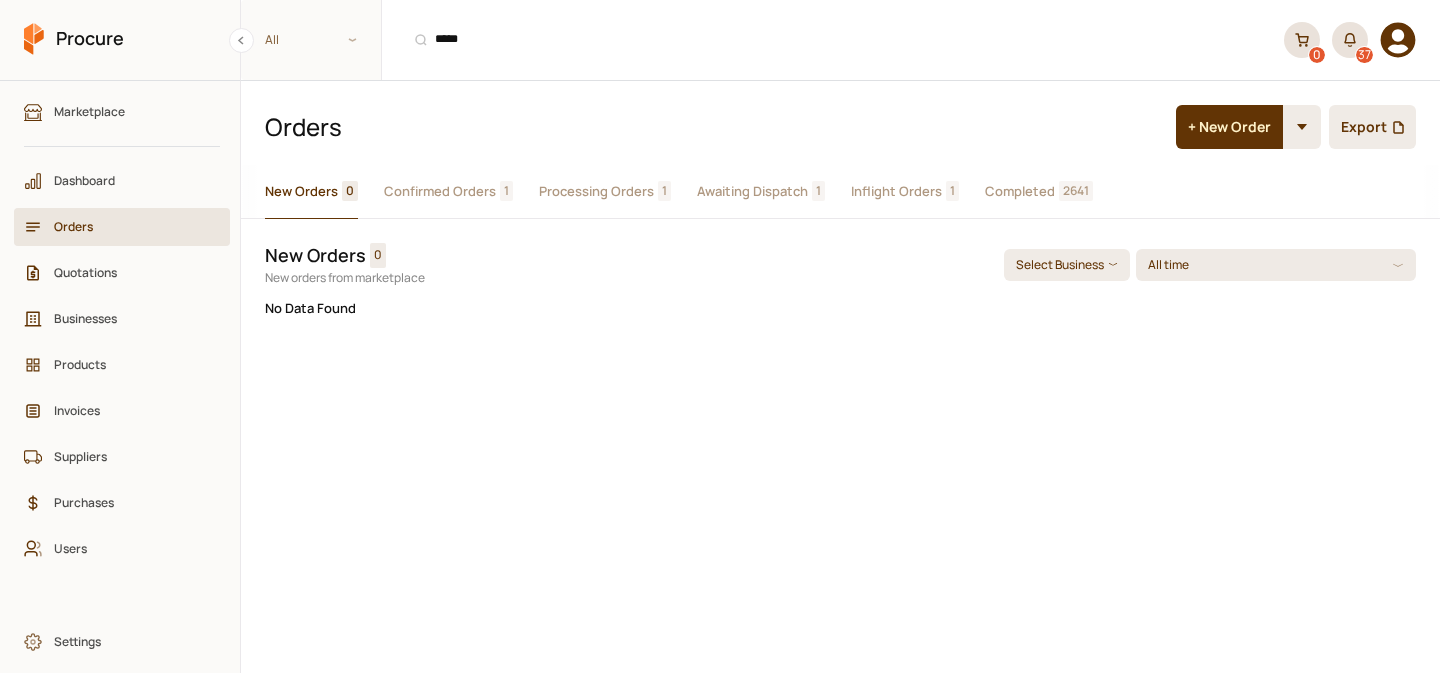click on "Completed" at bounding box center (1020, 191) 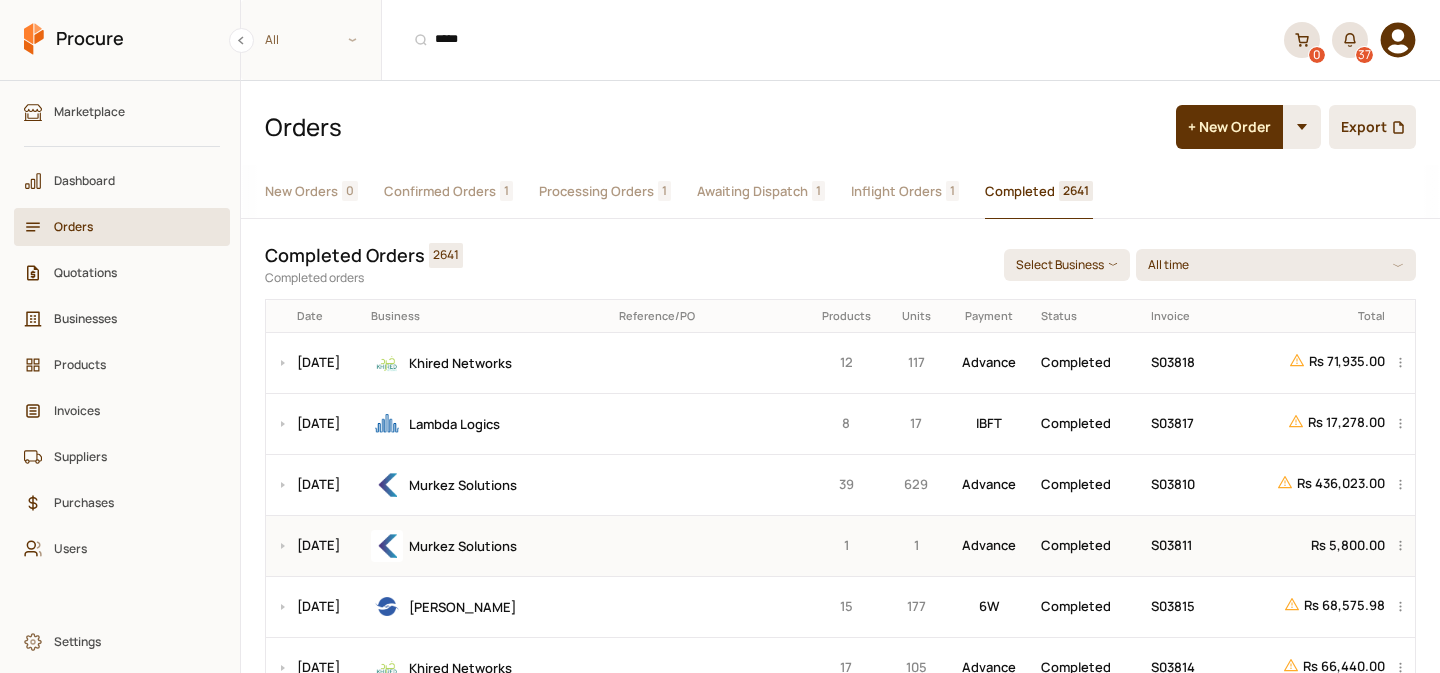 scroll, scrollTop: 54, scrollLeft: 0, axis: vertical 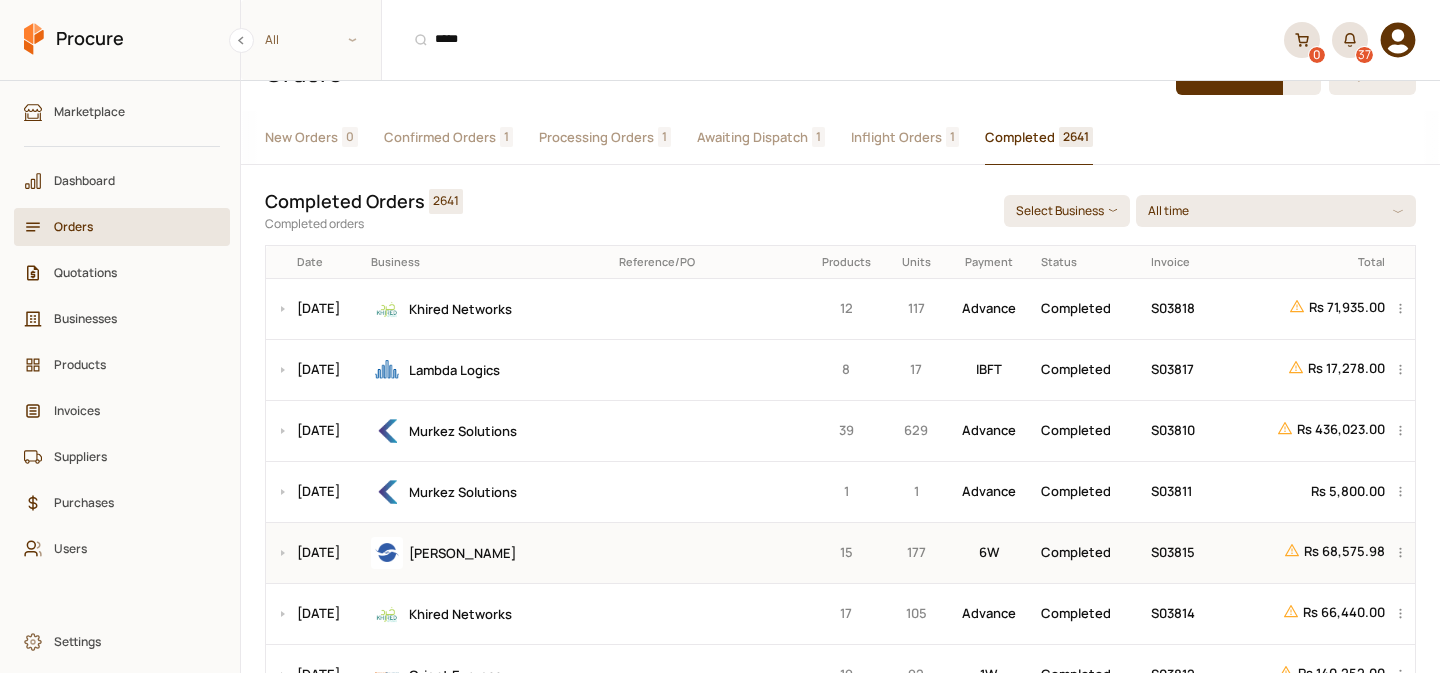click at bounding box center (708, 552) 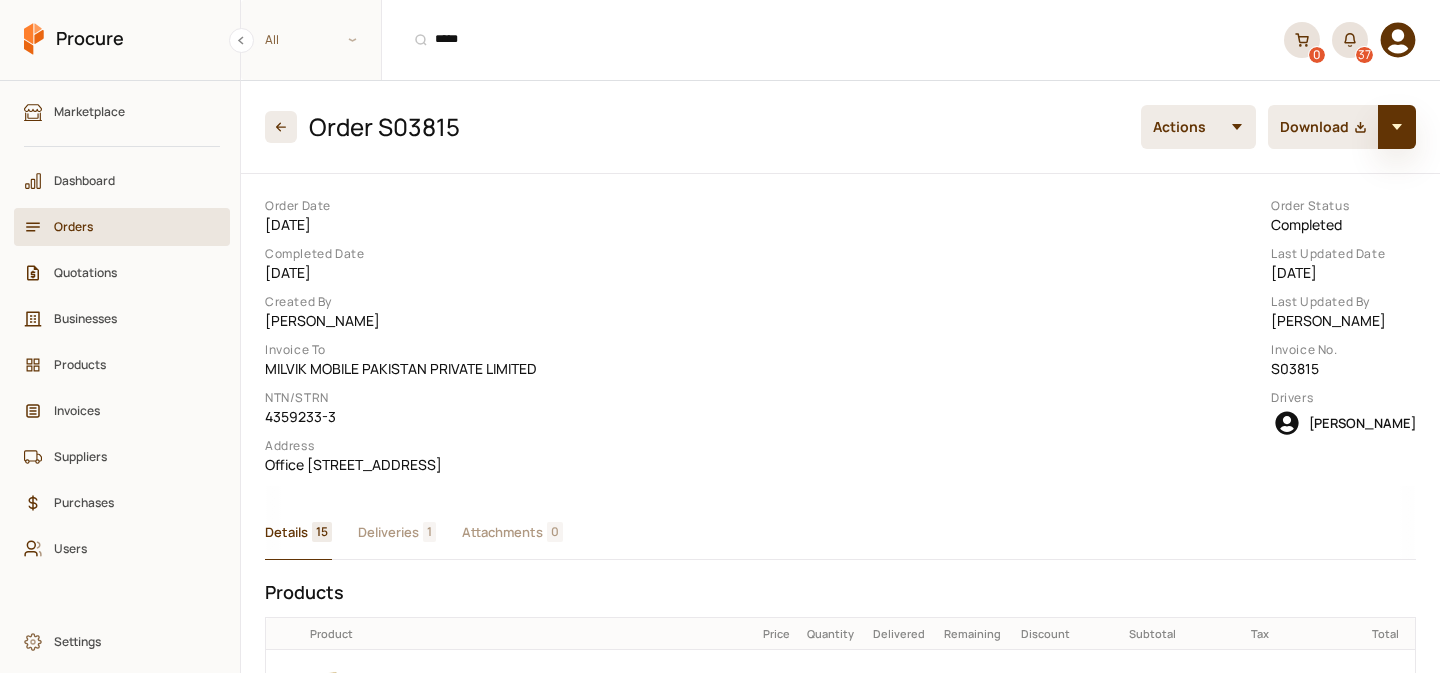 click 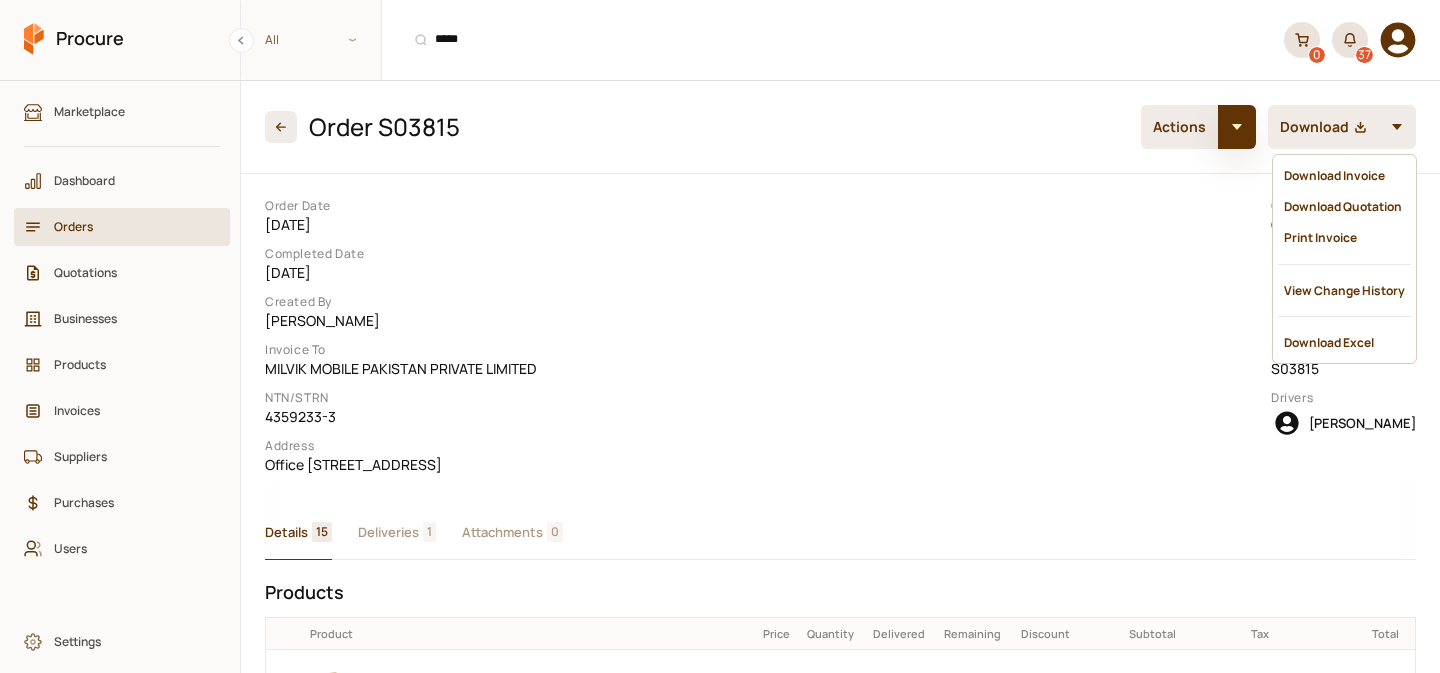 click at bounding box center (1237, 127) 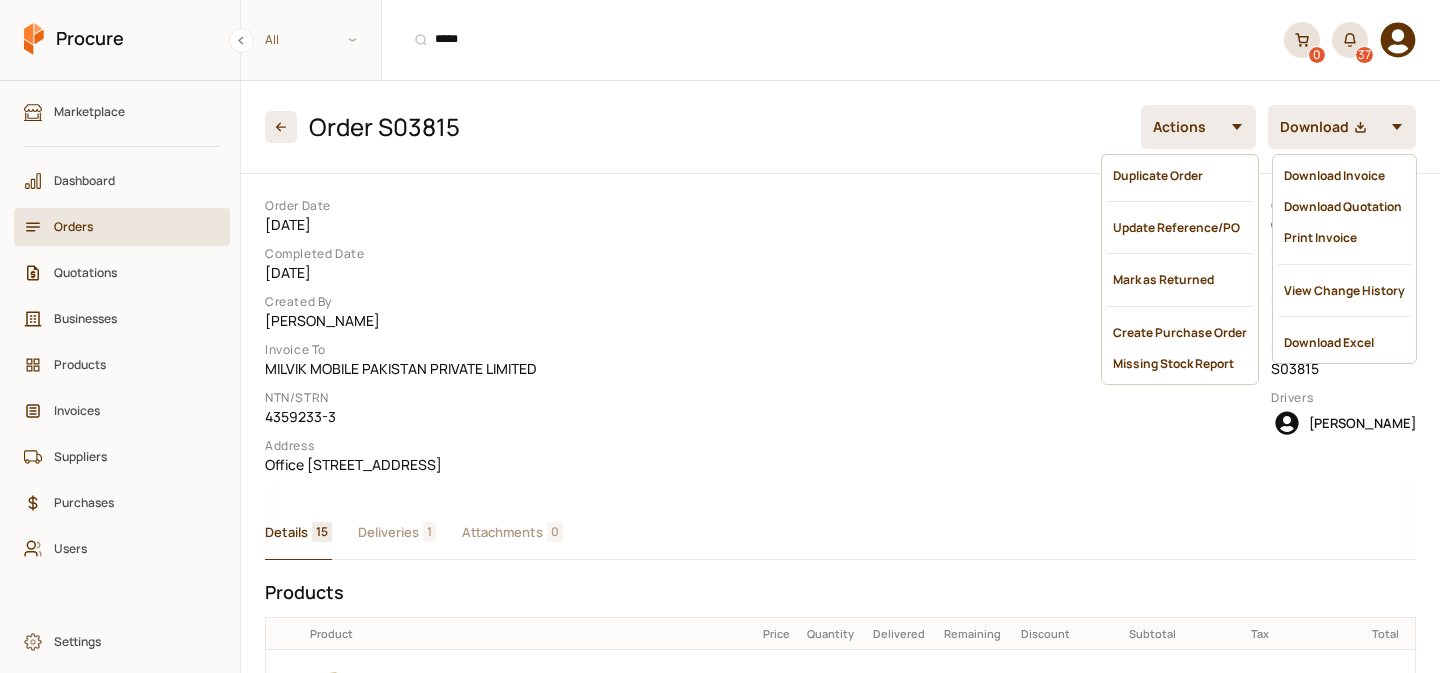 click on "Order Date 6/30/2025 Completed Date 7/17/2025 Created By Kashif Khan Invoice To MILVIK MOBILE PAKISTAN PRIVATE LIMITED NTN/STRN 4359233-3 Address Office No. 3 FL, New Liberty Tower, Model Town Link Road, Lahore, Punjab - 54000, PAKISTAN Order Status Completed Last Updated Date 7/25/2025 Last Updated By Kashif Khan Invoice No. S03815 Drivers Ijaz Ahmad" at bounding box center (840, 336) 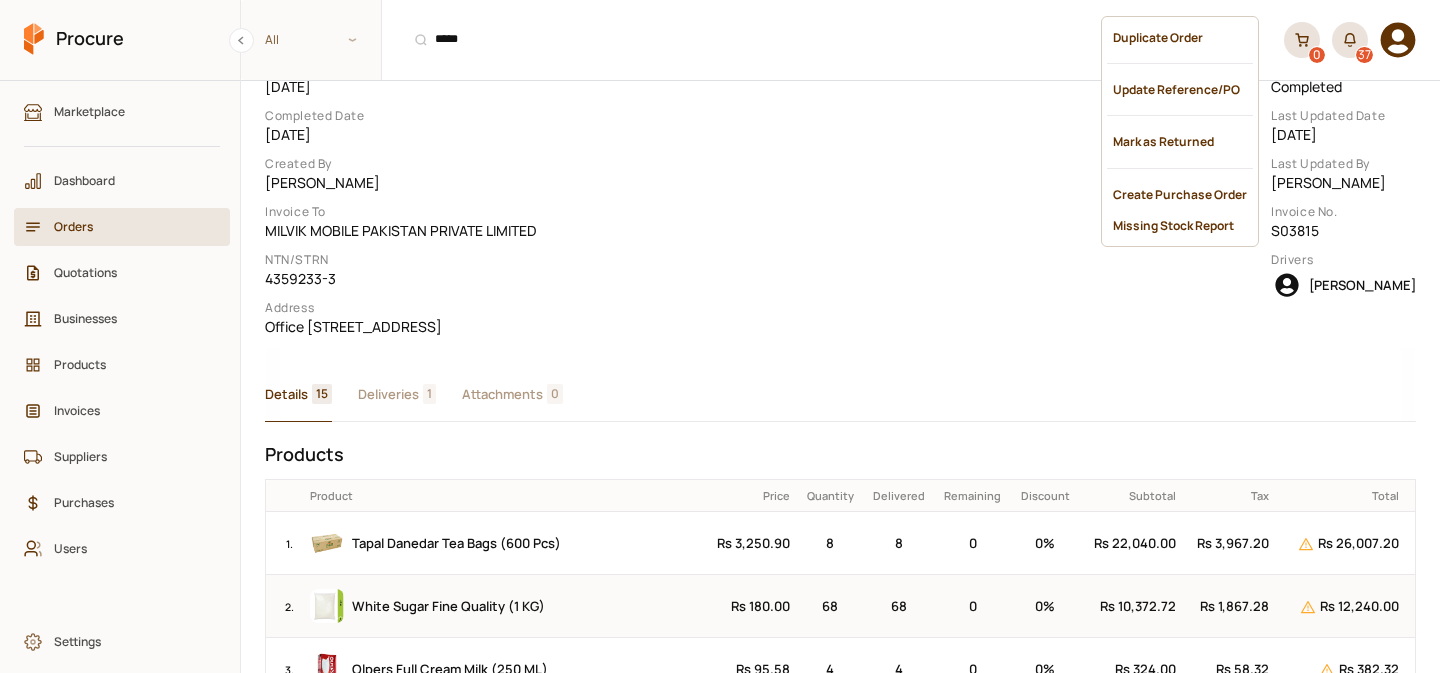 scroll, scrollTop: 0, scrollLeft: 0, axis: both 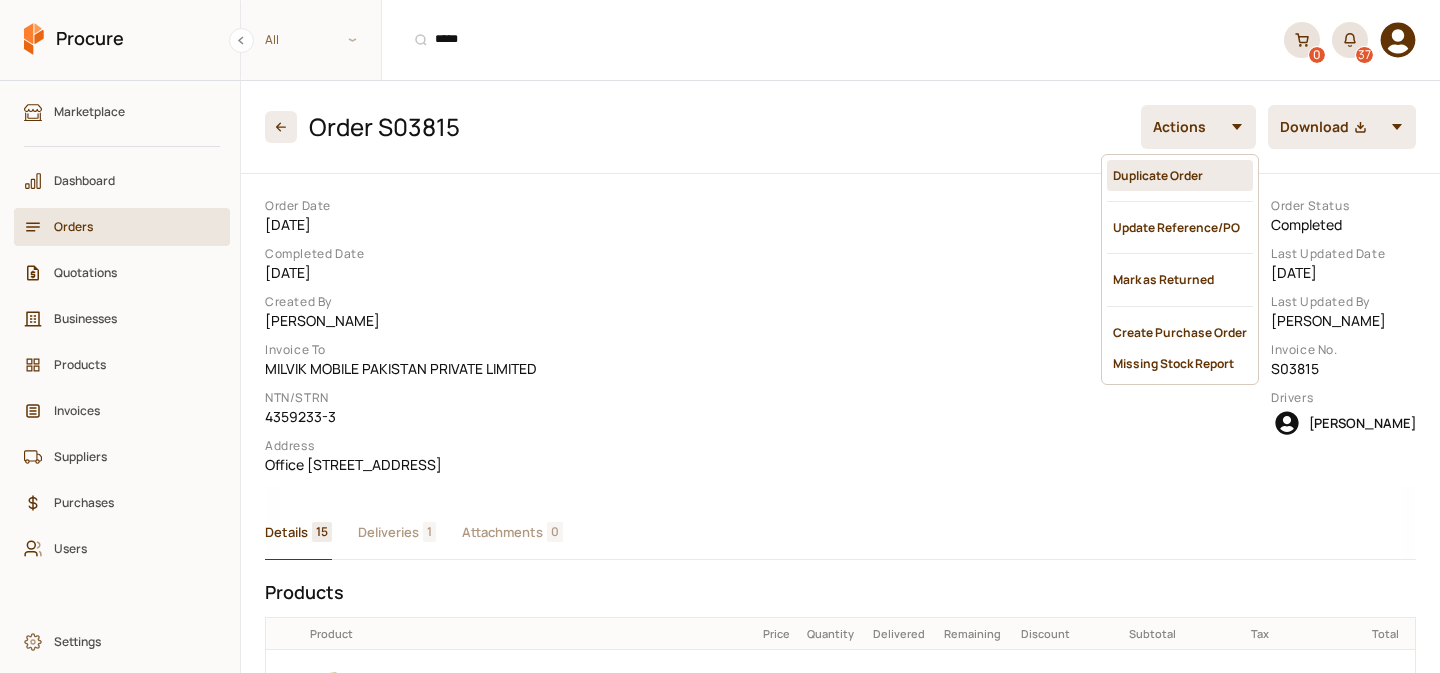 click on "Duplicate Order" at bounding box center (1180, 175) 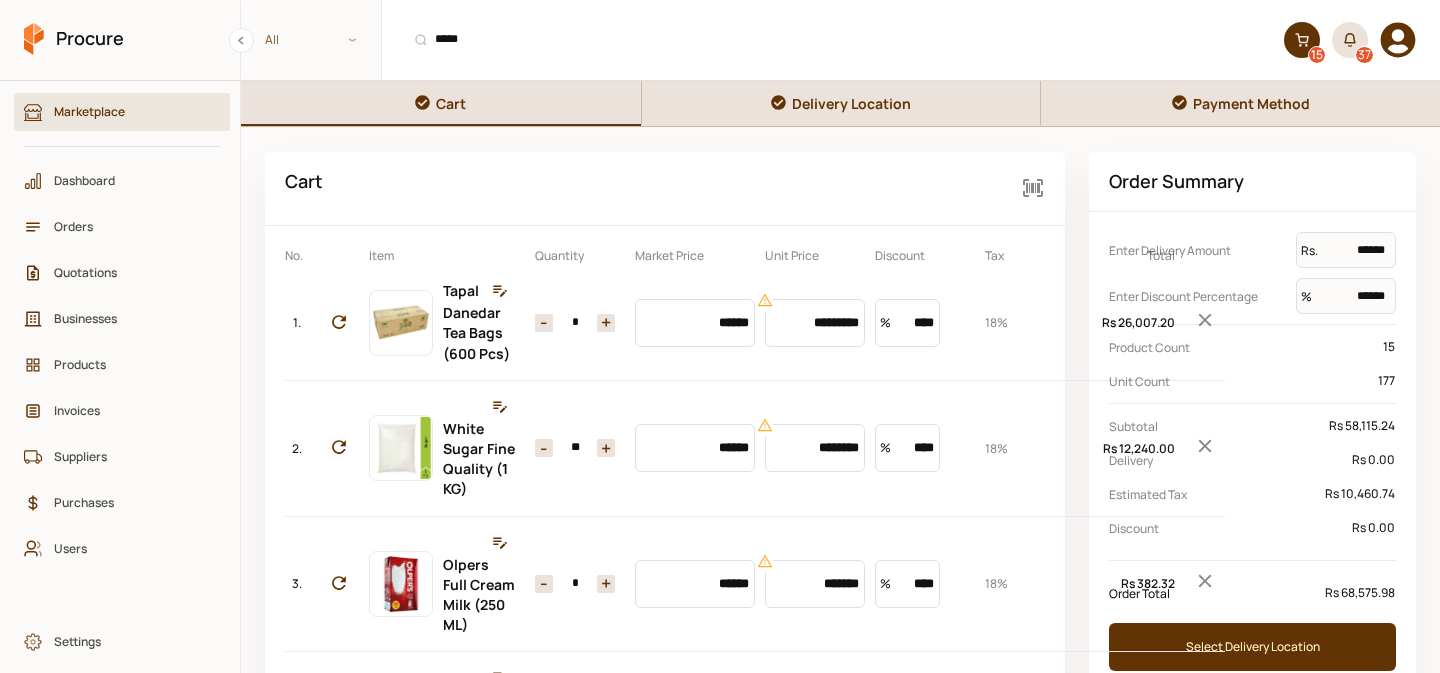 click on "**" at bounding box center [575, 448] 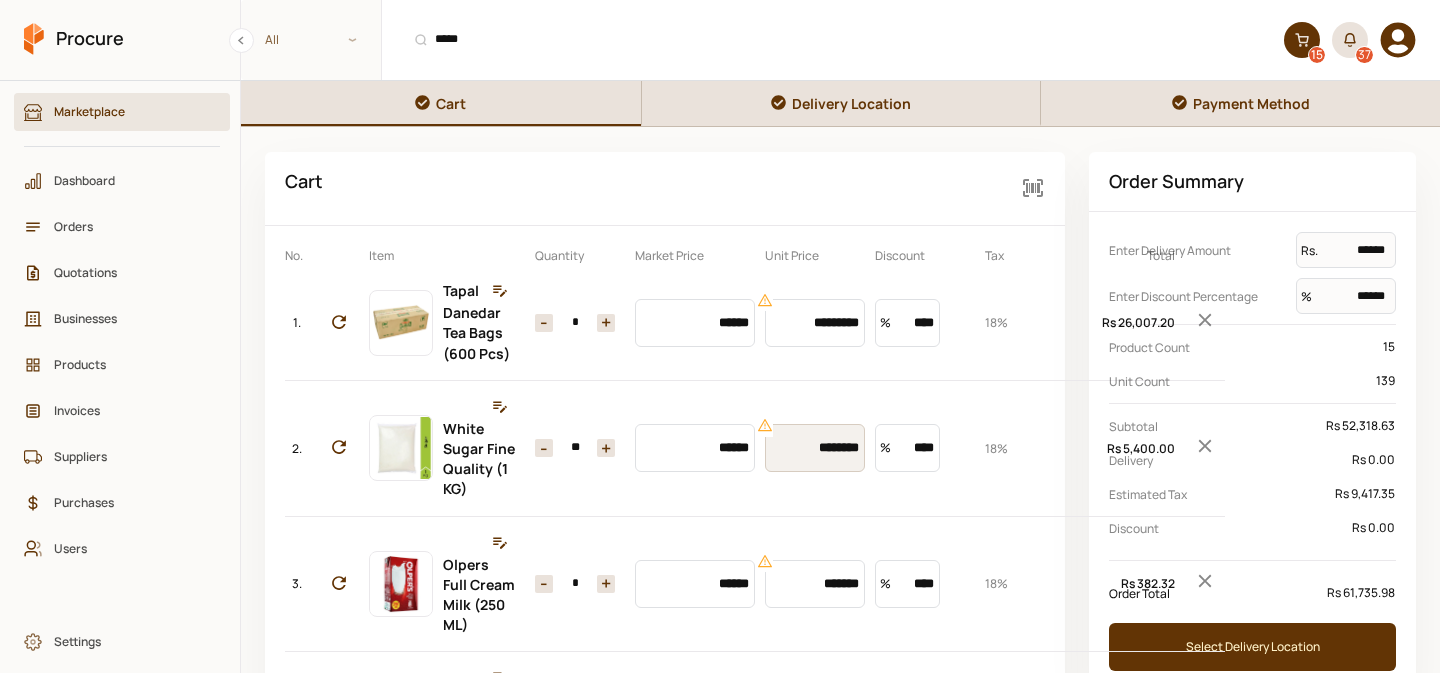 type on "**" 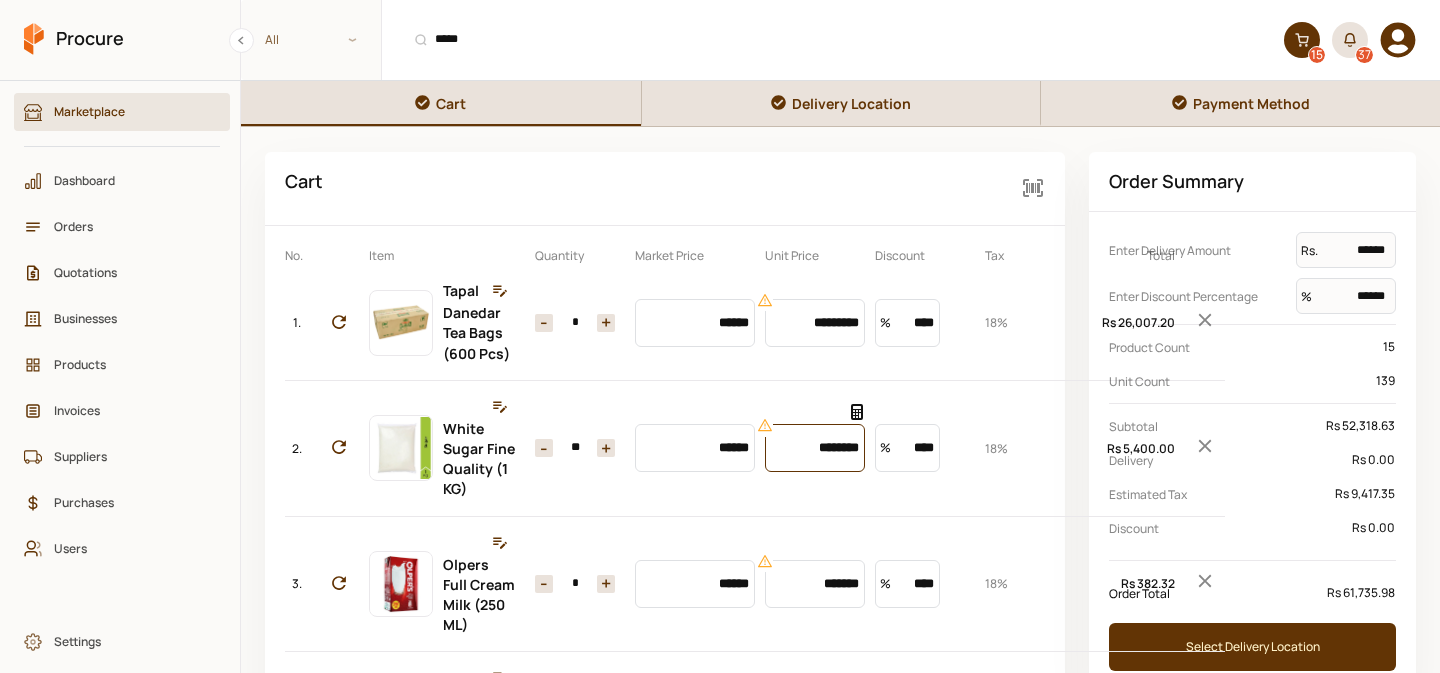 click on "********" at bounding box center [815, 448] 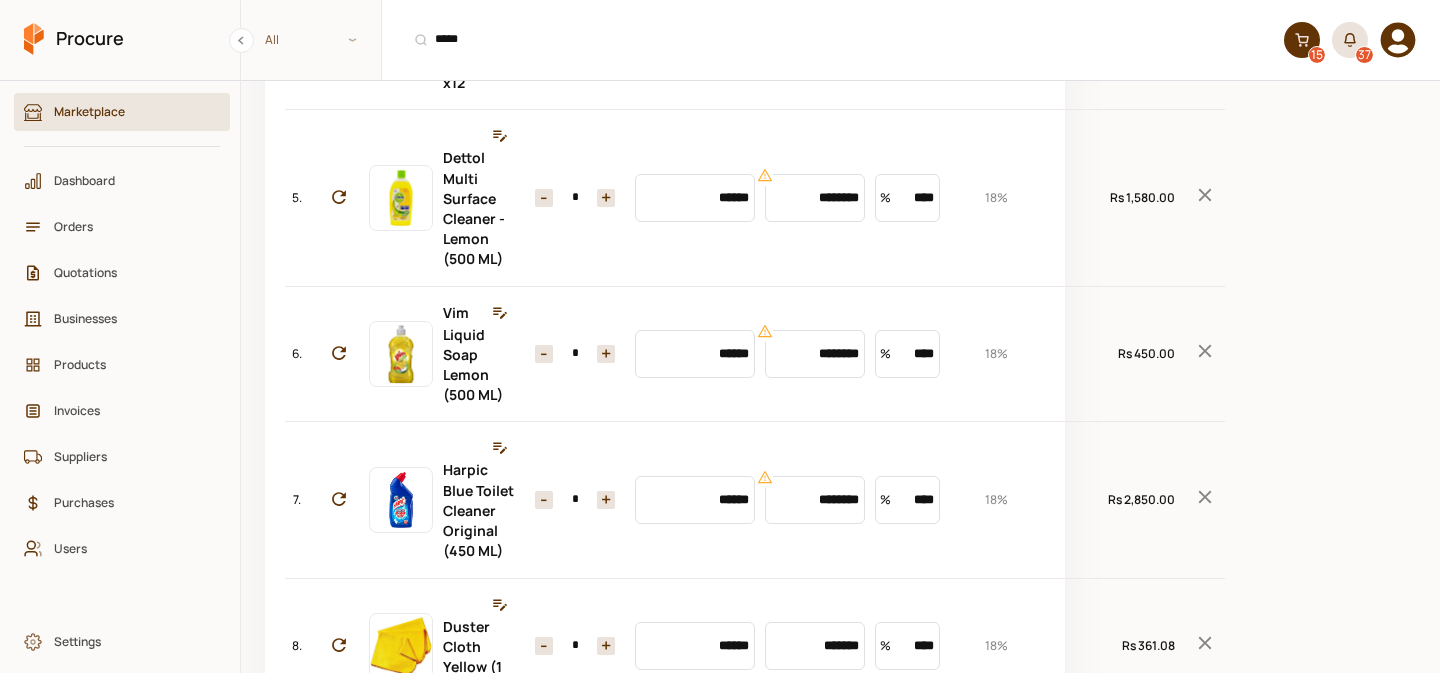 scroll, scrollTop: 678, scrollLeft: 0, axis: vertical 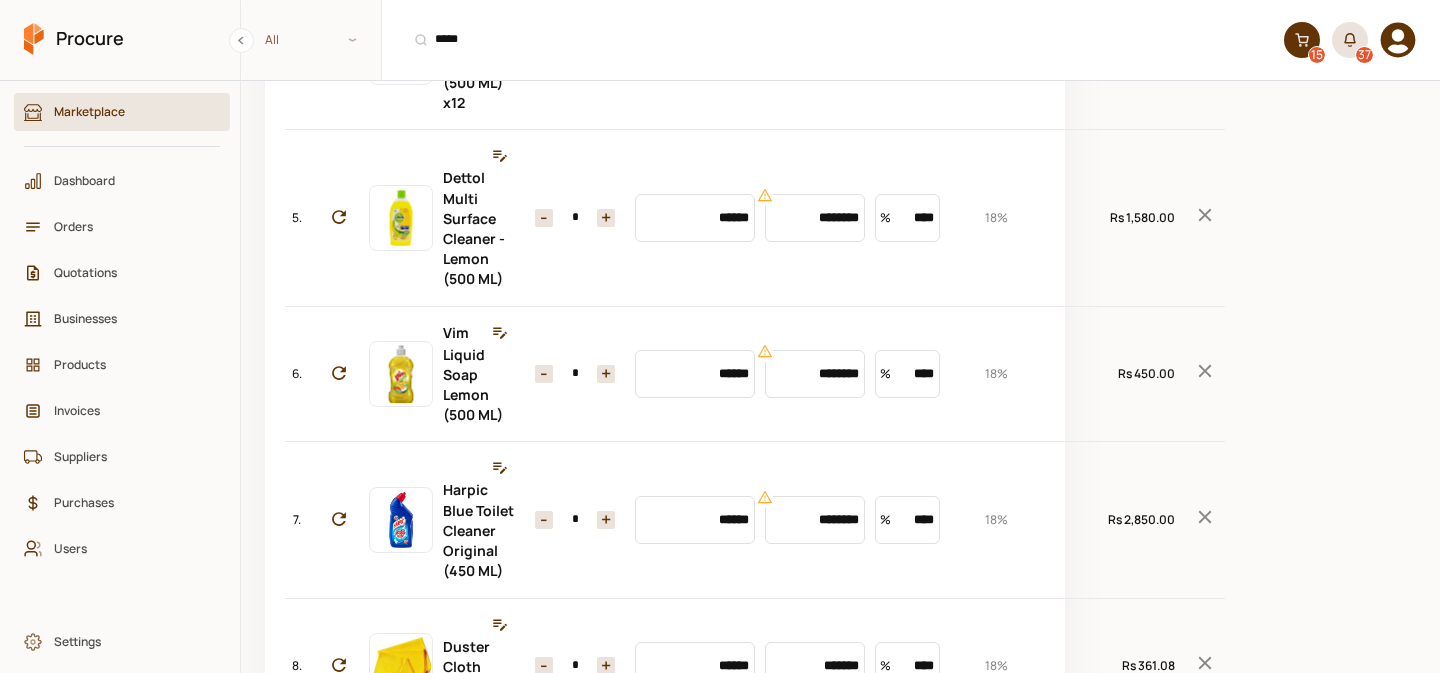 type on "********" 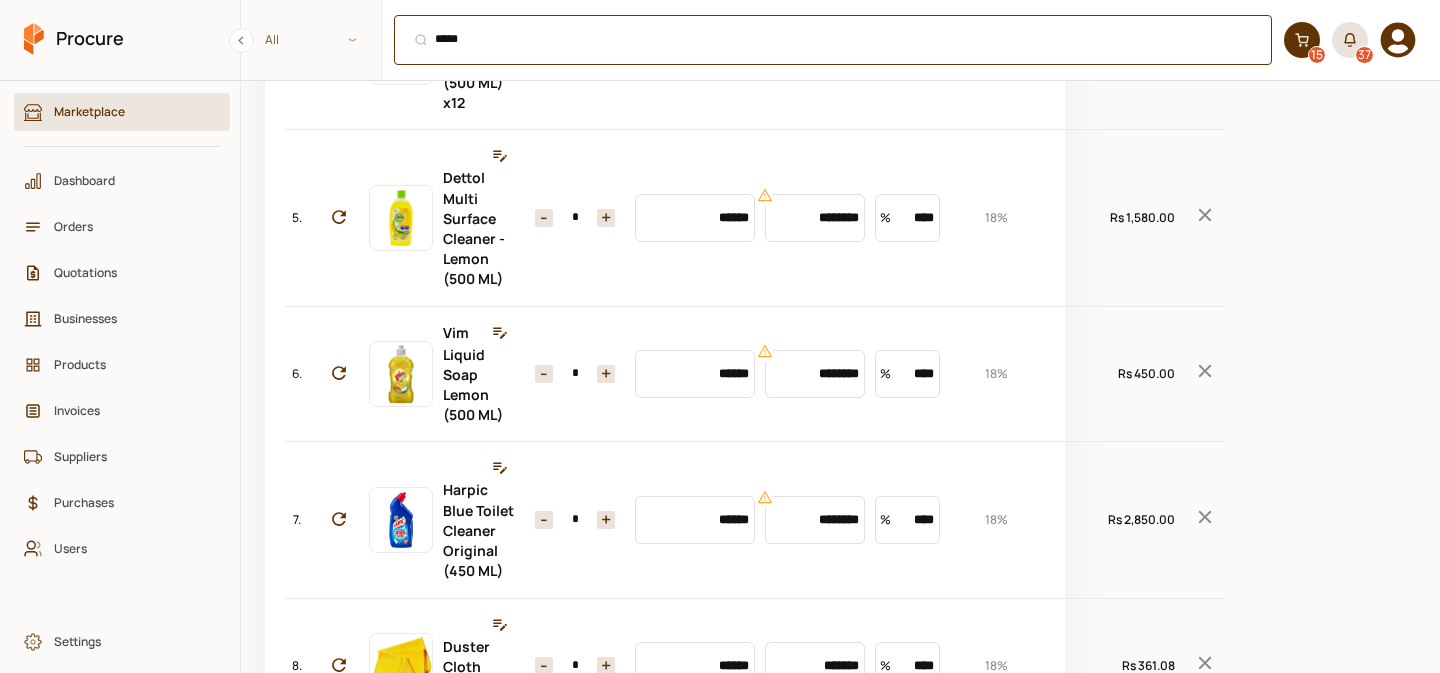 click on "***** ⌘  + K" at bounding box center [833, 40] 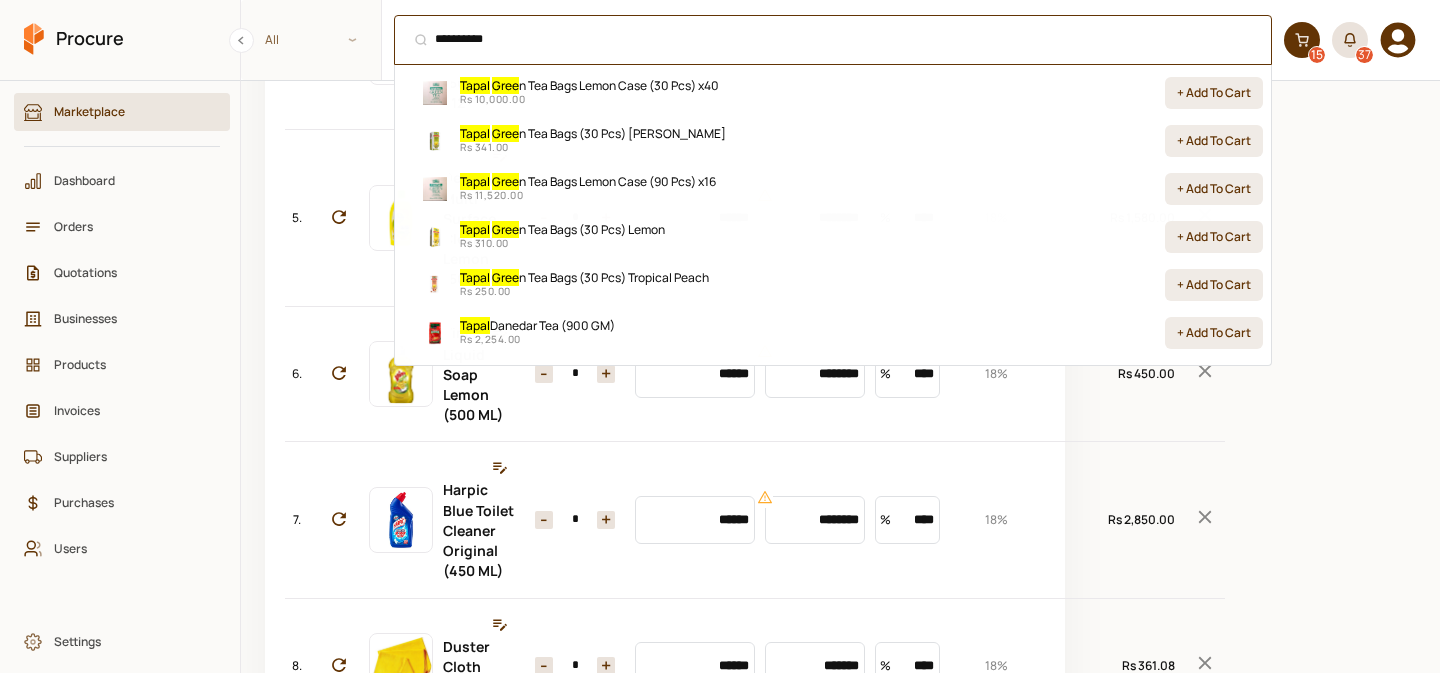 scroll, scrollTop: 389, scrollLeft: 0, axis: vertical 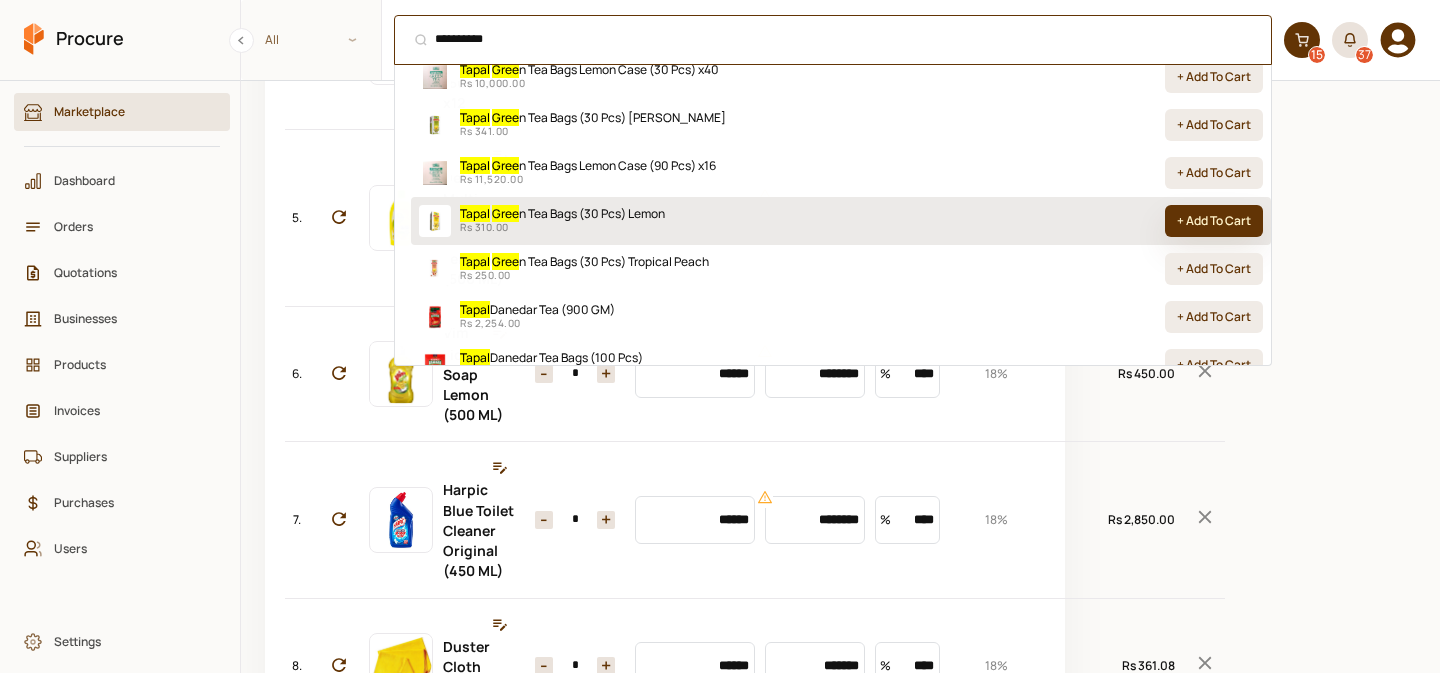 type on "**********" 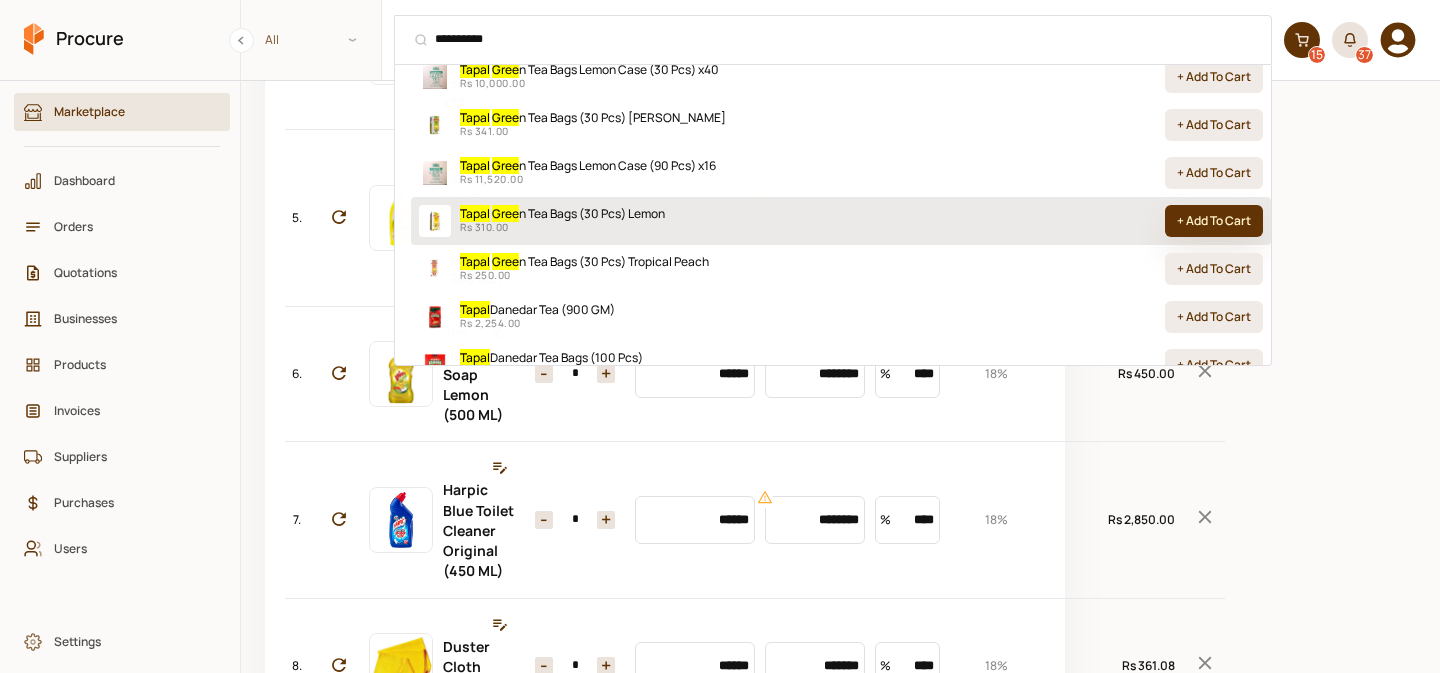 click on "+ Add To Cart" at bounding box center (1214, 221) 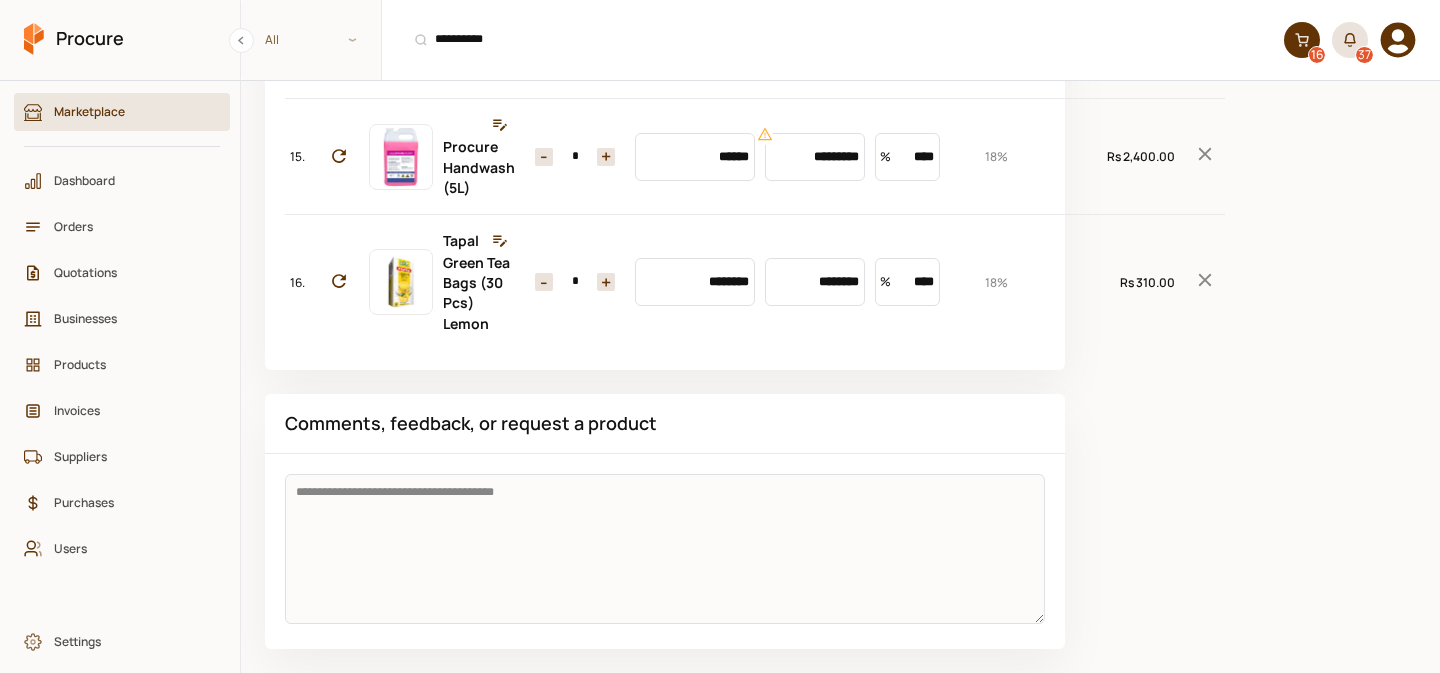 scroll, scrollTop: 2329, scrollLeft: 0, axis: vertical 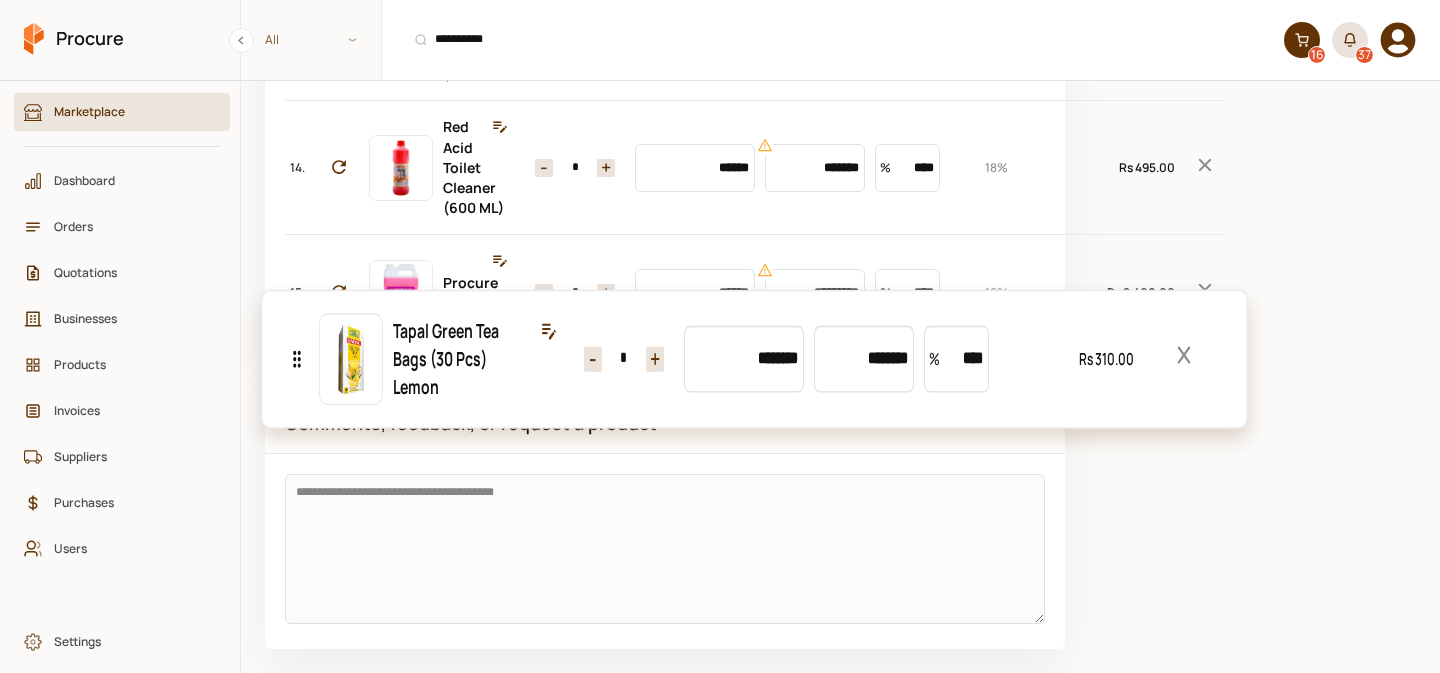 drag, startPoint x: 297, startPoint y: 284, endPoint x: 301, endPoint y: -74, distance: 358.02234 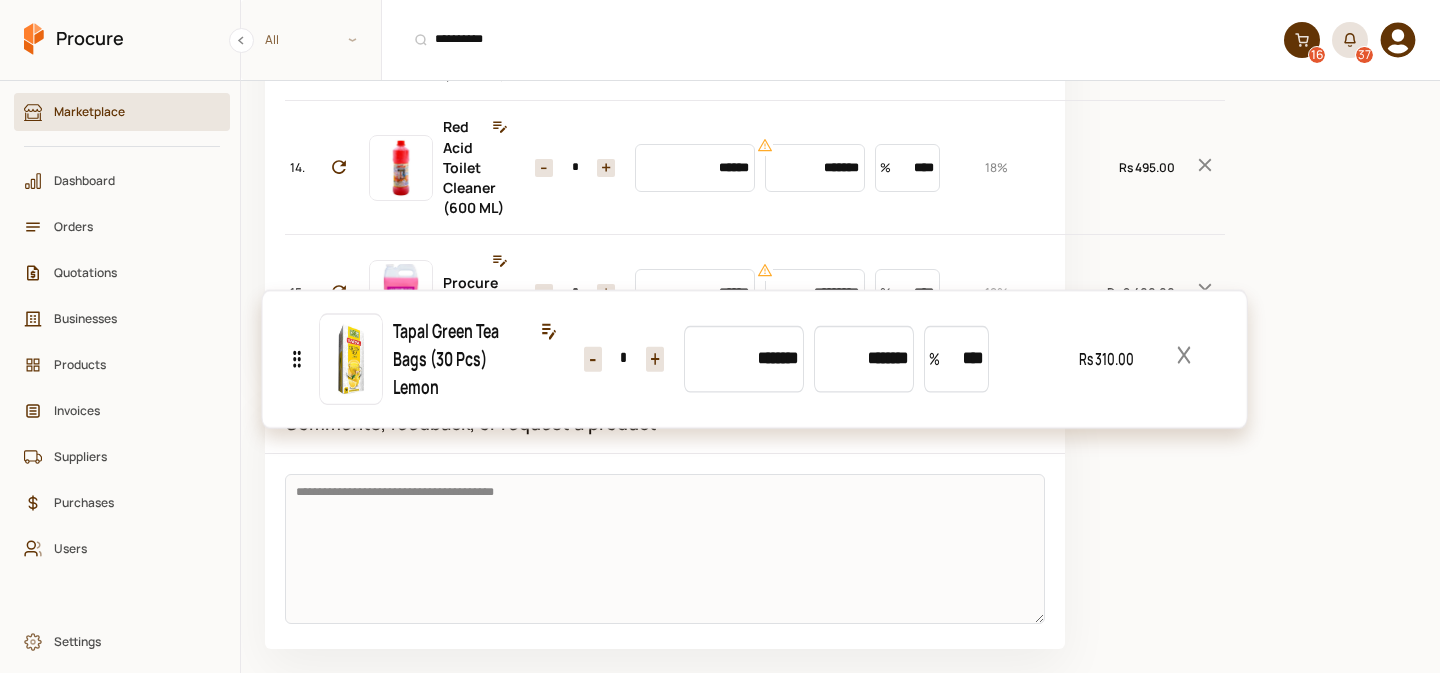 click on "**********" at bounding box center [720, 336] 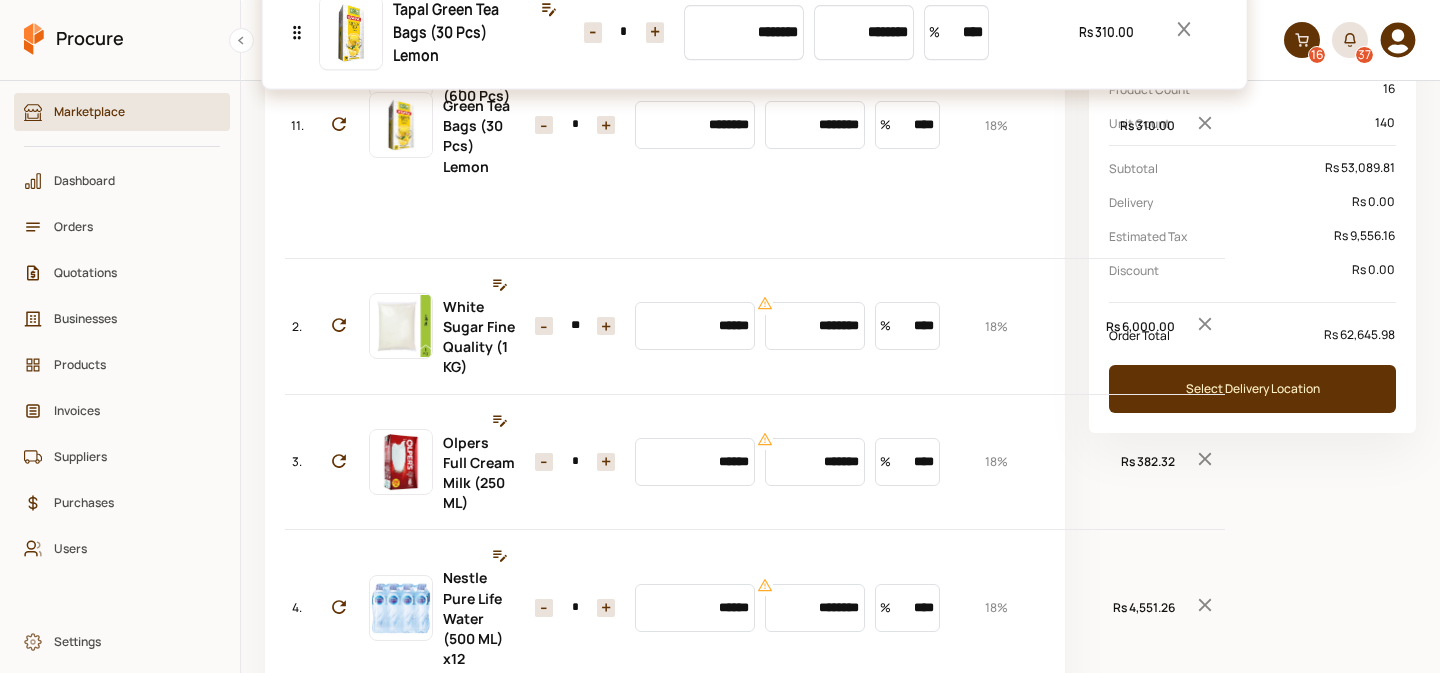 scroll, scrollTop: 0, scrollLeft: 0, axis: both 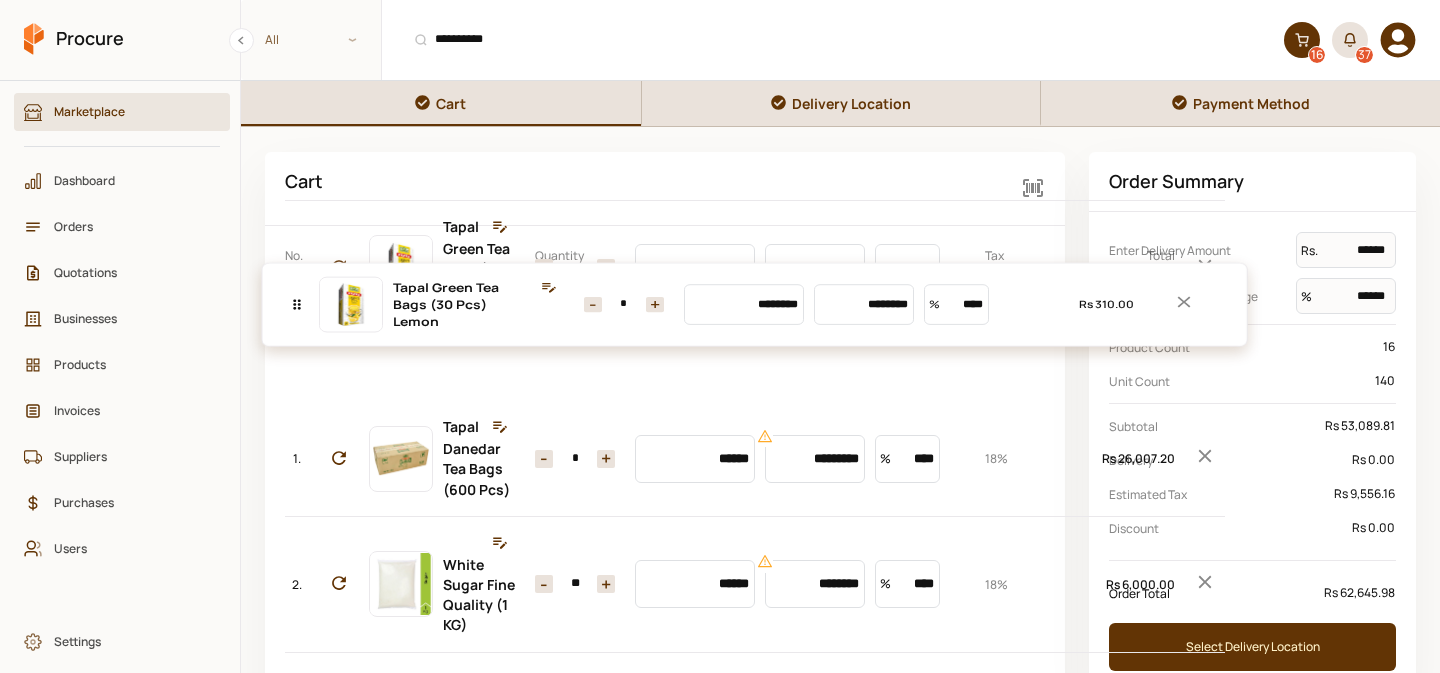 drag, startPoint x: 296, startPoint y: 380, endPoint x: 375, endPoint y: 343, distance: 87.23531 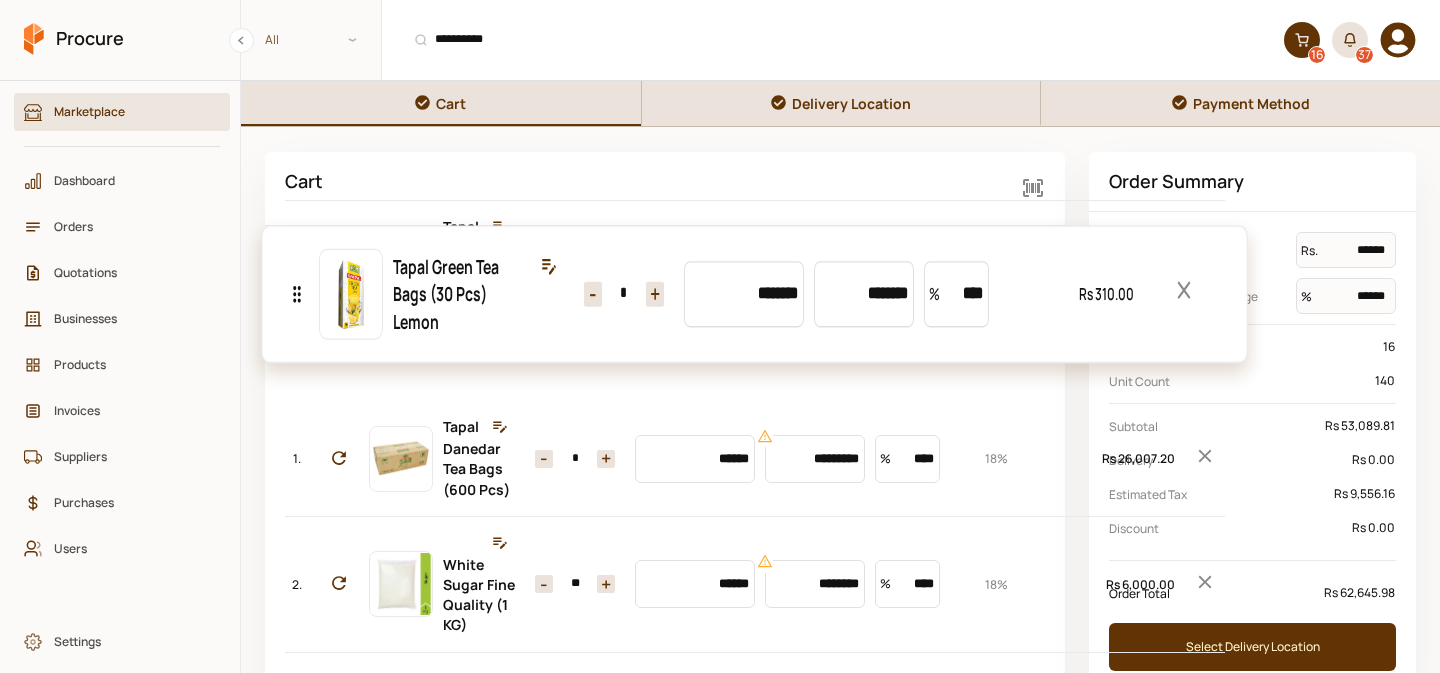 click on "No. Item Quantity Market Price Unit Price Discount  Tax Total 1. Tapal Danedar Tea Bags (600 Pcs) Quantity - * + Market ****** Price ********* Discount % **** Tax 18% Total Rs 26,007.20 2. White Sugar Fine Quality (1 KG) Quantity - ** + Market ****** Price ******** Discount % **** Tax 18% Total Rs 6,000.00 3. Olpers Full Cream Milk (250 ML) Quantity - * + Market ****** Price ******* Discount % **** Tax 18% Total Rs 382.32 4. Nestle Pure Life Water (500 ML) x12 Quantity - * + Market ****** Price ******** Discount % **** Tax 18% Total Rs 4,551.26 5. Dettol Multi Surface Cleaner - Lemon (500 ML) Quantity - * + Market ****** Price ******** Discount % **** Tax 18% Total Rs 1,580.00 6. Vim Liquid Soap Lemon (500 ML) Quantity - * + Market ****** Price ******** Discount % **** Tax 18% Total Rs 450.00 7. Harpic Blue Toilet Cleaner Original (450 ML) Quantity - * + Market ****** Price ******** Discount % **** Tax 18% Total Rs 2,850.00 8. Duster Cloth Yellow (1 Pcs) Quantity - * + Market ****** Price ******* % Tax" at bounding box center (665, 1429) 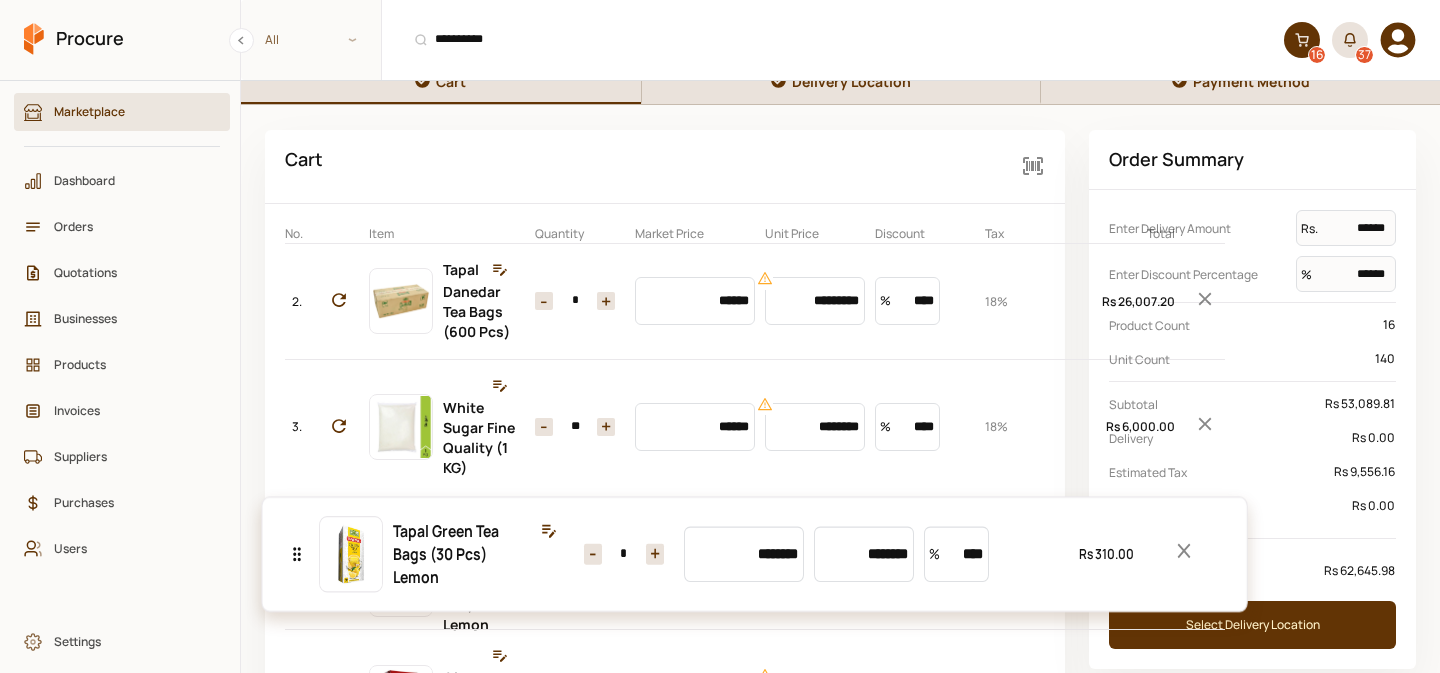 scroll, scrollTop: 67, scrollLeft: 0, axis: vertical 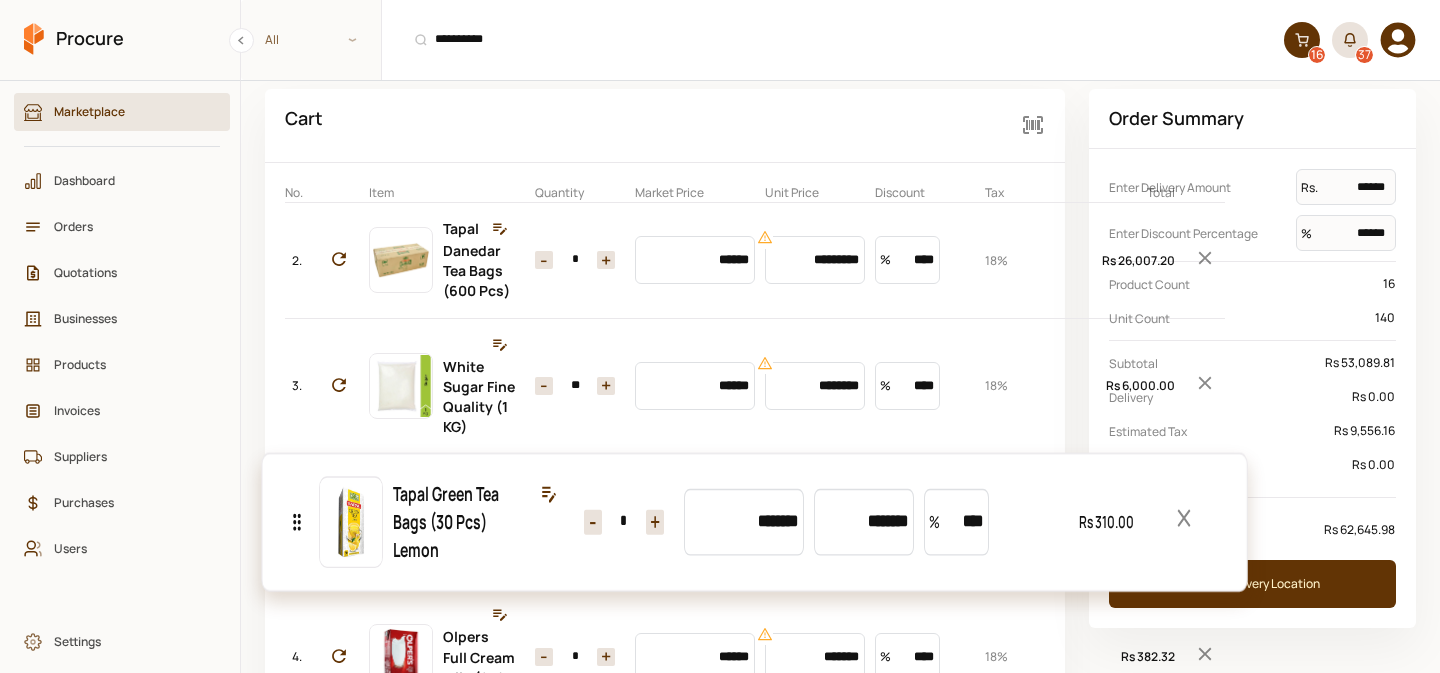 drag, startPoint x: 299, startPoint y: 331, endPoint x: 310, endPoint y: 574, distance: 243.24884 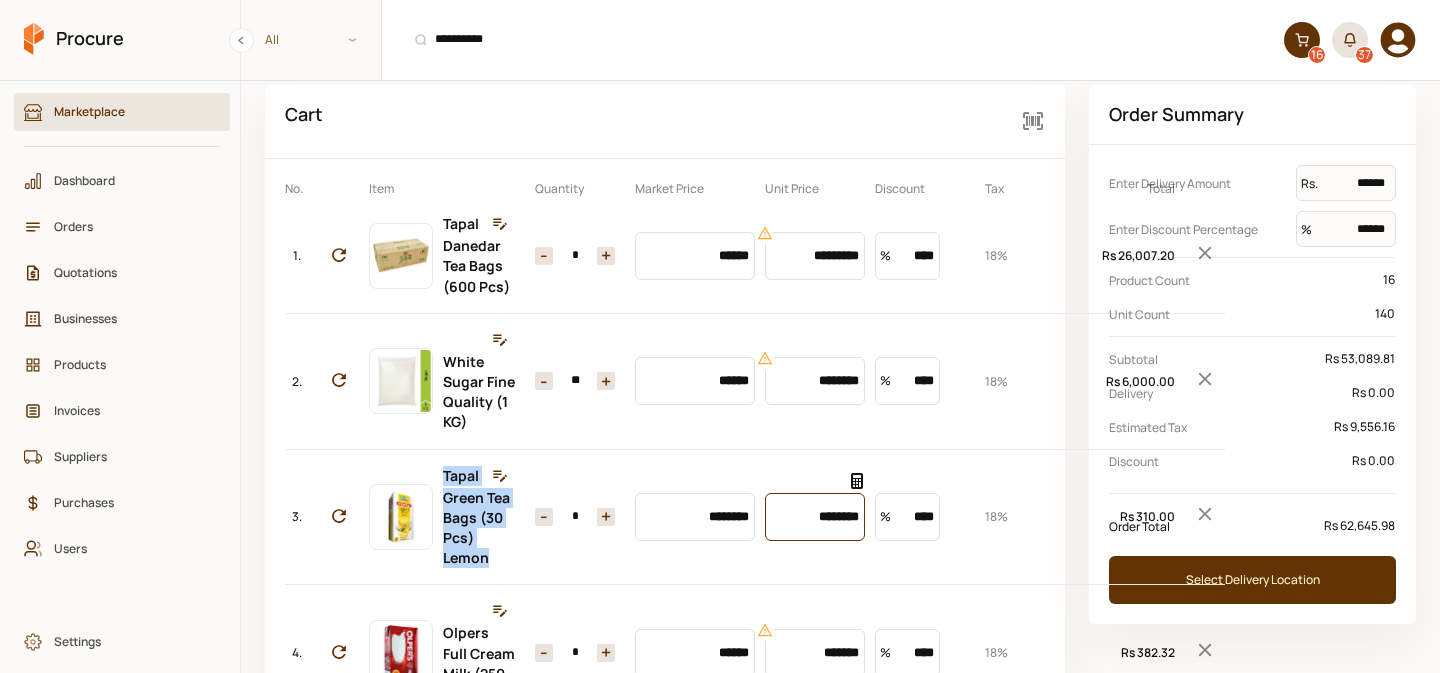 click on "********" at bounding box center [815, 517] 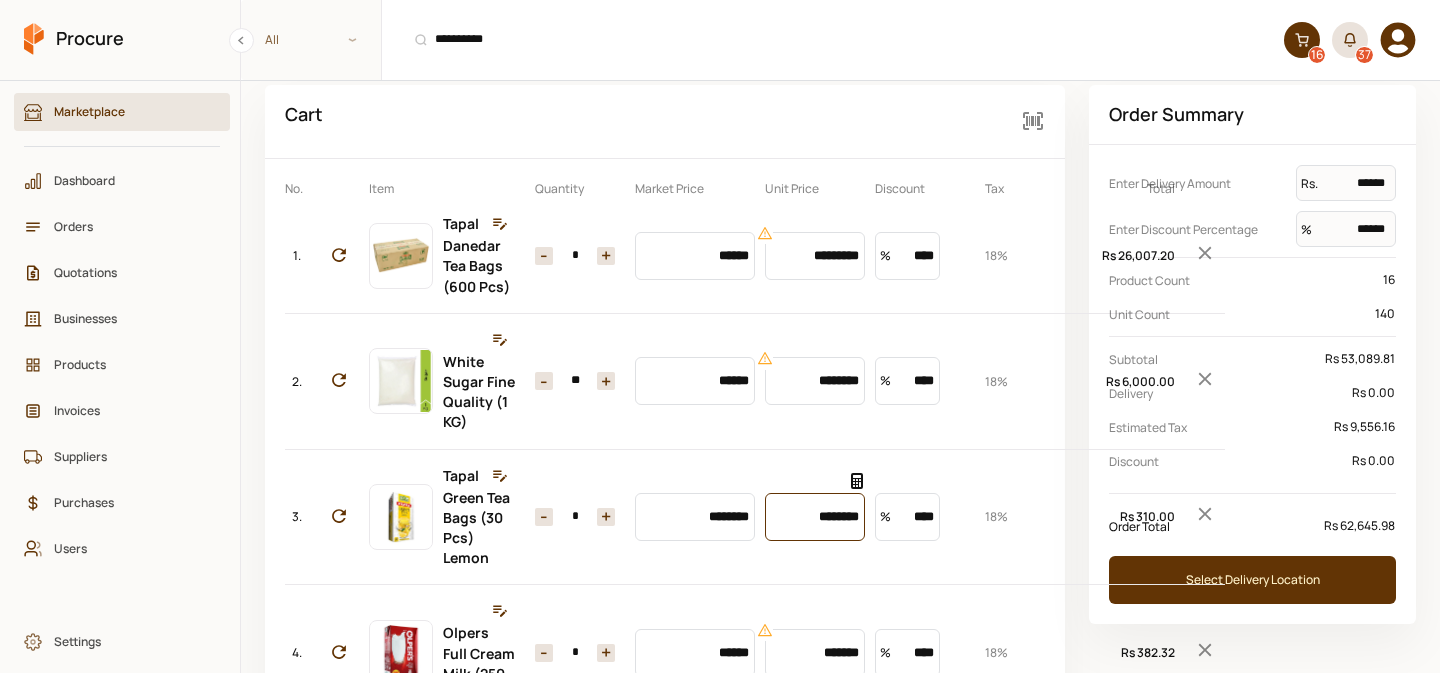 click on "********" at bounding box center [815, 517] 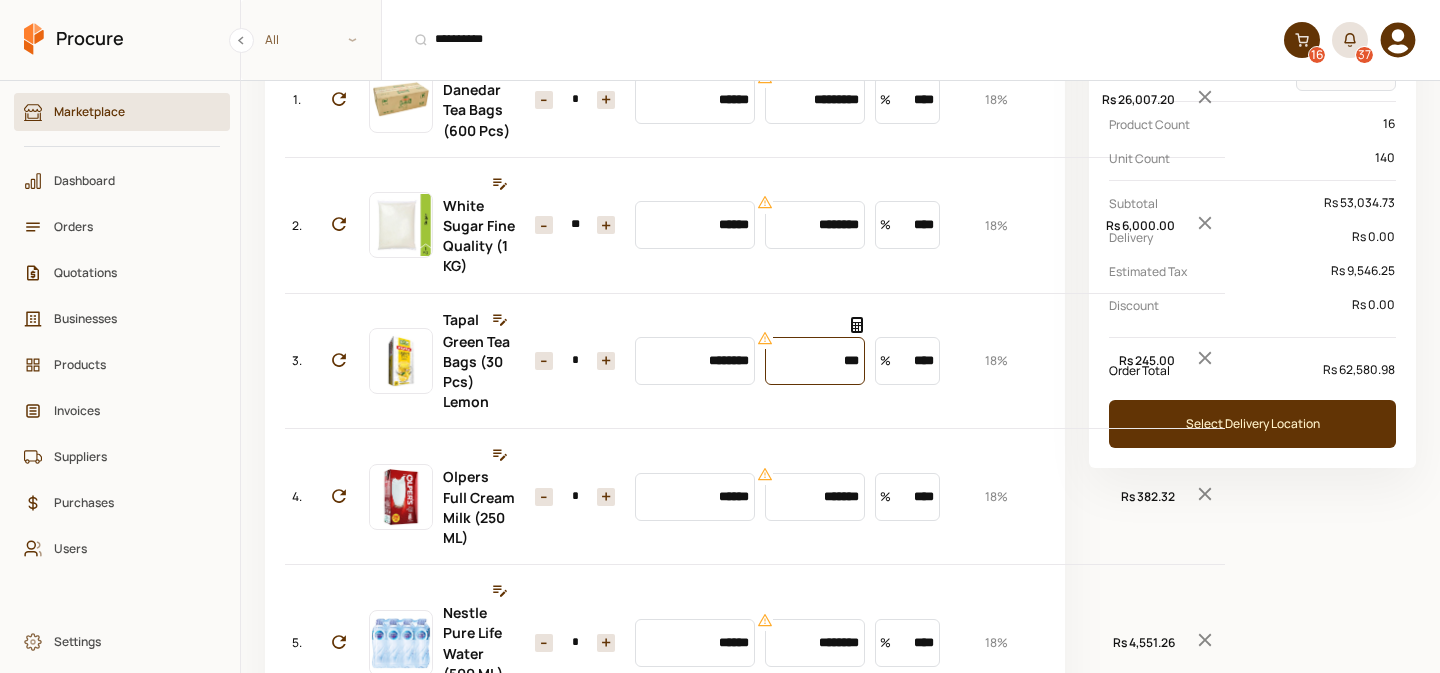scroll, scrollTop: 230, scrollLeft: 0, axis: vertical 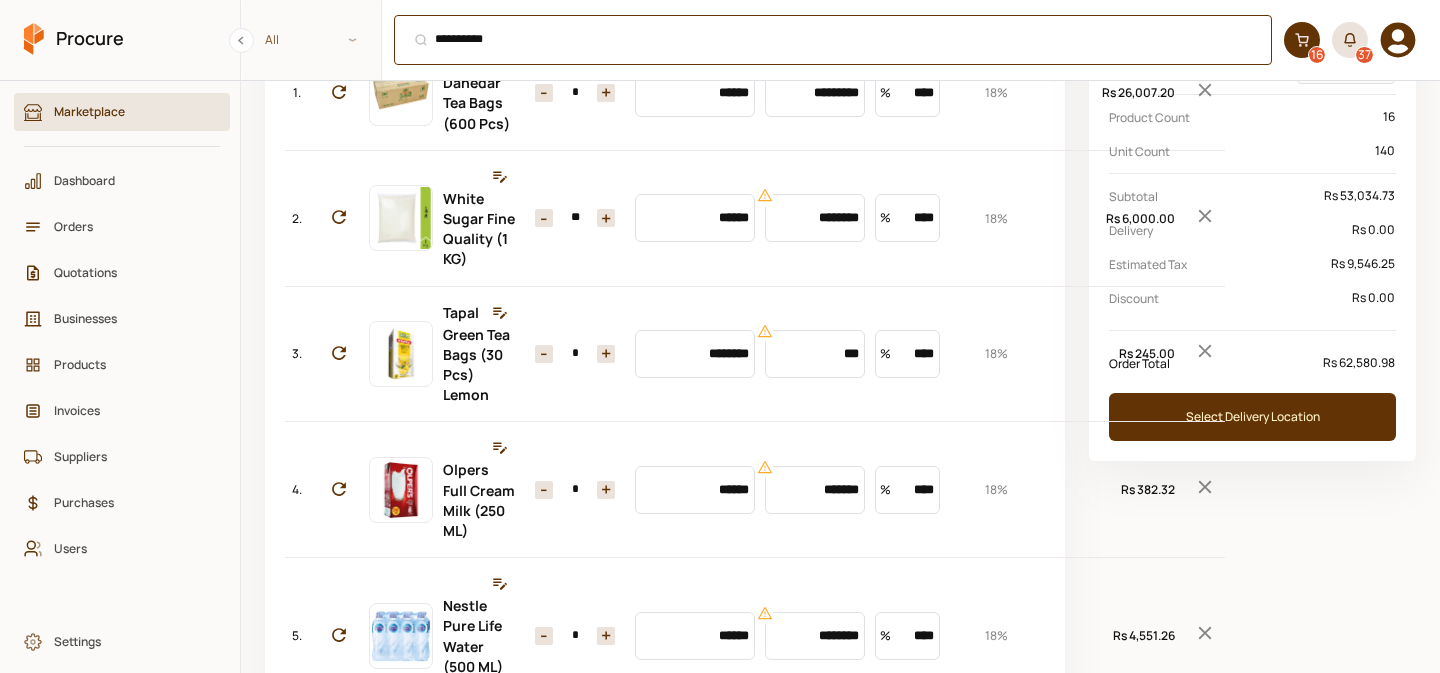click on "**********" at bounding box center [833, 40] 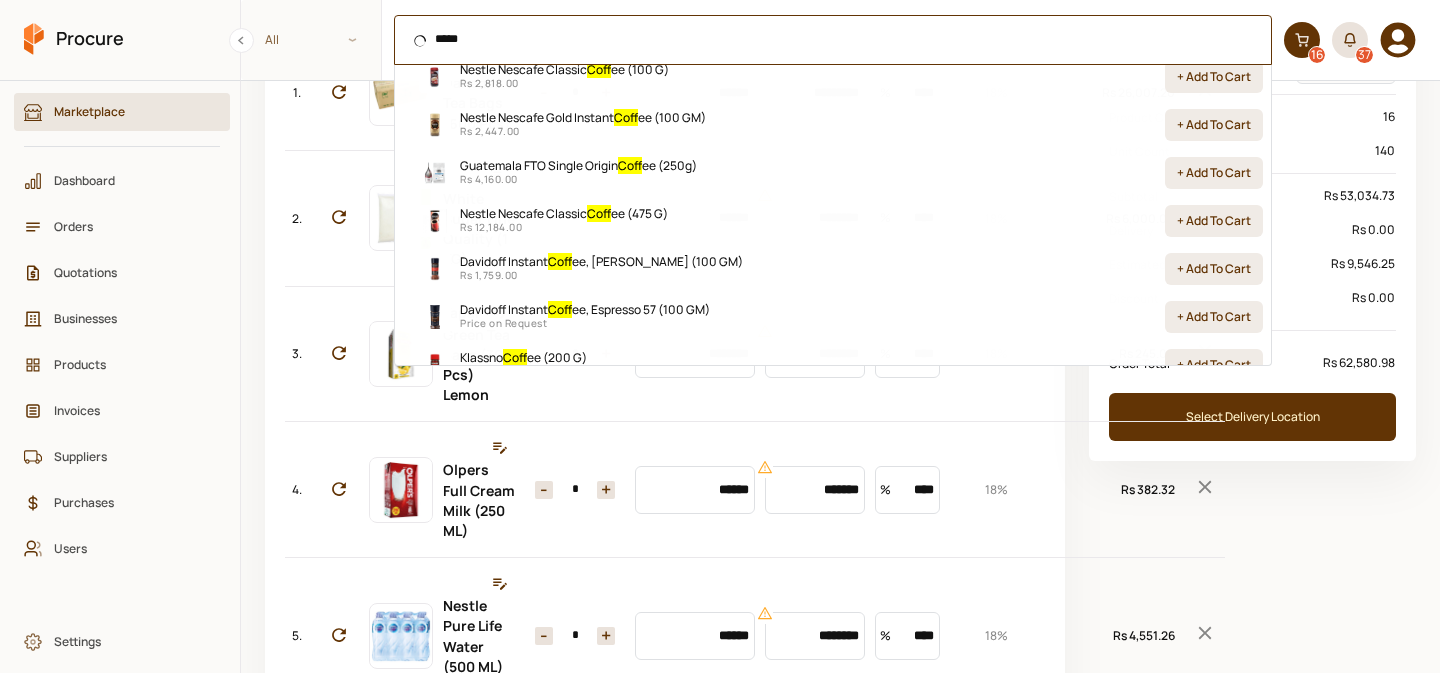 scroll, scrollTop: 53, scrollLeft: 0, axis: vertical 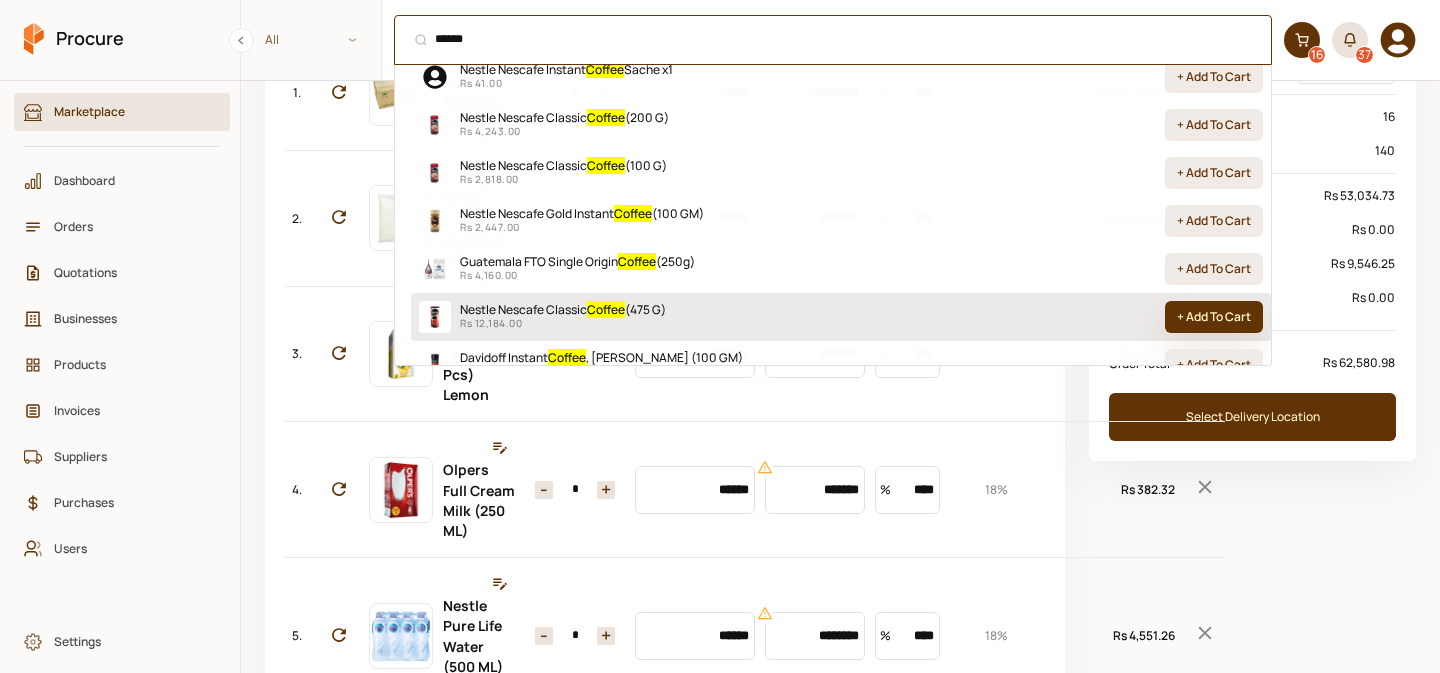 type on "******" 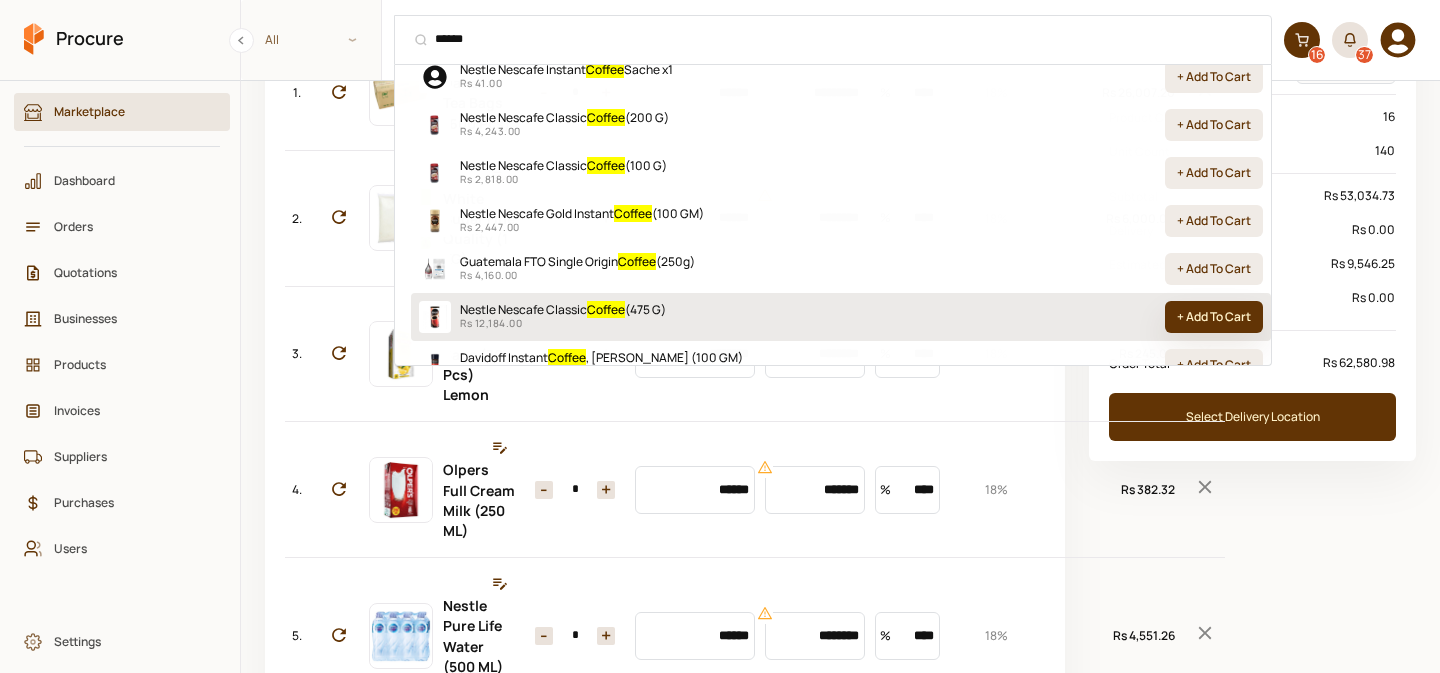 click on "+ Add To Cart" at bounding box center [1214, 317] 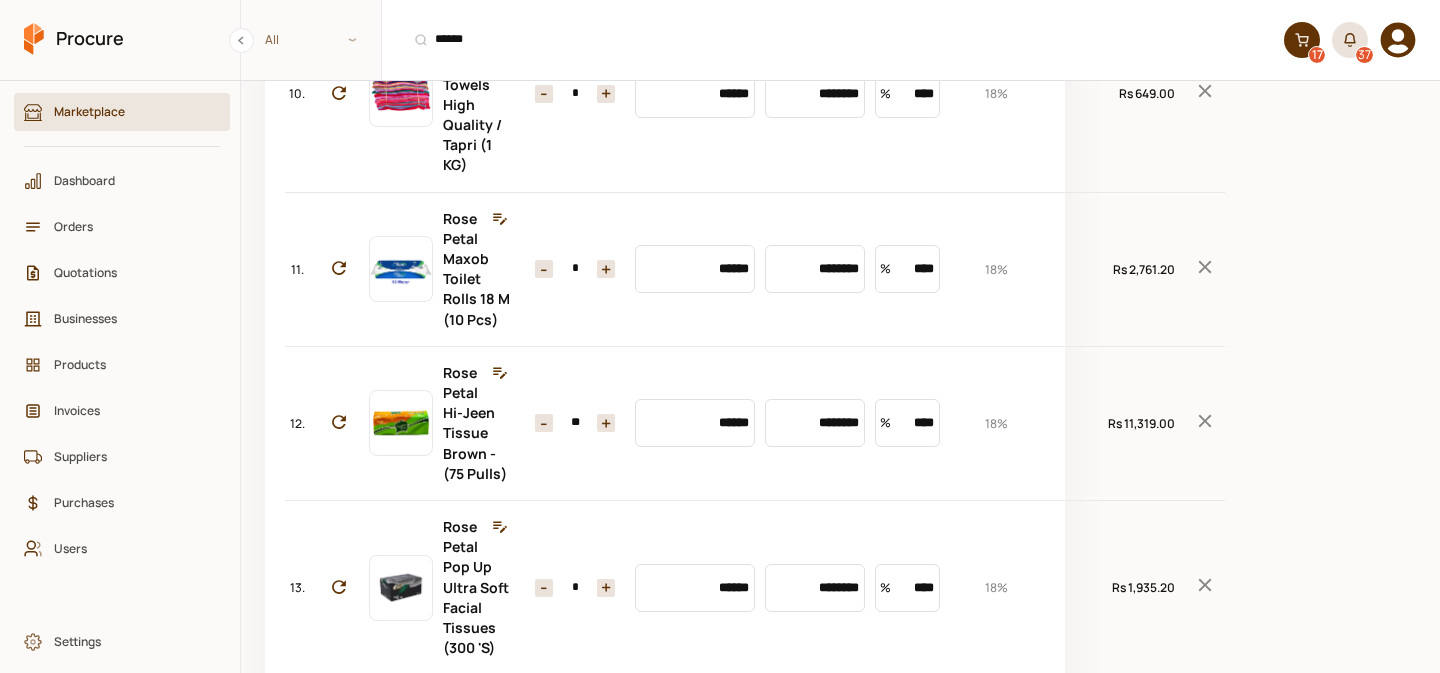 scroll, scrollTop: 2486, scrollLeft: 0, axis: vertical 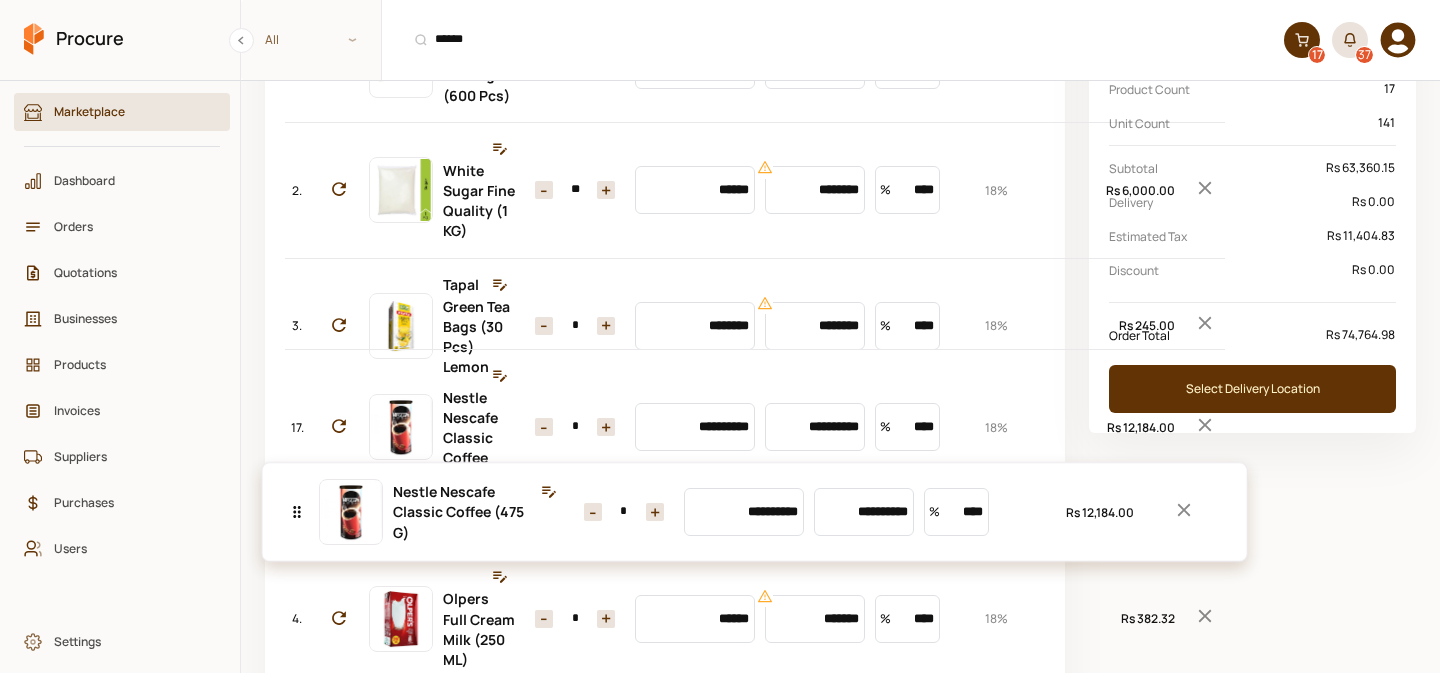 drag, startPoint x: 302, startPoint y: 267, endPoint x: 361, endPoint y: 534, distance: 273.44104 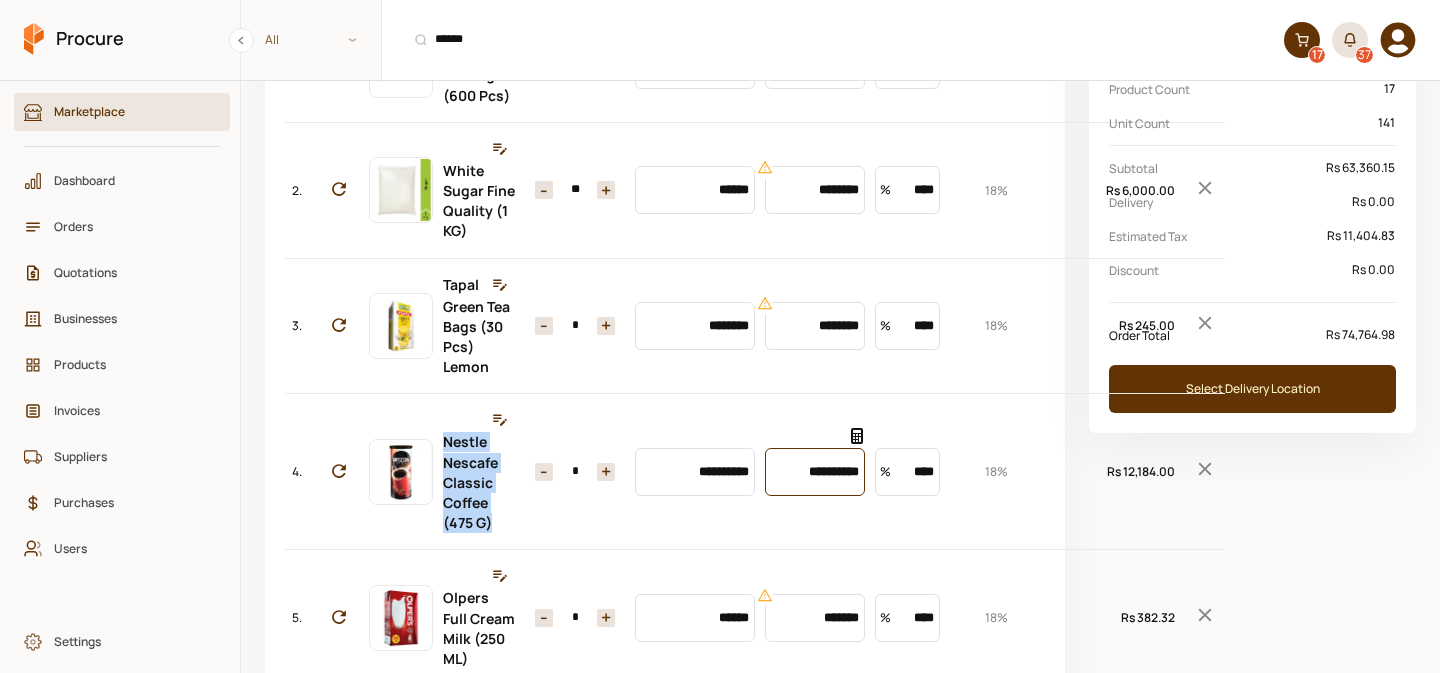 click on "**********" at bounding box center [815, 472] 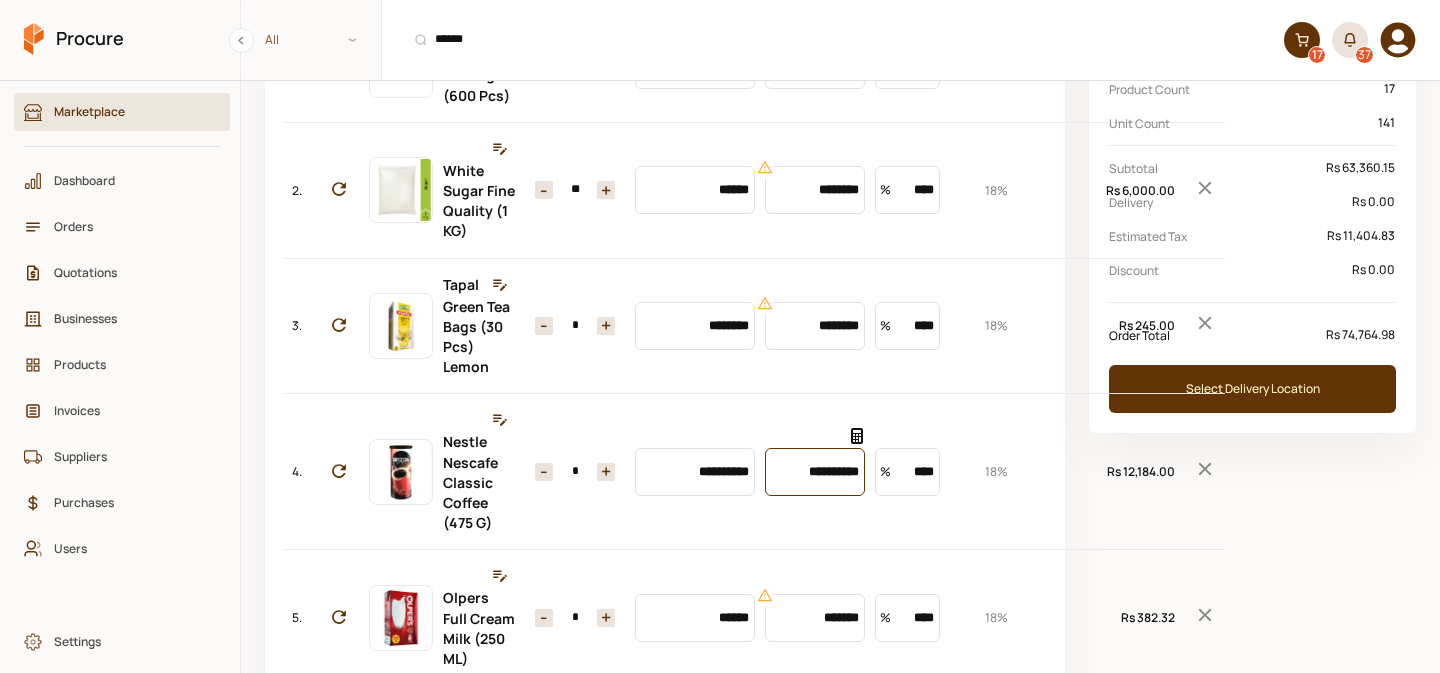 click on "**********" at bounding box center [815, 472] 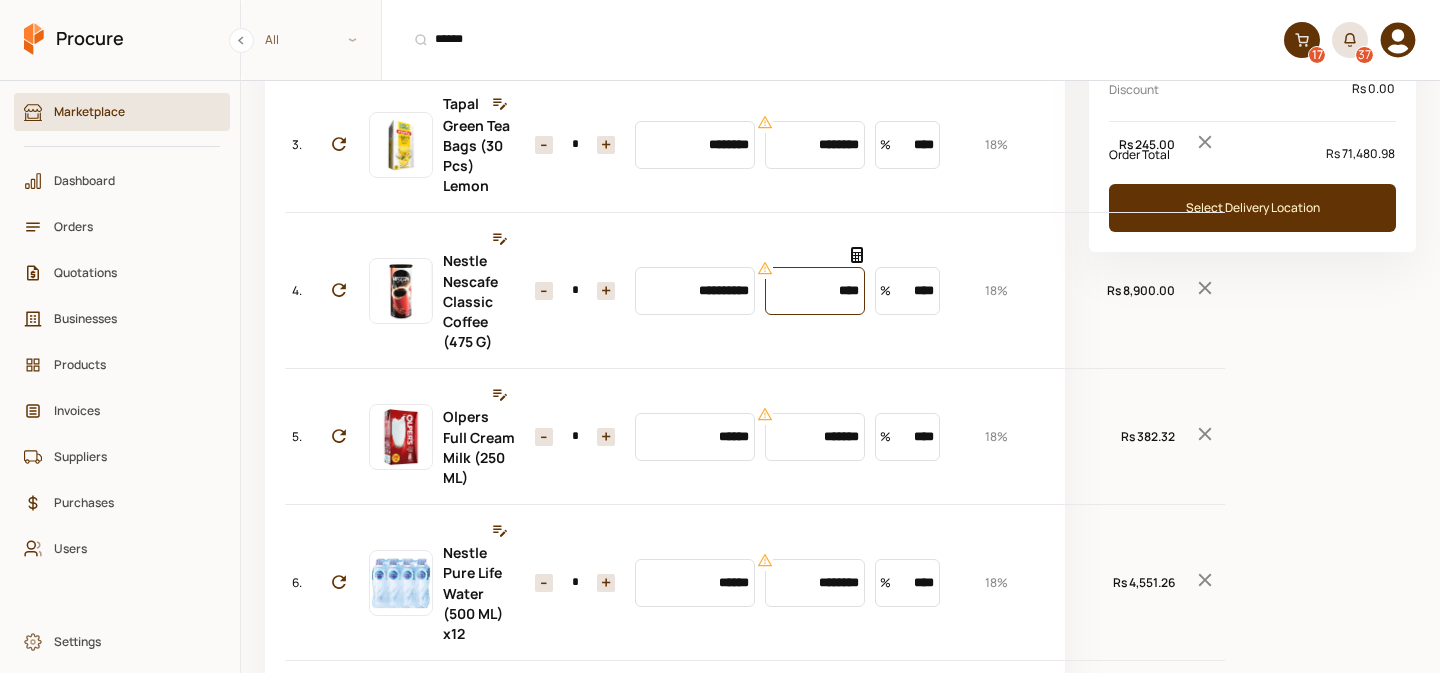 scroll, scrollTop: 444, scrollLeft: 0, axis: vertical 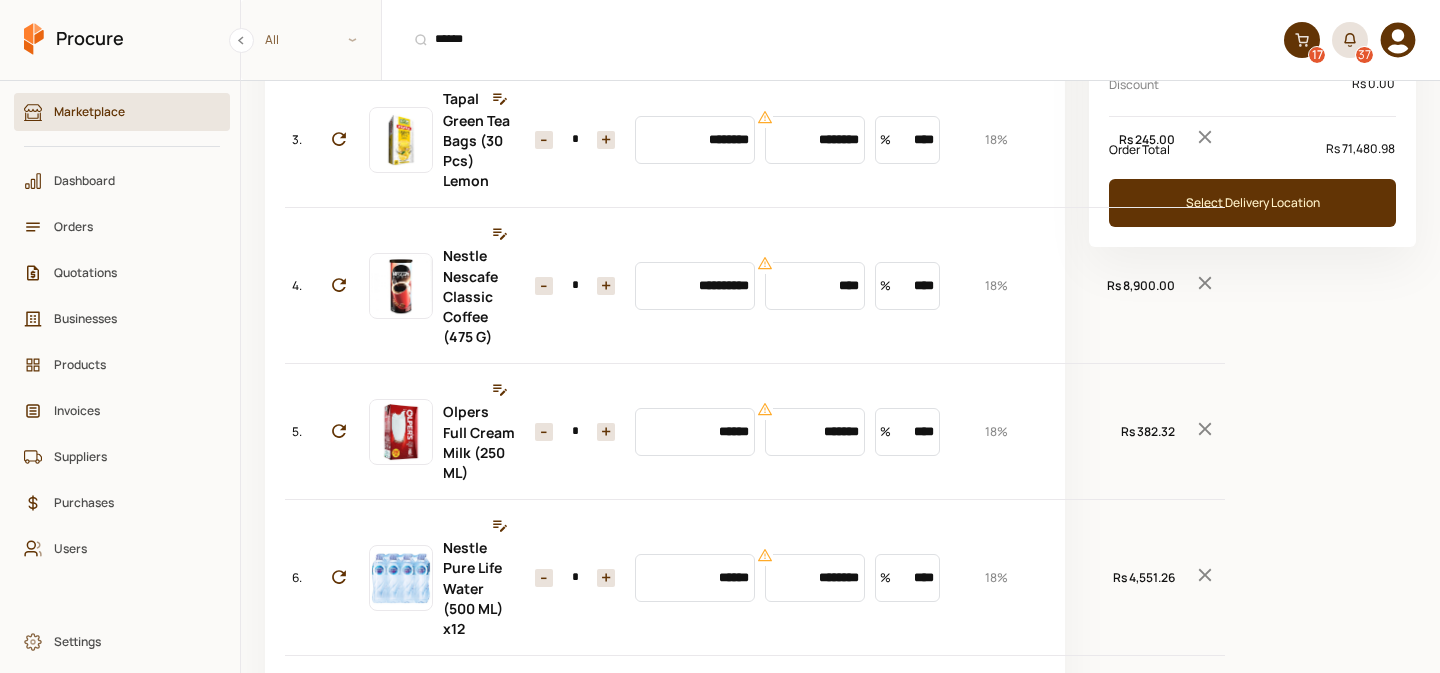 click 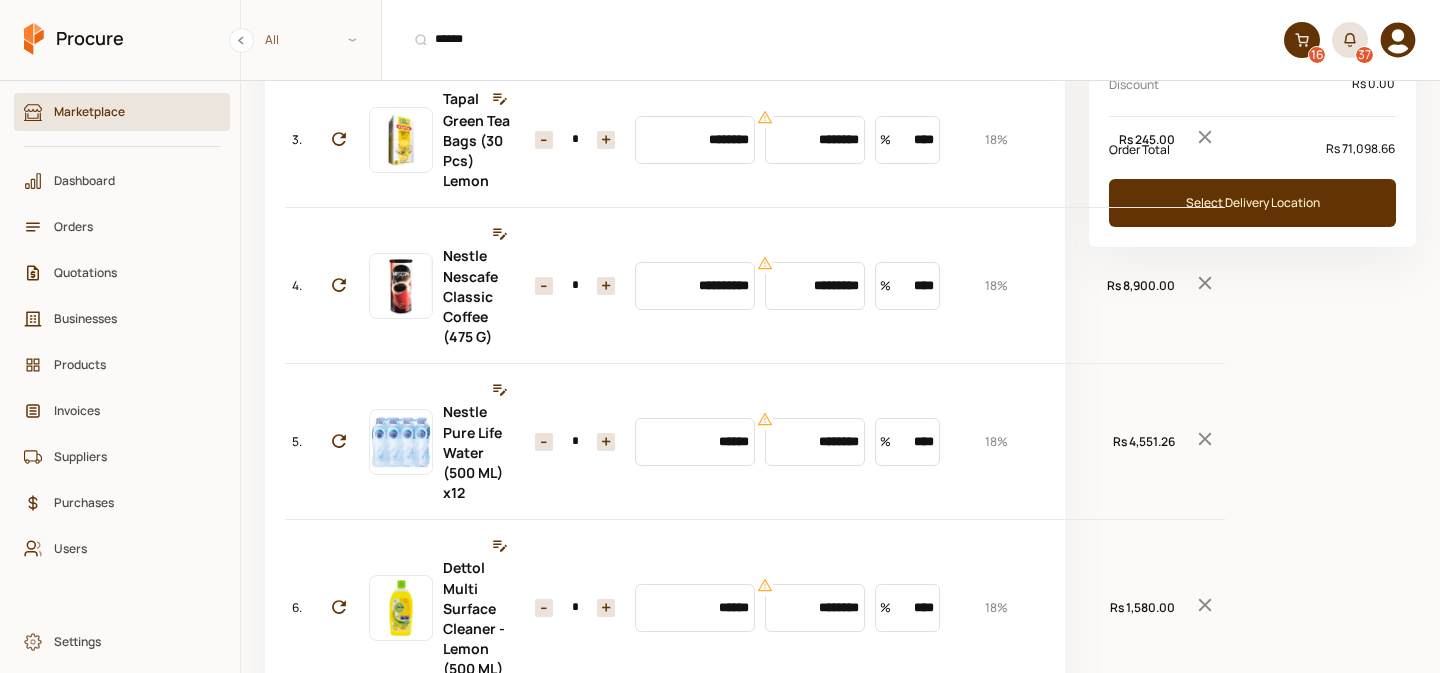 click on "-" at bounding box center [544, 442] 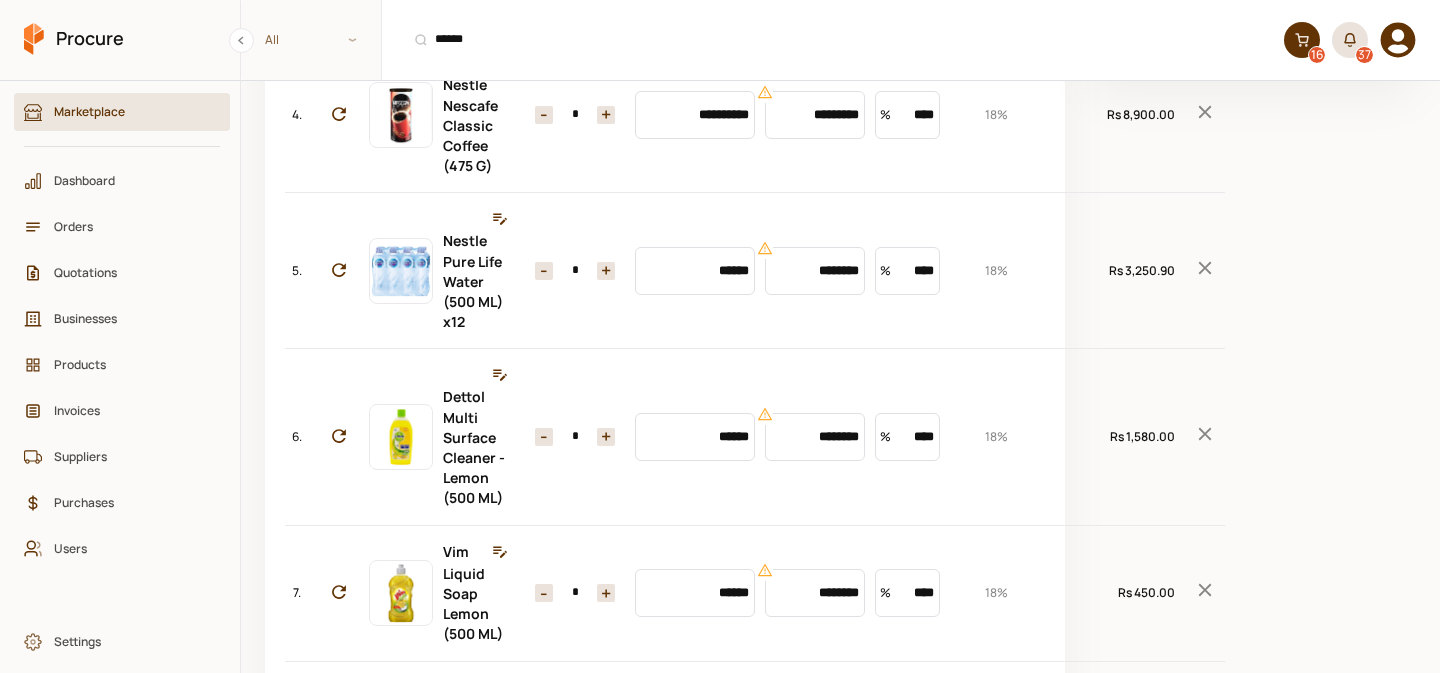 scroll, scrollTop: 636, scrollLeft: 0, axis: vertical 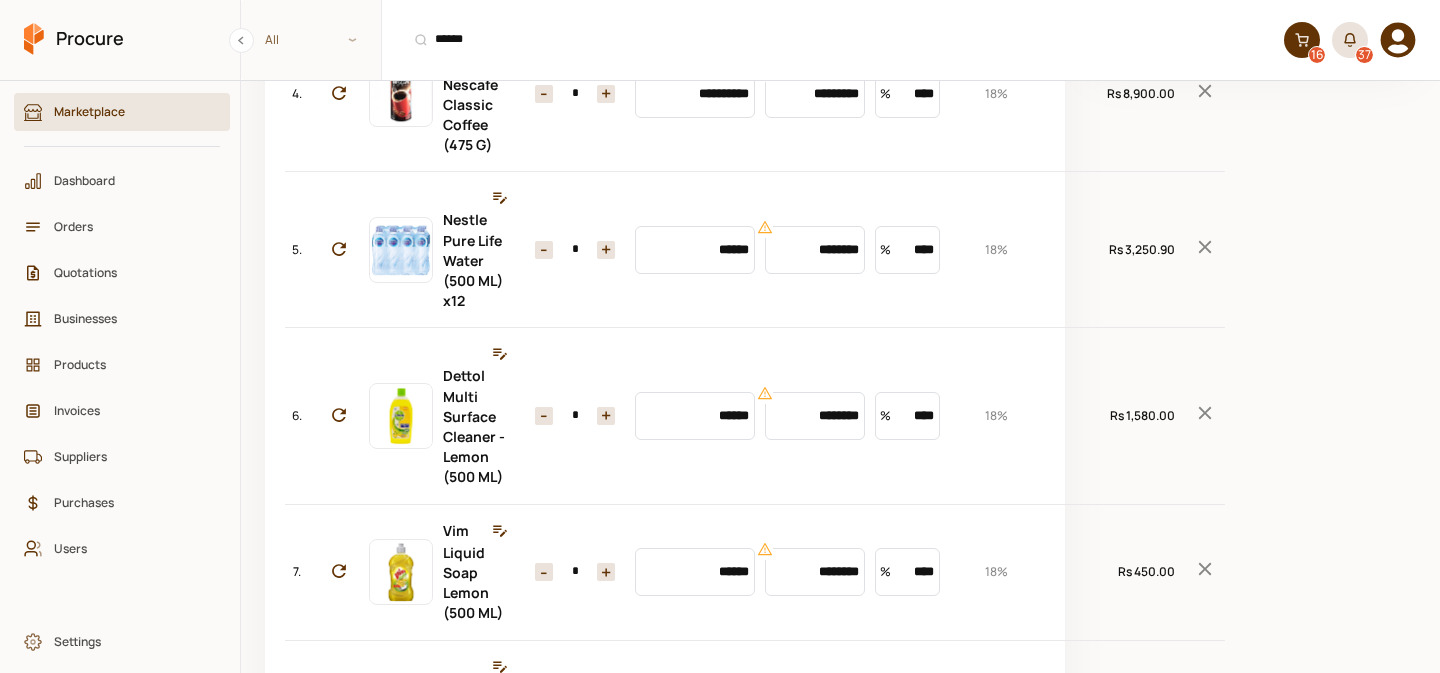 click on "+" at bounding box center (606, 416) 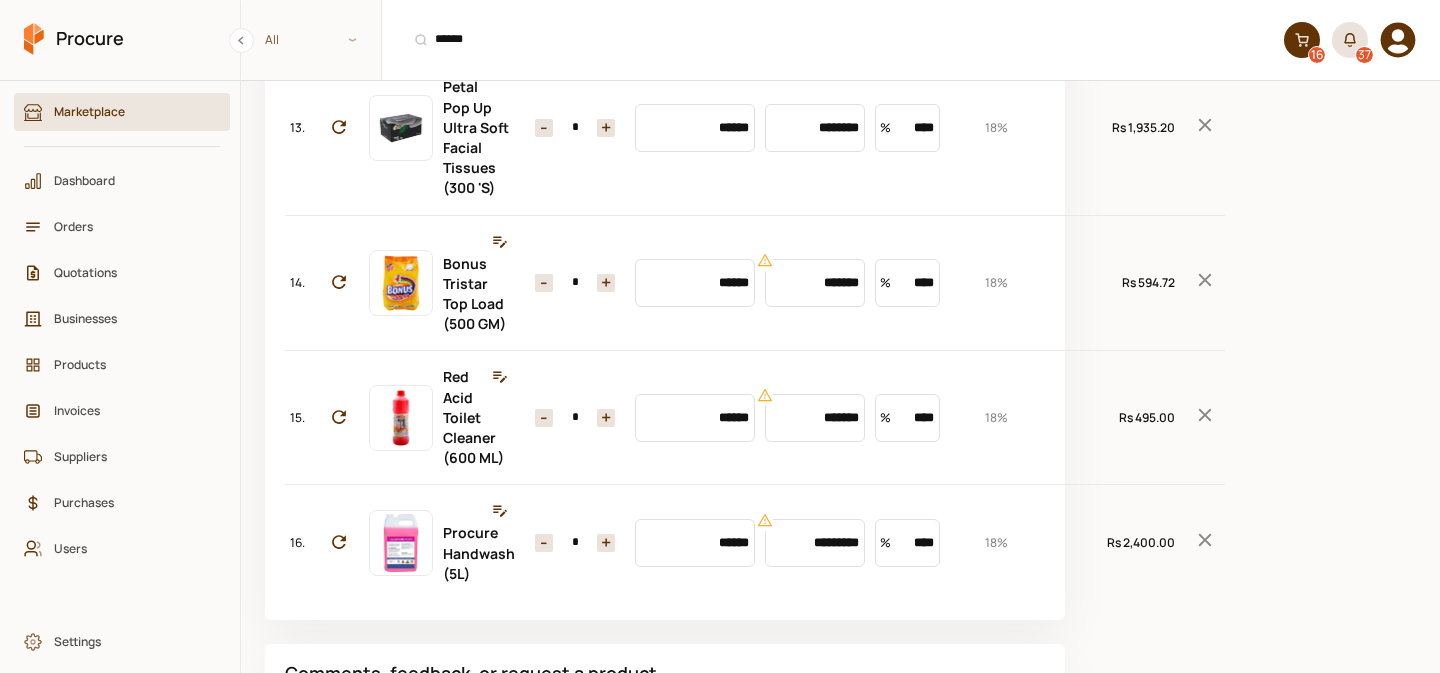 scroll, scrollTop: 1888, scrollLeft: 0, axis: vertical 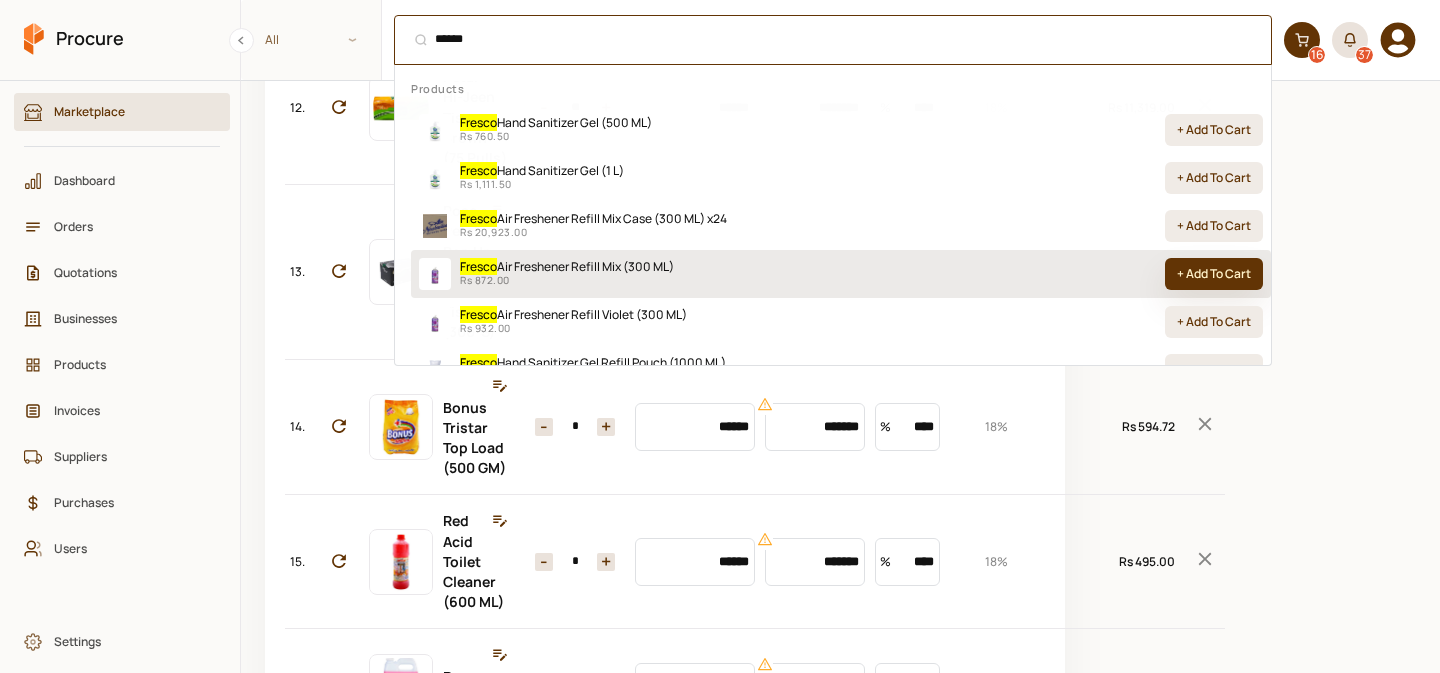 type on "******" 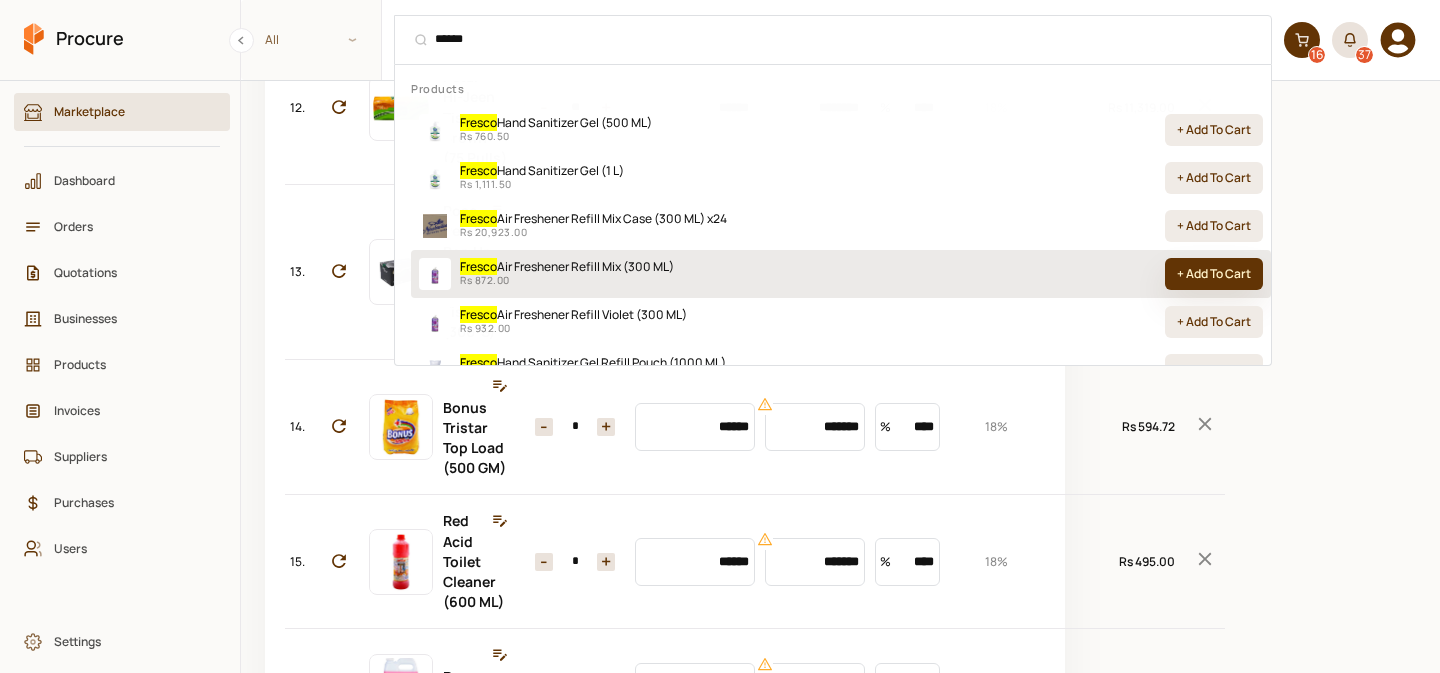 click on "+ Add To Cart" at bounding box center (1214, 274) 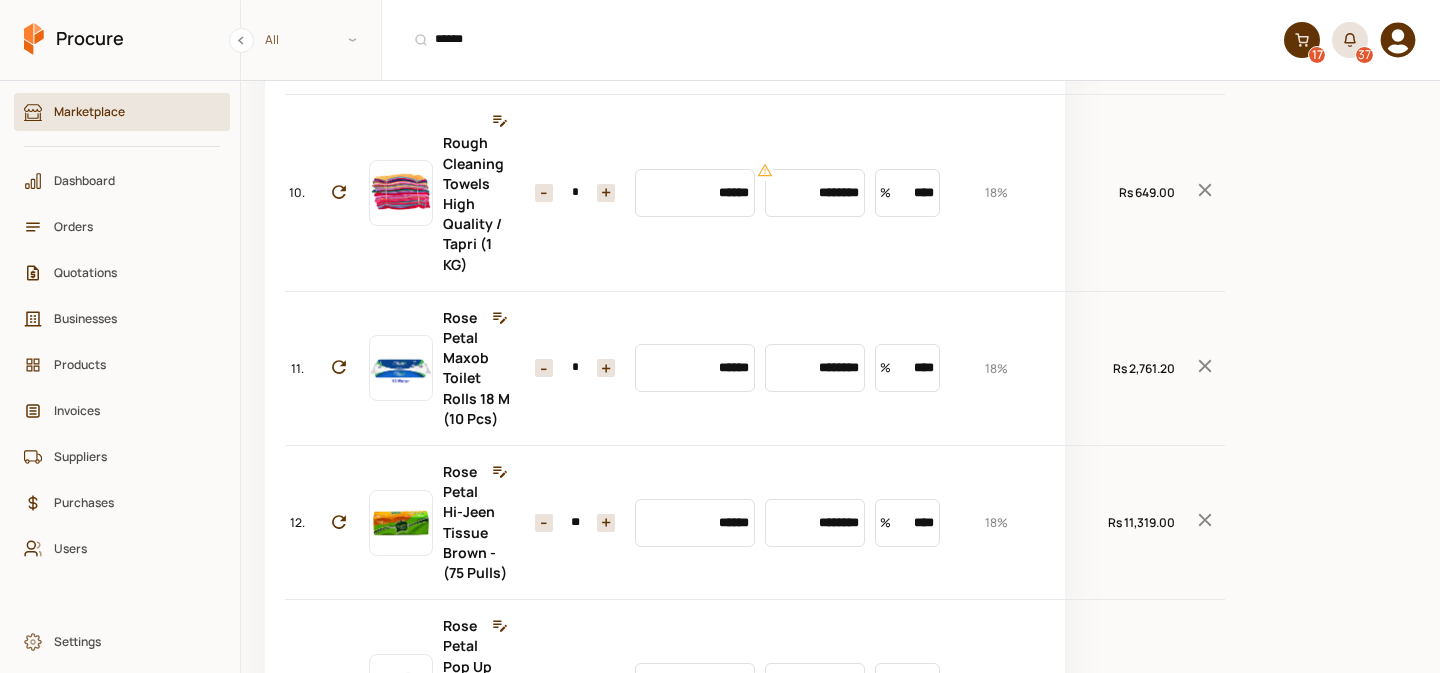 scroll, scrollTop: 2465, scrollLeft: 0, axis: vertical 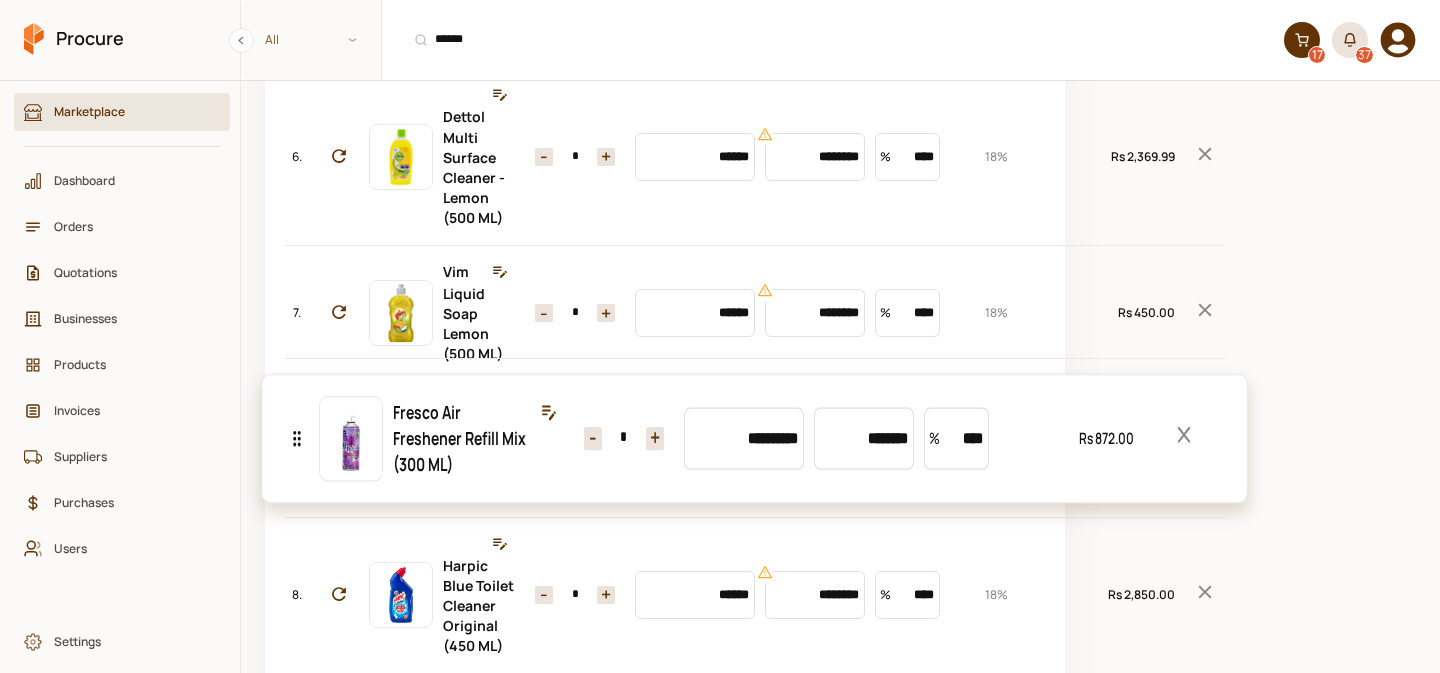 drag, startPoint x: 299, startPoint y: 293, endPoint x: 342, endPoint y: 479, distance: 190.90573 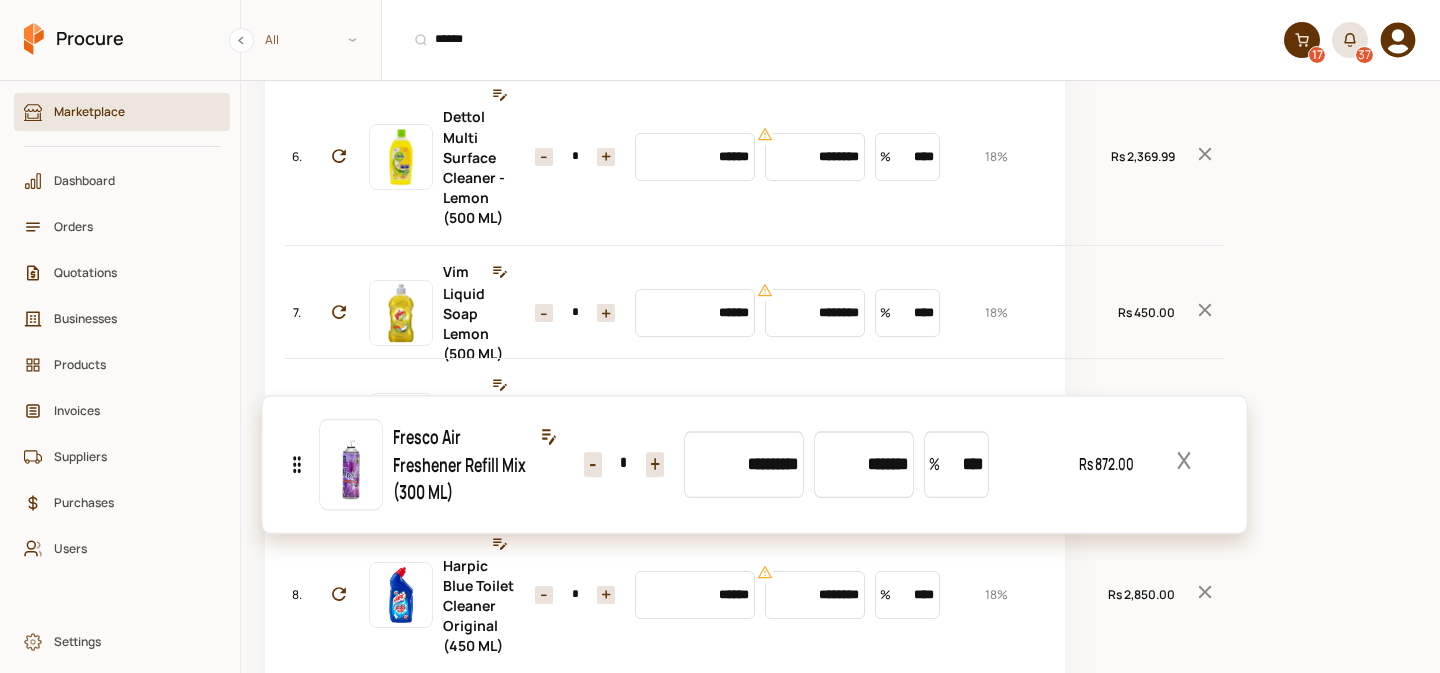 click on "**********" at bounding box center [665, 612] 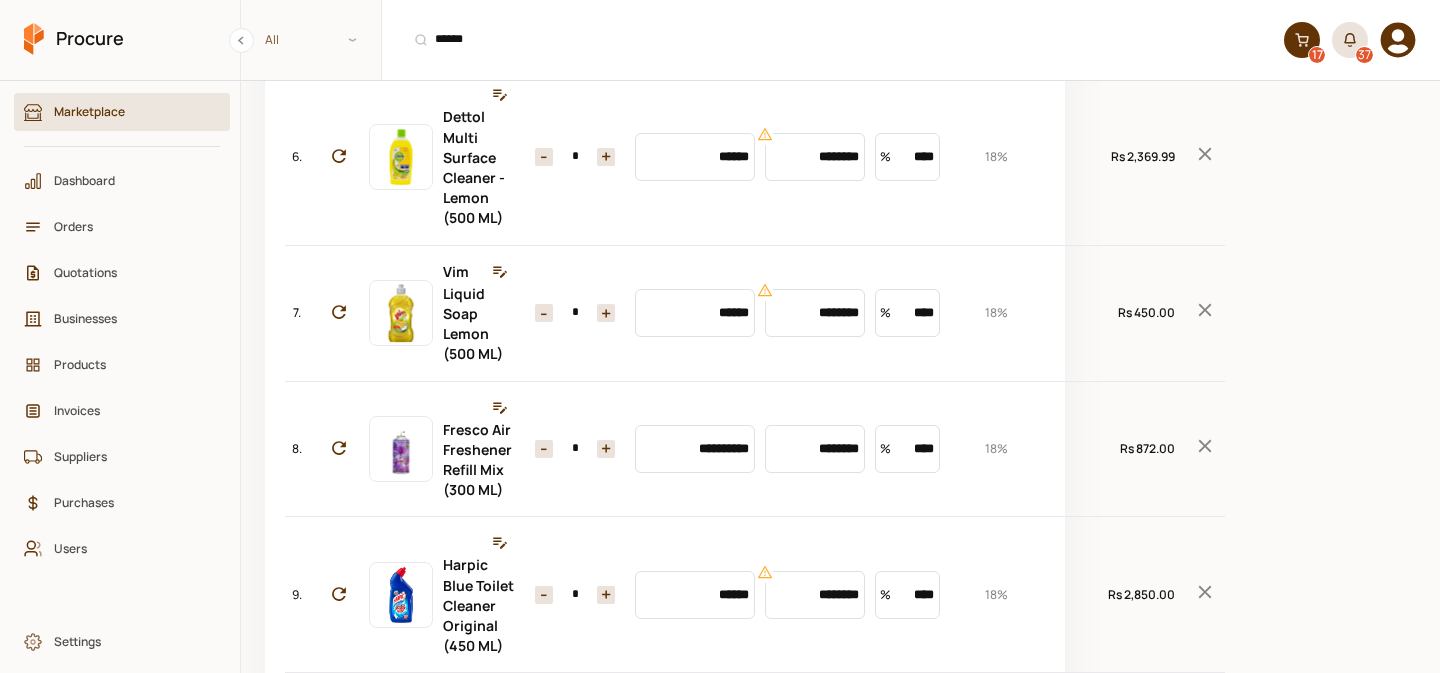 click on "+" at bounding box center [606, 449] 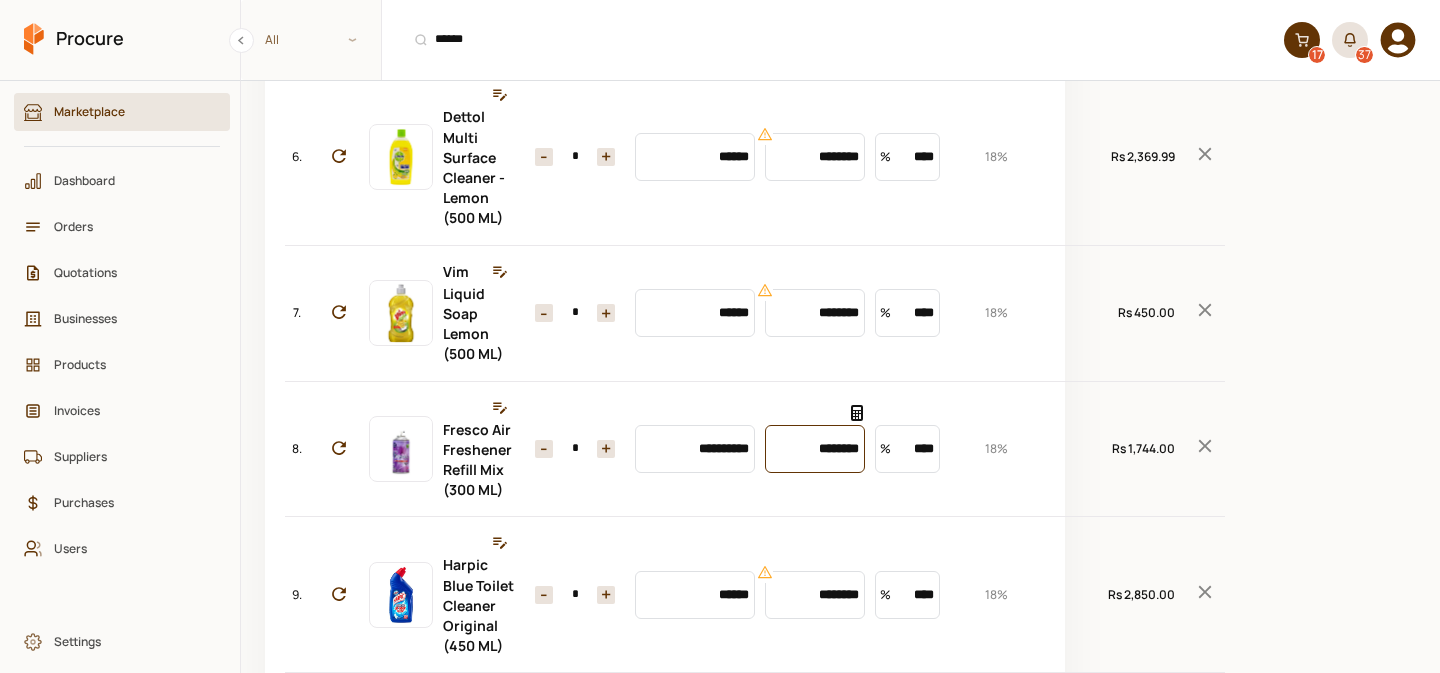 click on "********" at bounding box center (815, 449) 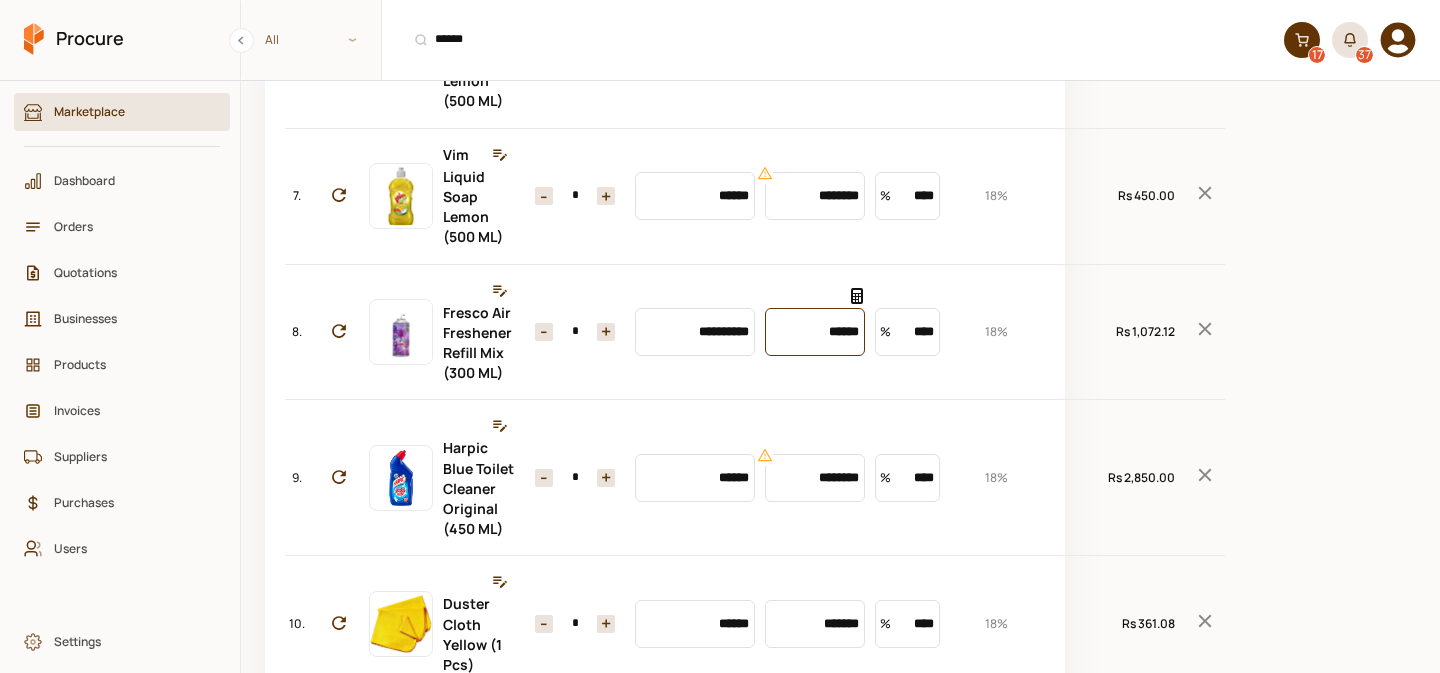 scroll, scrollTop: 1099, scrollLeft: 0, axis: vertical 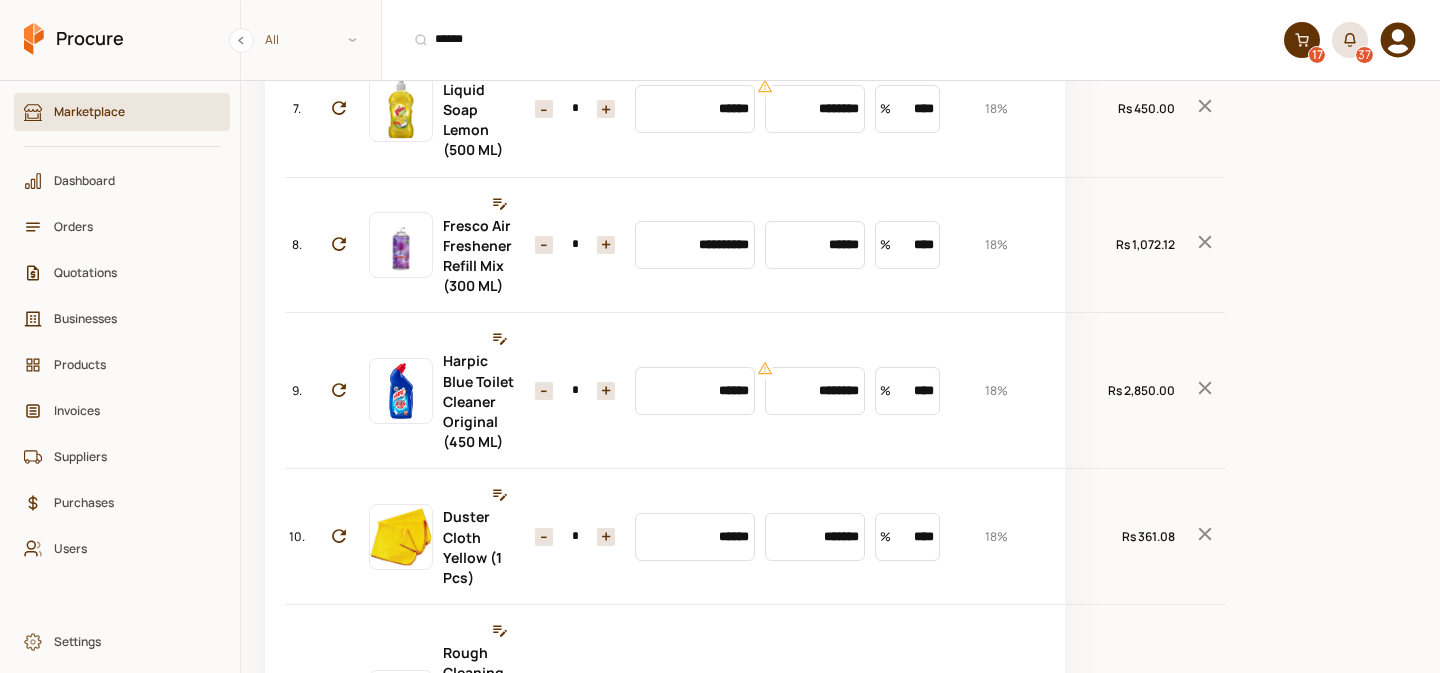click on "+" at bounding box center [606, 391] 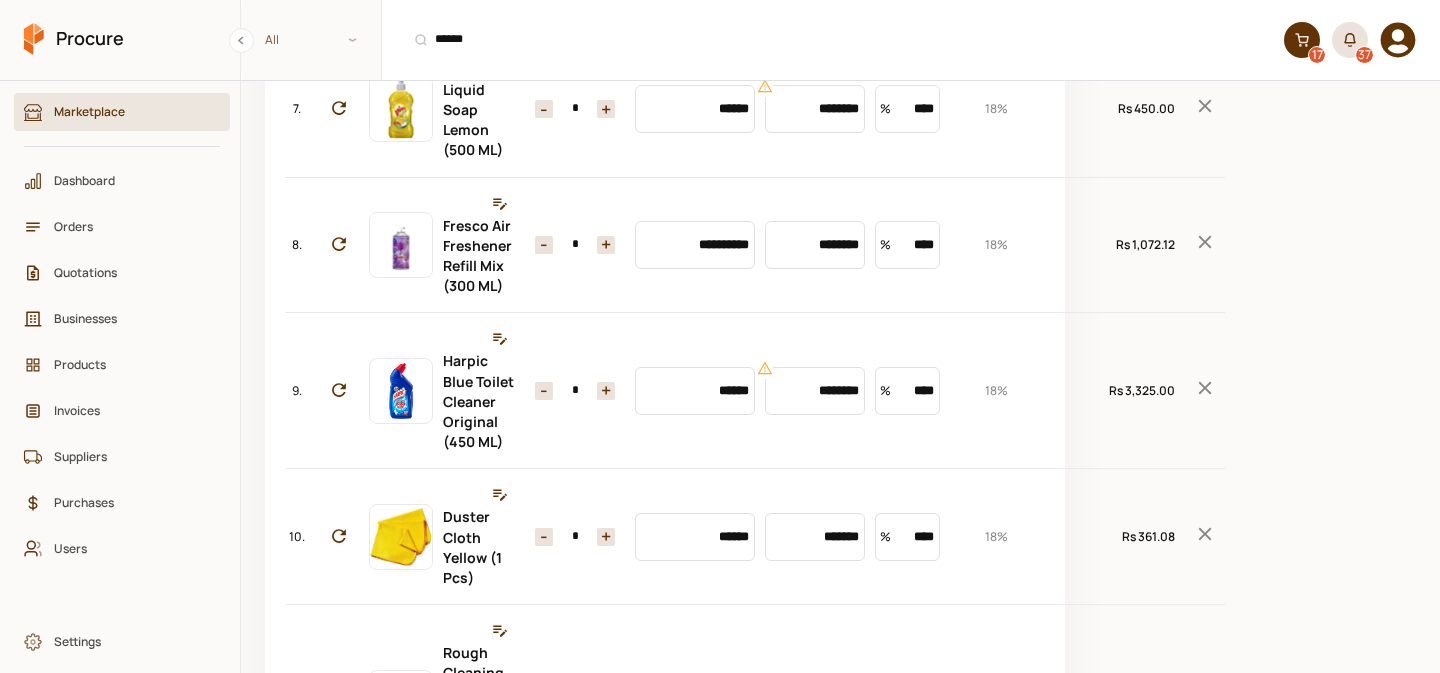 click on "+" at bounding box center (606, 391) 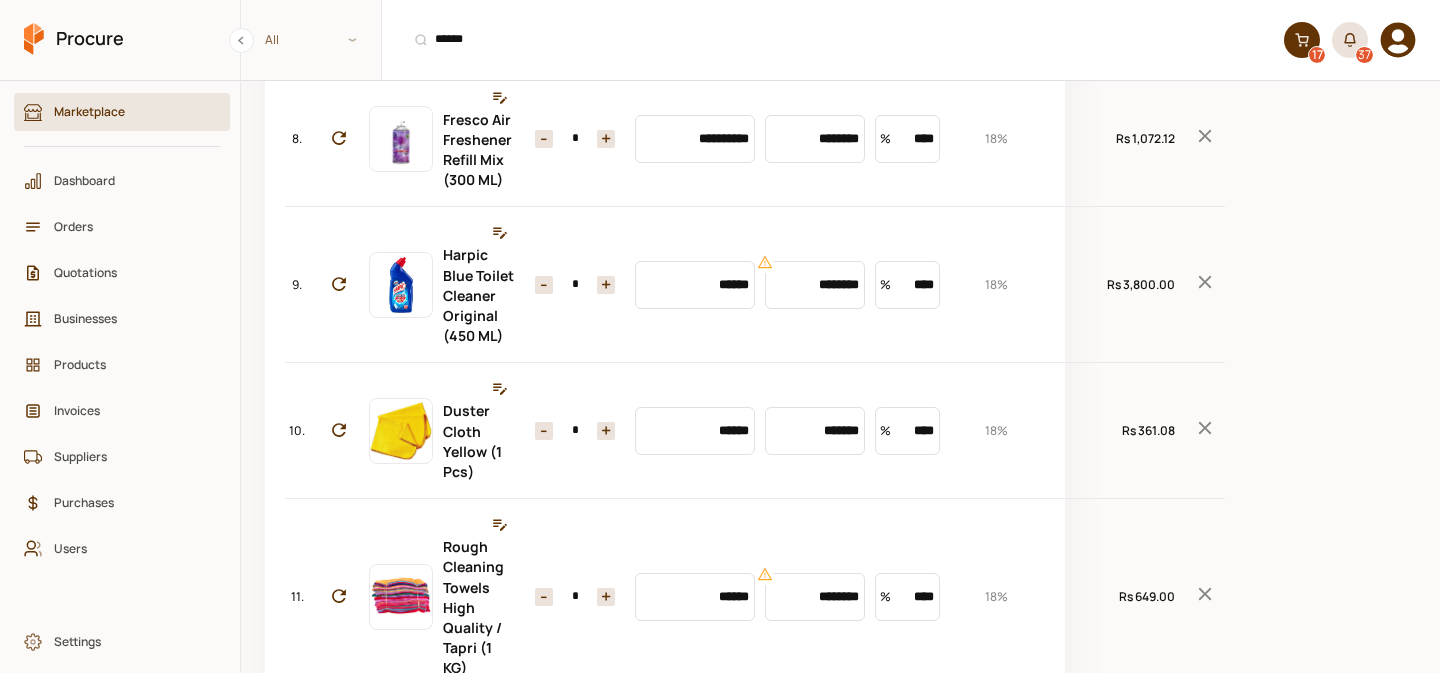 scroll, scrollTop: 1229, scrollLeft: 0, axis: vertical 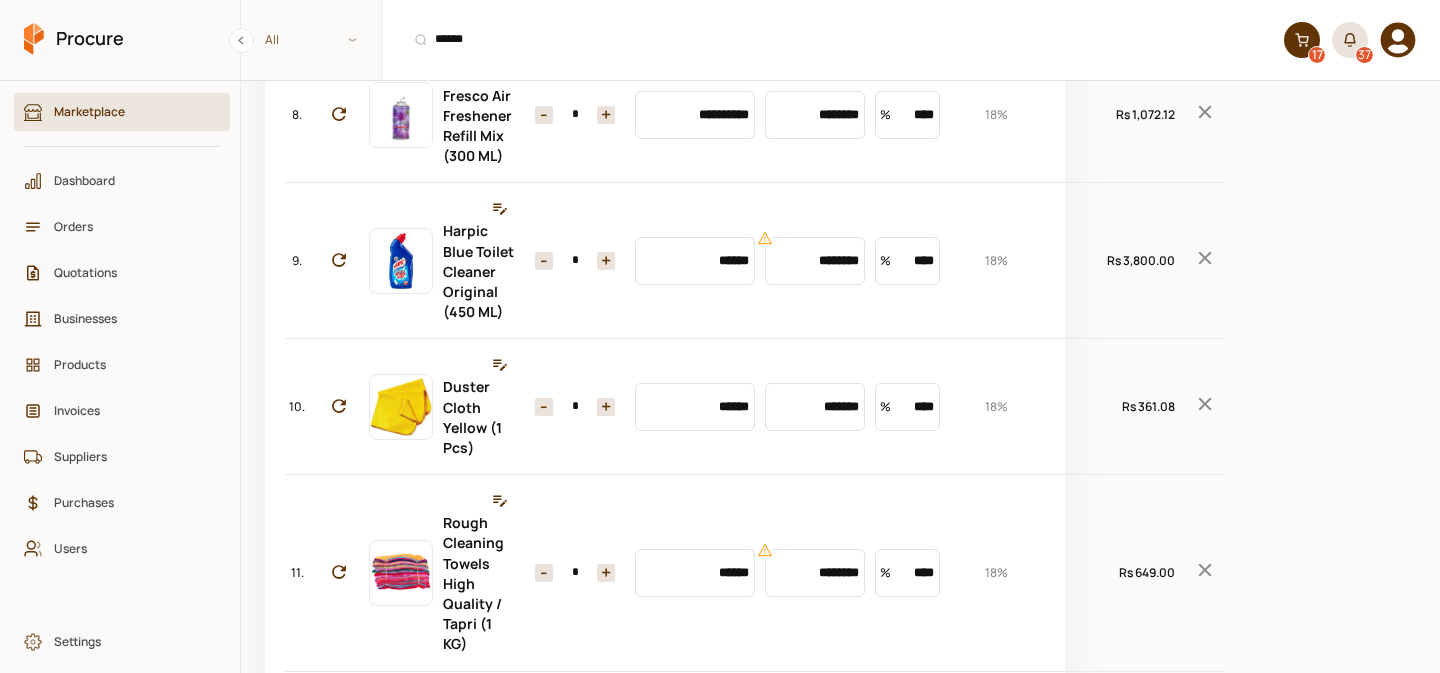 click on "+" at bounding box center [606, 407] 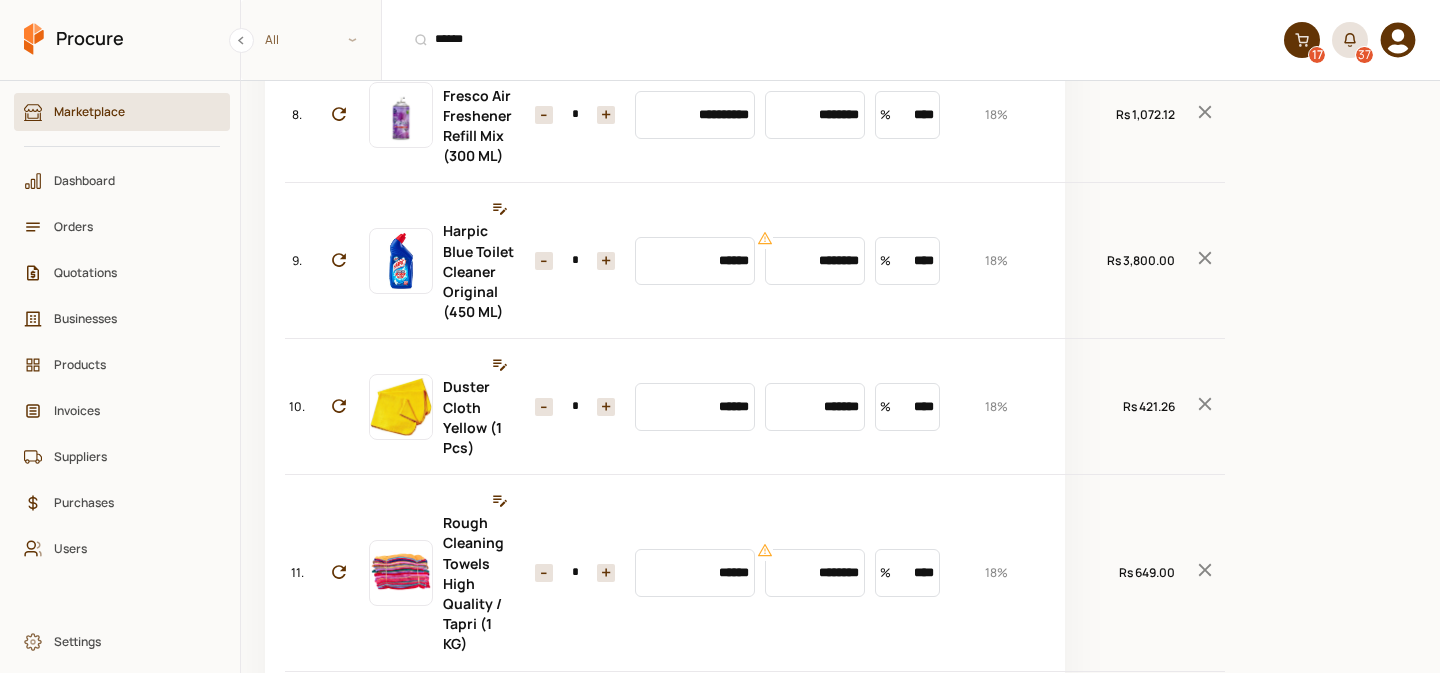 click on "+" at bounding box center [606, 407] 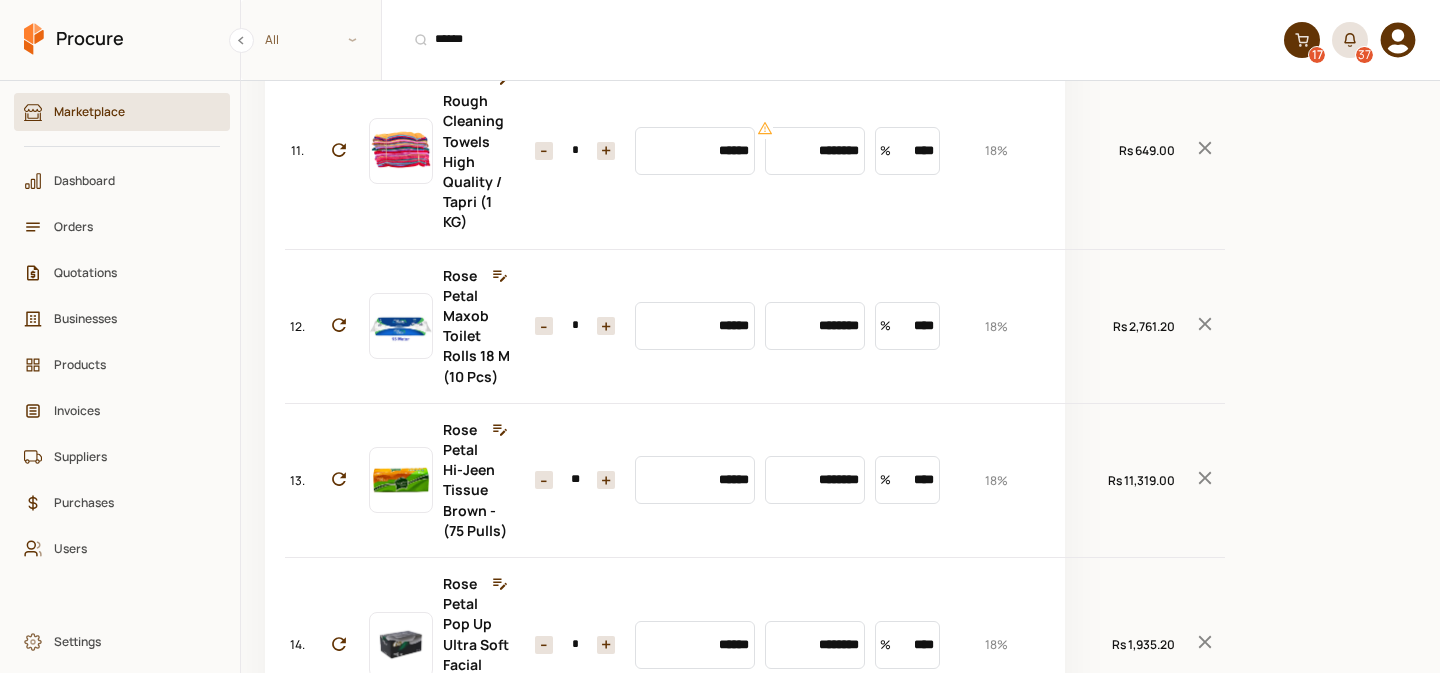 scroll, scrollTop: 1672, scrollLeft: 0, axis: vertical 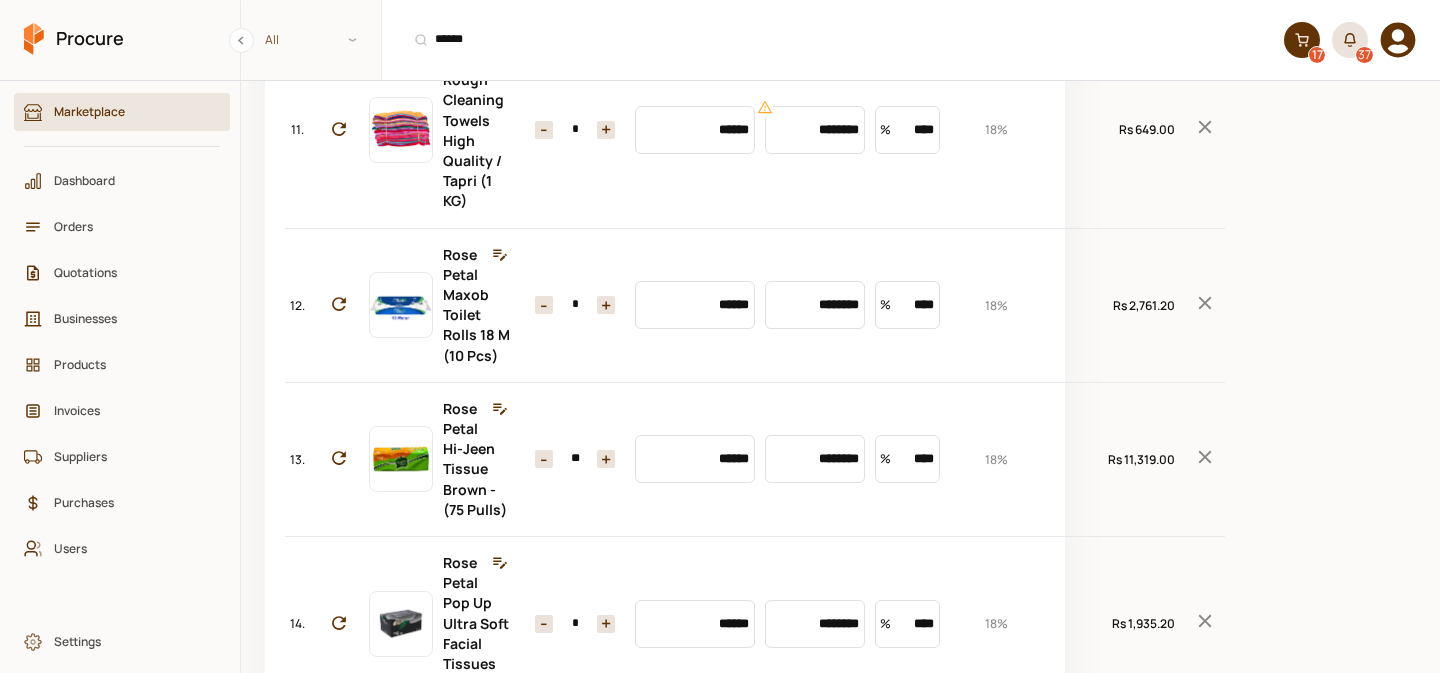 click on "**" at bounding box center [575, 459] 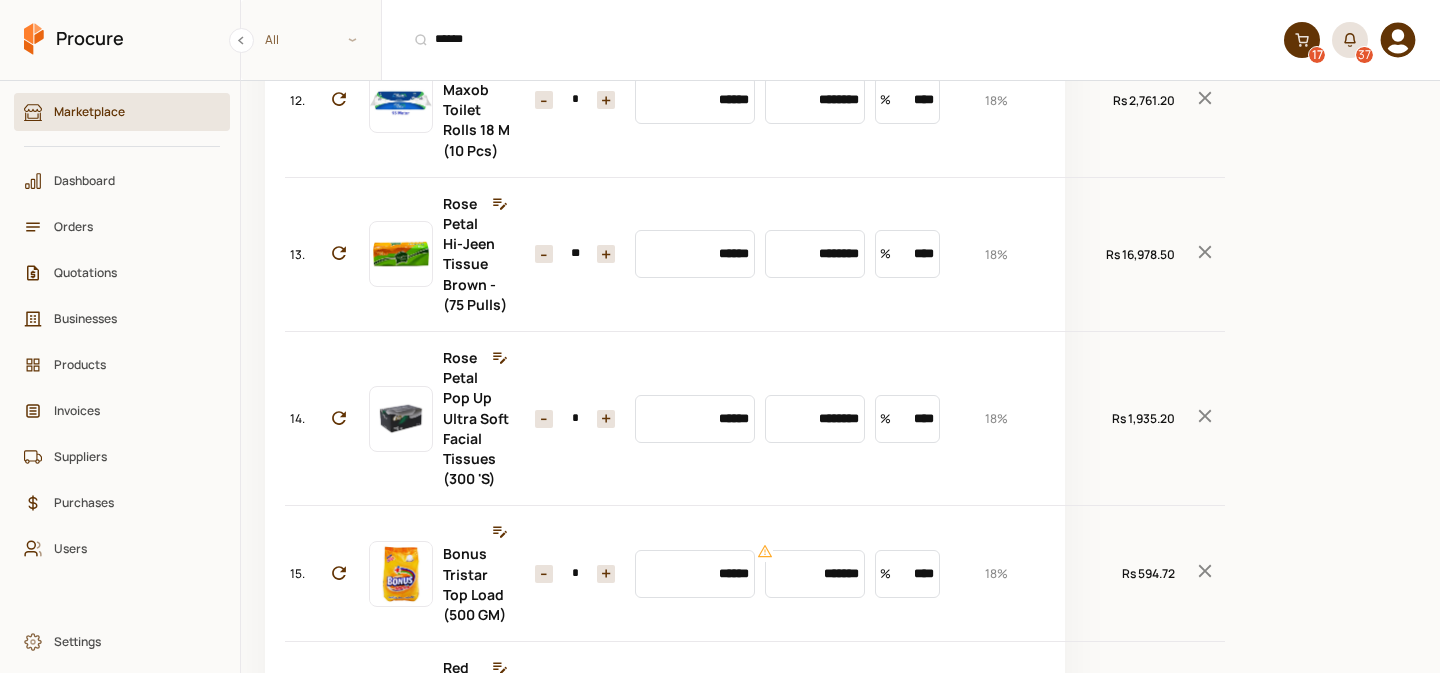 scroll, scrollTop: 1878, scrollLeft: 0, axis: vertical 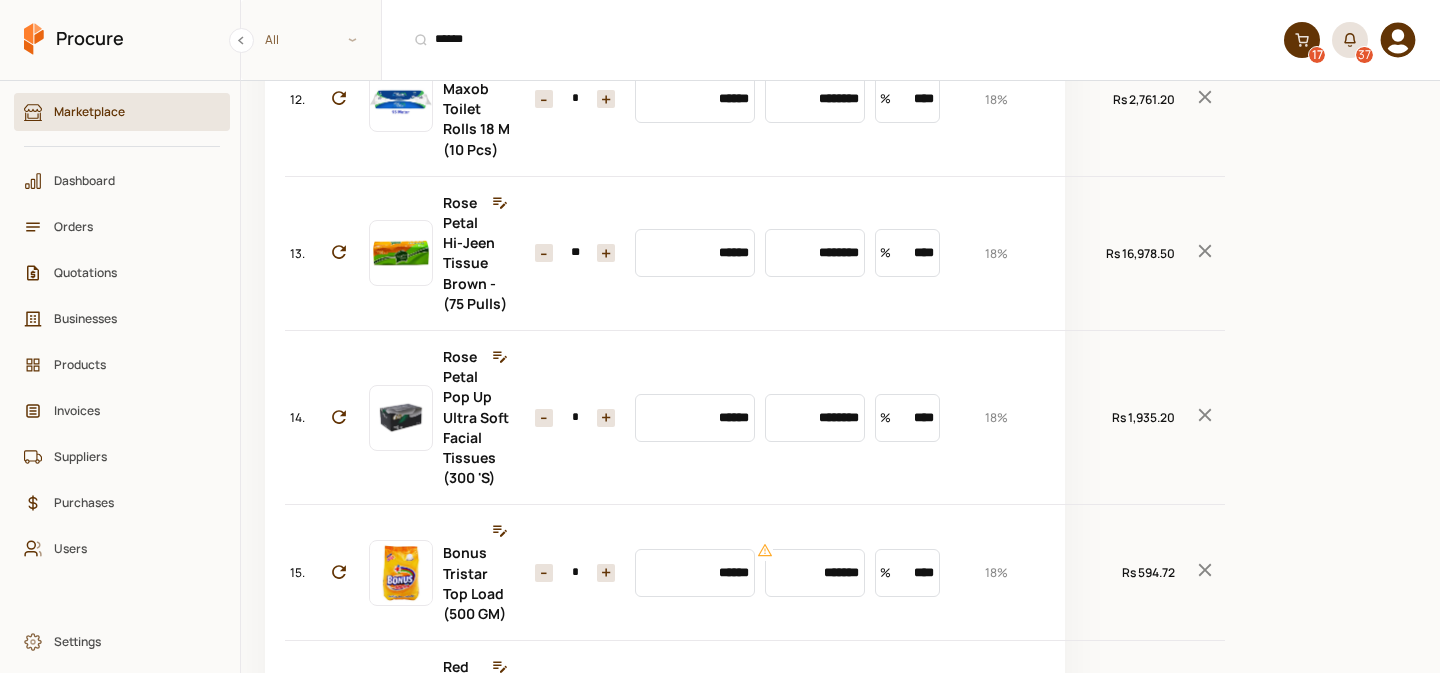 type on "**" 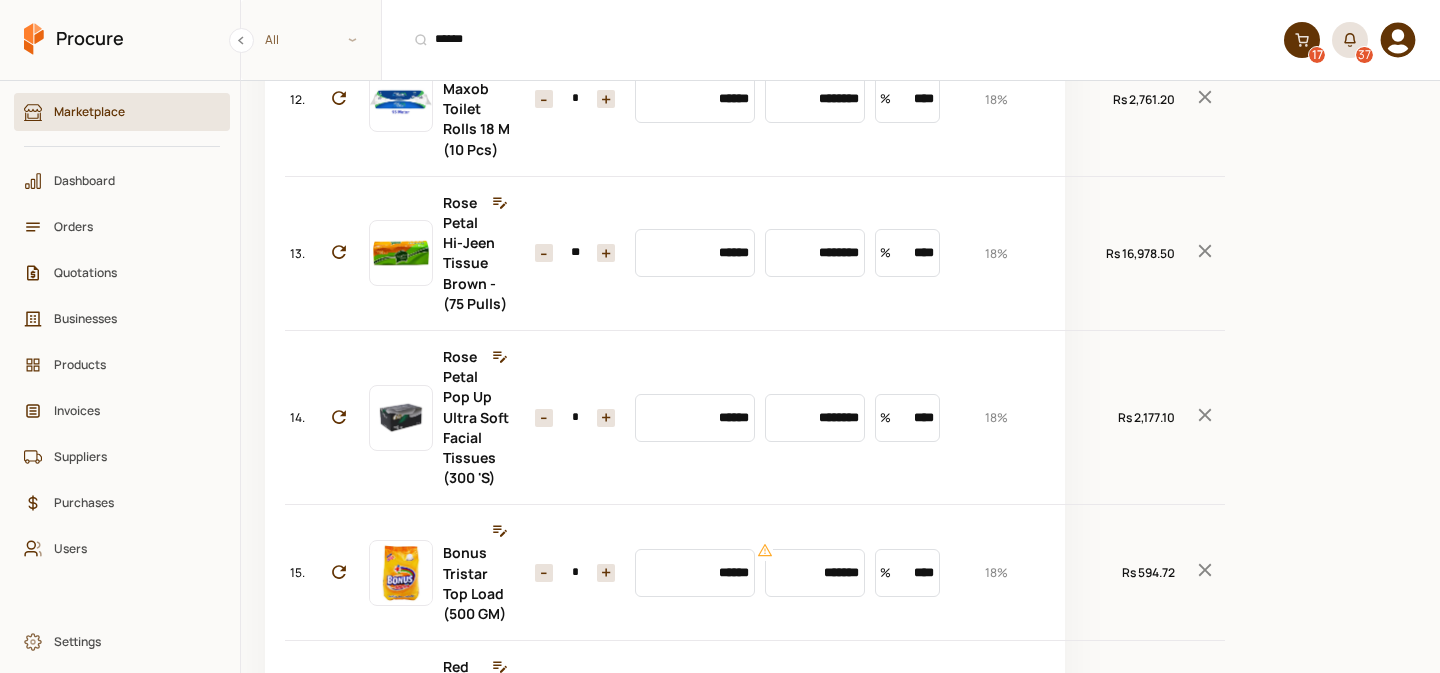 click on "+" at bounding box center [606, 418] 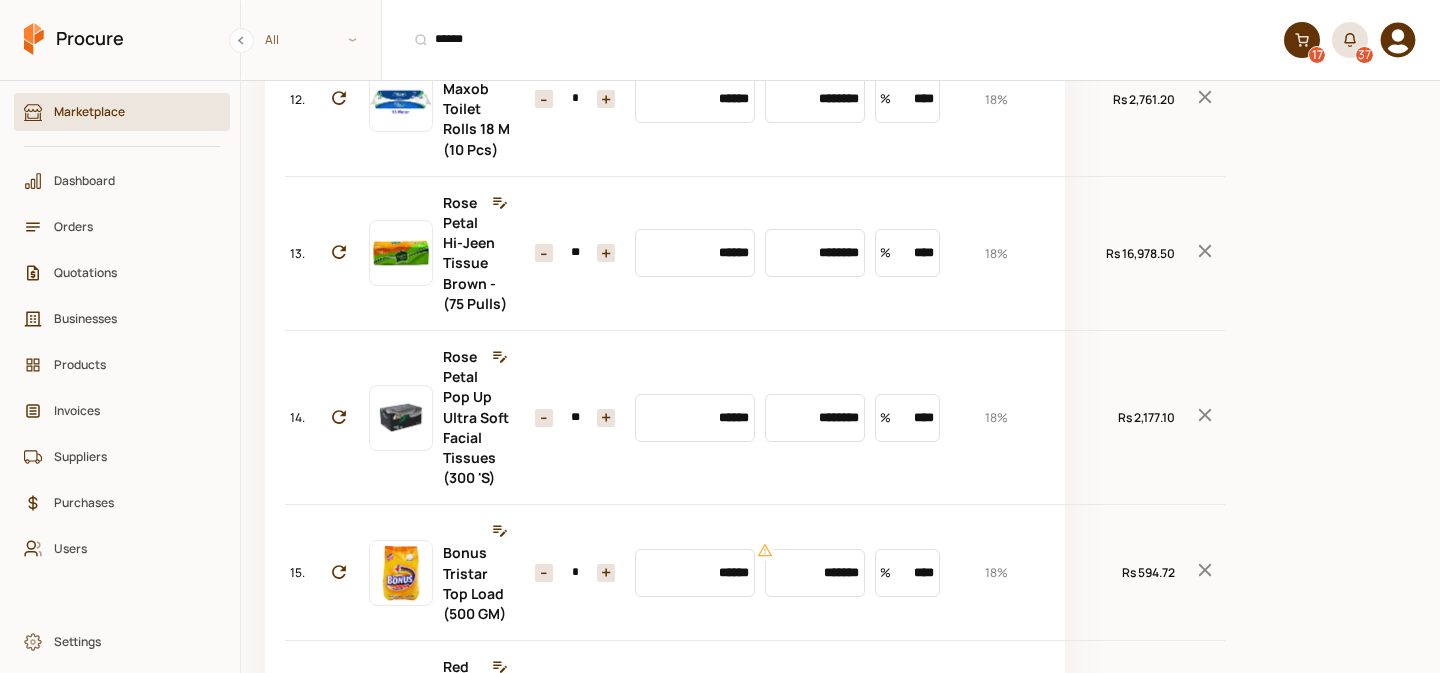 click on "+" at bounding box center [606, 418] 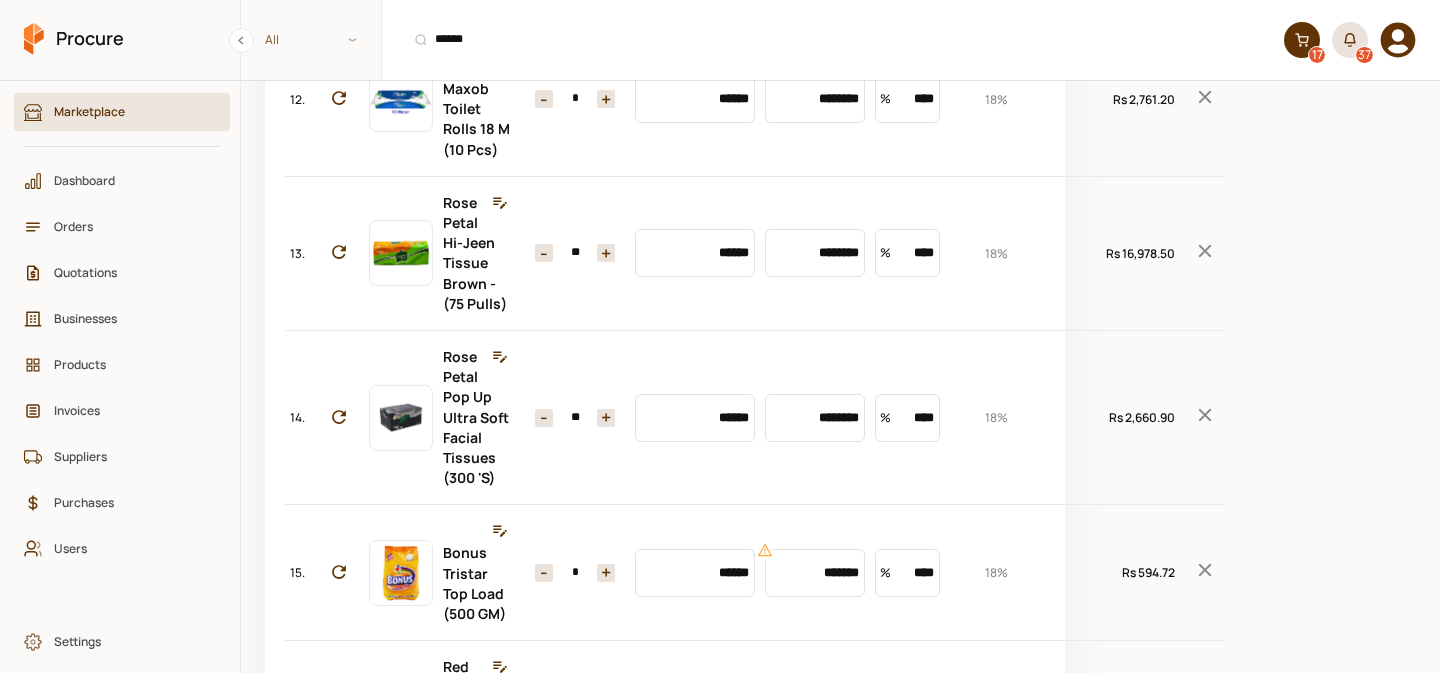 click on "+" at bounding box center (606, 418) 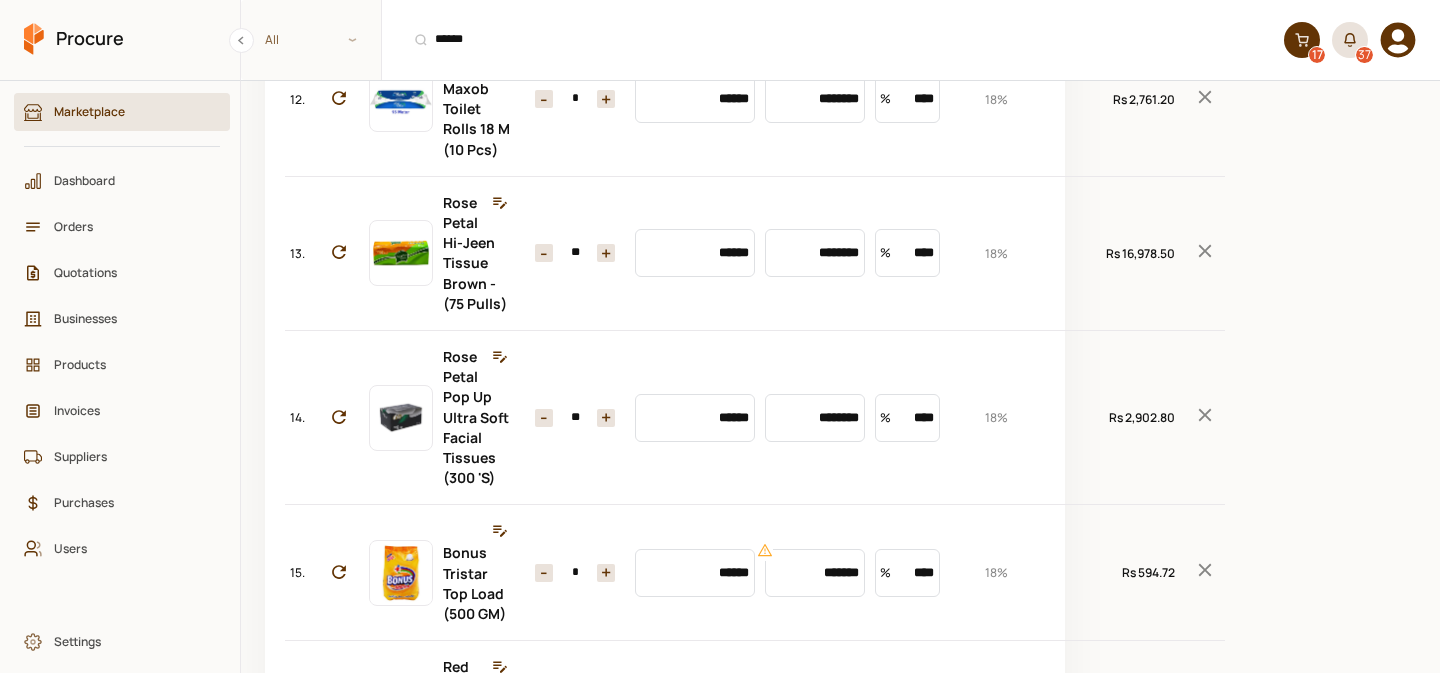 click on "+" at bounding box center [606, 418] 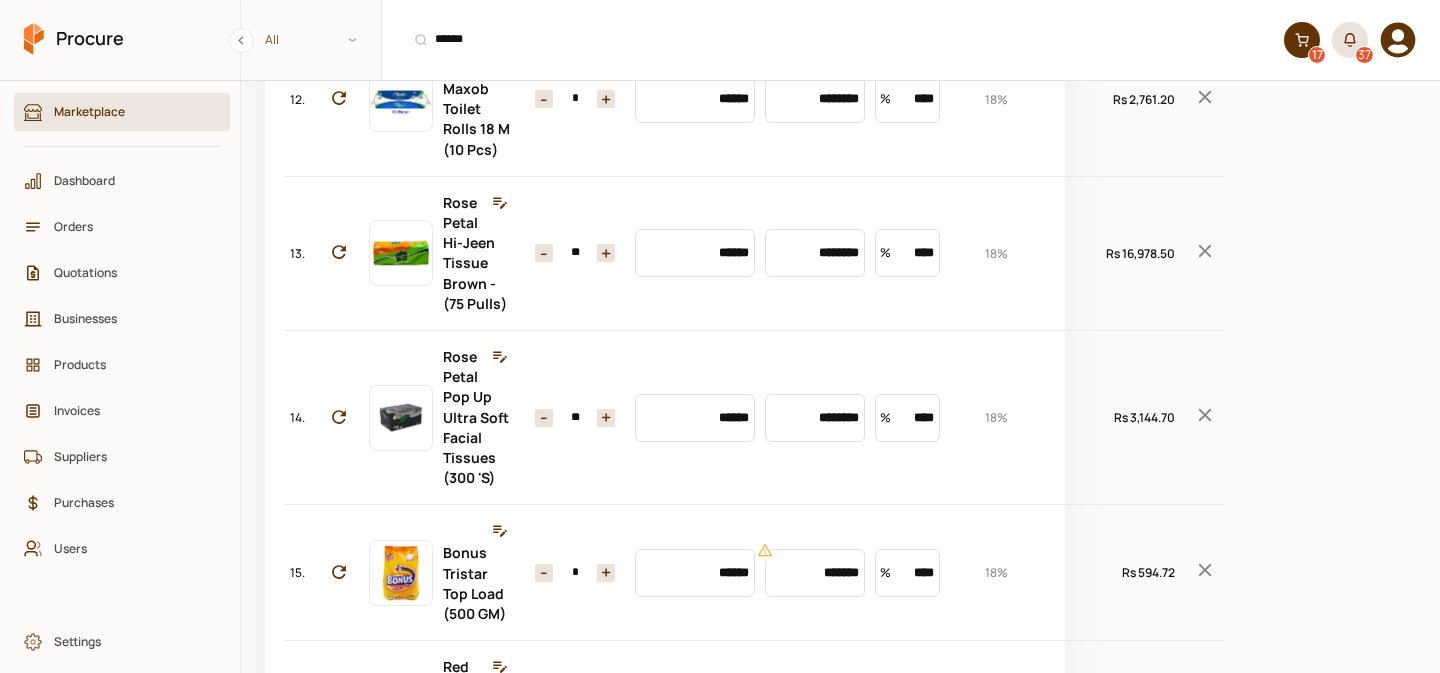 click on "+" at bounding box center (606, 418) 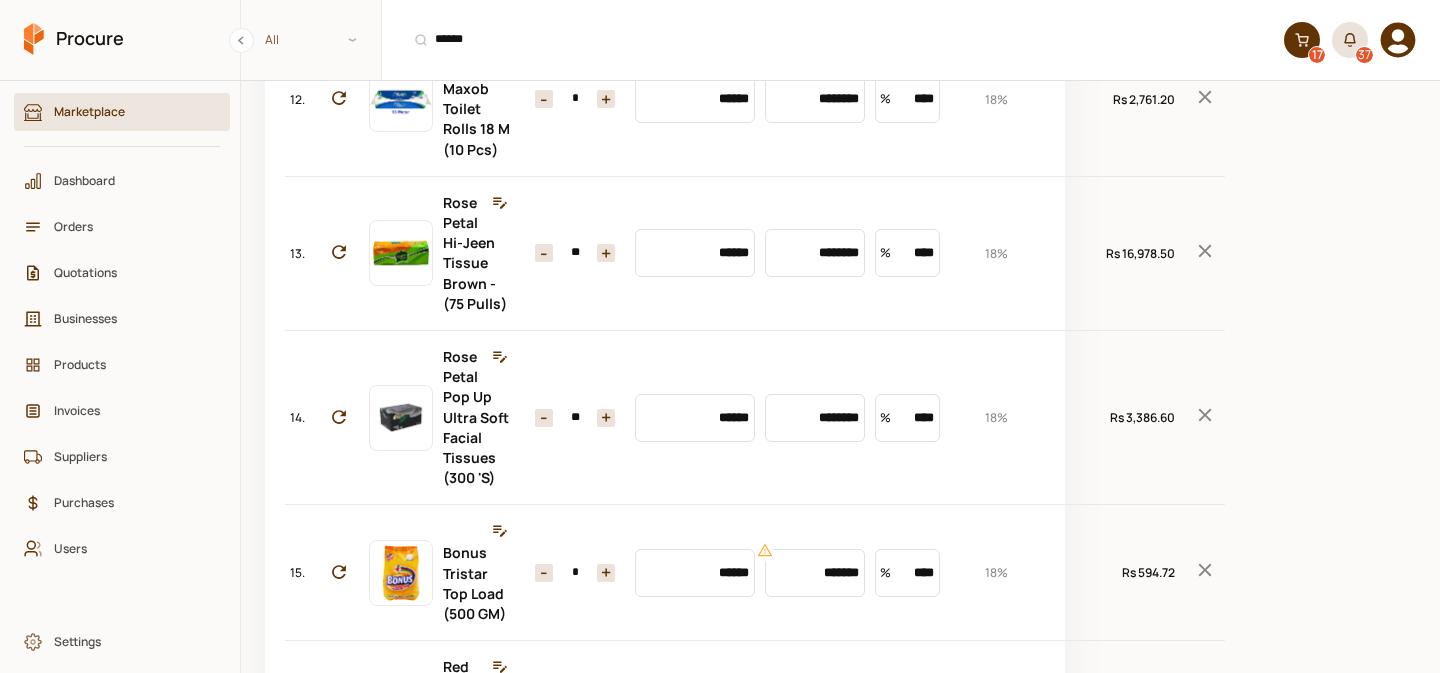 click on "+" at bounding box center (606, 418) 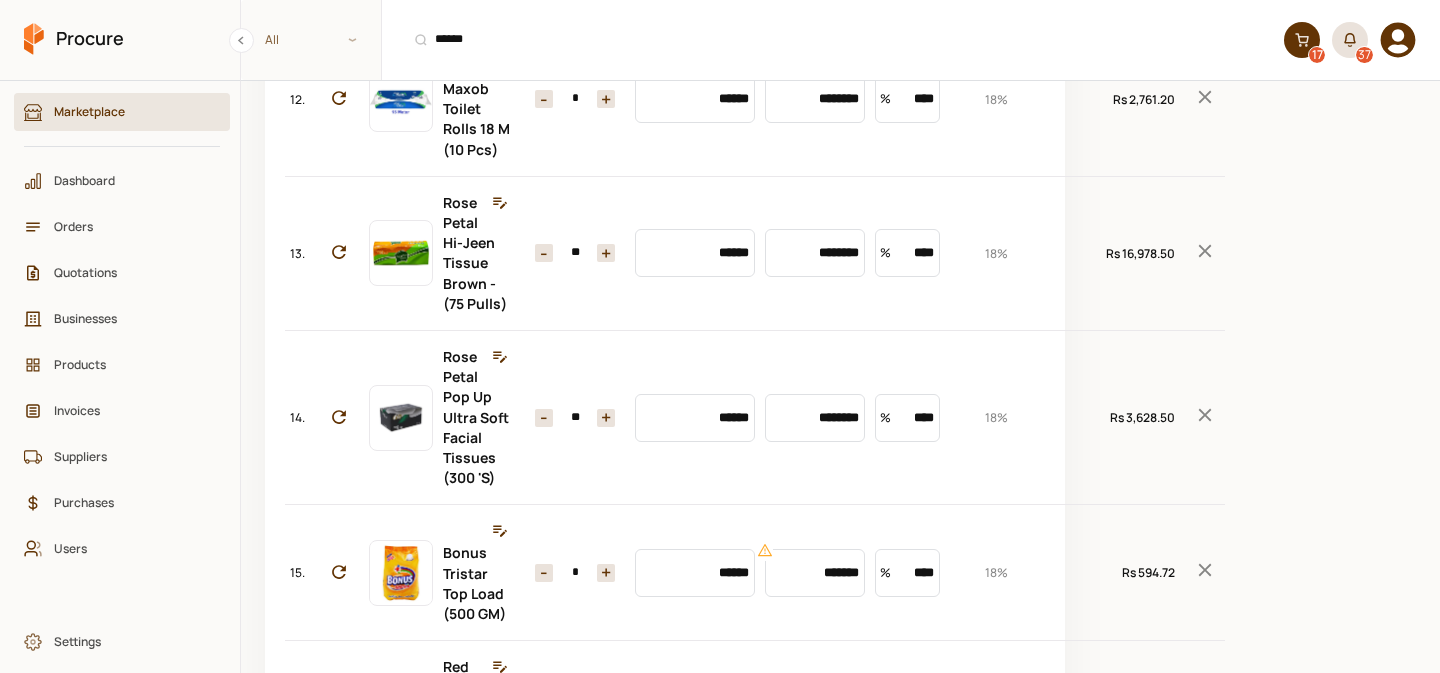 click on "-" at bounding box center (544, 418) 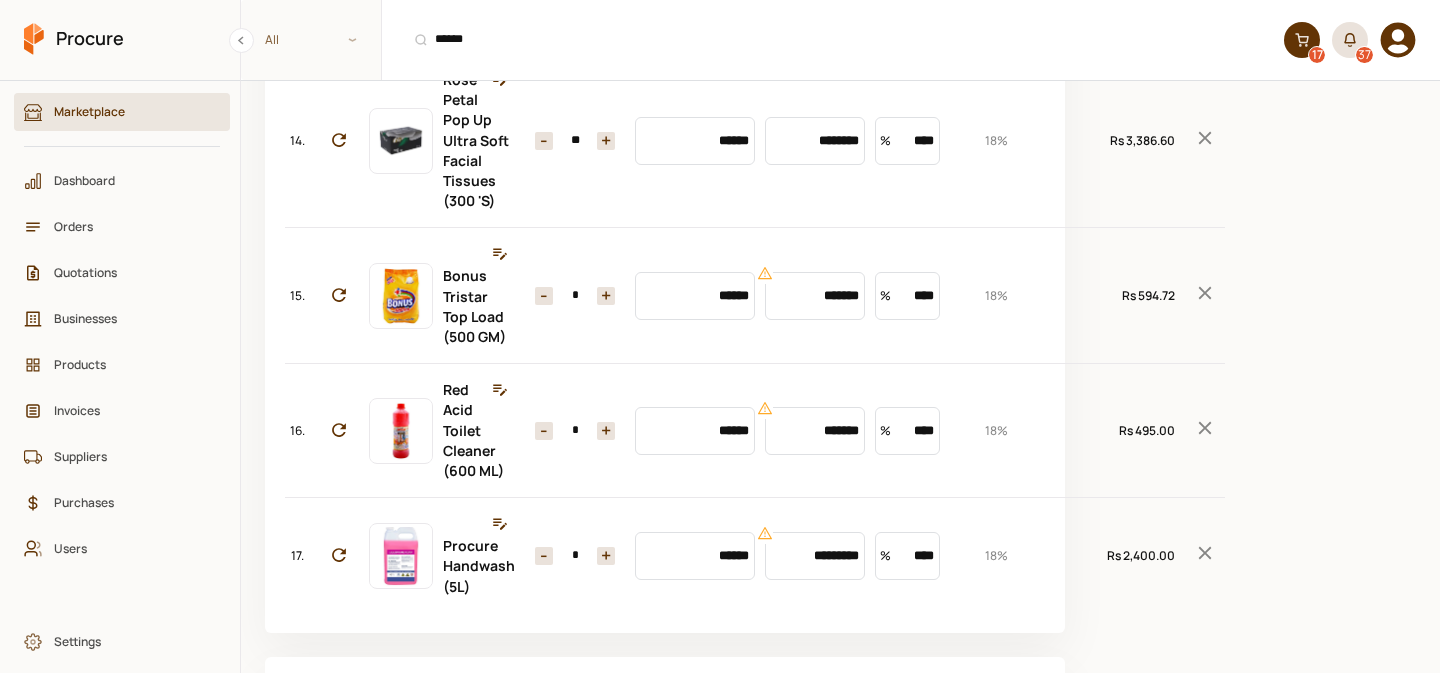 scroll, scrollTop: 2156, scrollLeft: 0, axis: vertical 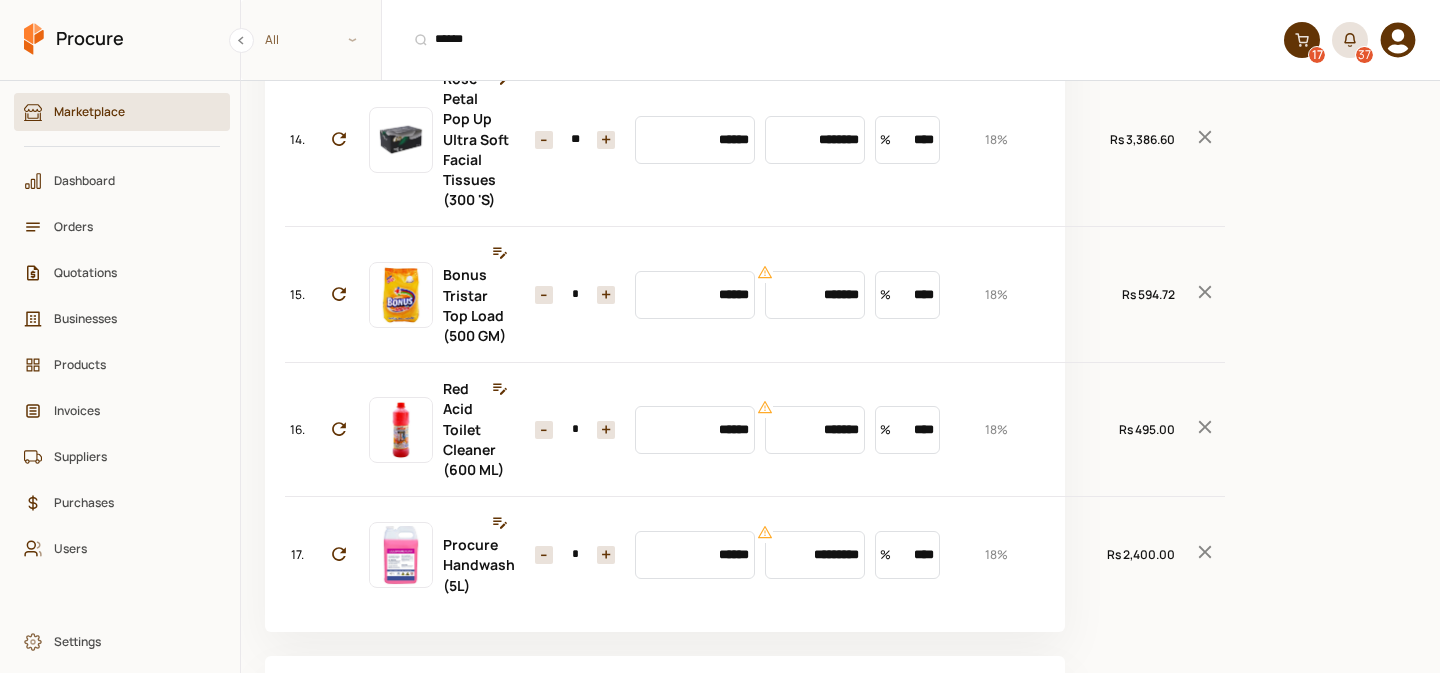 click on "+" at bounding box center [606, 430] 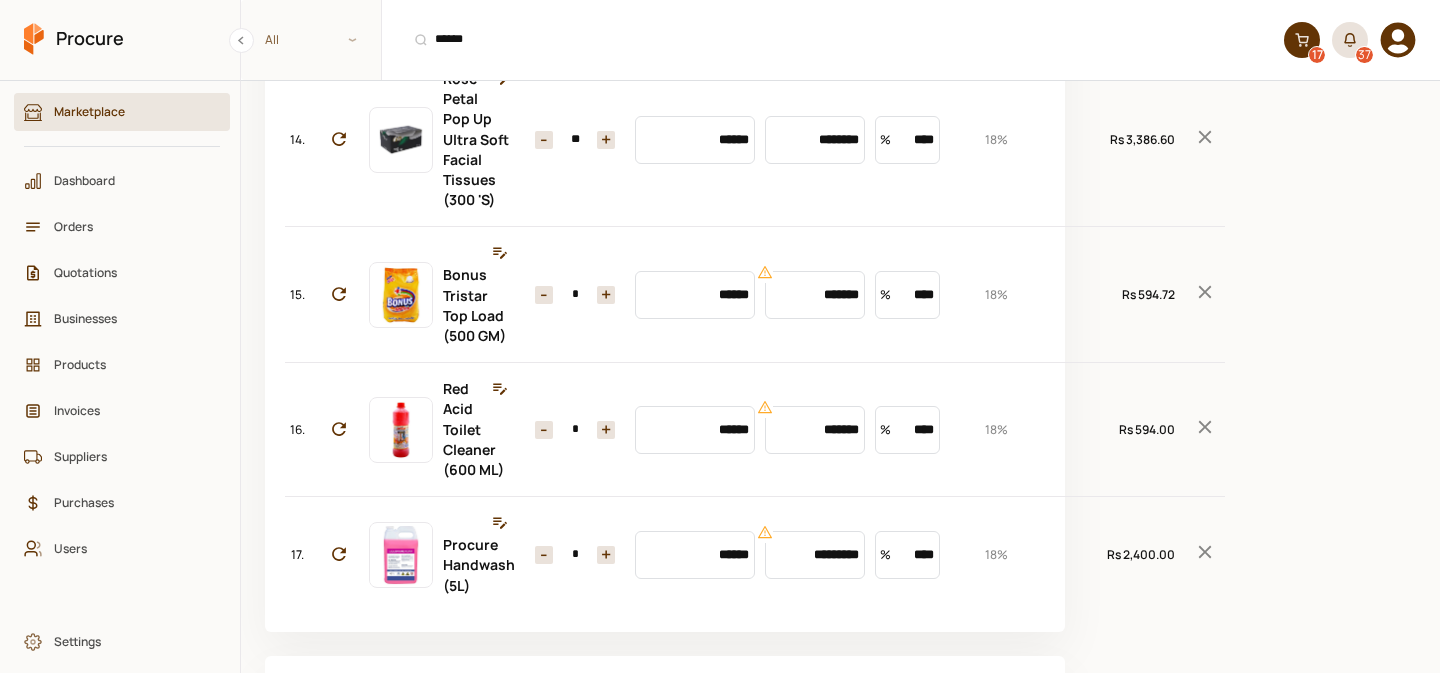 click on "+" at bounding box center (606, 430) 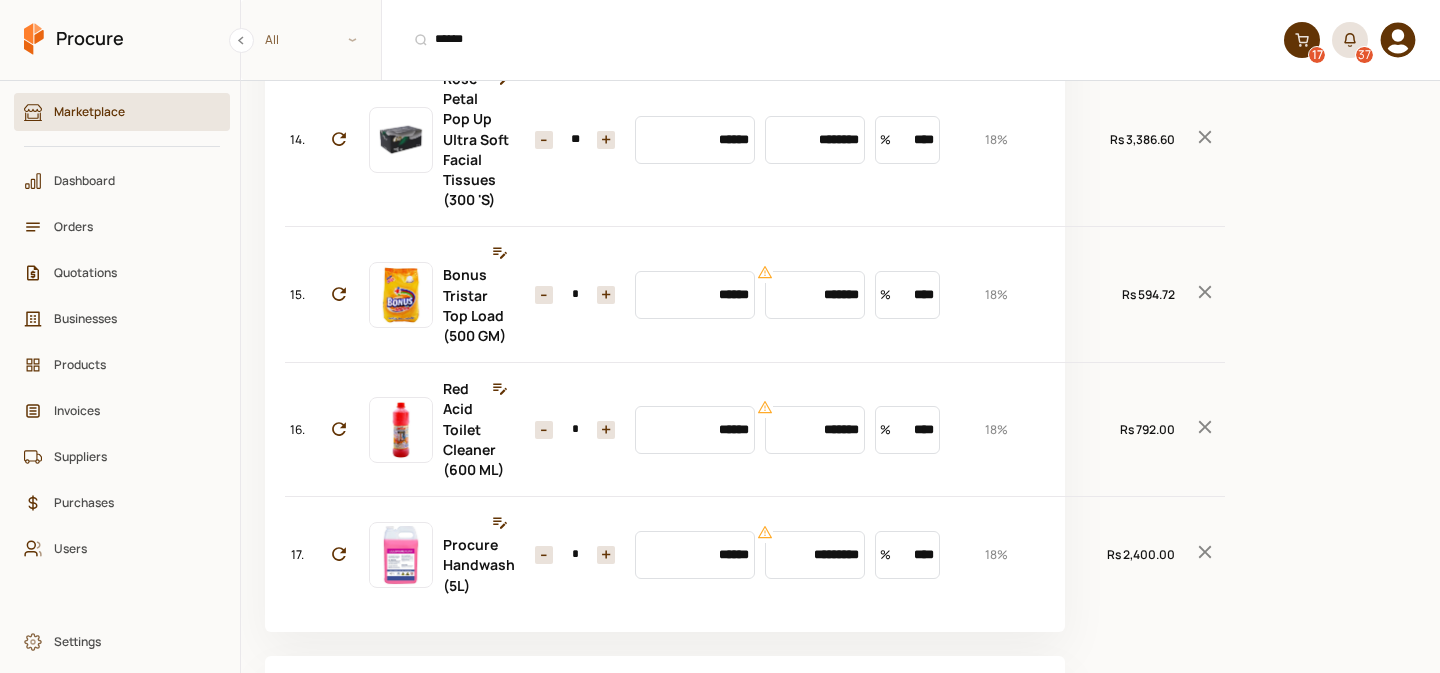 click on "+" at bounding box center [606, 430] 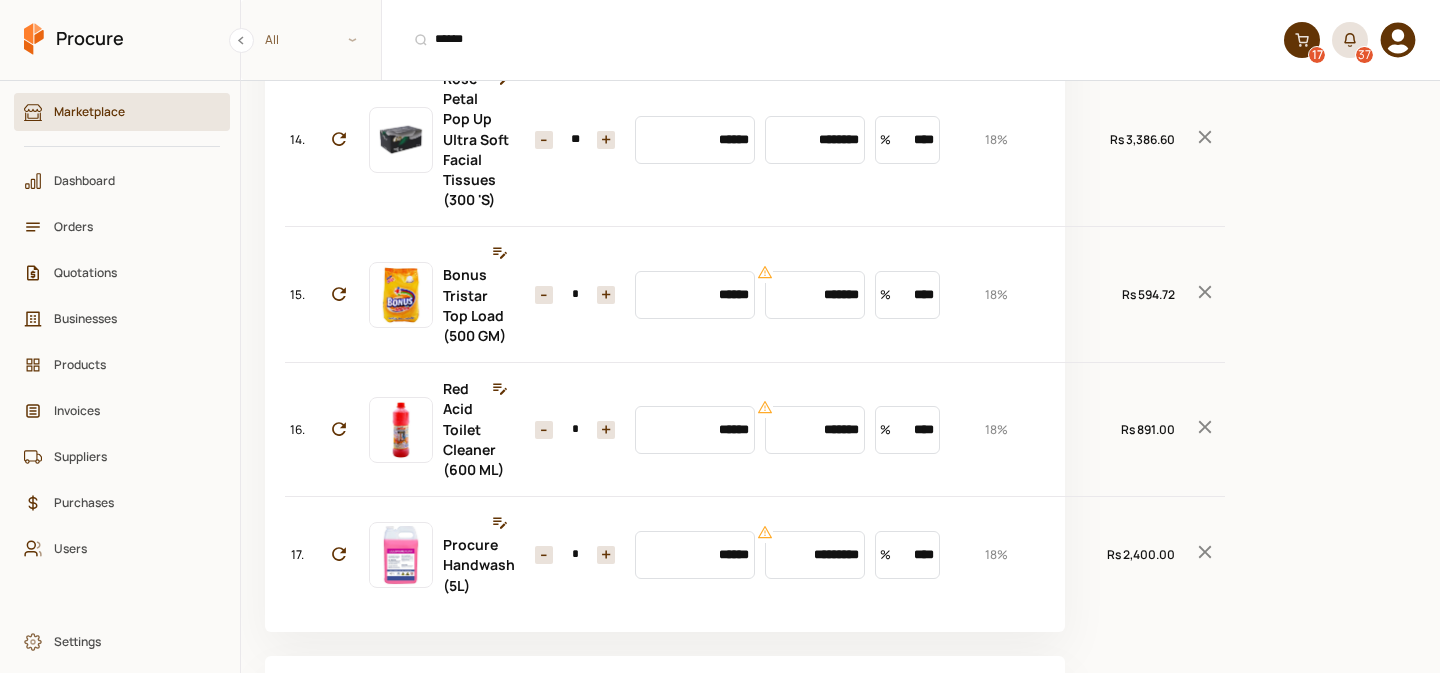 click on "+" at bounding box center [606, 430] 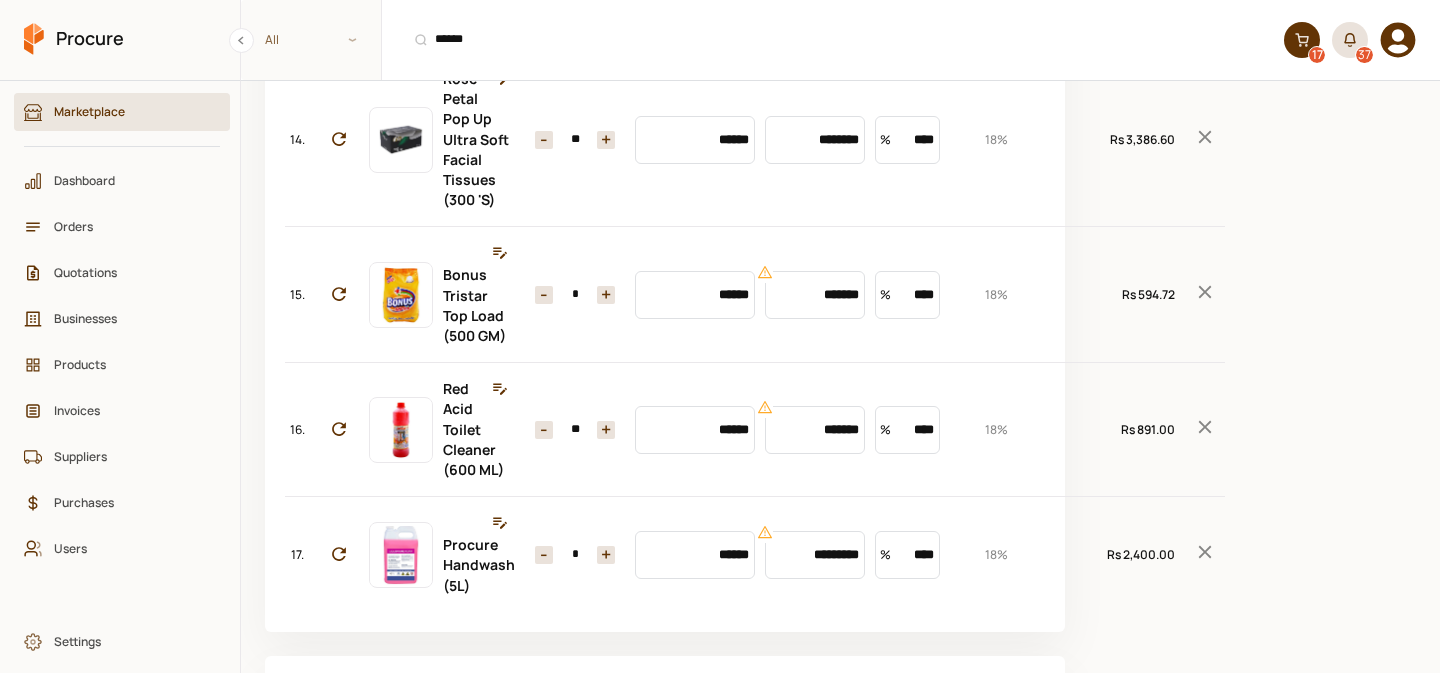 click on "+" at bounding box center [606, 430] 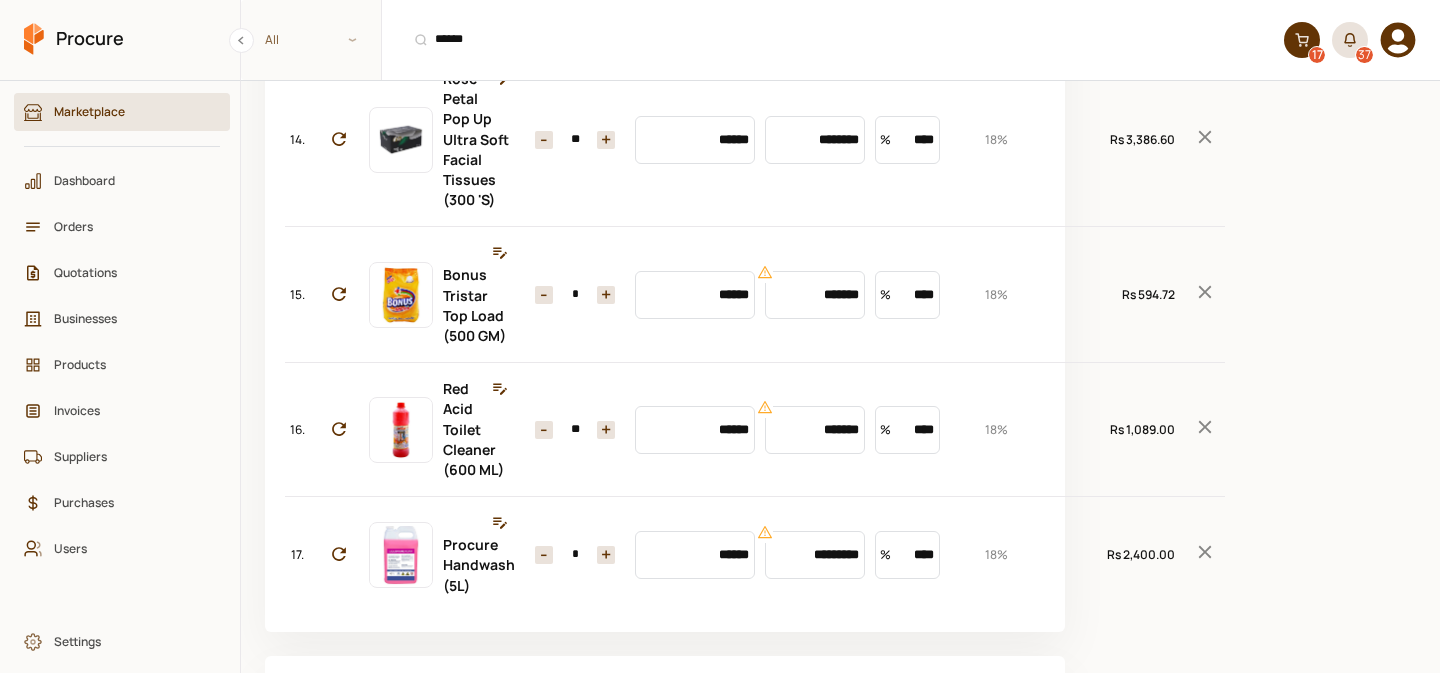 click on "+" at bounding box center (606, 430) 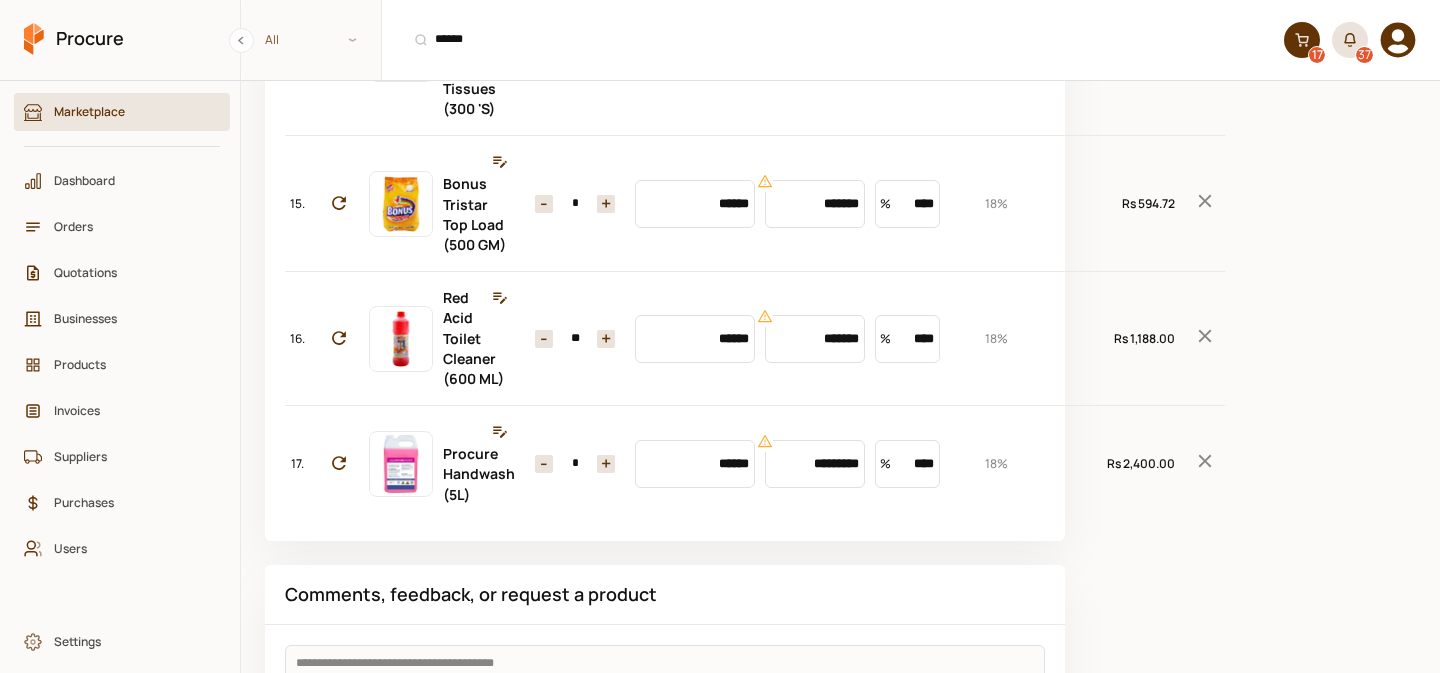 scroll, scrollTop: 2259, scrollLeft: 0, axis: vertical 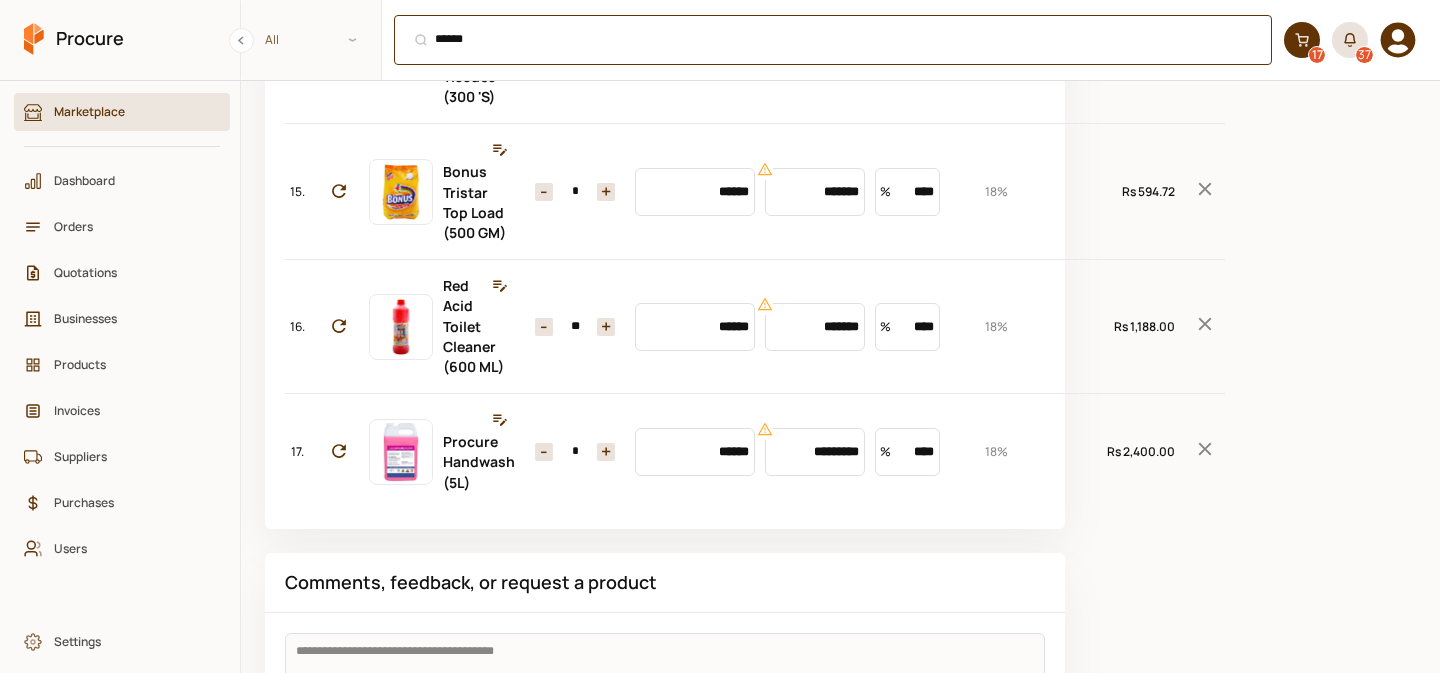 click on "****** ⌘  + K" at bounding box center [833, 40] 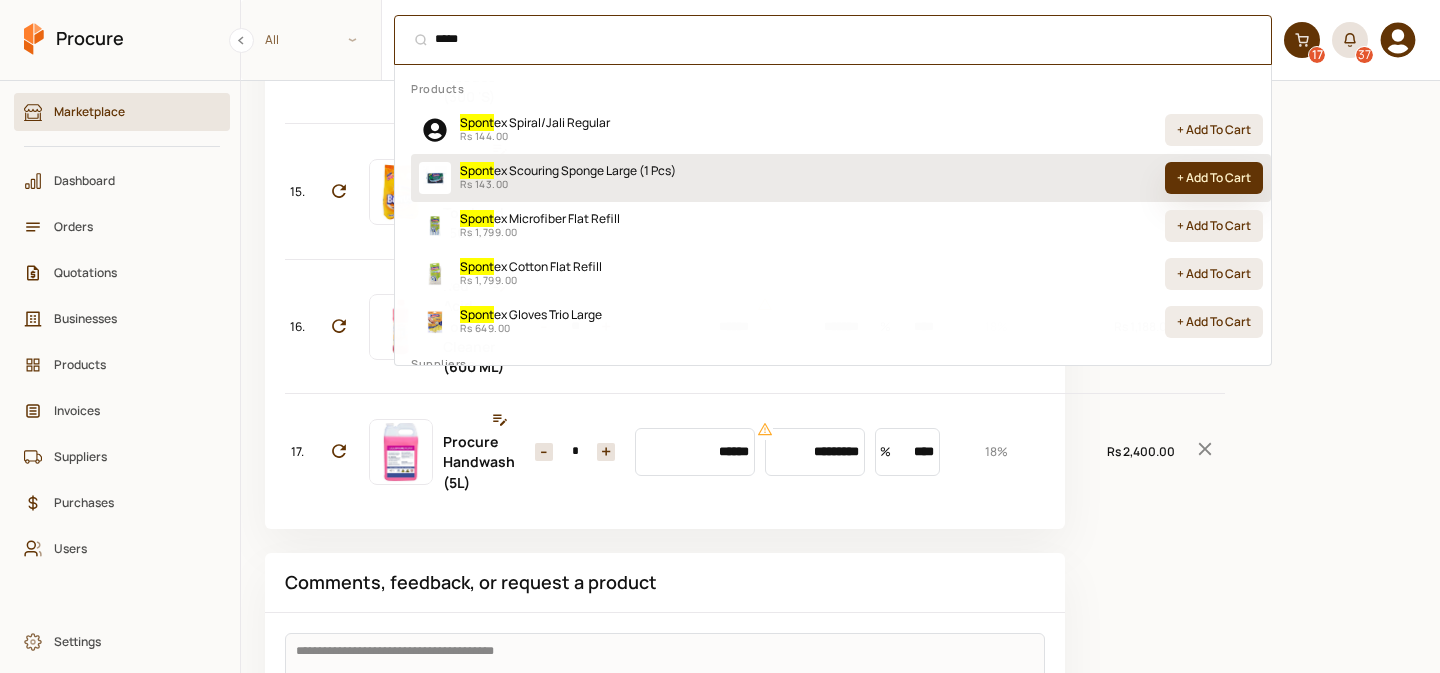 type on "*****" 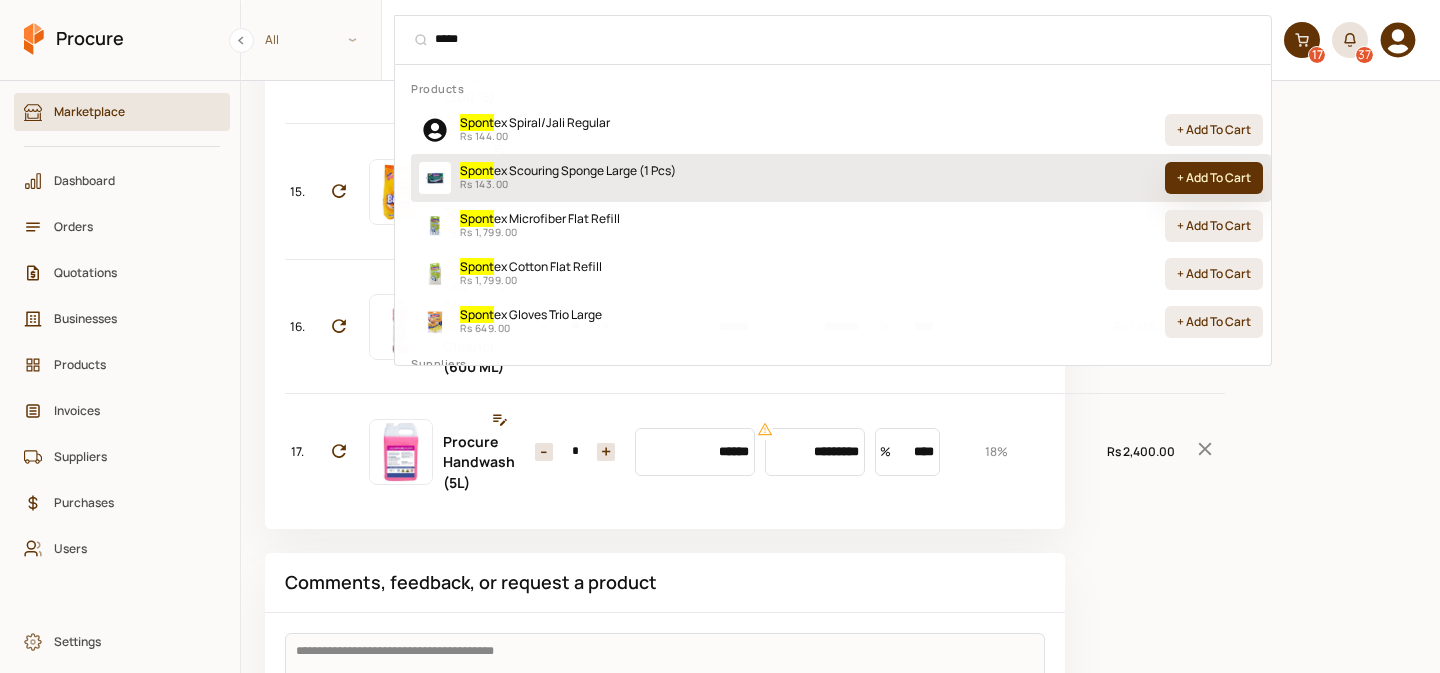 click on "+ Add To Cart" at bounding box center [1214, 178] 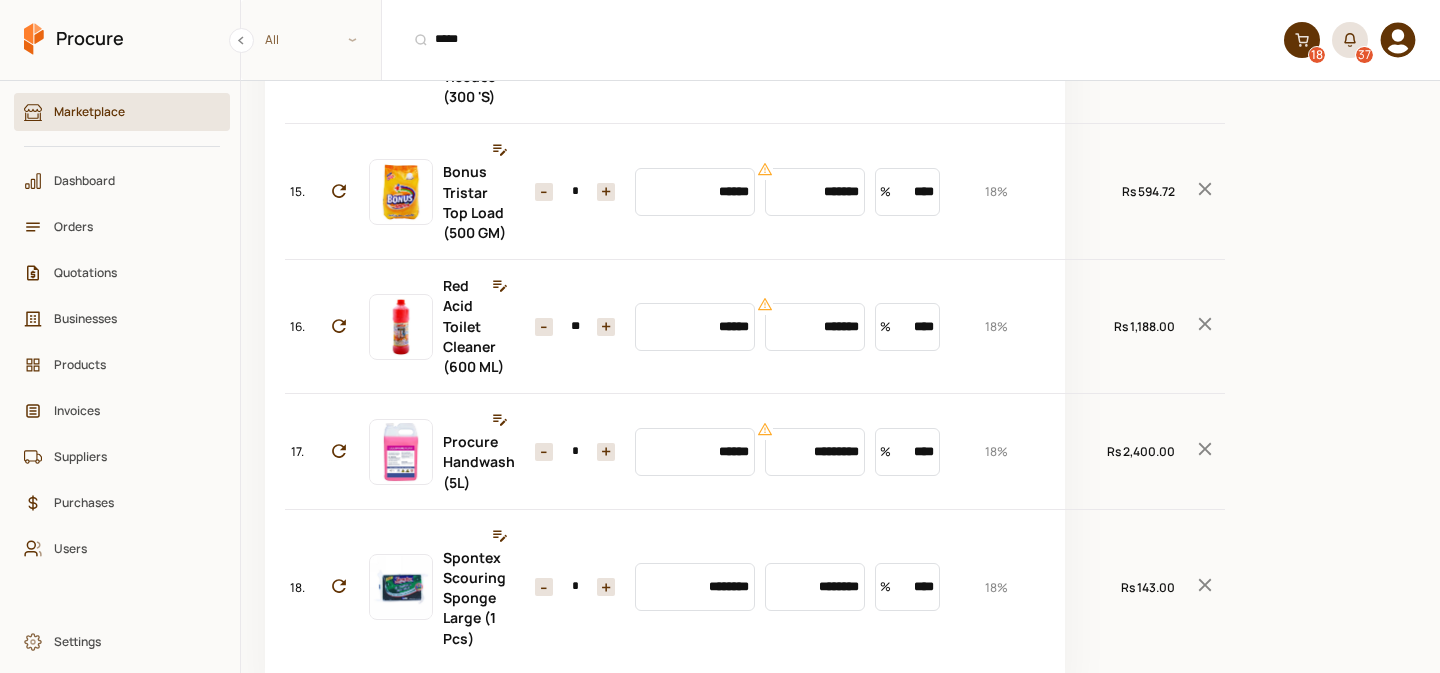 scroll, scrollTop: 2353, scrollLeft: 0, axis: vertical 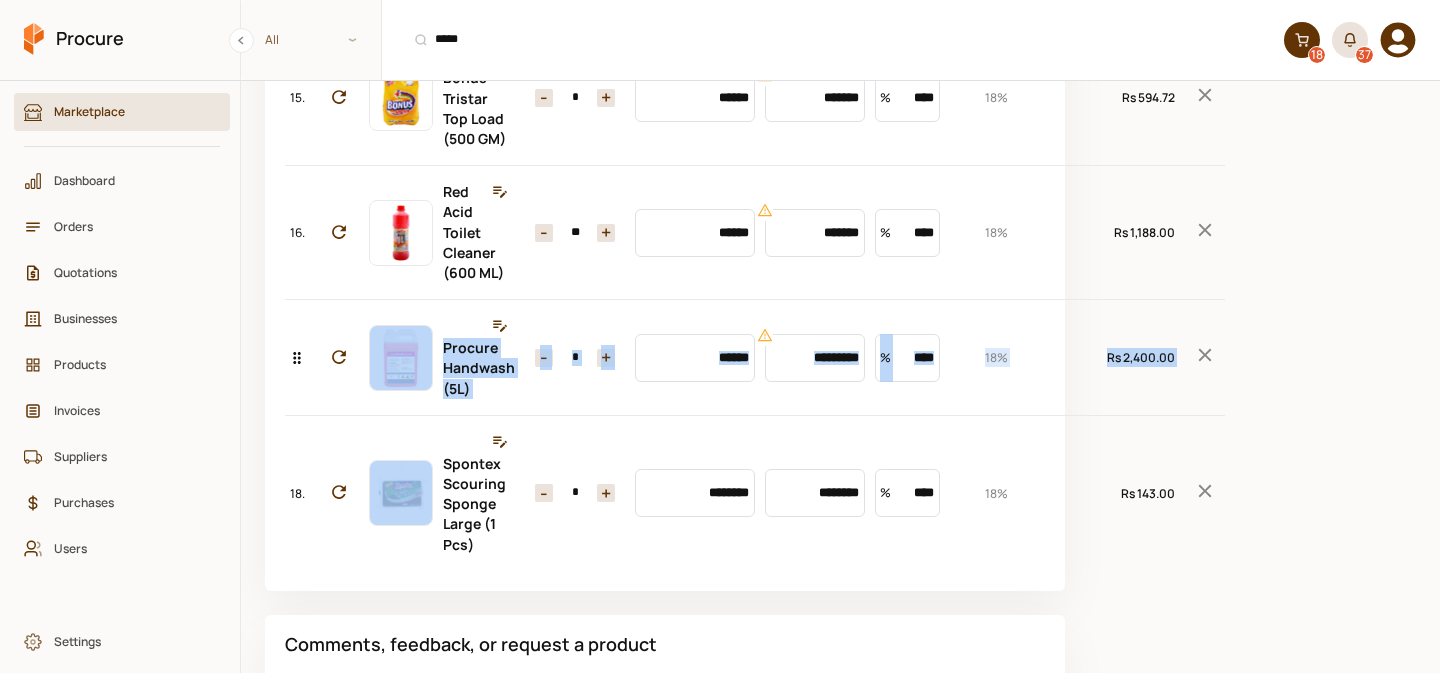 drag, startPoint x: 301, startPoint y: 451, endPoint x: 301, endPoint y: 421, distance: 30 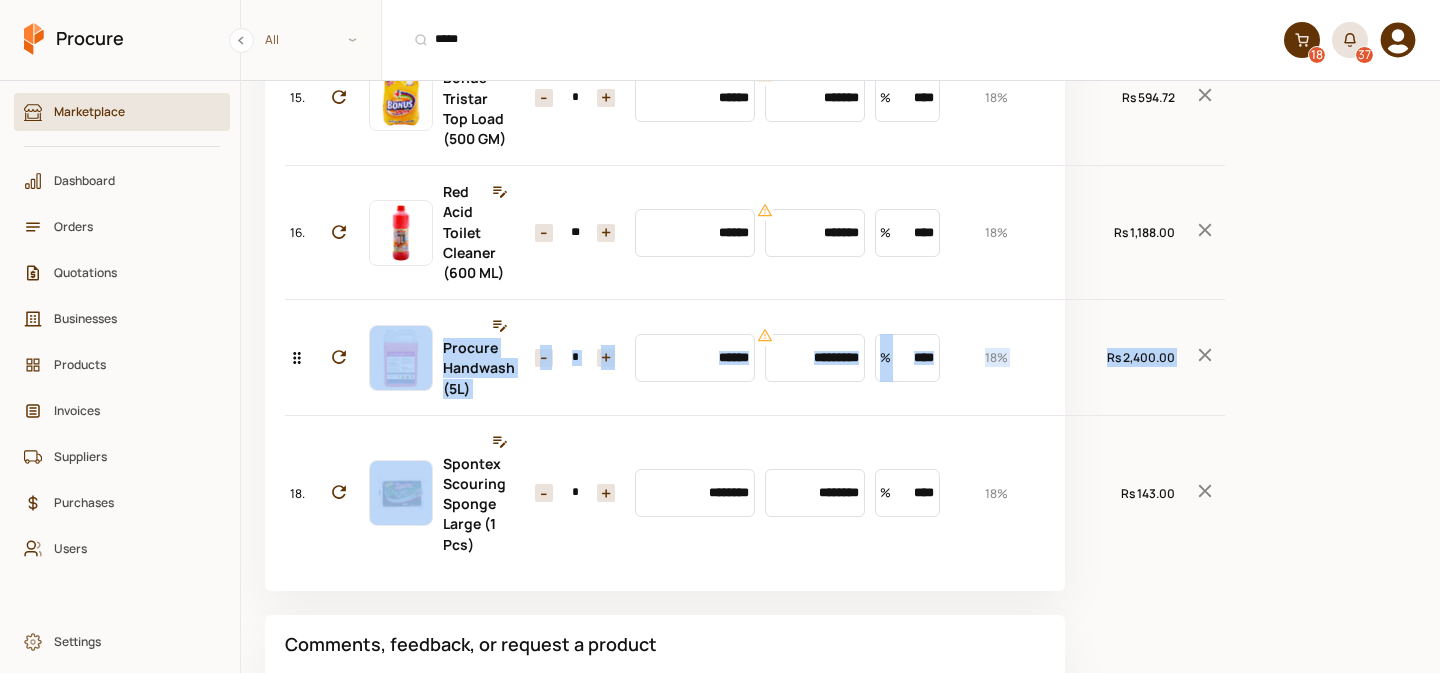 click on "**********" at bounding box center (665, -768) 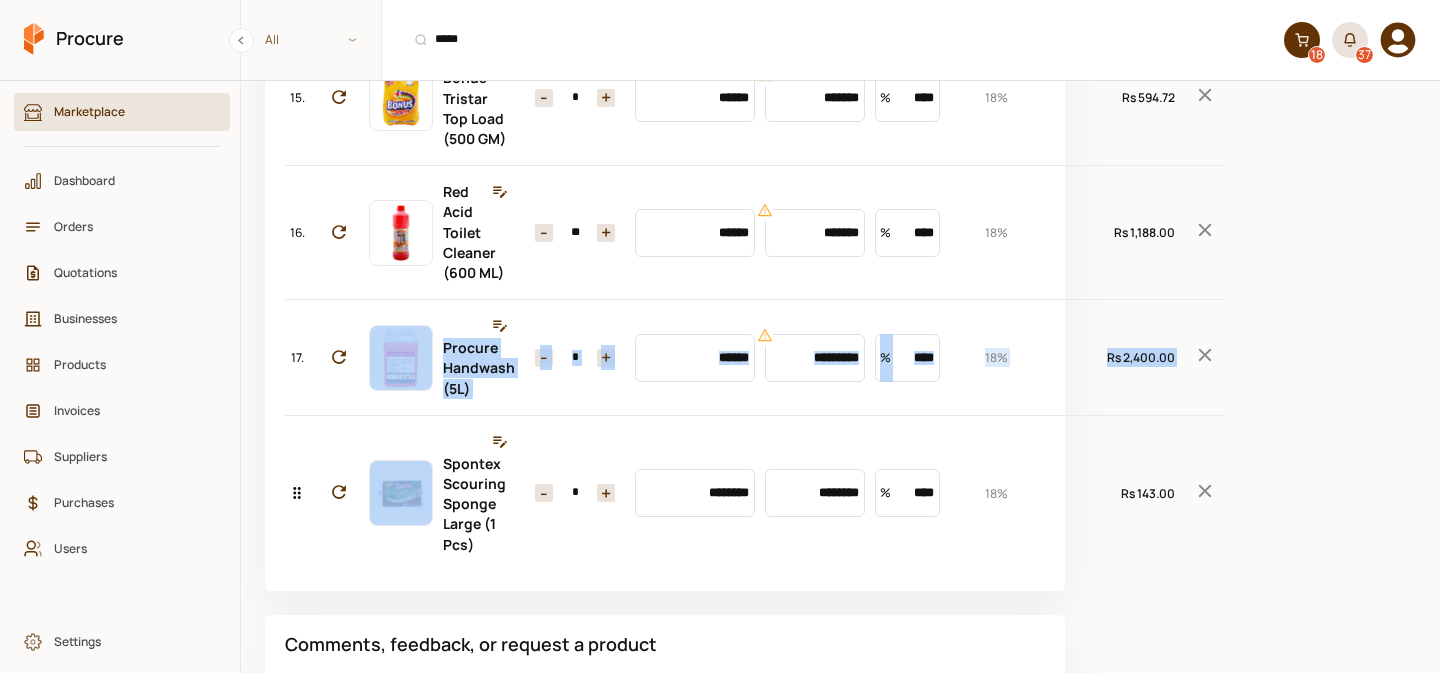 click on "**********" at bounding box center (665, -768) 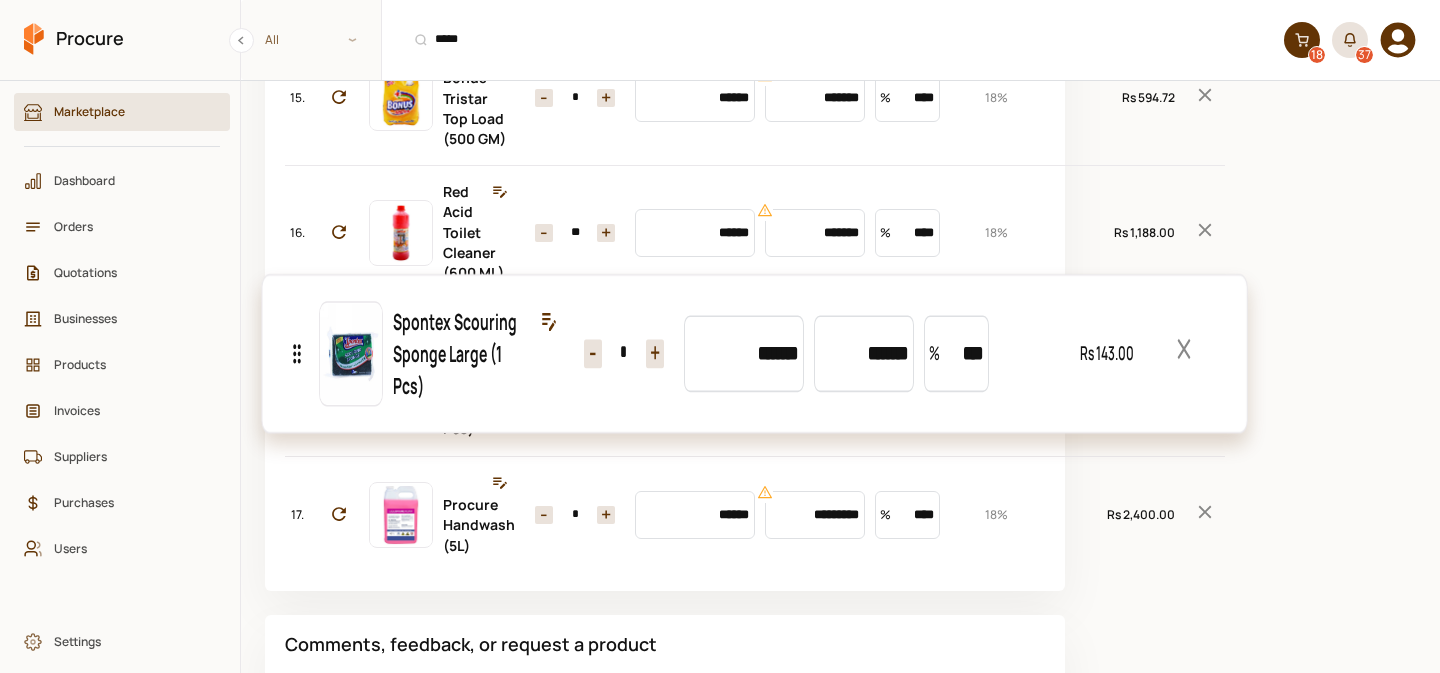 drag, startPoint x: 299, startPoint y: 542, endPoint x: 298, endPoint y: 428, distance: 114.00439 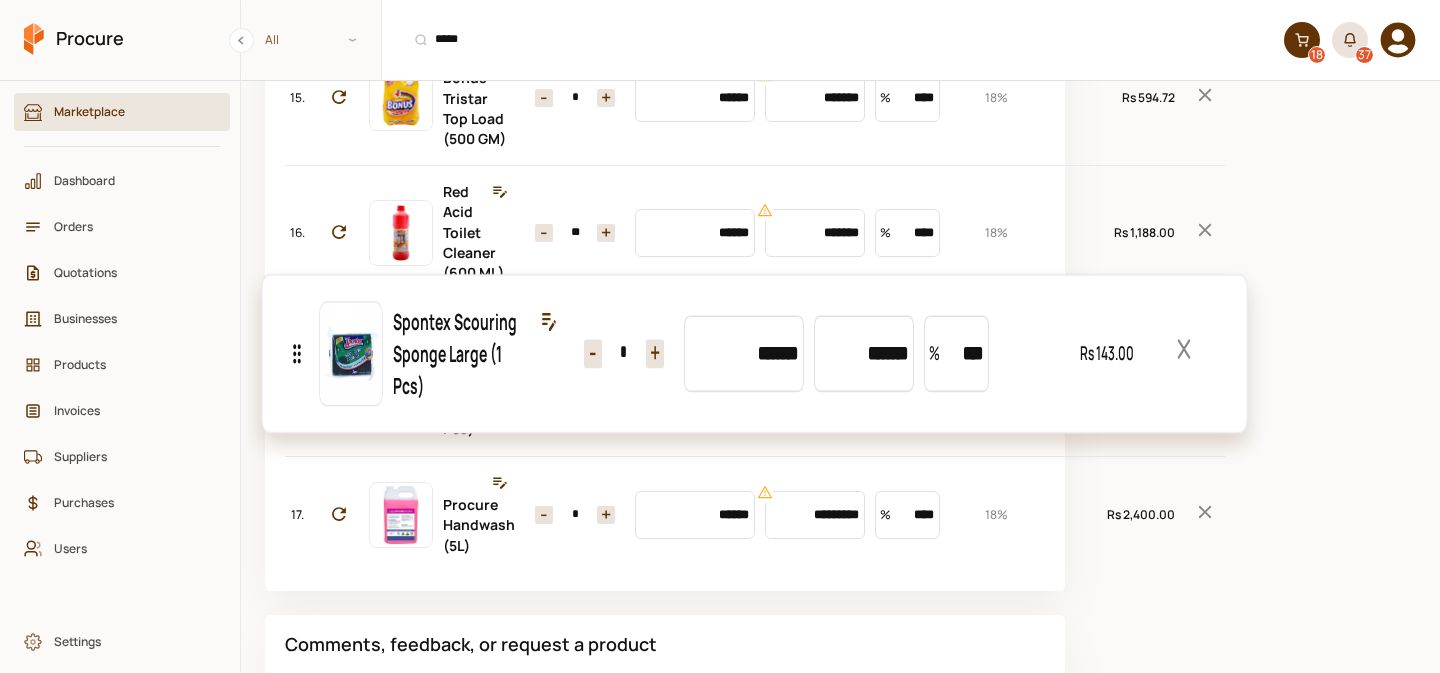 click on "**********" at bounding box center [665, -768] 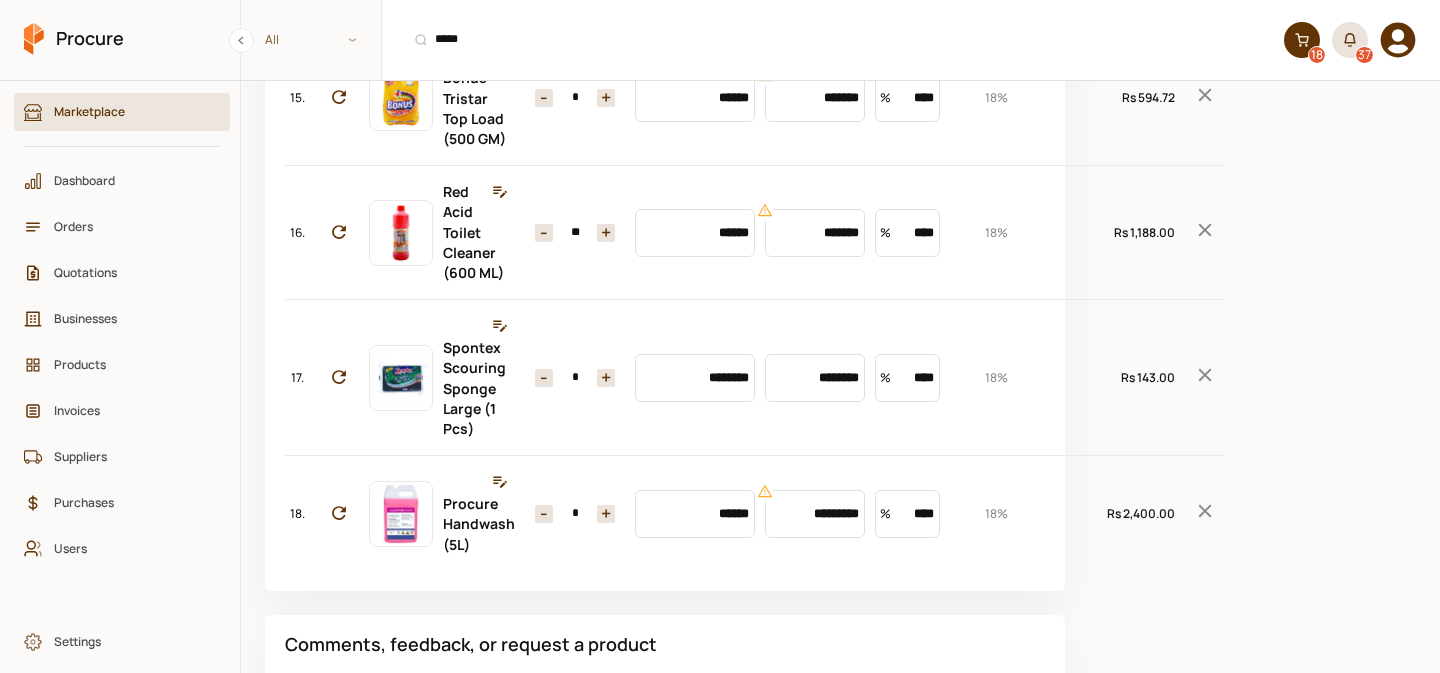 click on "+" at bounding box center [606, 378] 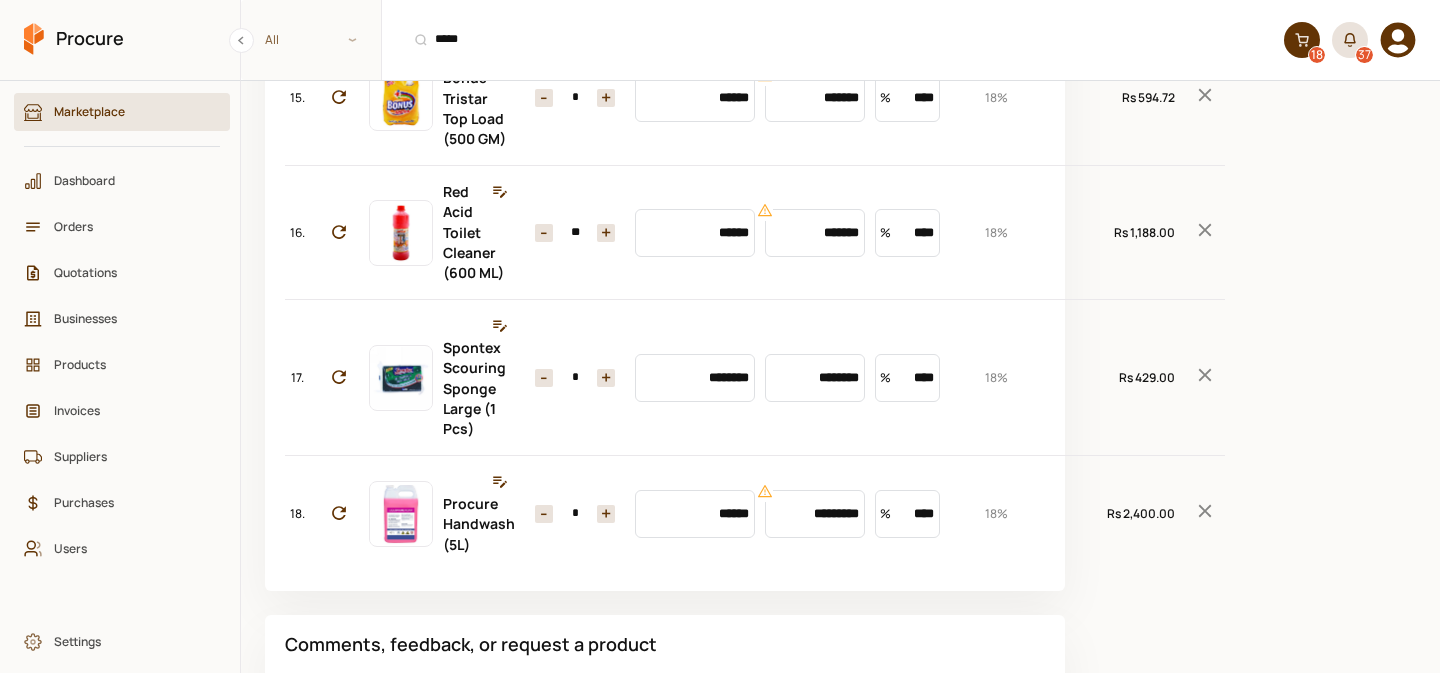 click on "+" at bounding box center (606, 378) 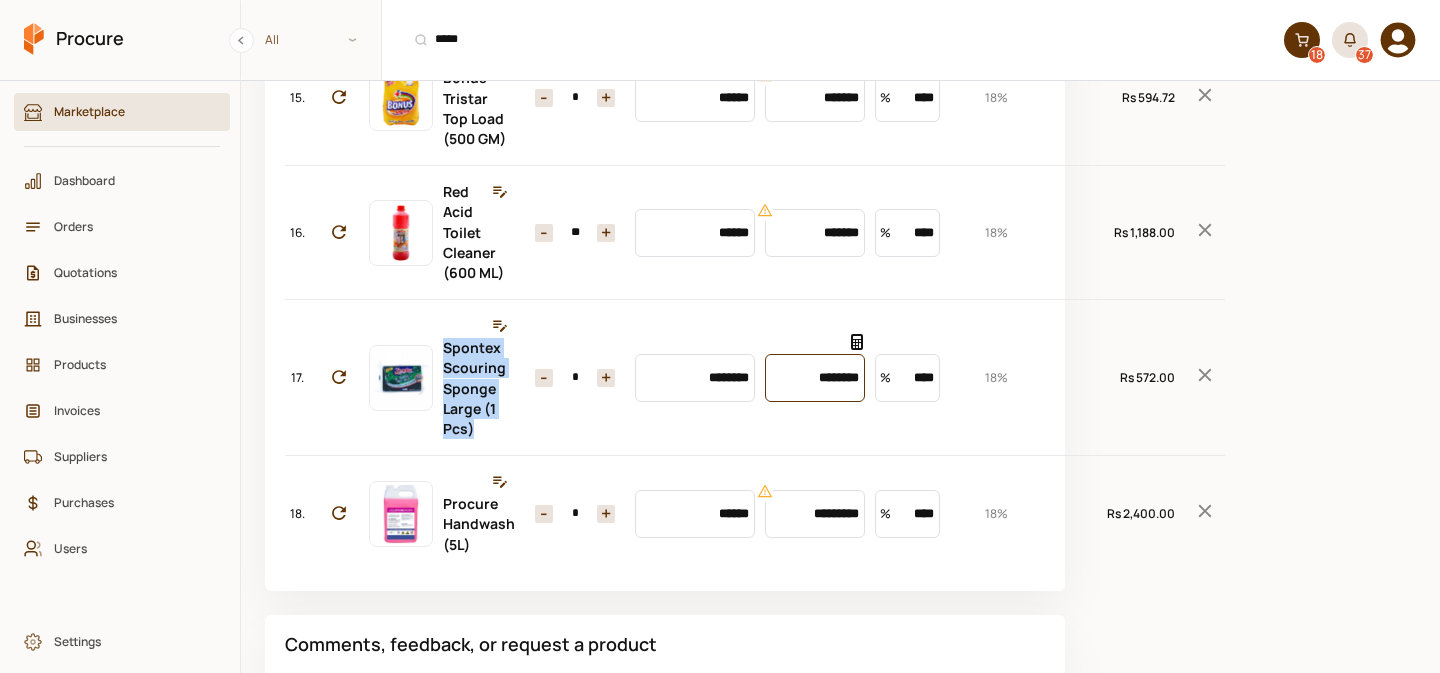 click on "********" at bounding box center (815, 378) 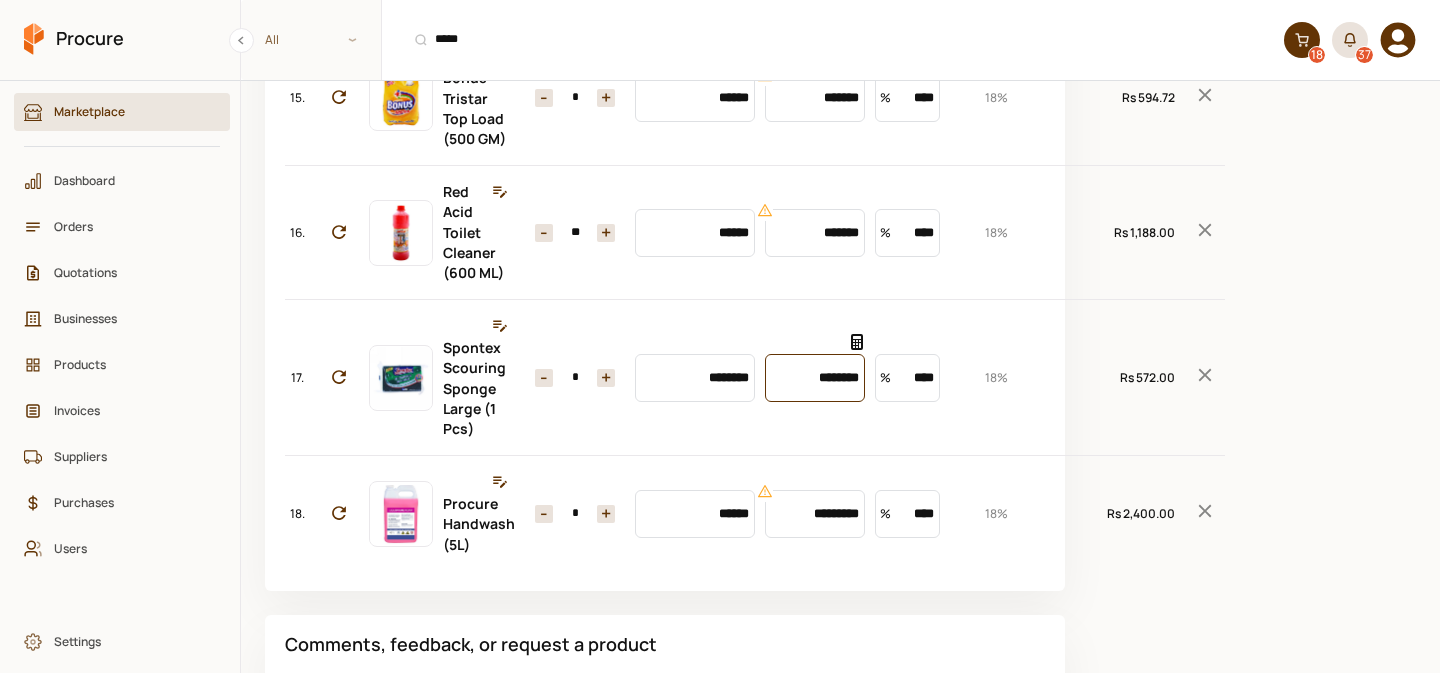 click on "********" at bounding box center (815, 378) 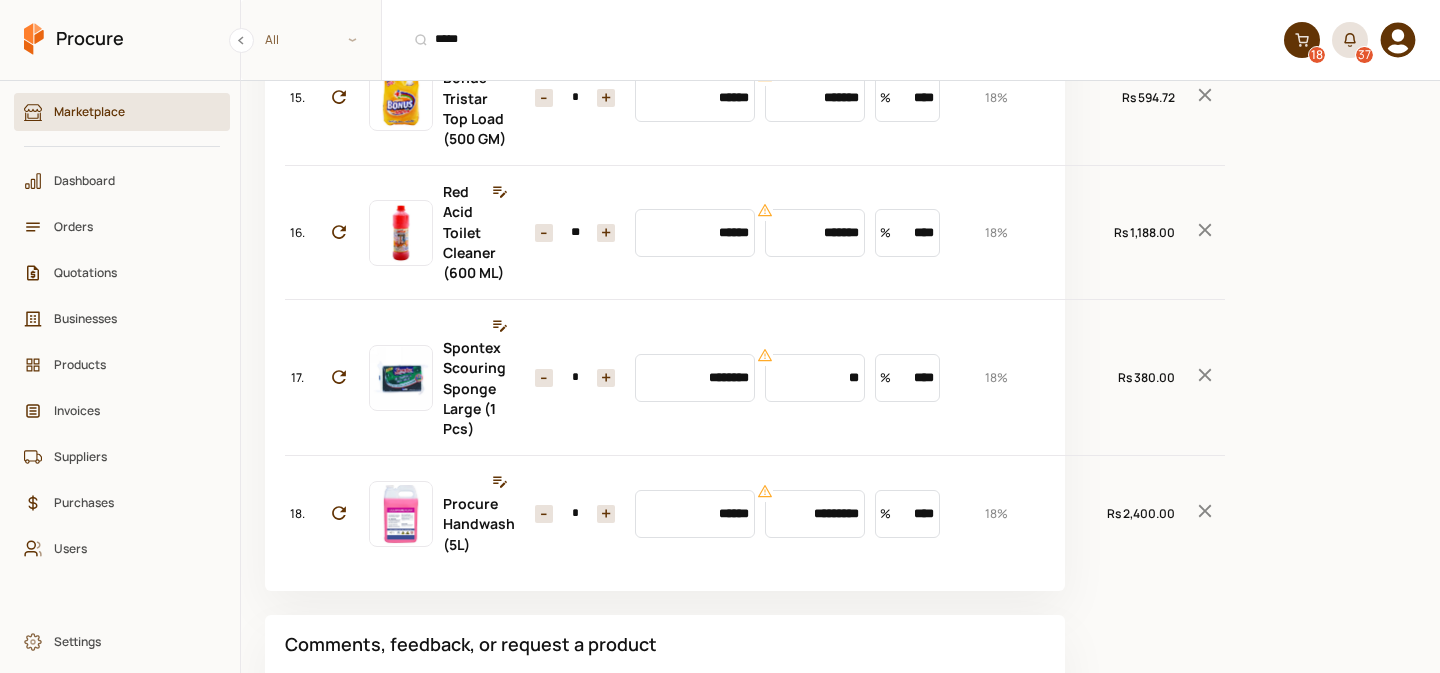 click 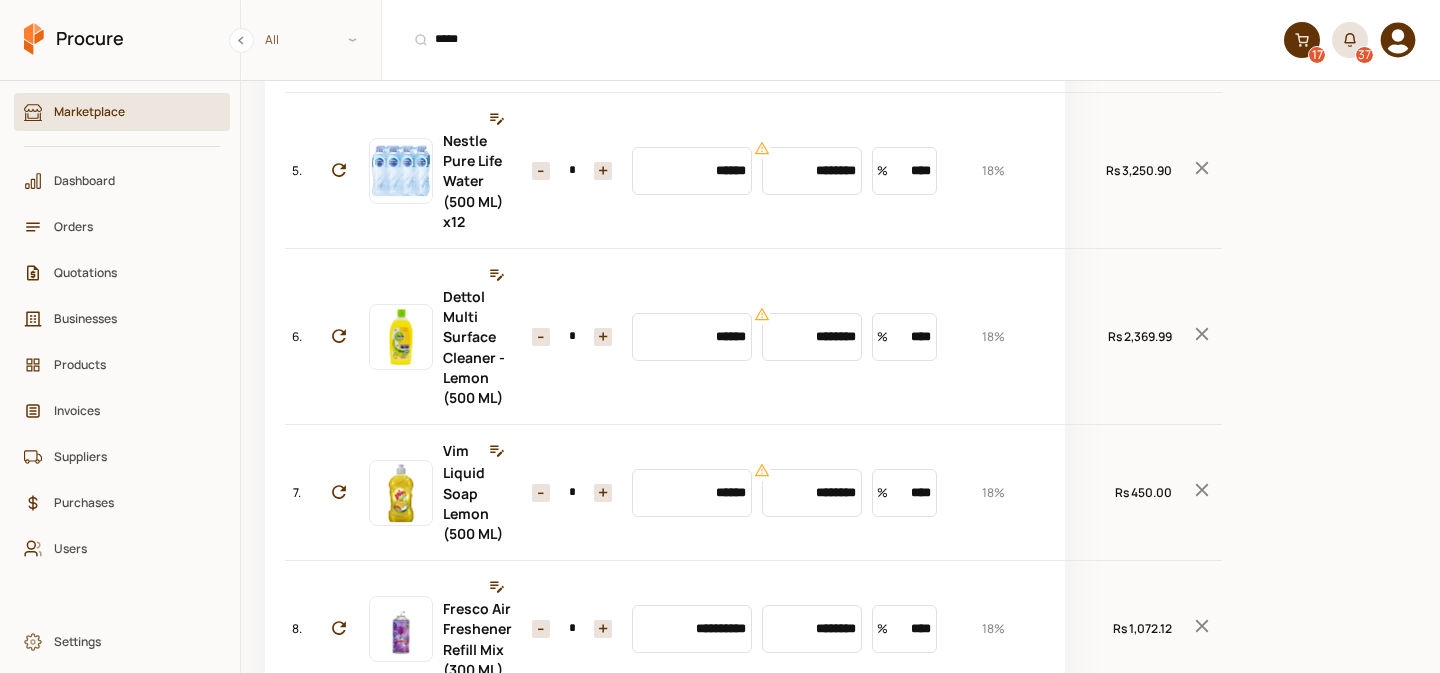 scroll, scrollTop: 0, scrollLeft: 0, axis: both 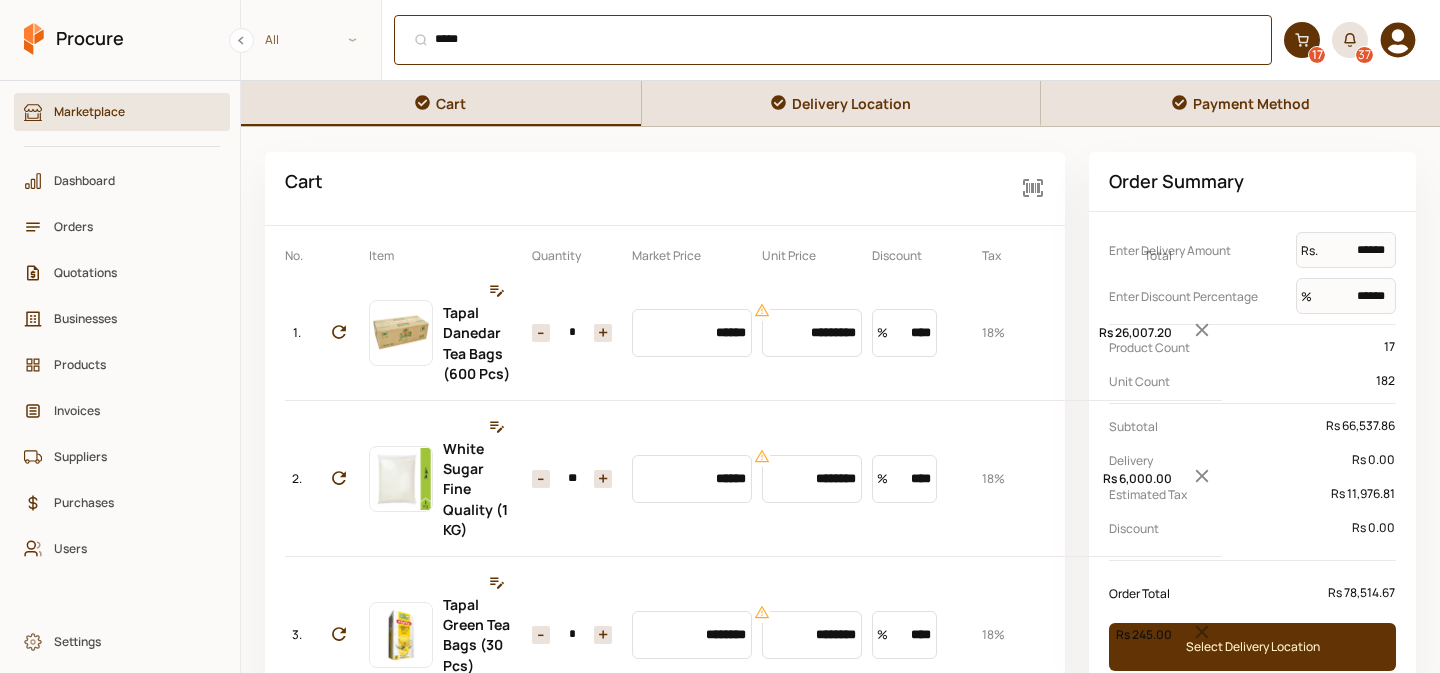click on "***** ⌘  + K" at bounding box center (833, 40) 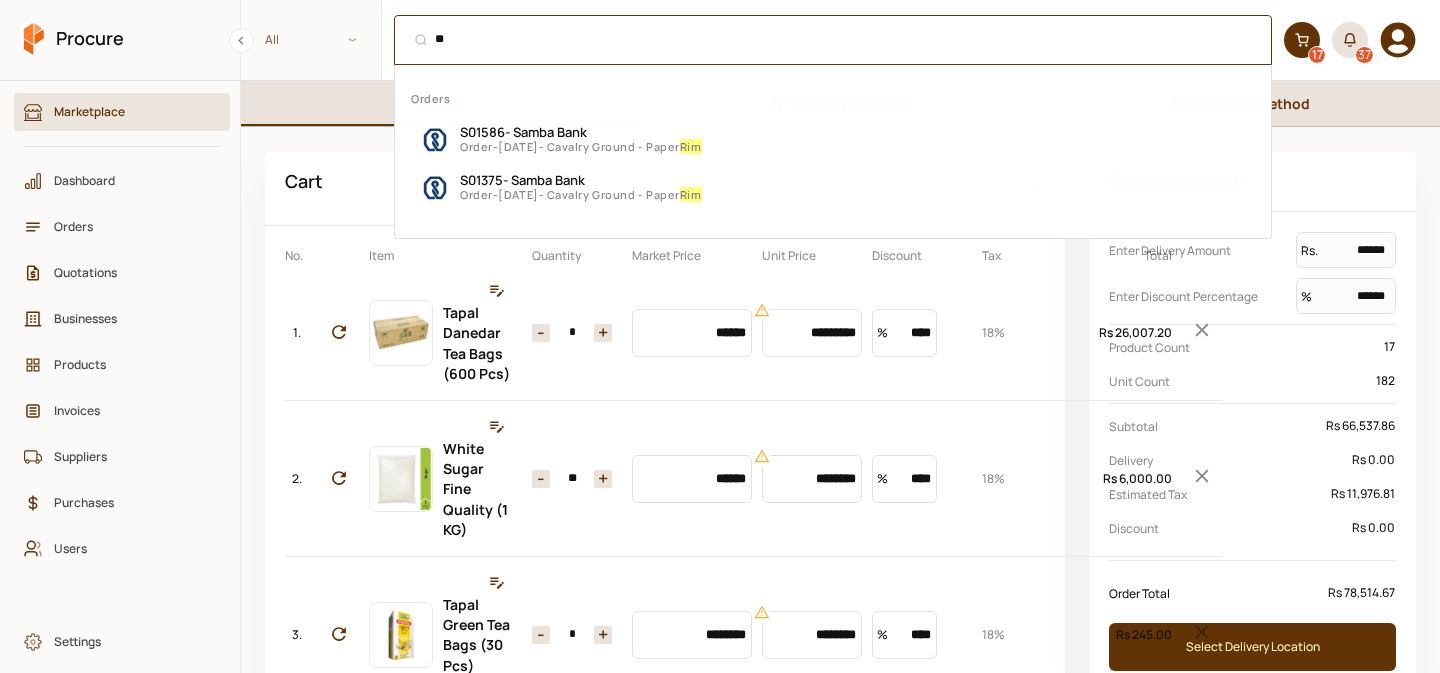 type on "*" 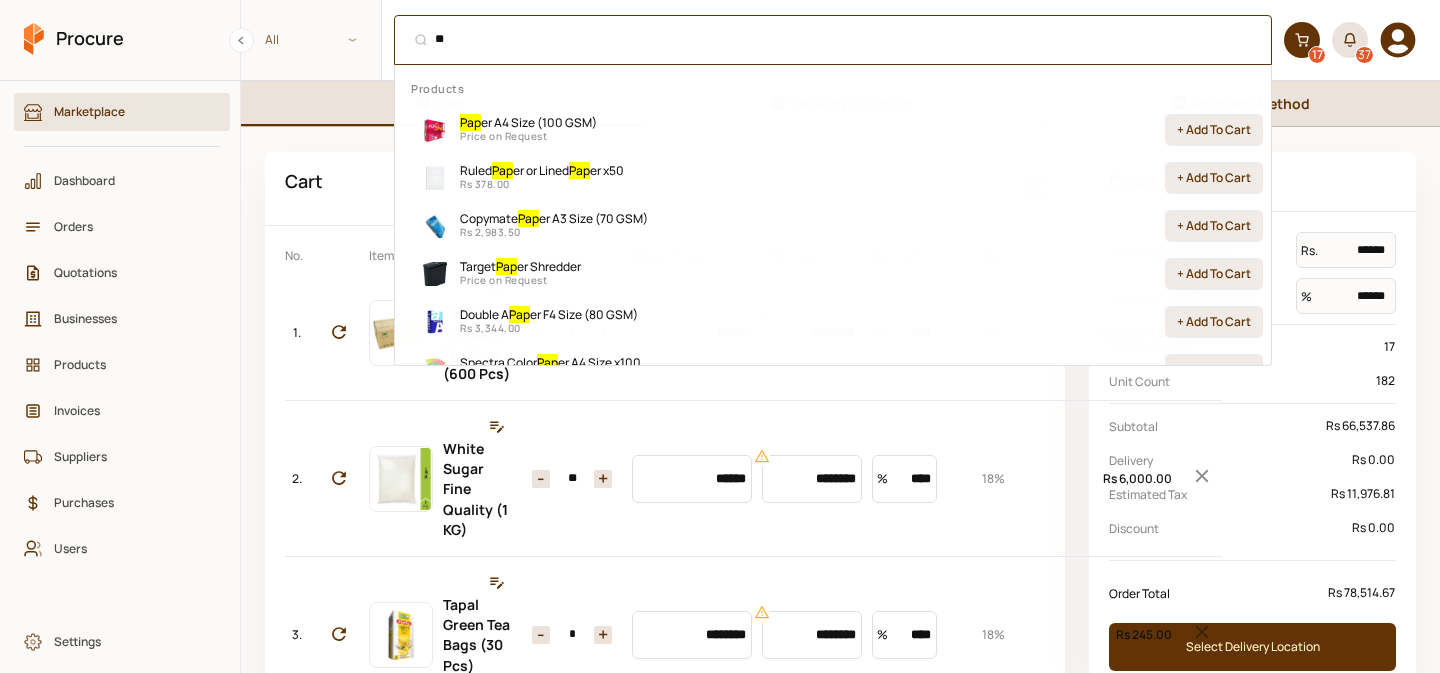 type on "*" 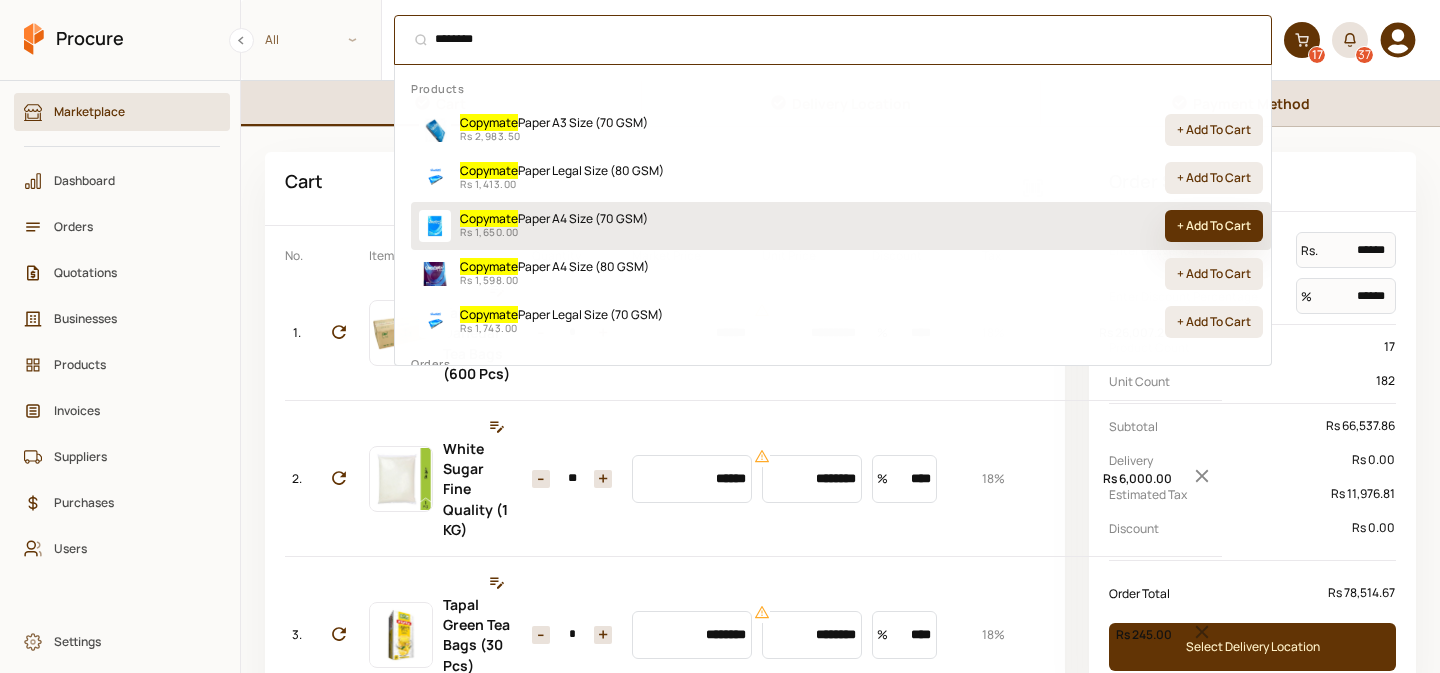 type on "********" 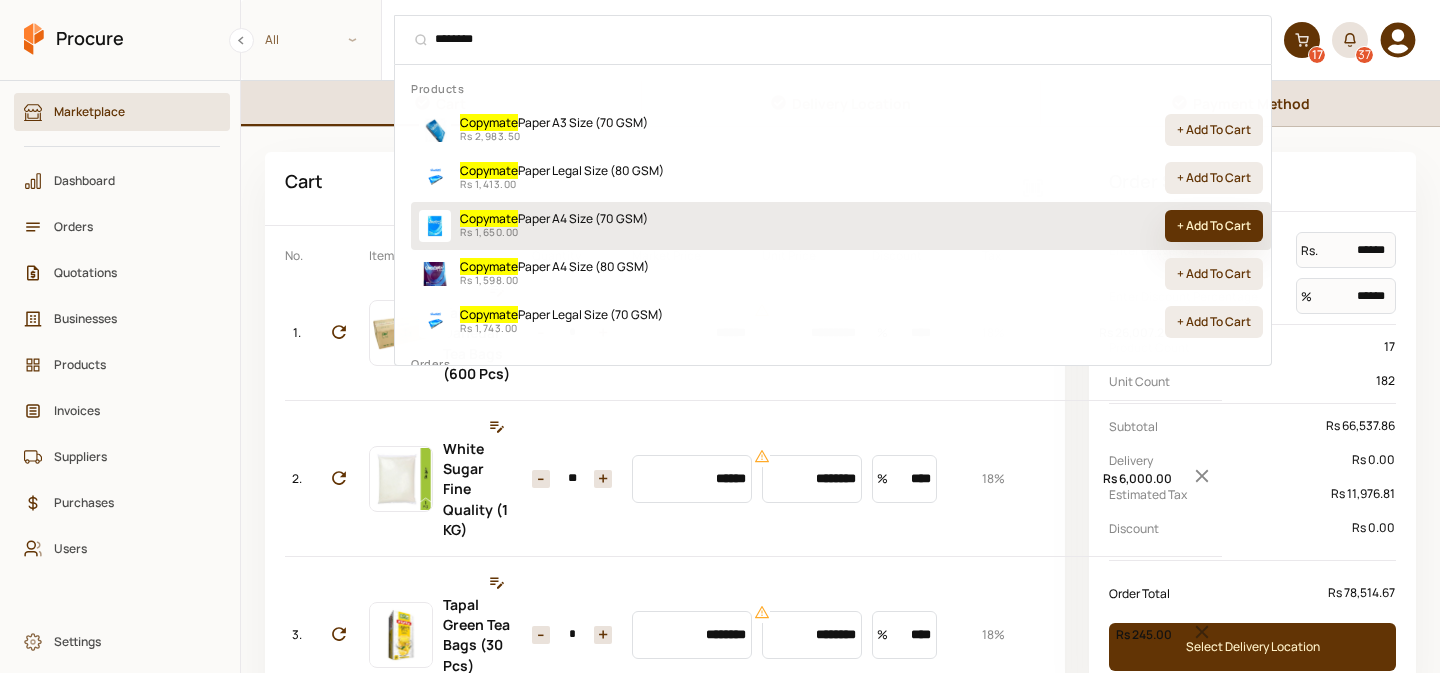 click on "+ Add To Cart" at bounding box center [1214, 226] 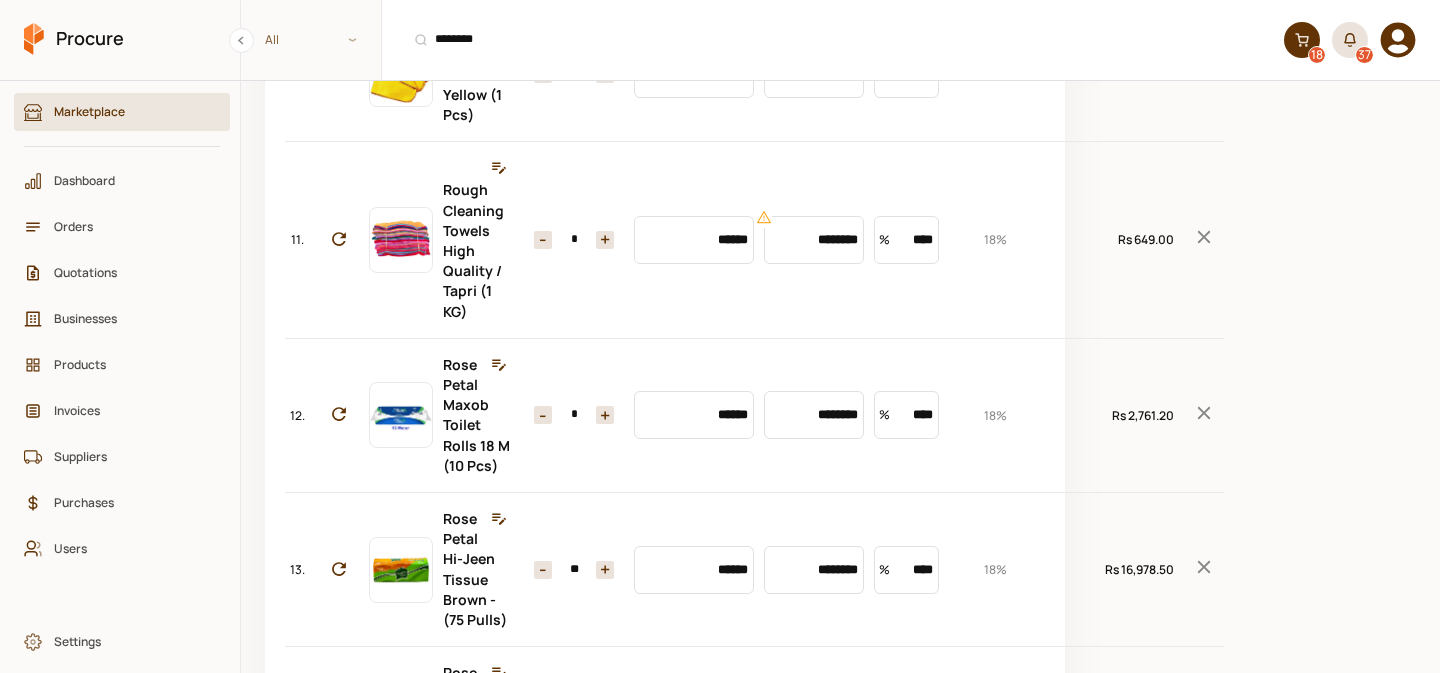 scroll, scrollTop: 2682, scrollLeft: 0, axis: vertical 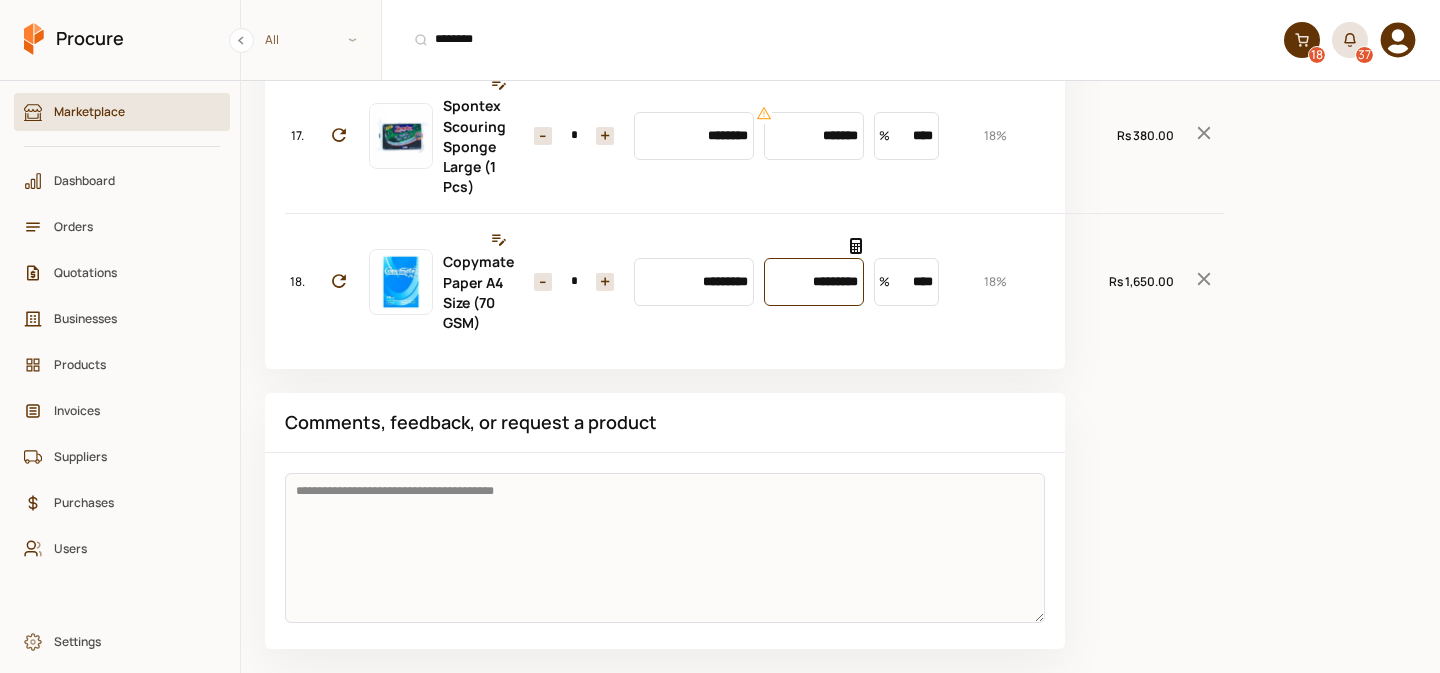 click on "*********" at bounding box center [814, 282] 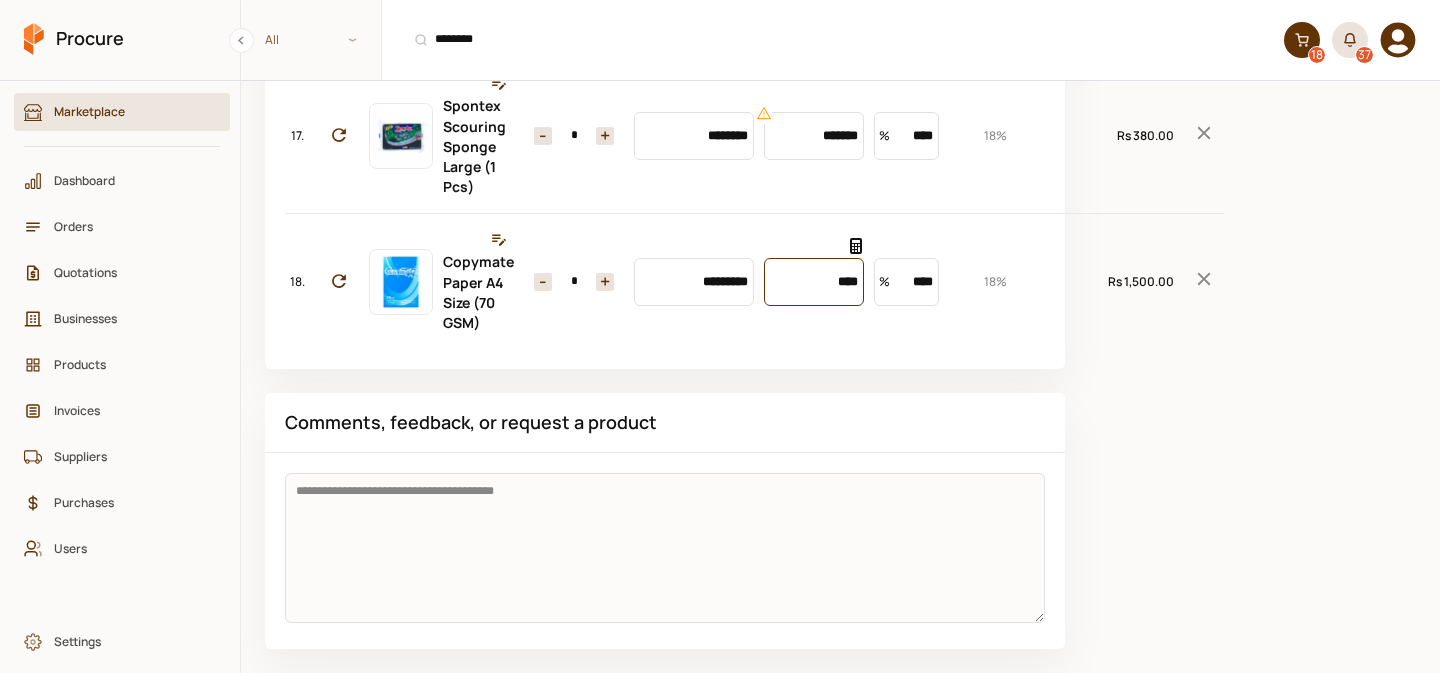 type on "****" 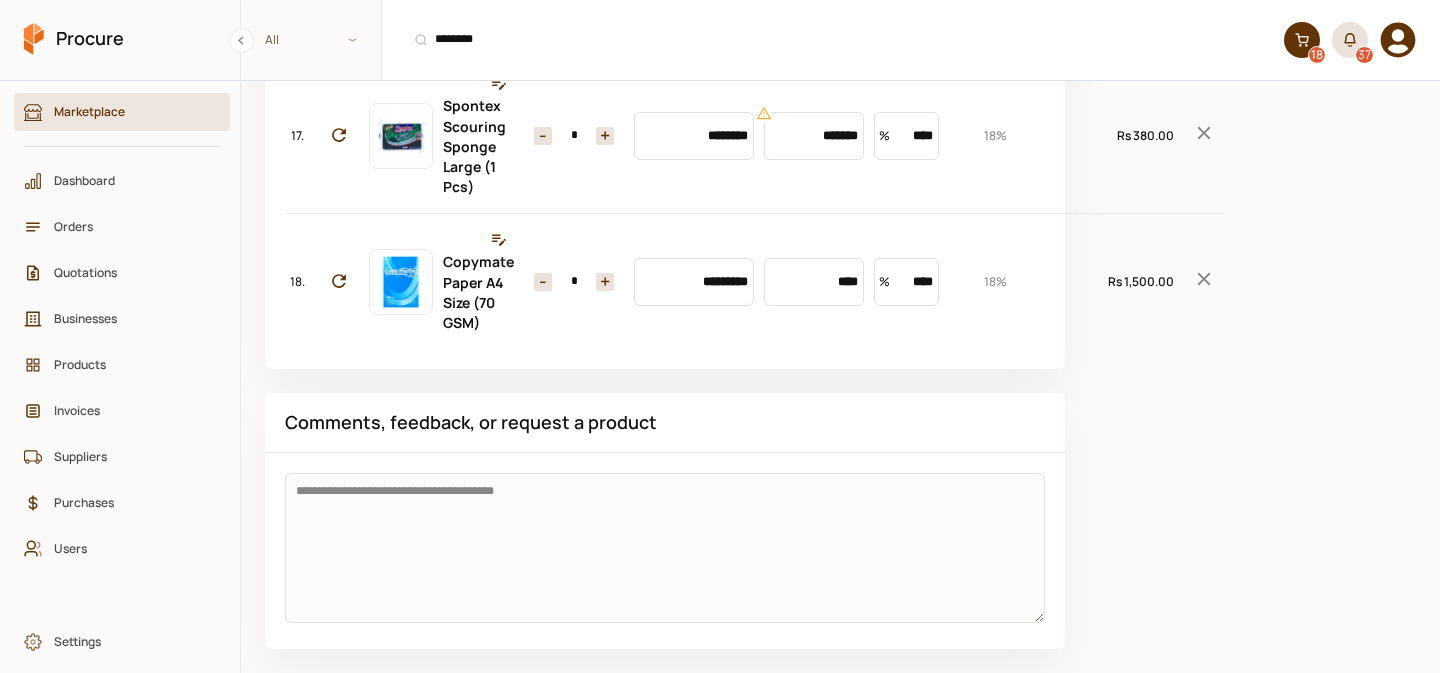 click on "+" at bounding box center (605, 282) 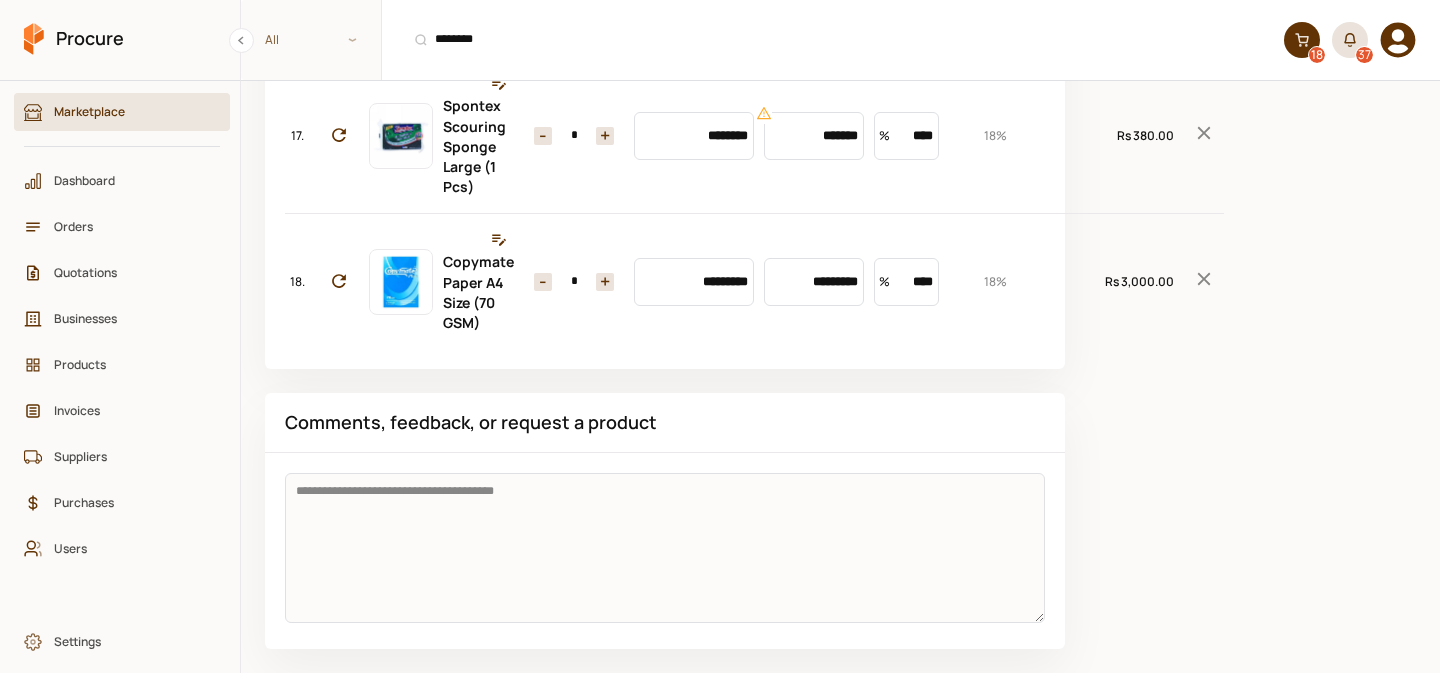click on "+" at bounding box center [605, 282] 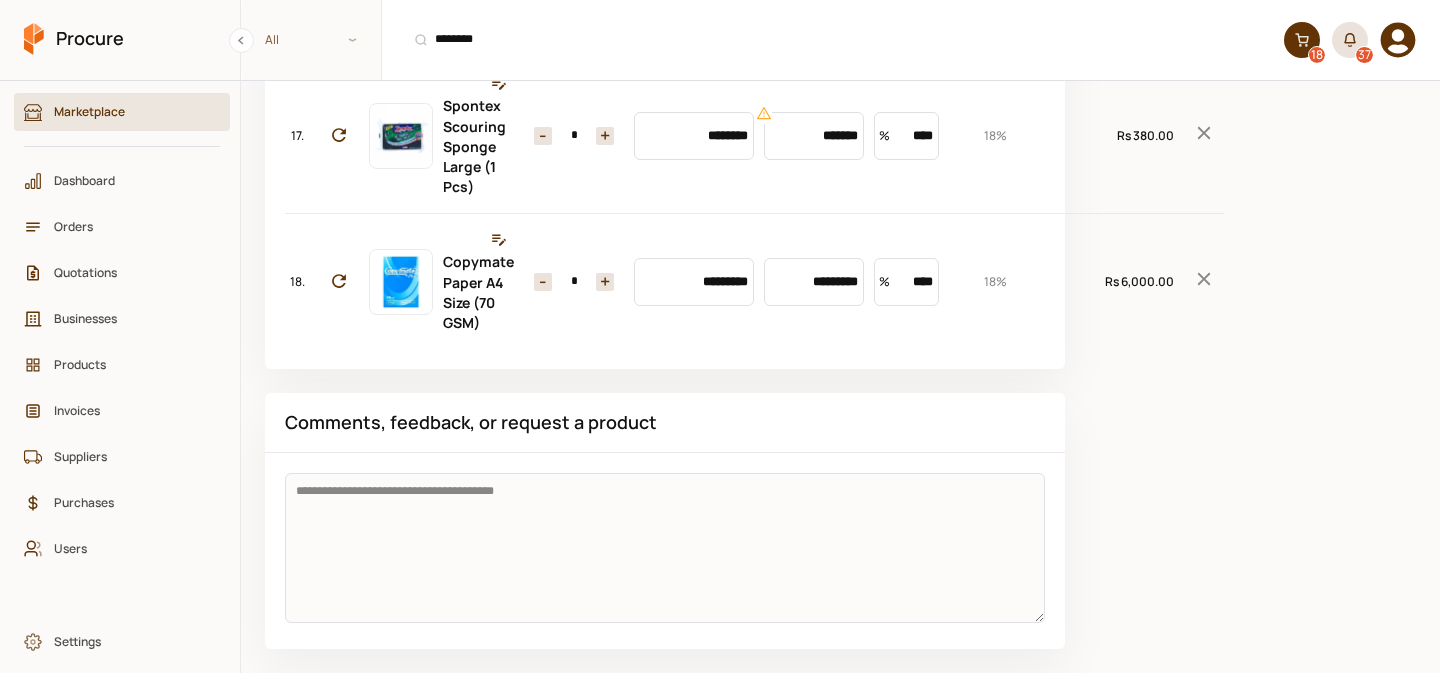 click on "+" at bounding box center (605, 282) 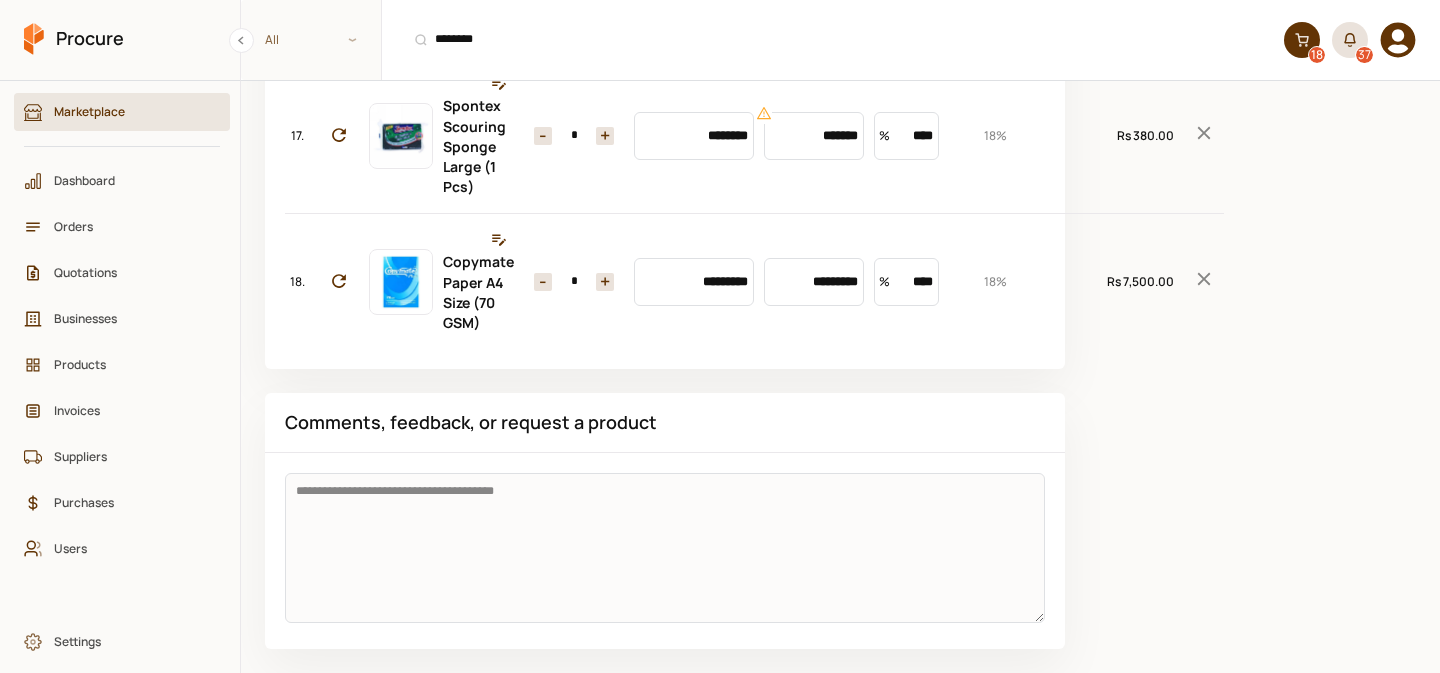 scroll, scrollTop: 2642, scrollLeft: 0, axis: vertical 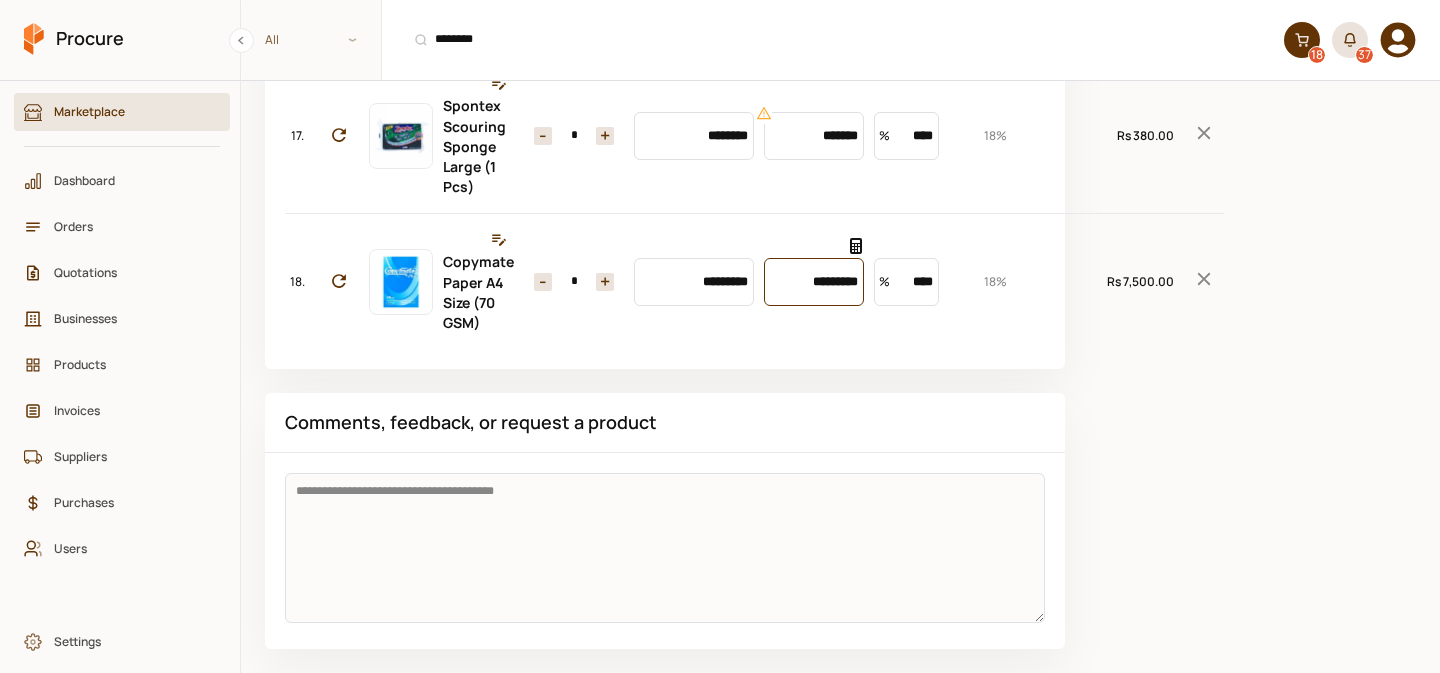 click on "*********" at bounding box center (814, 282) 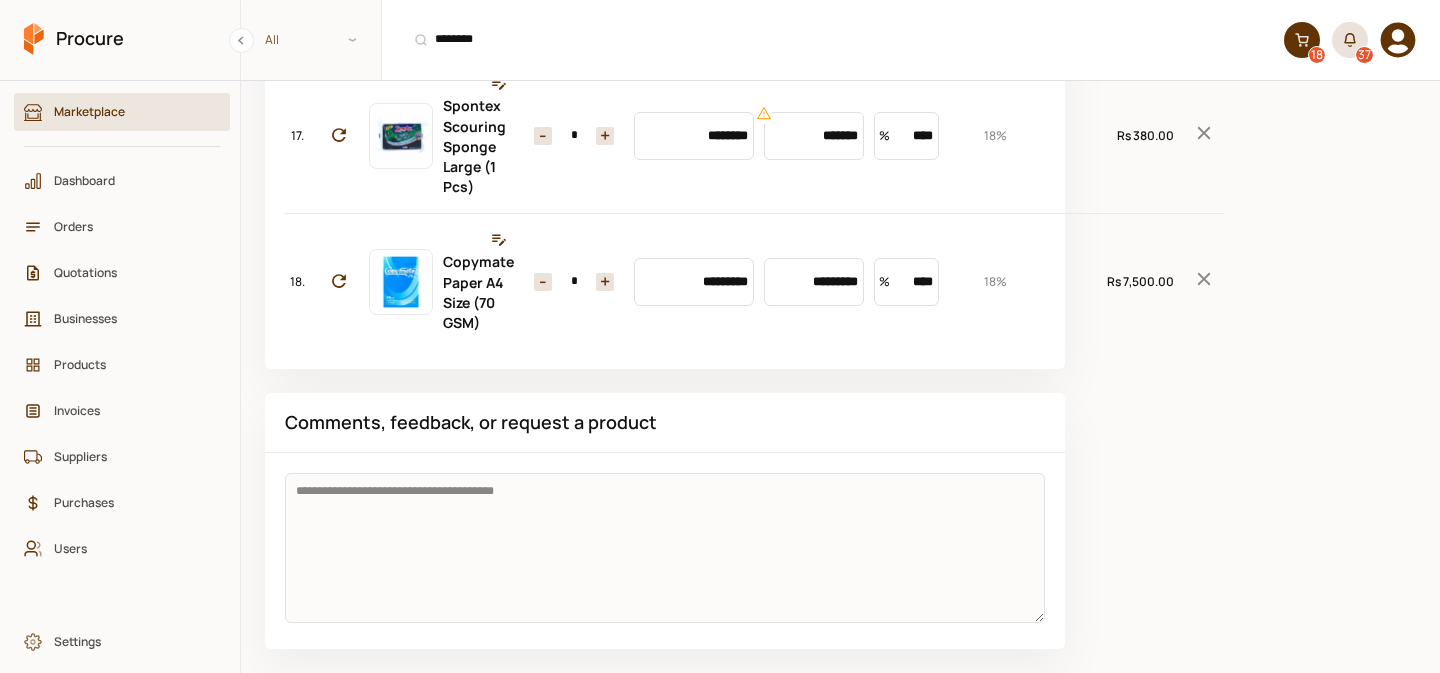 click on "Comments, feedback, or request a product" at bounding box center [665, 423] 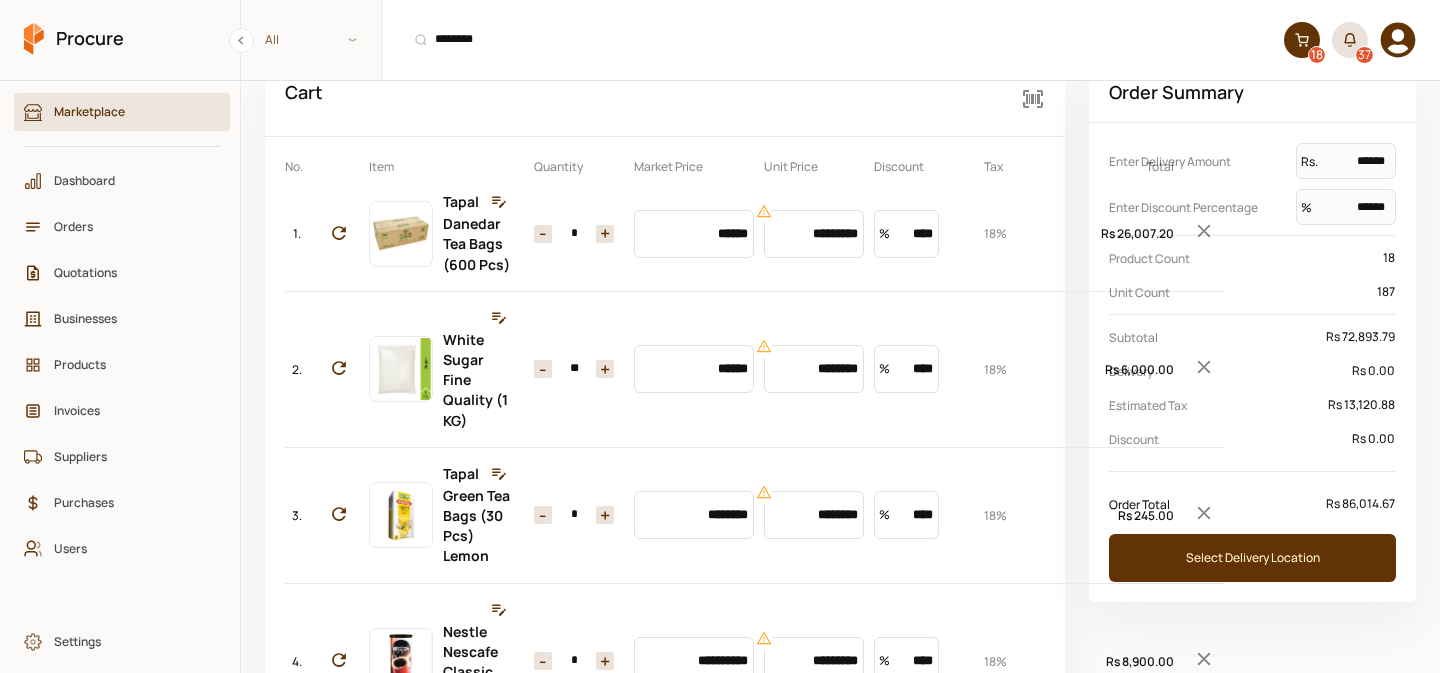 scroll, scrollTop: 114, scrollLeft: 0, axis: vertical 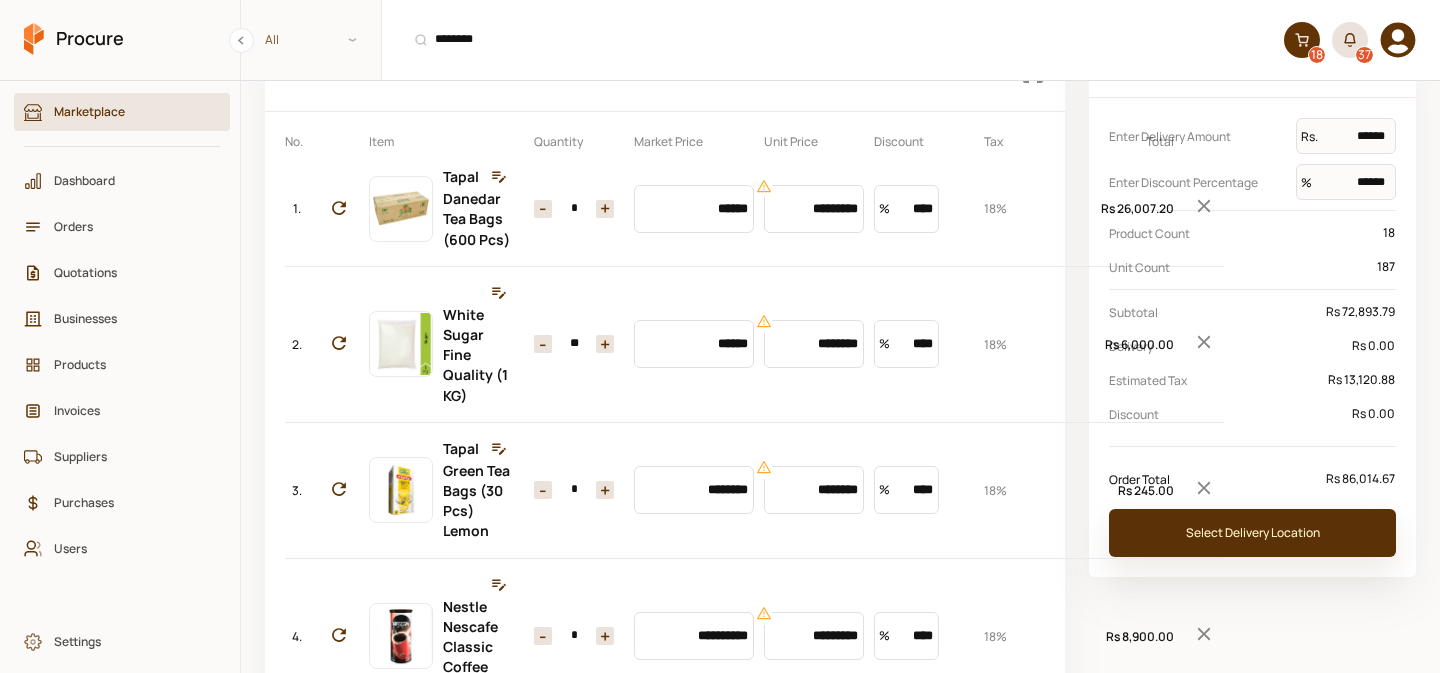 click on "Select Delivery Location" at bounding box center (1252, 533) 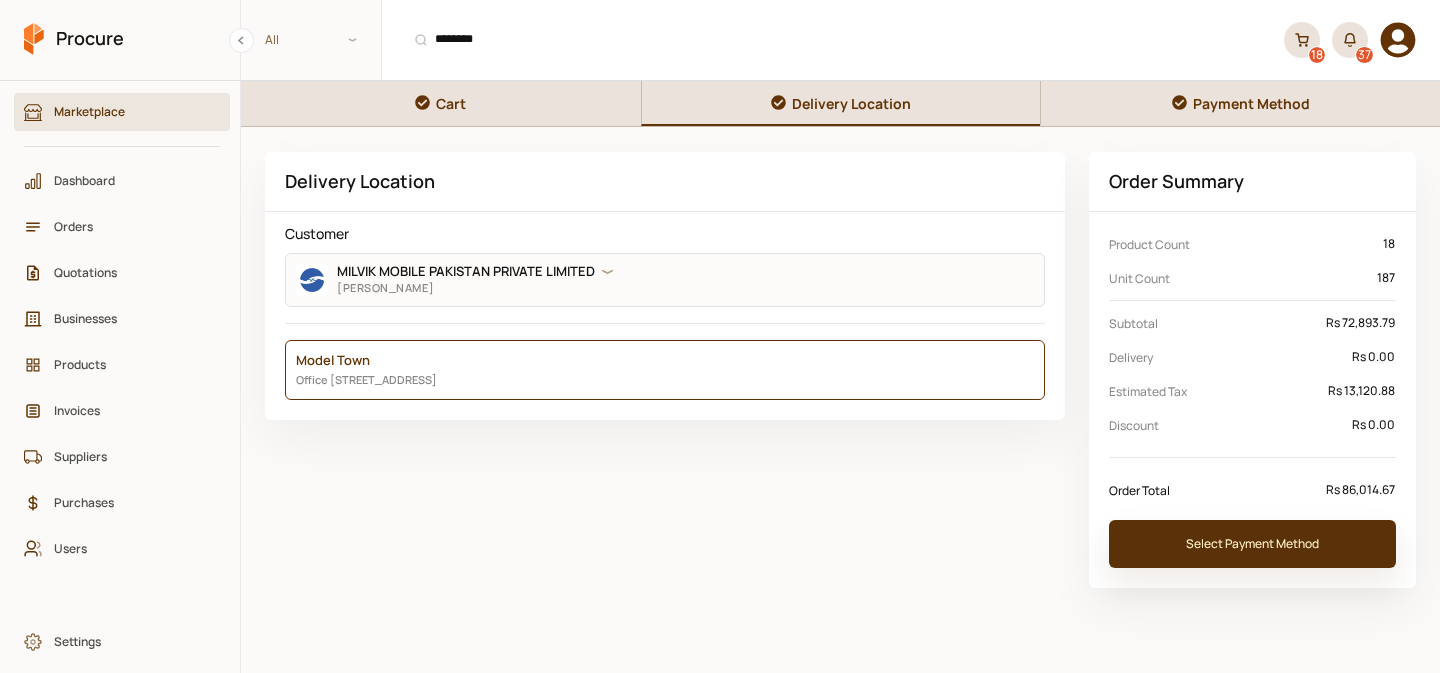click on "Select Payment Method" at bounding box center (1252, 544) 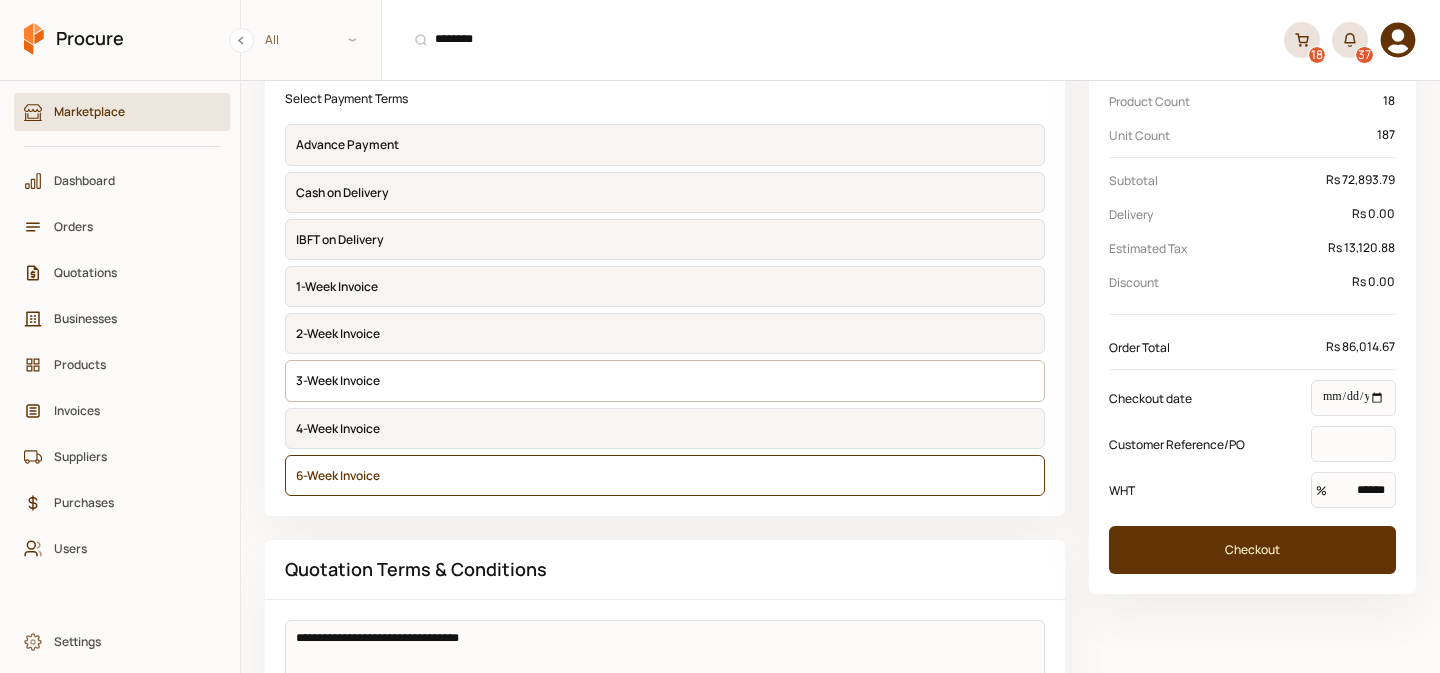 scroll, scrollTop: 227, scrollLeft: 0, axis: vertical 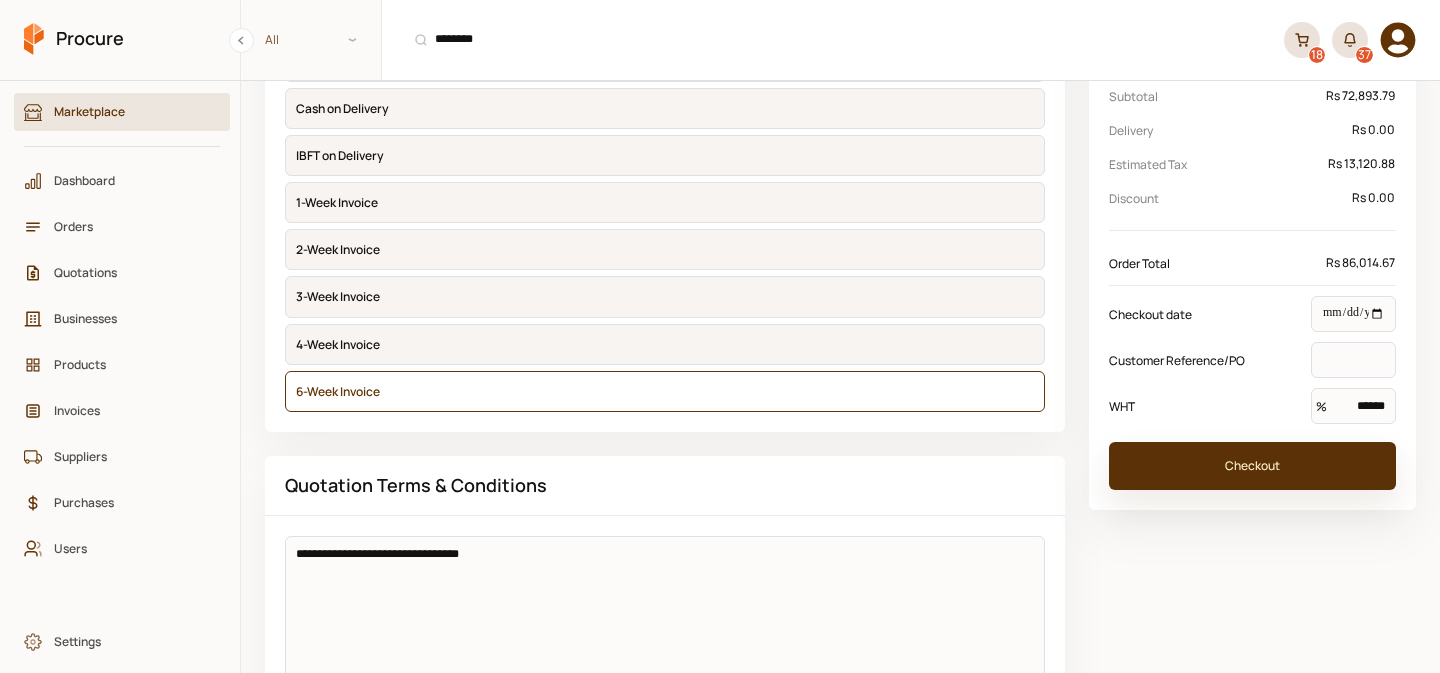 click on "Checkout" at bounding box center (1252, 466) 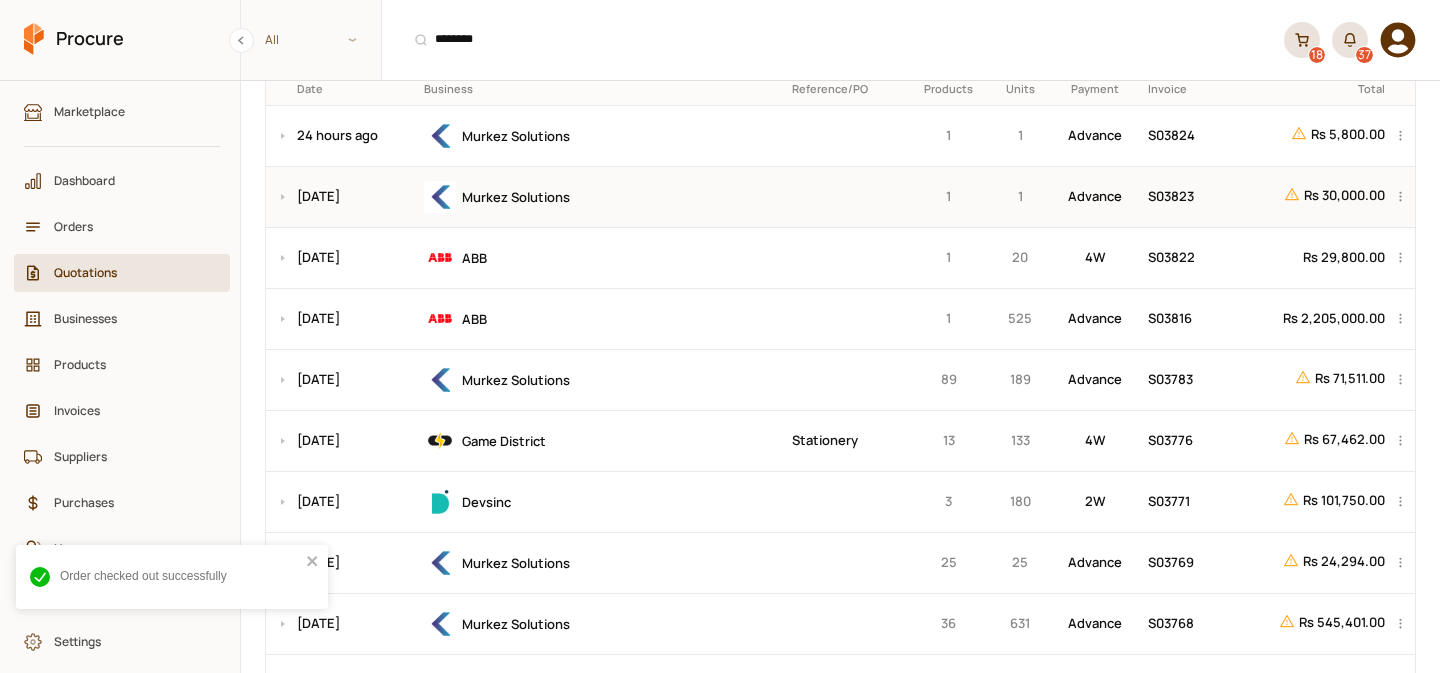 scroll, scrollTop: 0, scrollLeft: 0, axis: both 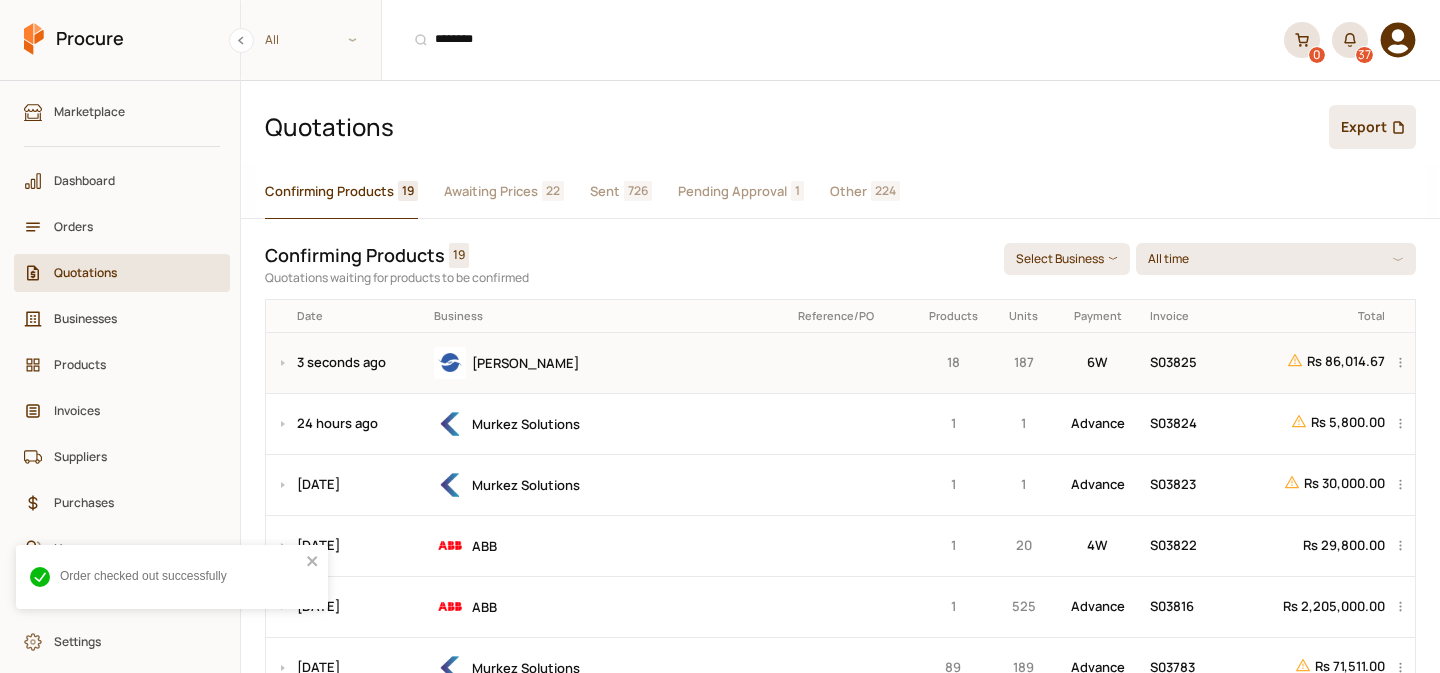 click on "[PERSON_NAME]" at bounding box center [609, 363] 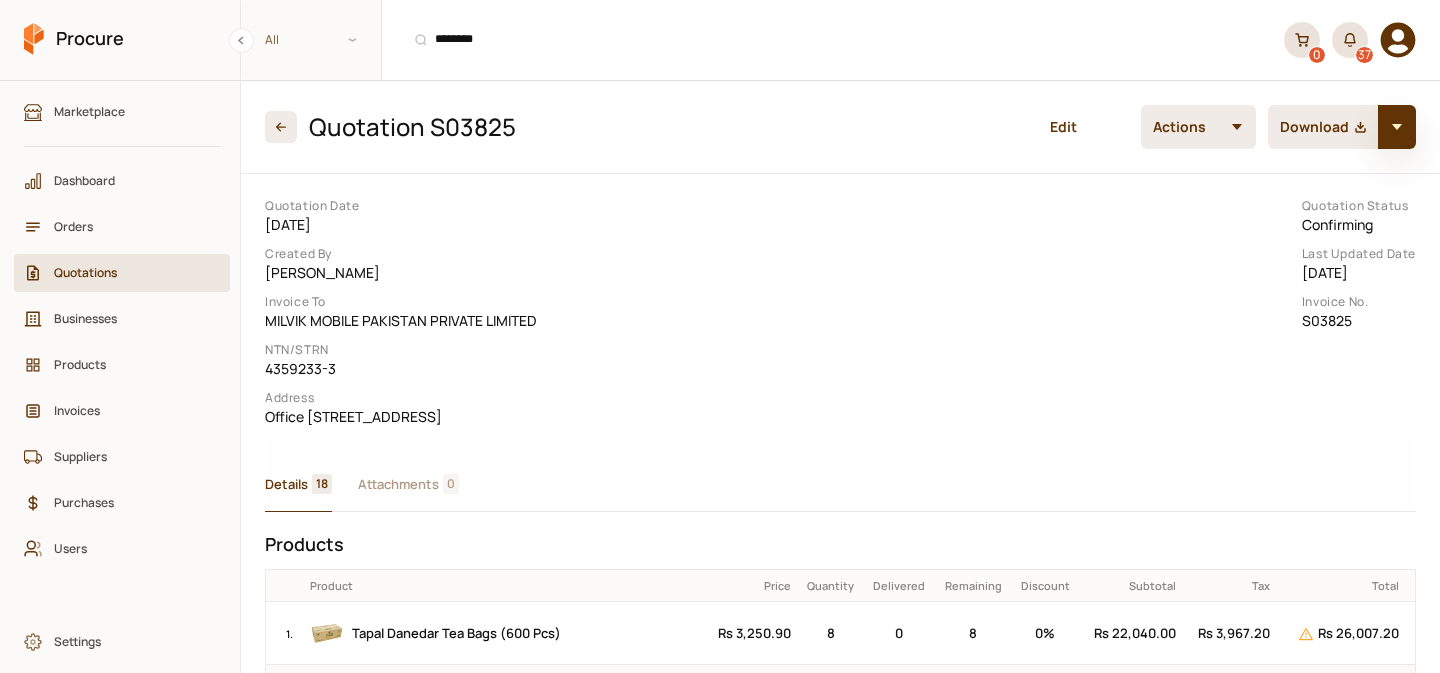 click at bounding box center [1397, 127] 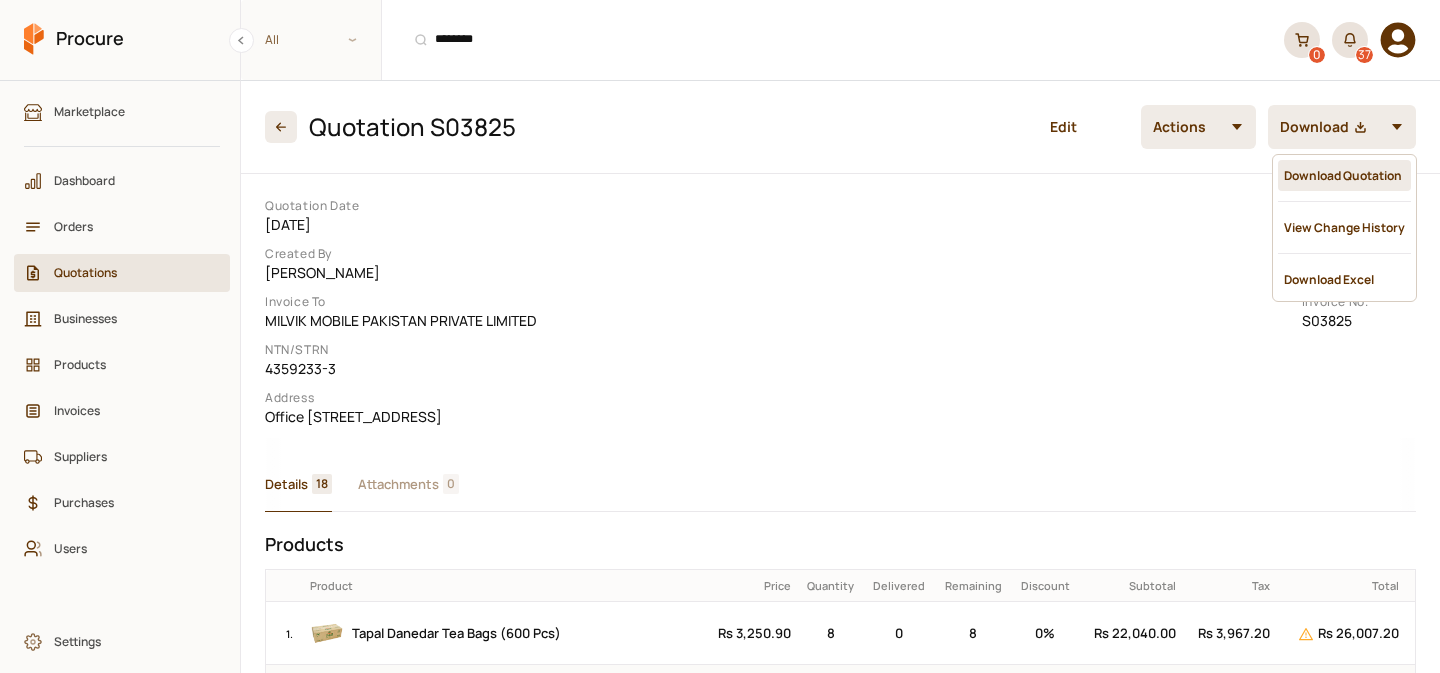 click on "Download Quotation" at bounding box center (1344, 175) 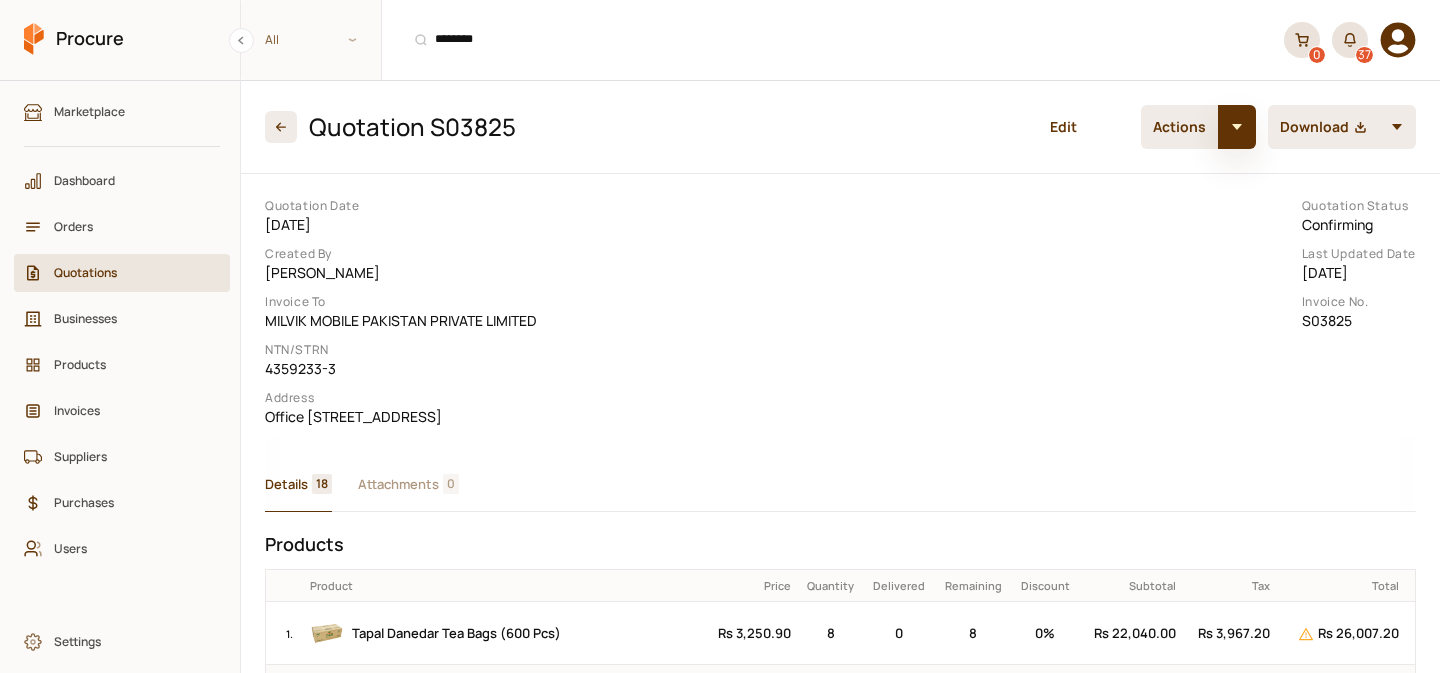 click at bounding box center [1237, 127] 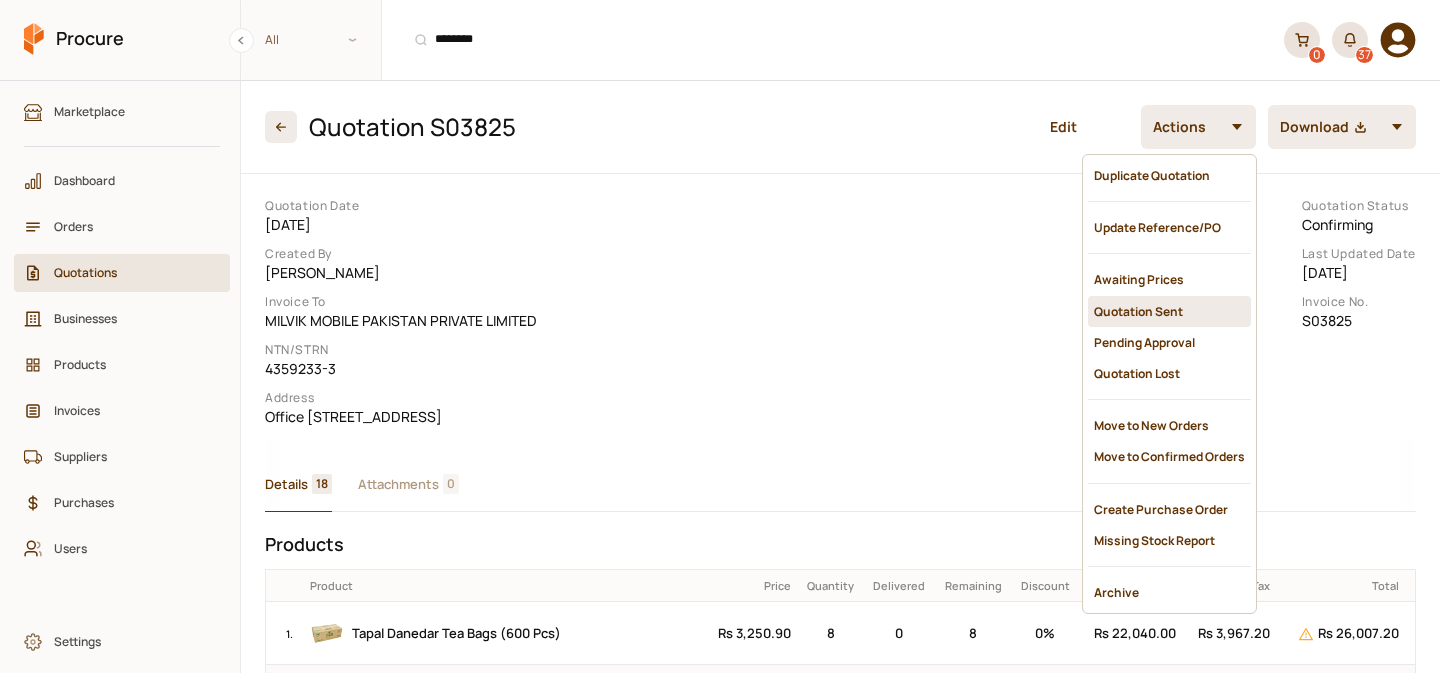 click on "Quotation Sent" at bounding box center (1169, 311) 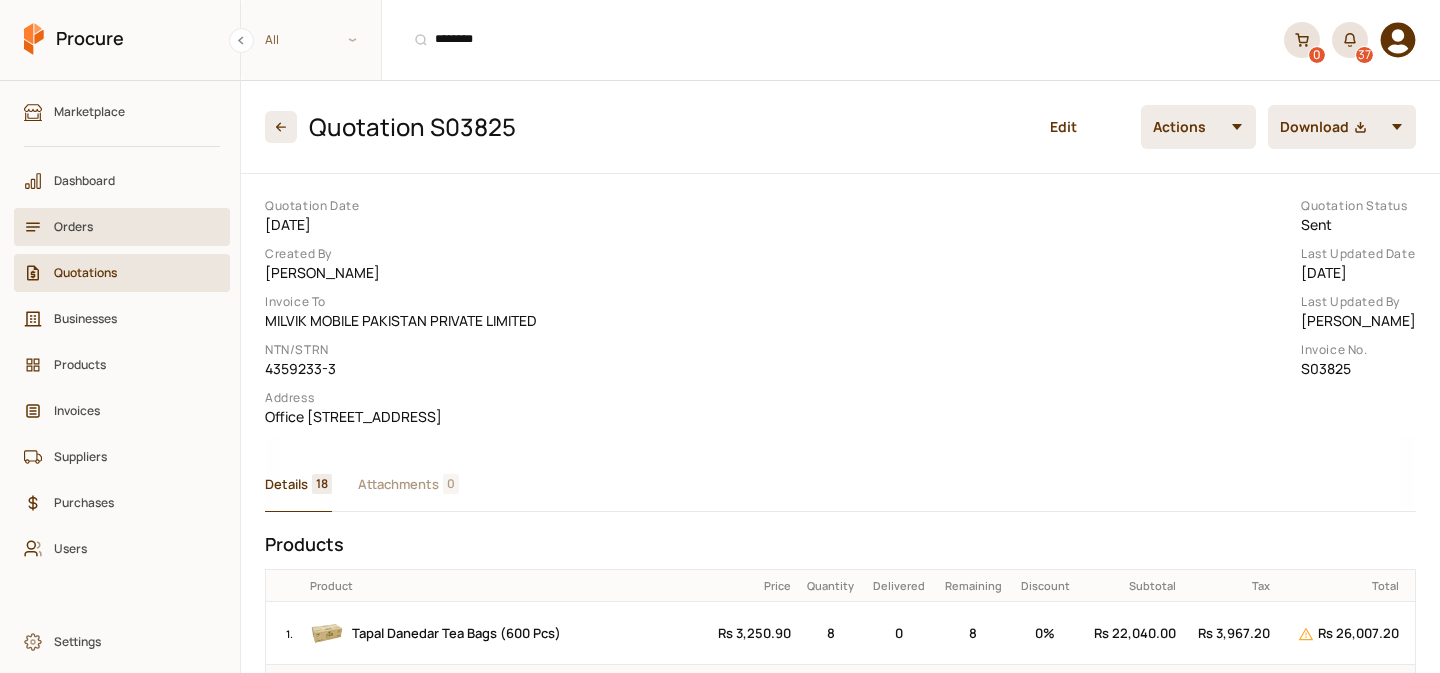 click on "Orders" at bounding box center (129, 226) 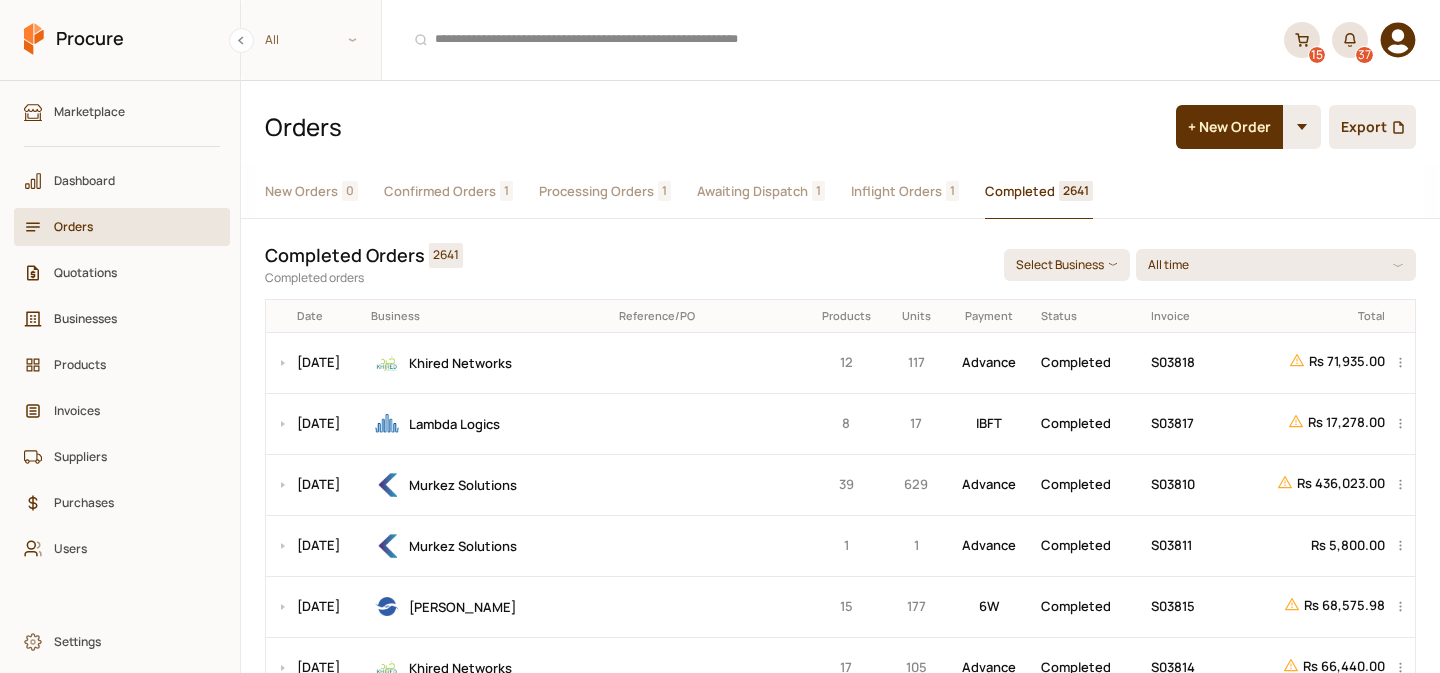 scroll, scrollTop: 0, scrollLeft: 0, axis: both 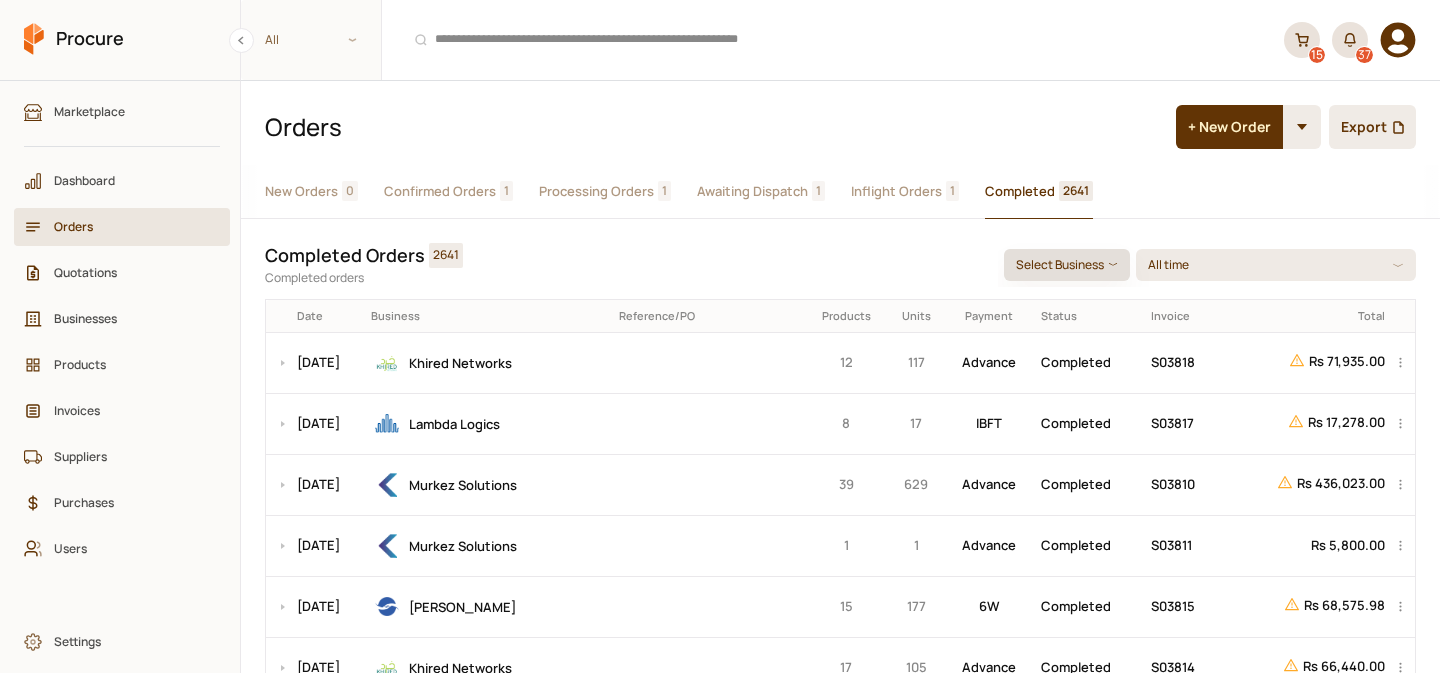click on "Select Business" at bounding box center (1067, 265) 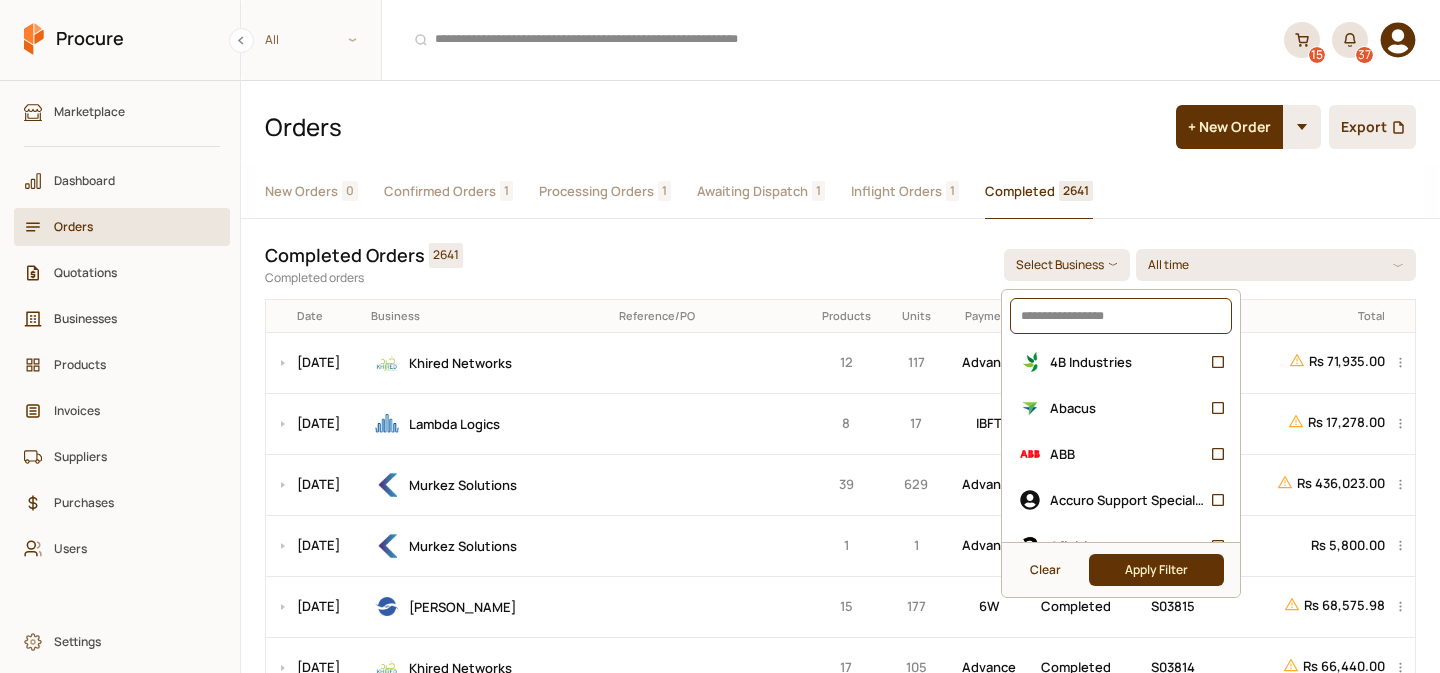 click 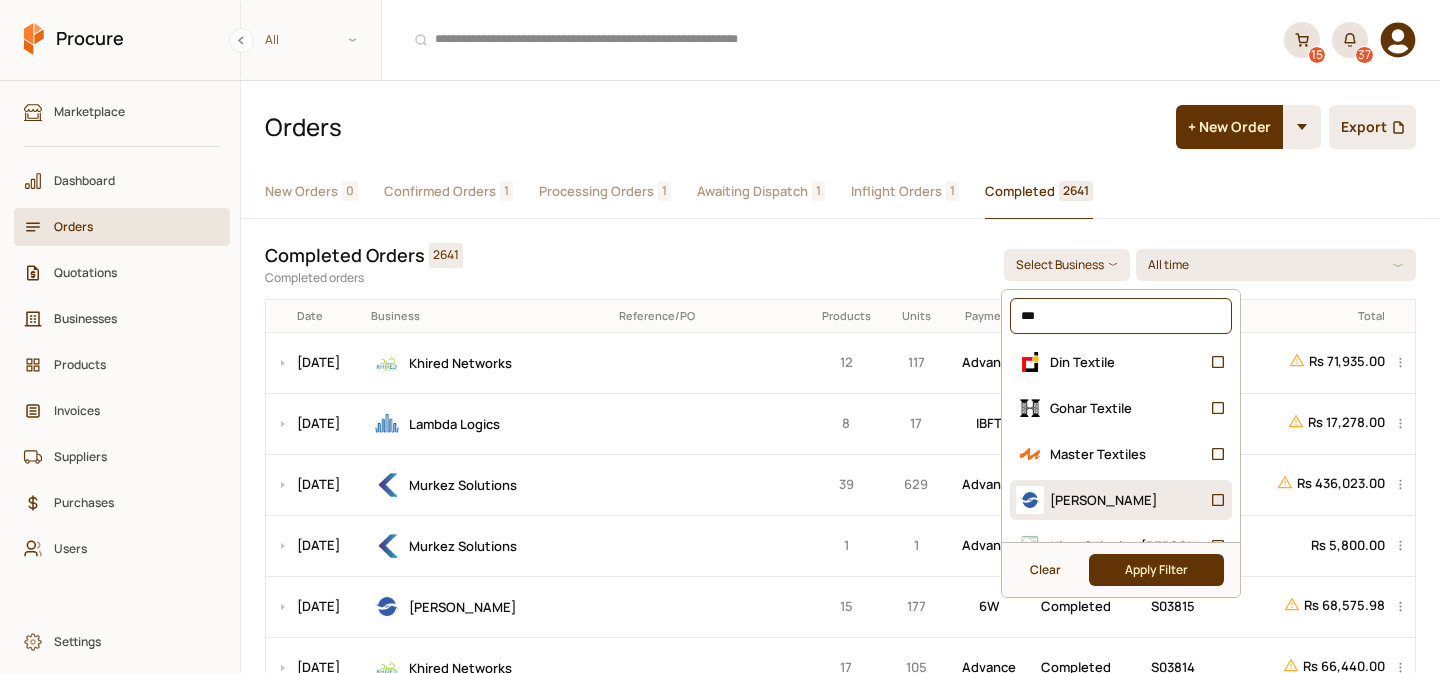 type on "***" 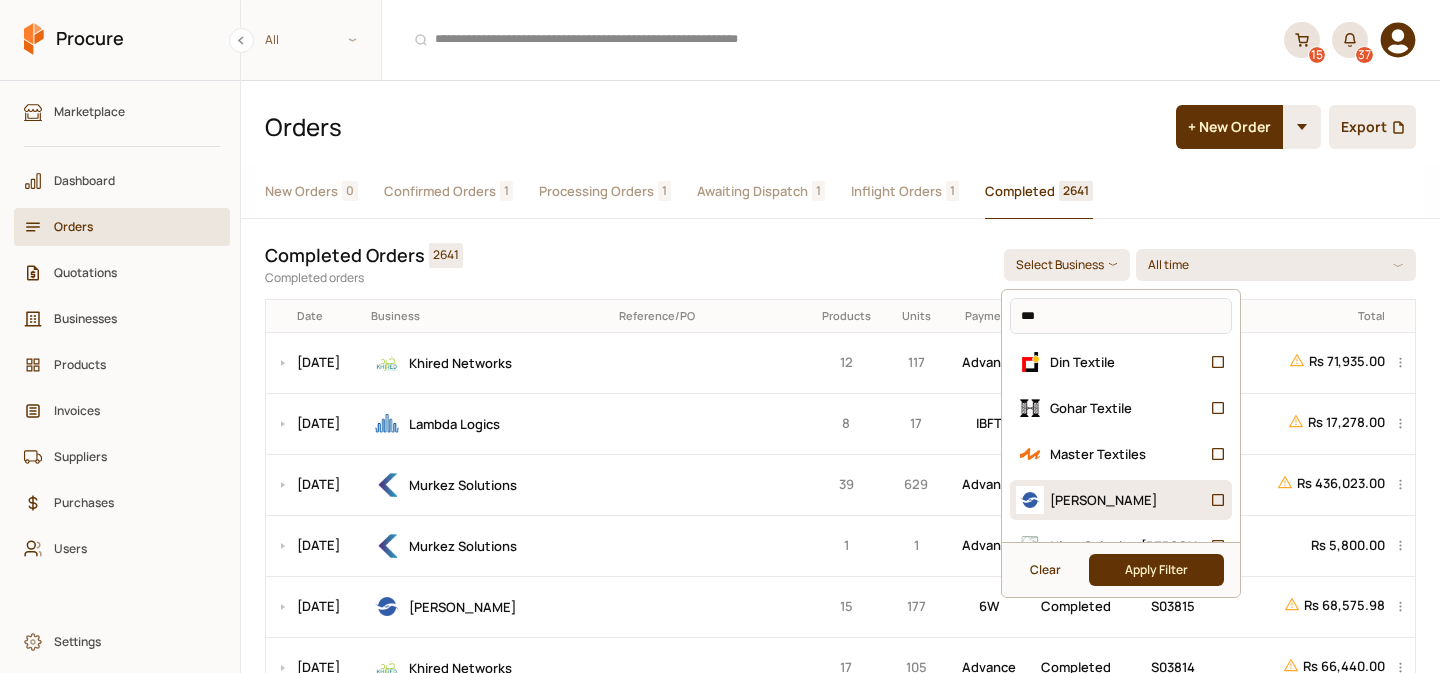 click on "[PERSON_NAME]" 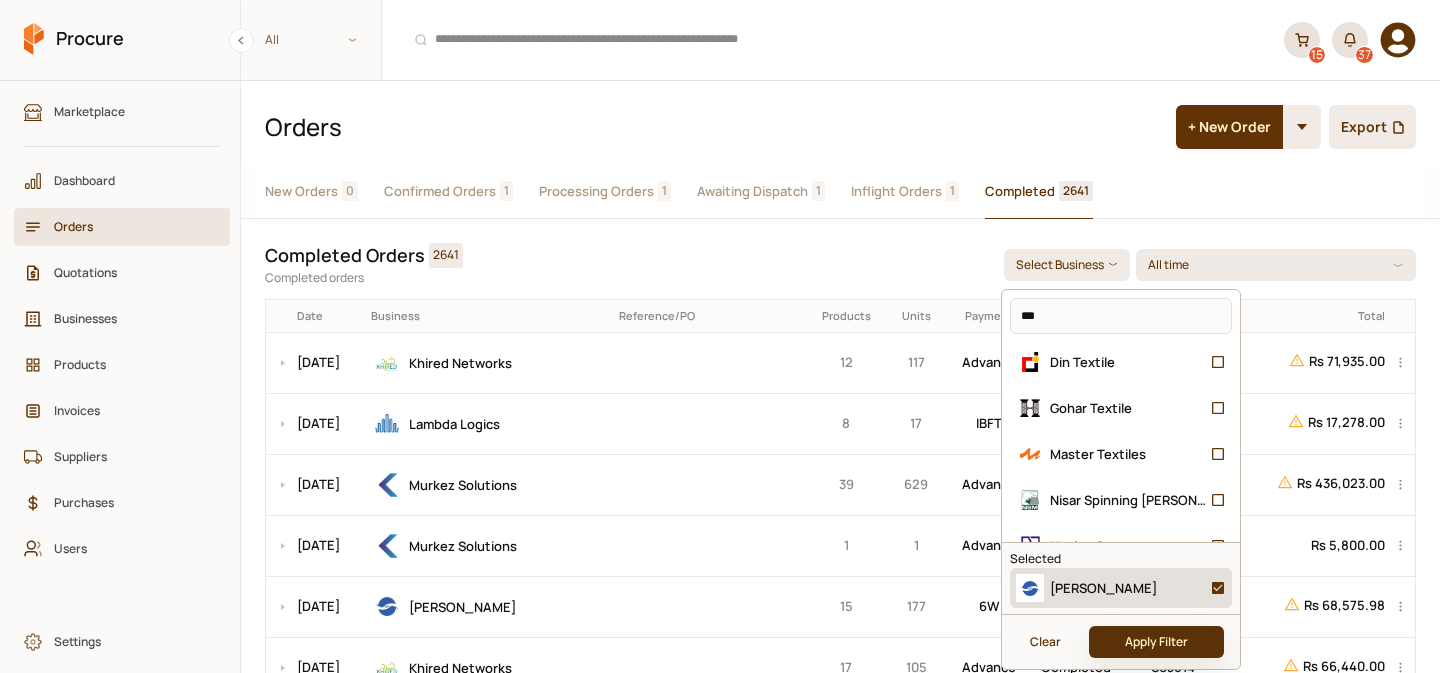 click on "Apply Filter" 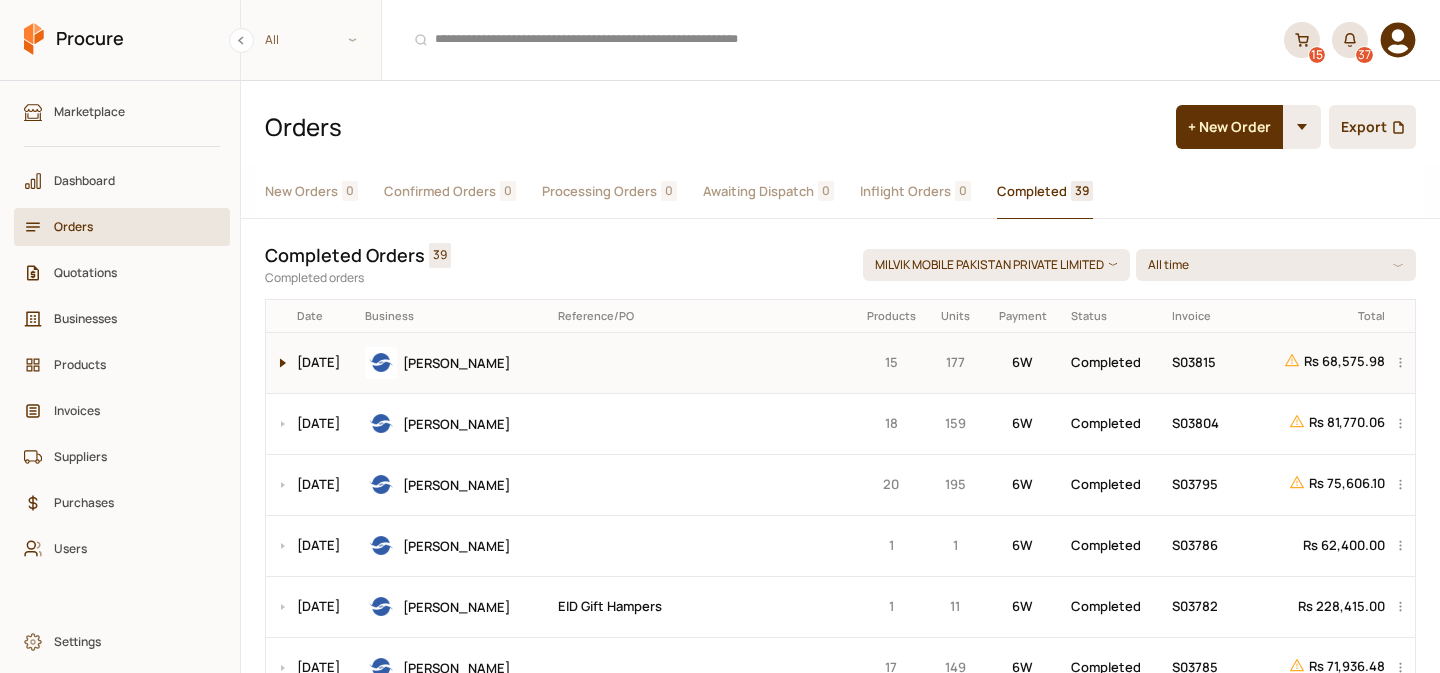 click at bounding box center [278, 363] 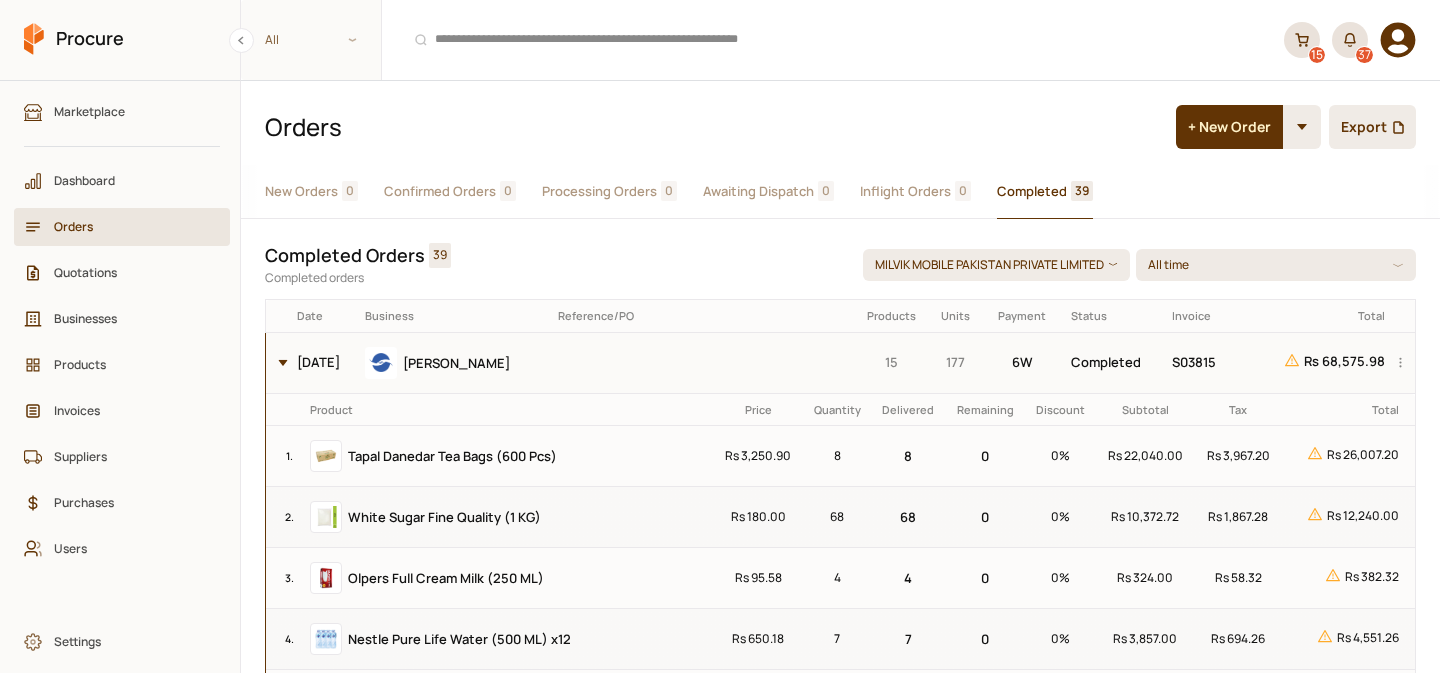 click at bounding box center [278, 363] 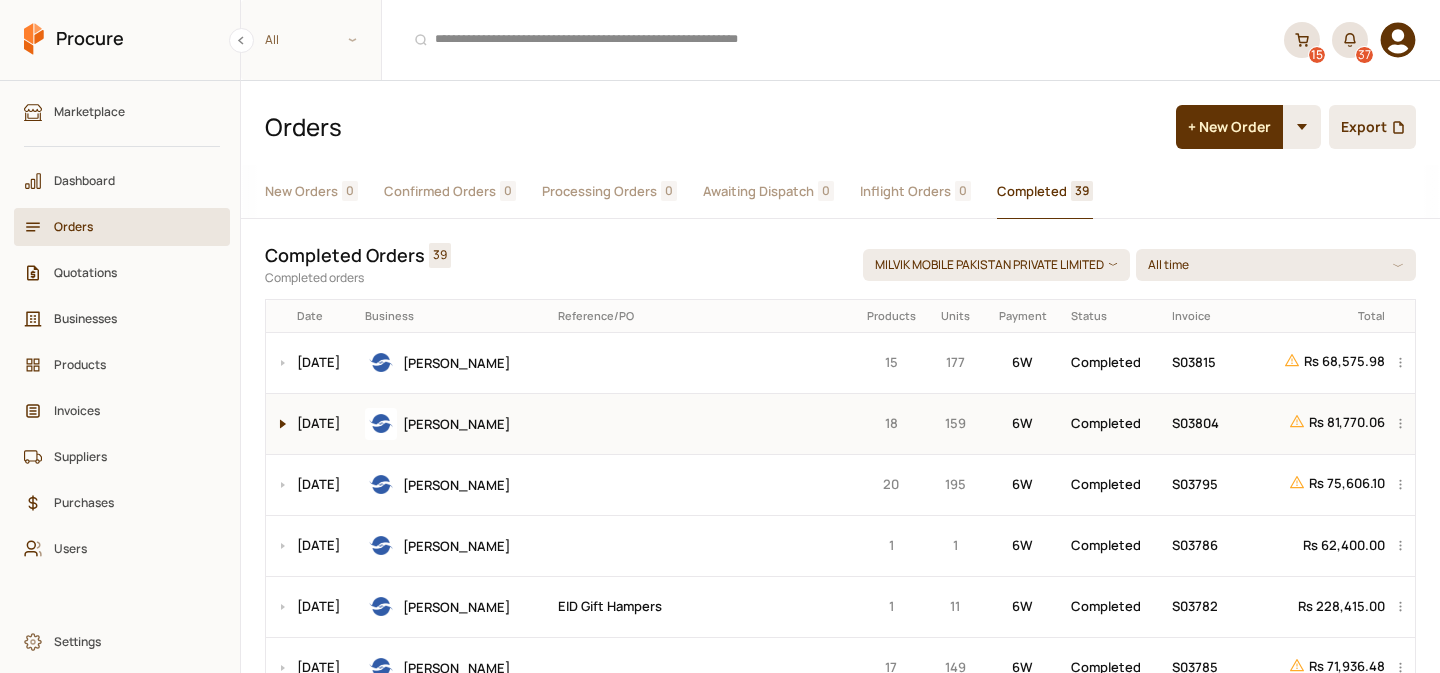 click at bounding box center [278, 424] 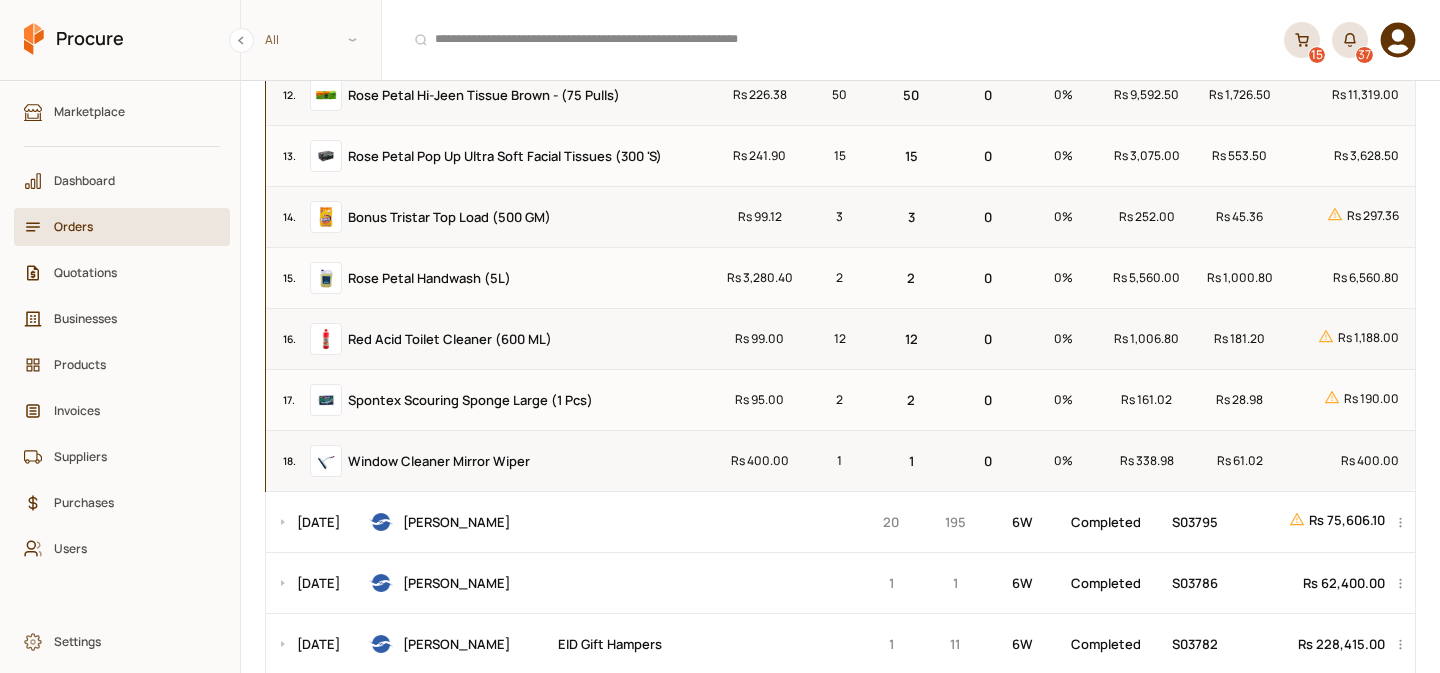 scroll, scrollTop: 1096, scrollLeft: 0, axis: vertical 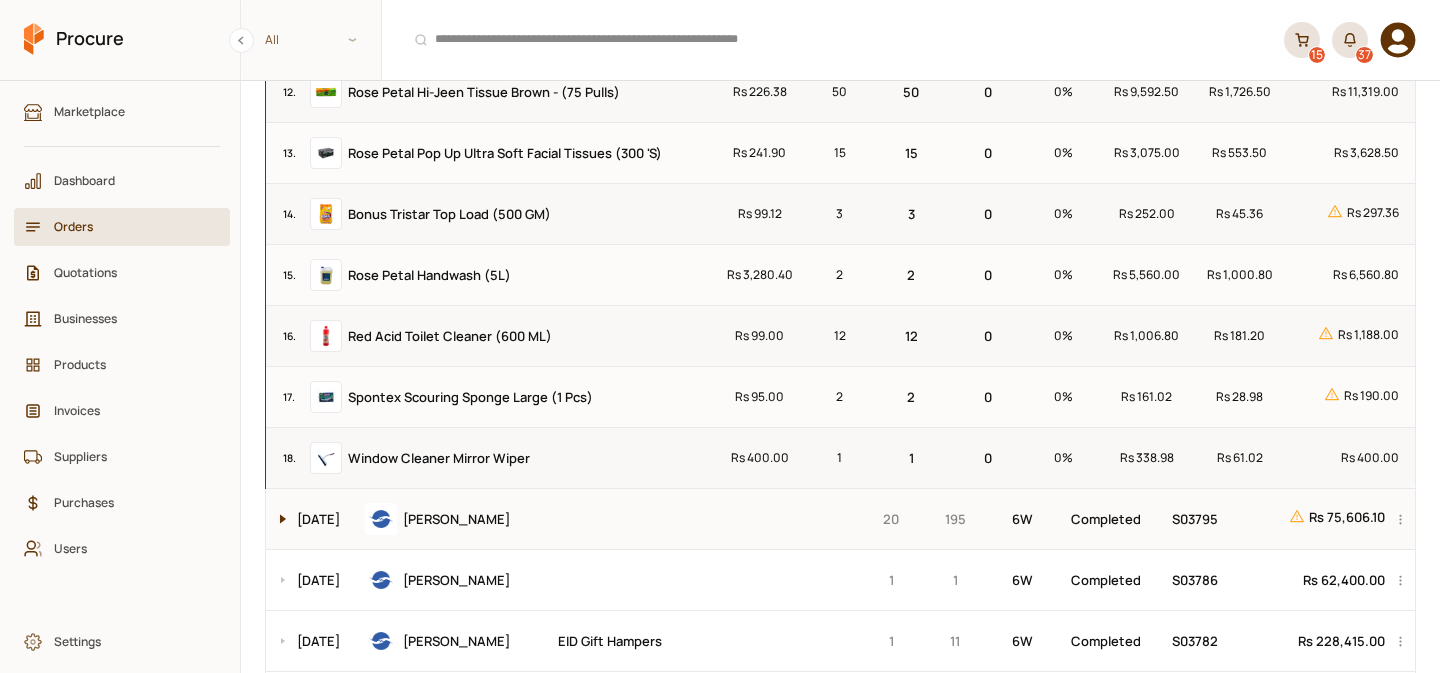 click at bounding box center (278, 519) 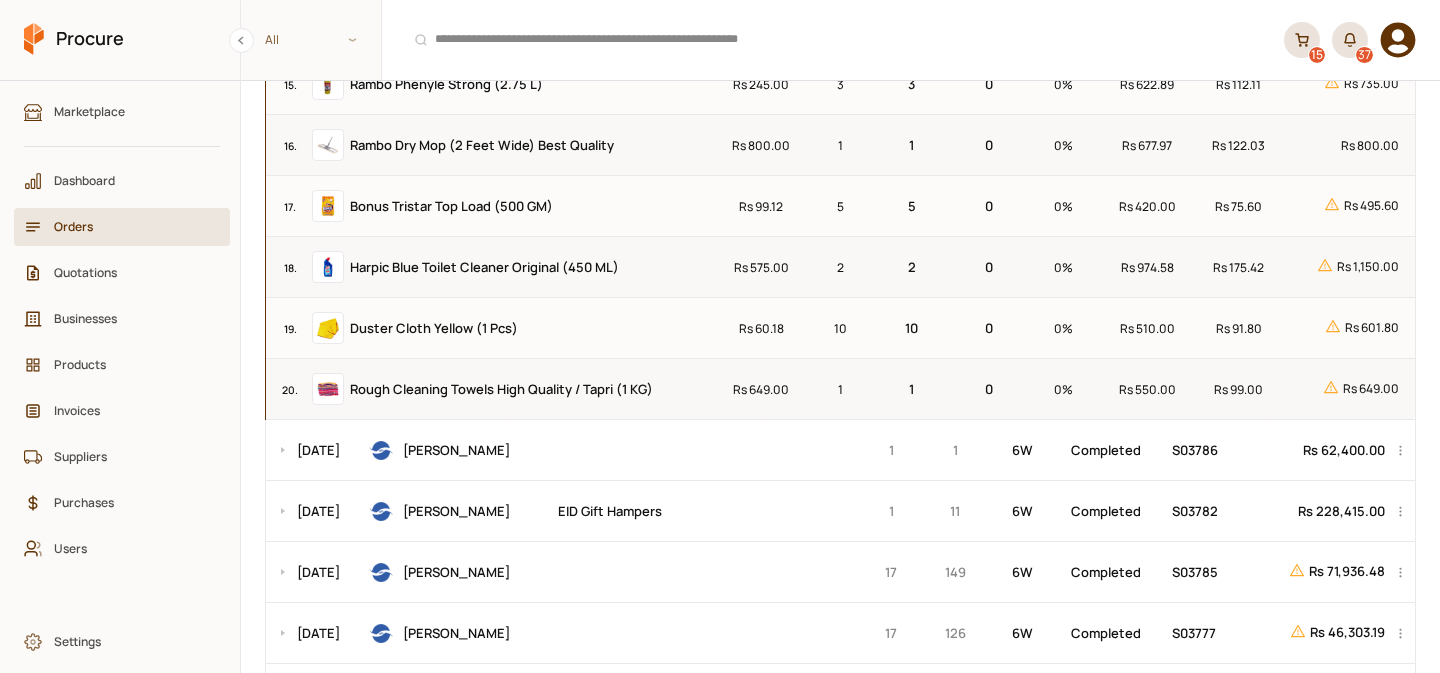 scroll, scrollTop: 2528, scrollLeft: 0, axis: vertical 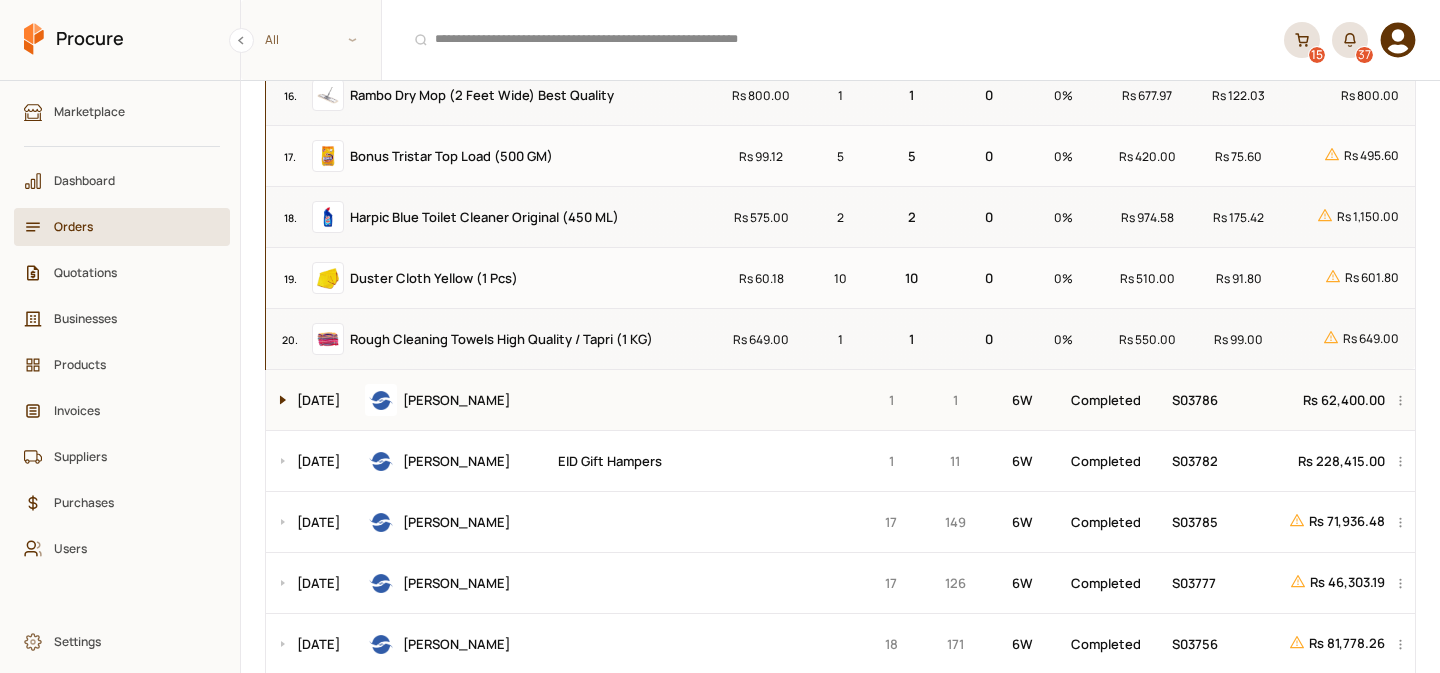 click at bounding box center [278, 400] 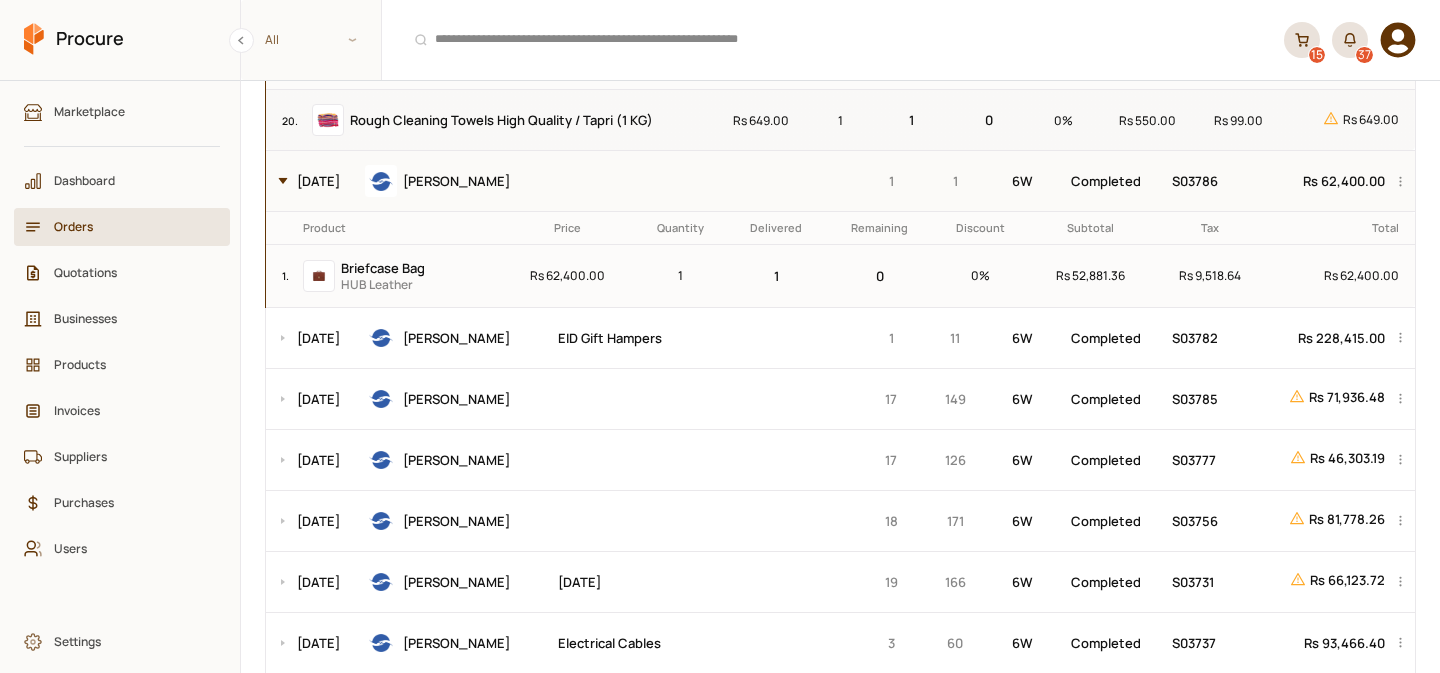 scroll, scrollTop: 2795, scrollLeft: 0, axis: vertical 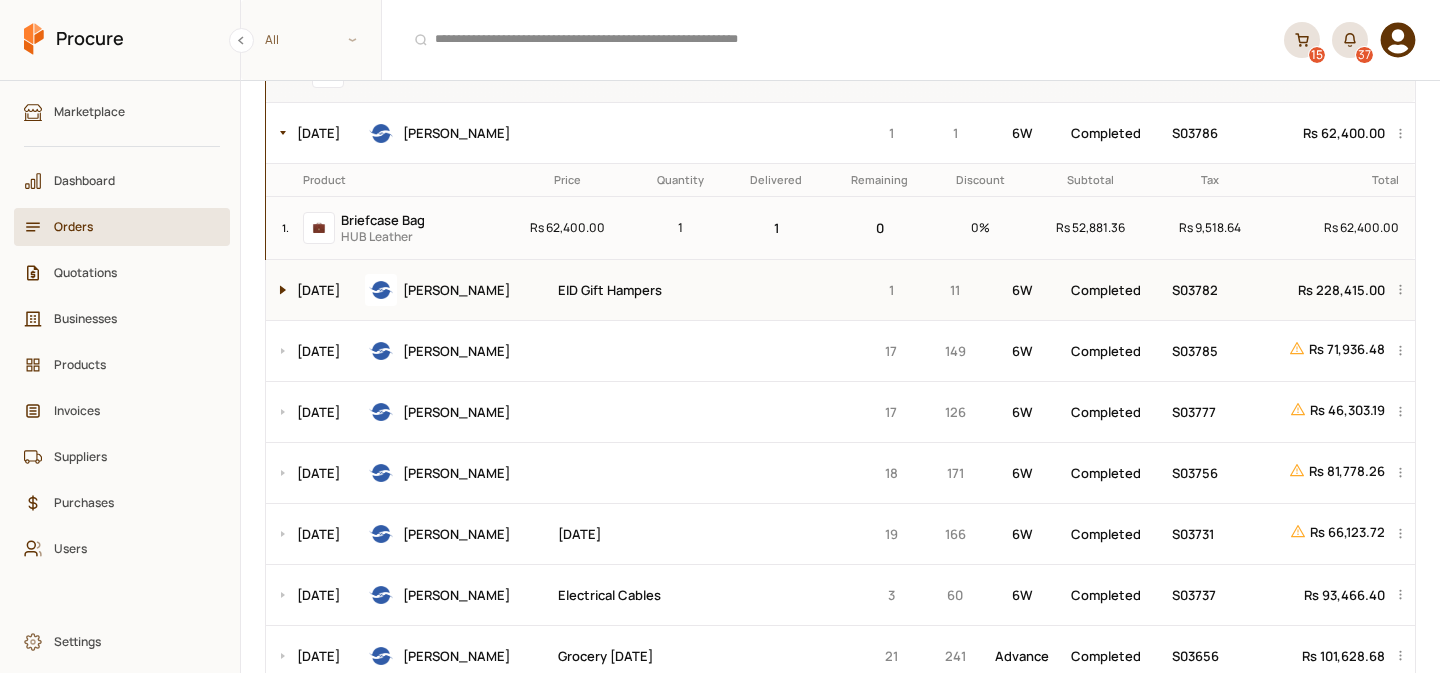 click at bounding box center [278, 290] 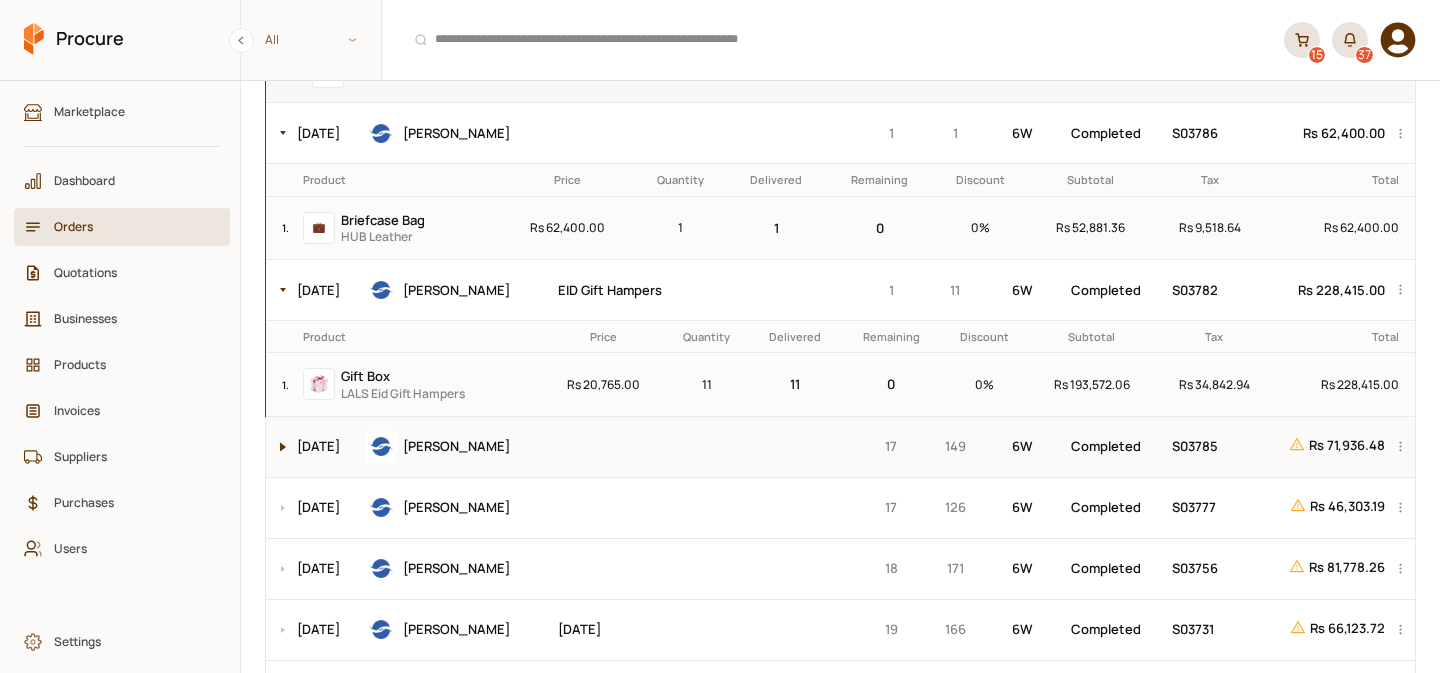click at bounding box center (278, 447) 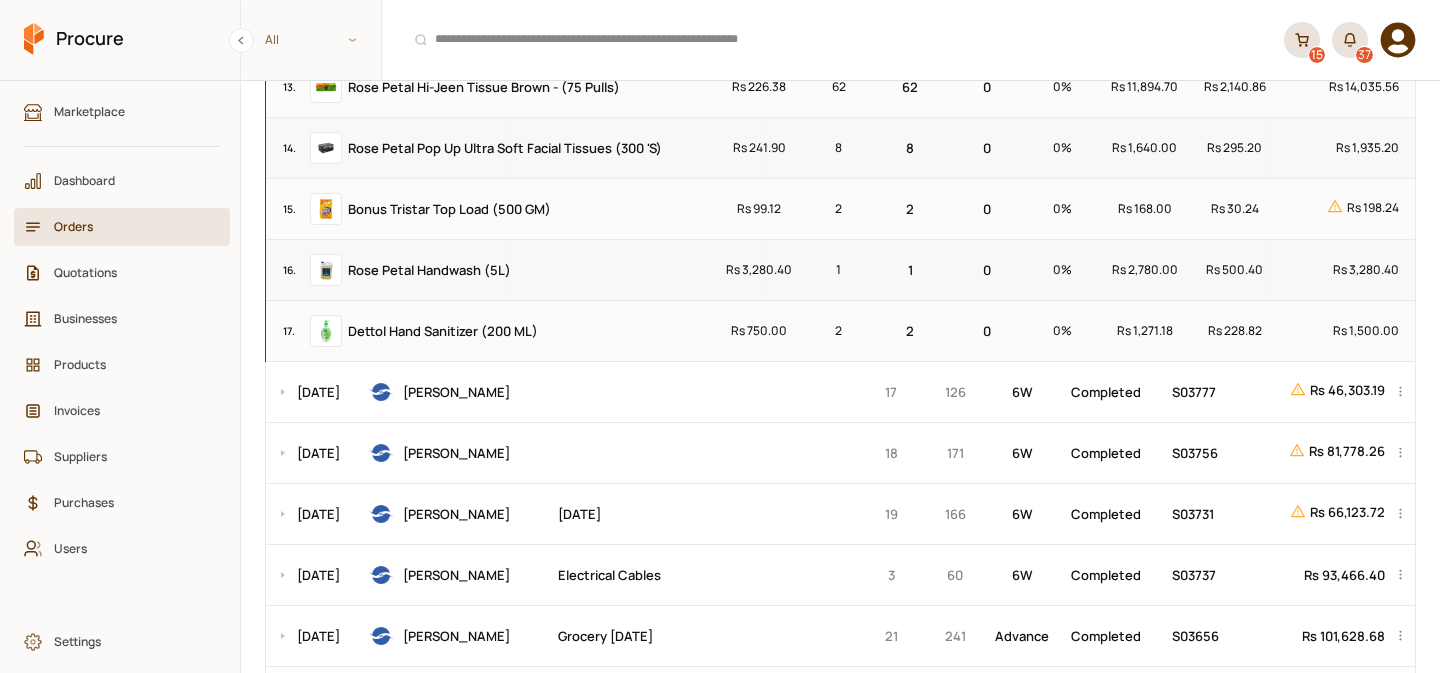 scroll, scrollTop: 4030, scrollLeft: 0, axis: vertical 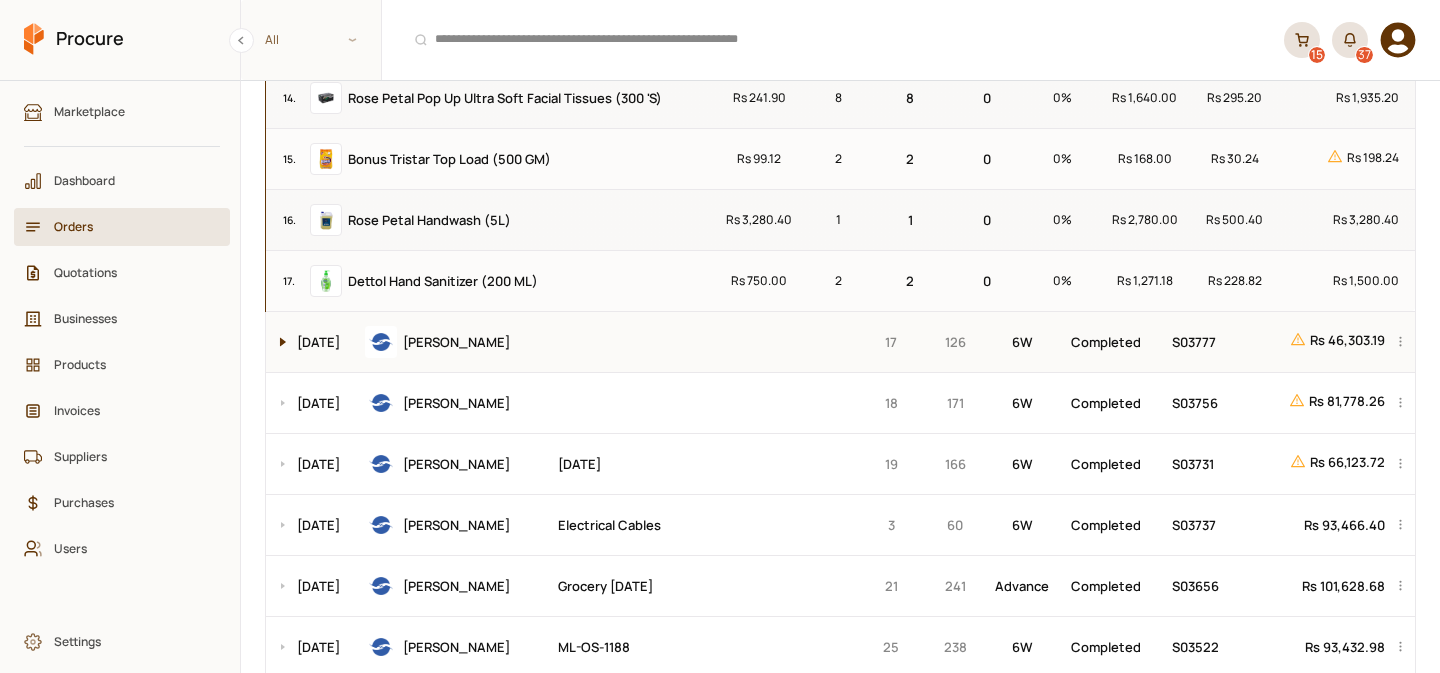 click at bounding box center [278, 342] 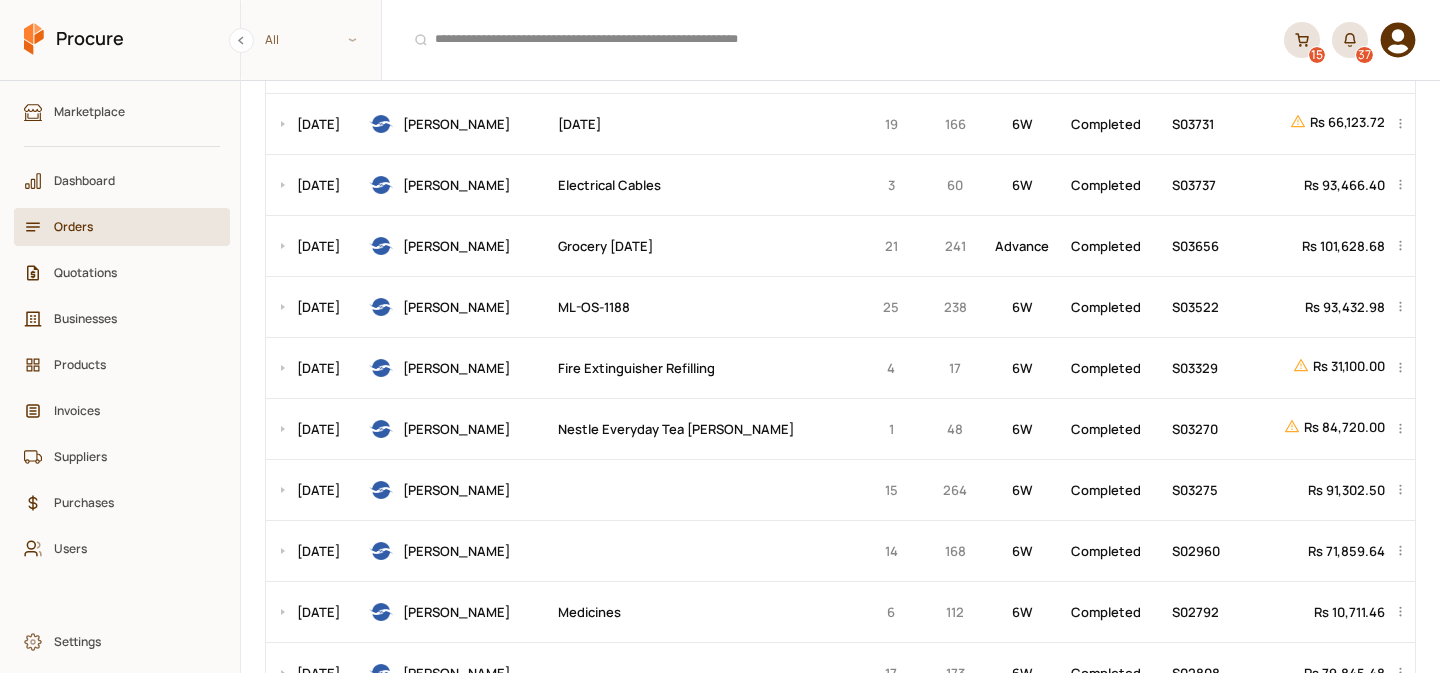 scroll, scrollTop: 5484, scrollLeft: 0, axis: vertical 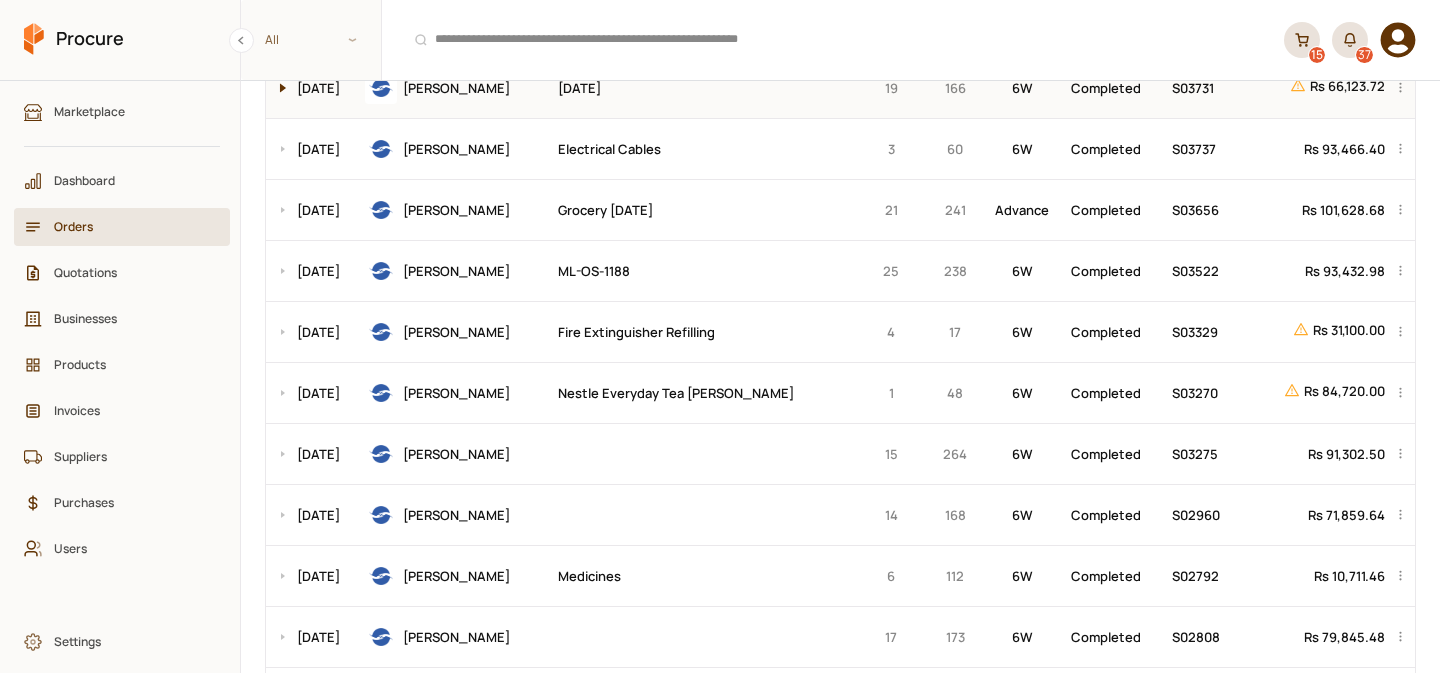 click at bounding box center (278, 88) 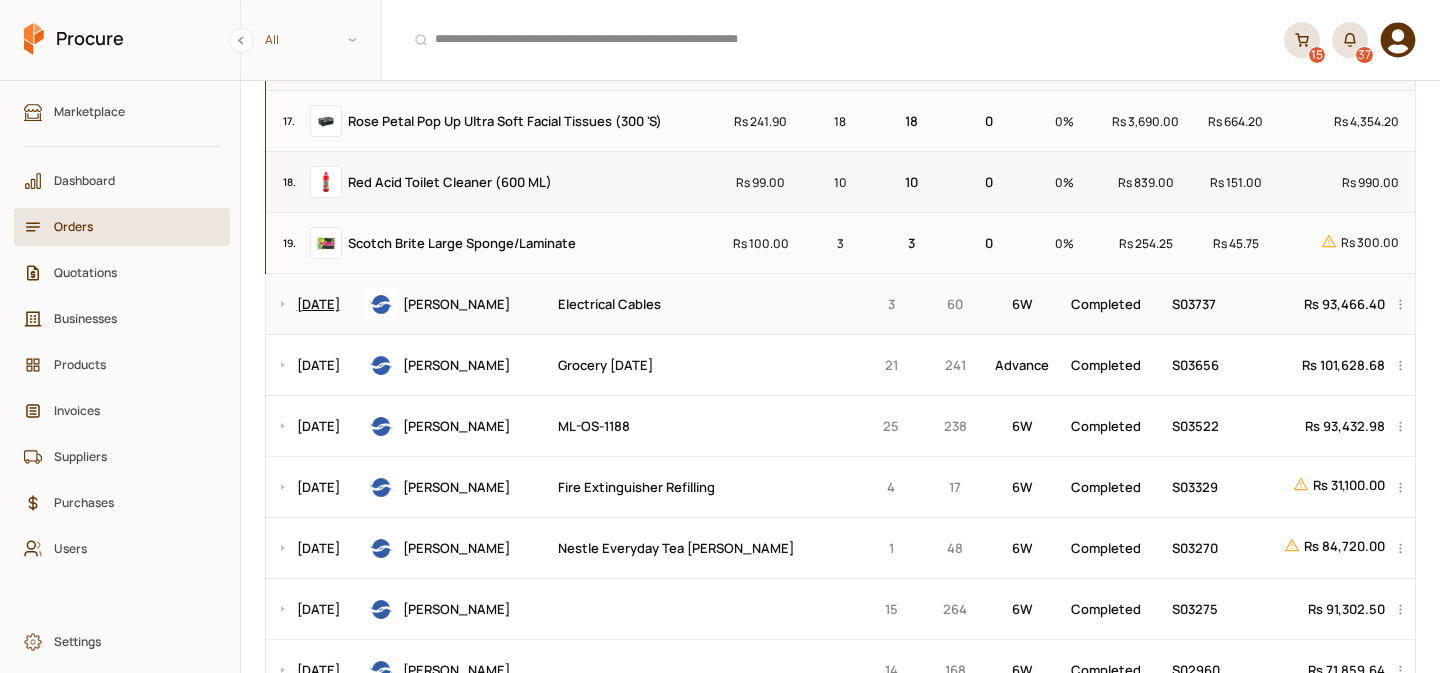 scroll, scrollTop: 6529, scrollLeft: 0, axis: vertical 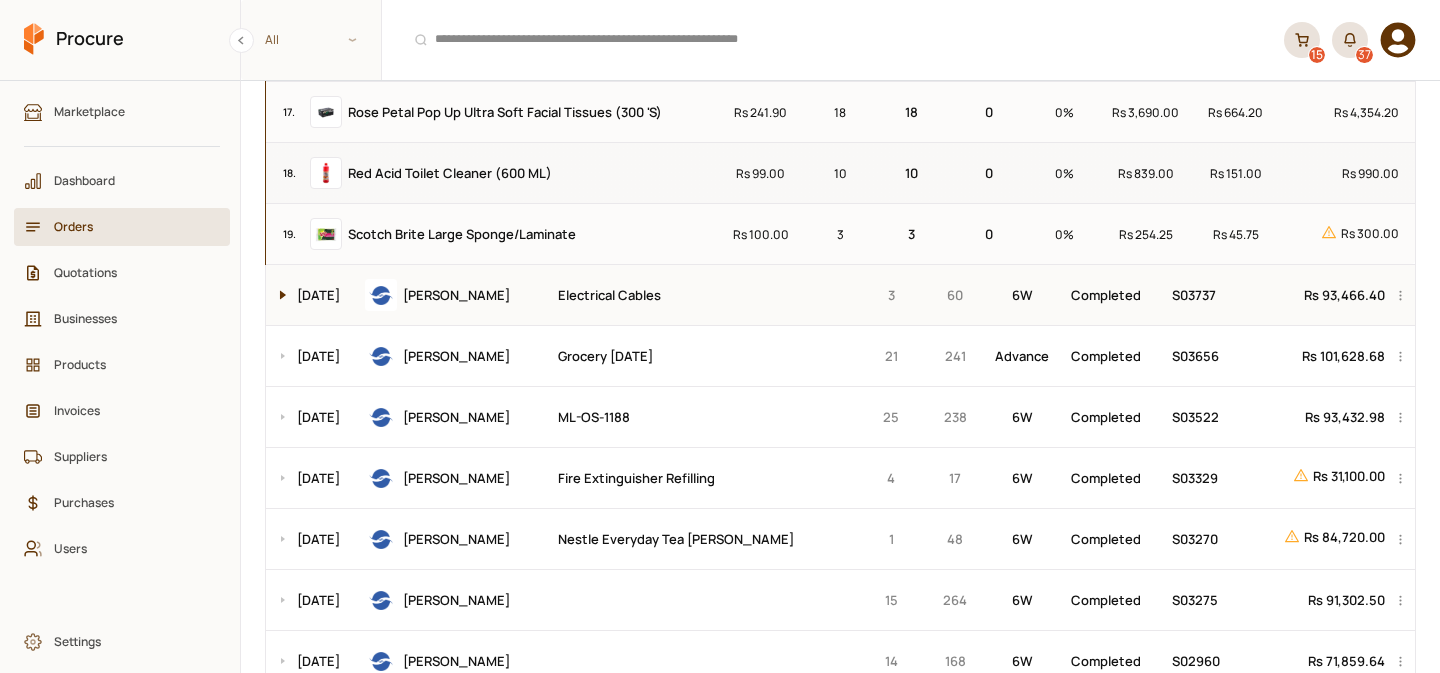 click at bounding box center (278, 295) 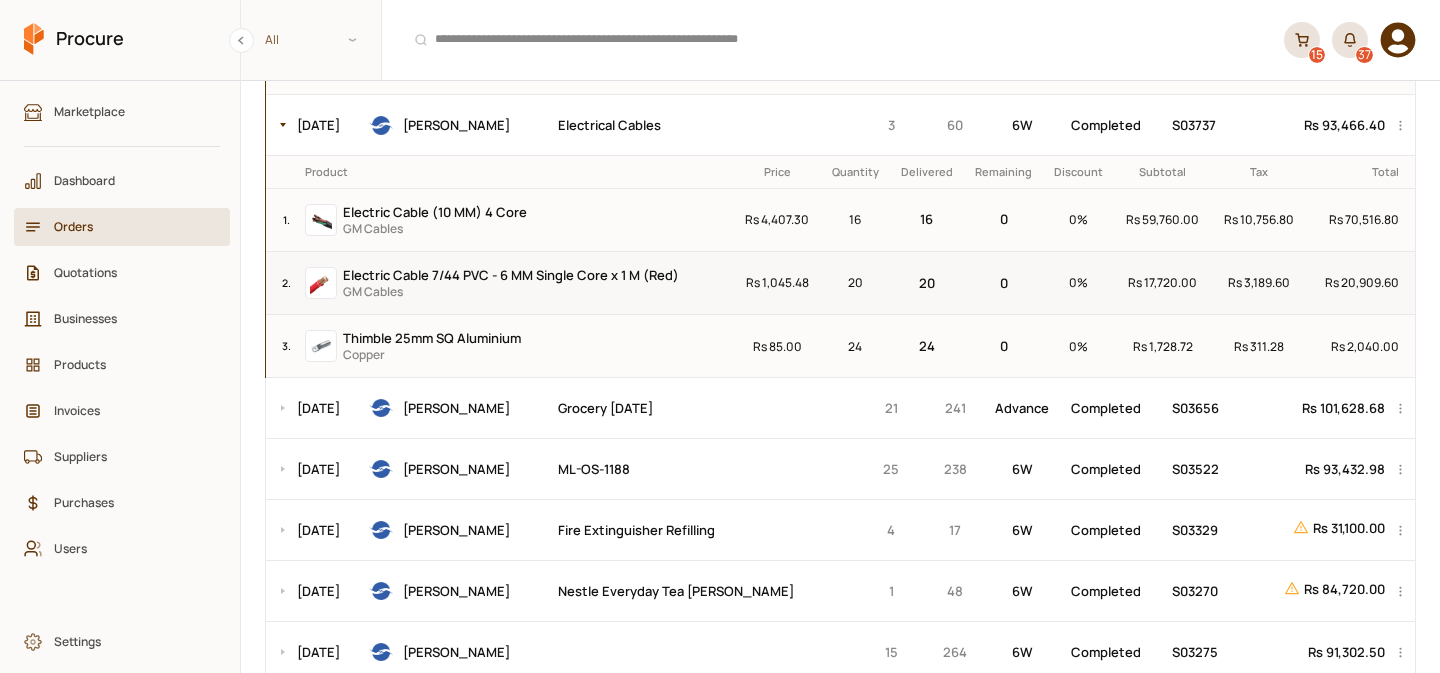 scroll, scrollTop: 6791, scrollLeft: 0, axis: vertical 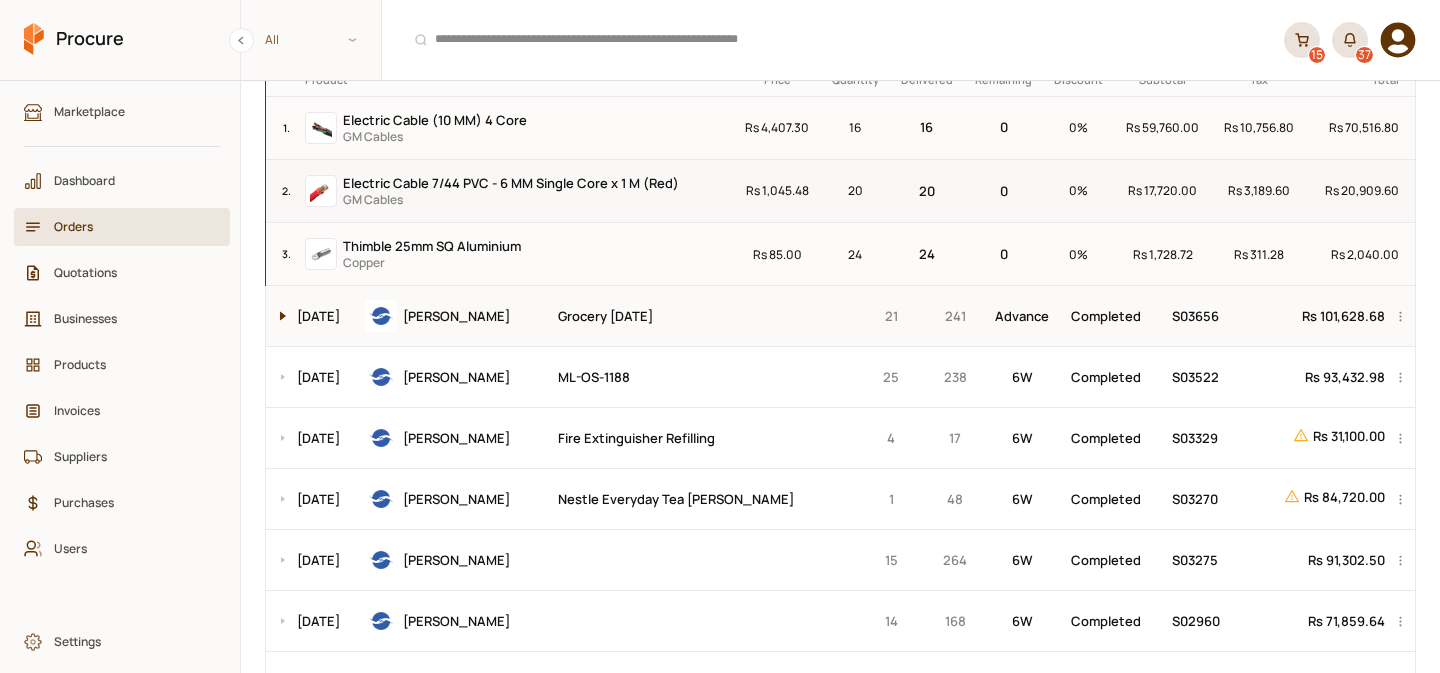 click at bounding box center (278, 316) 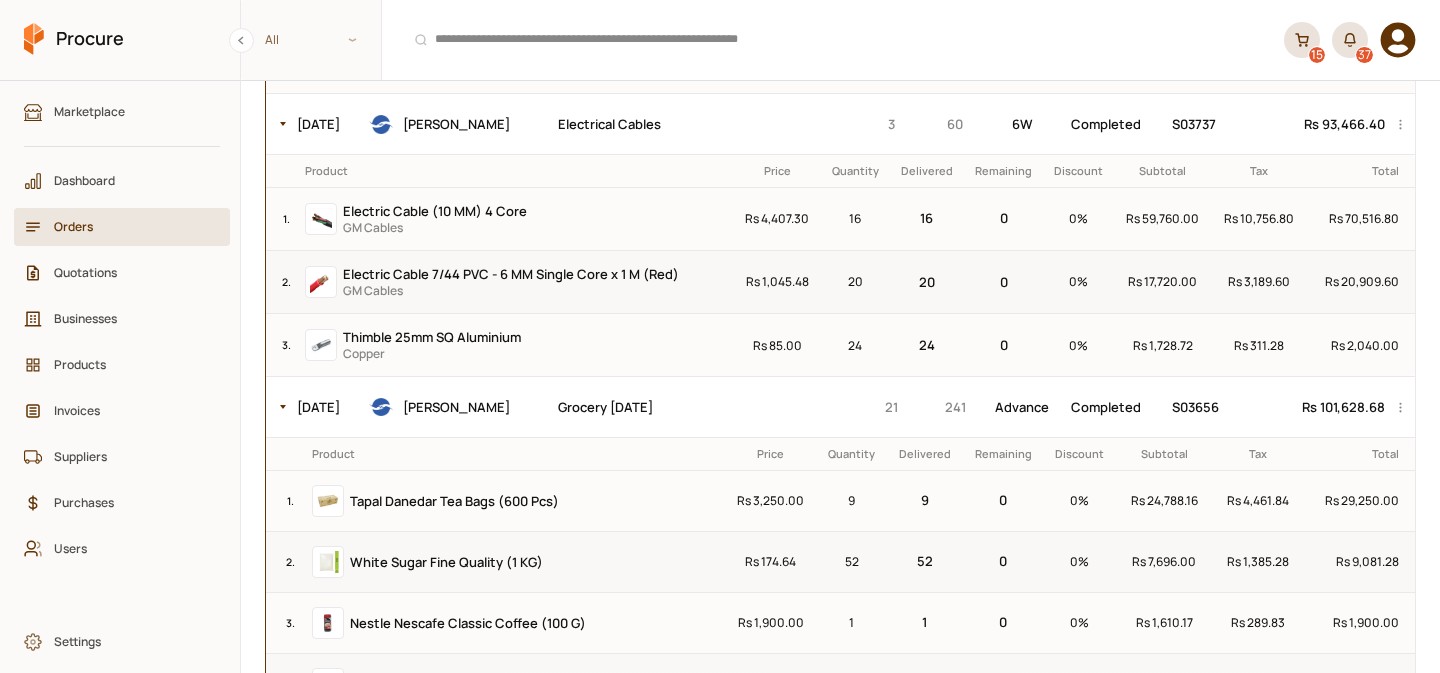 scroll, scrollTop: 6587, scrollLeft: 0, axis: vertical 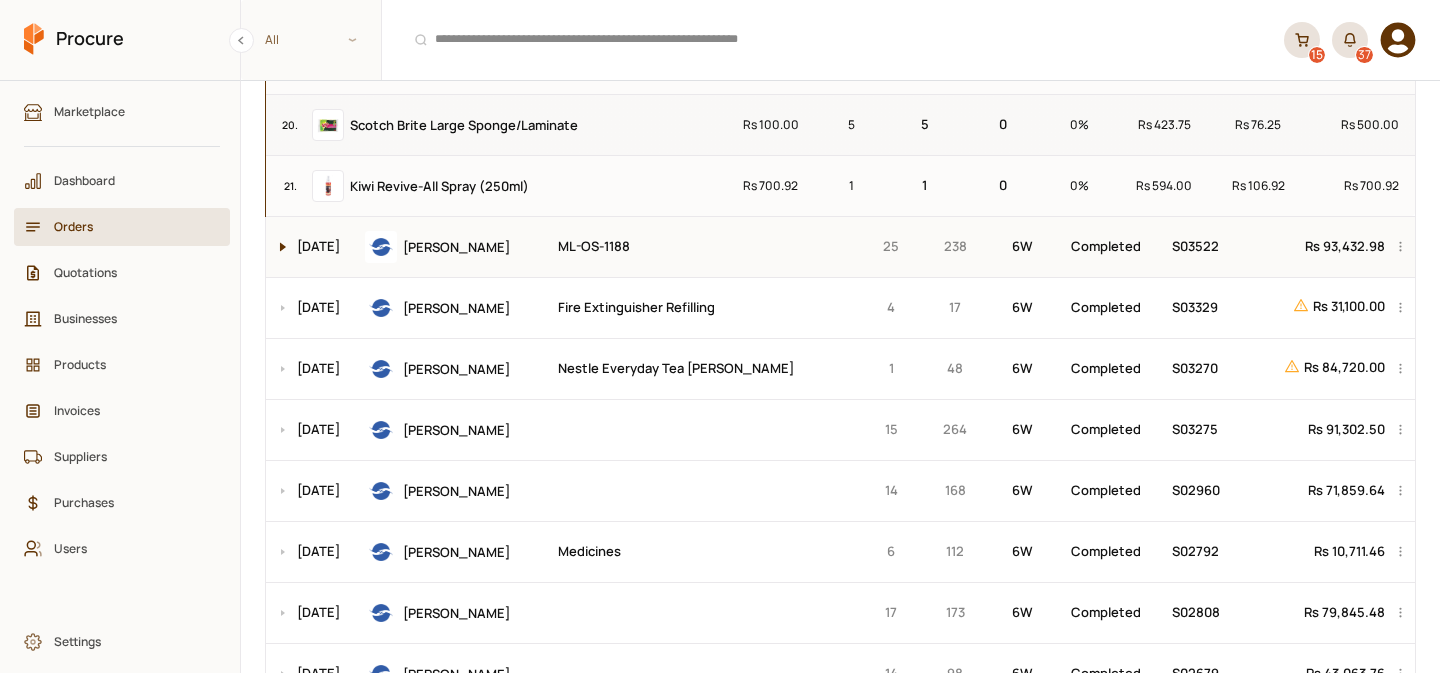 click at bounding box center [278, 247] 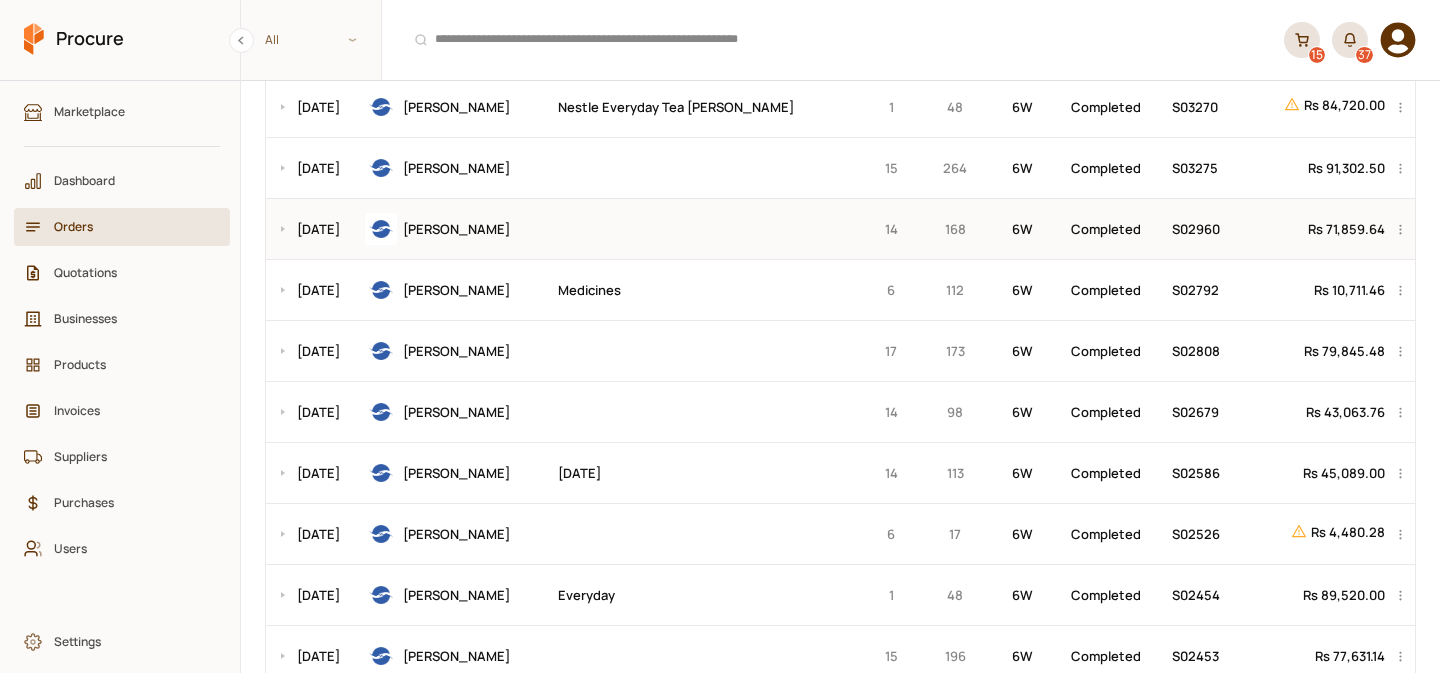 scroll, scrollTop: 10055, scrollLeft: 0, axis: vertical 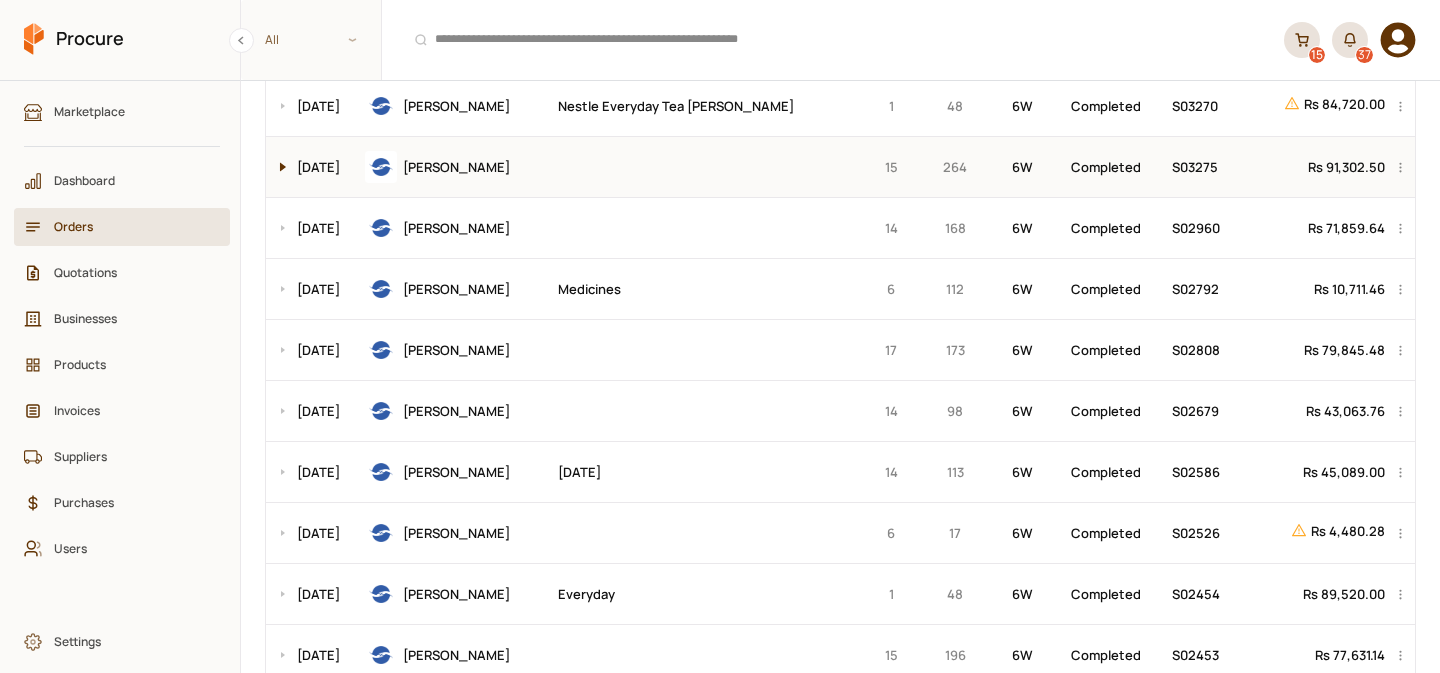 click at bounding box center (278, 167) 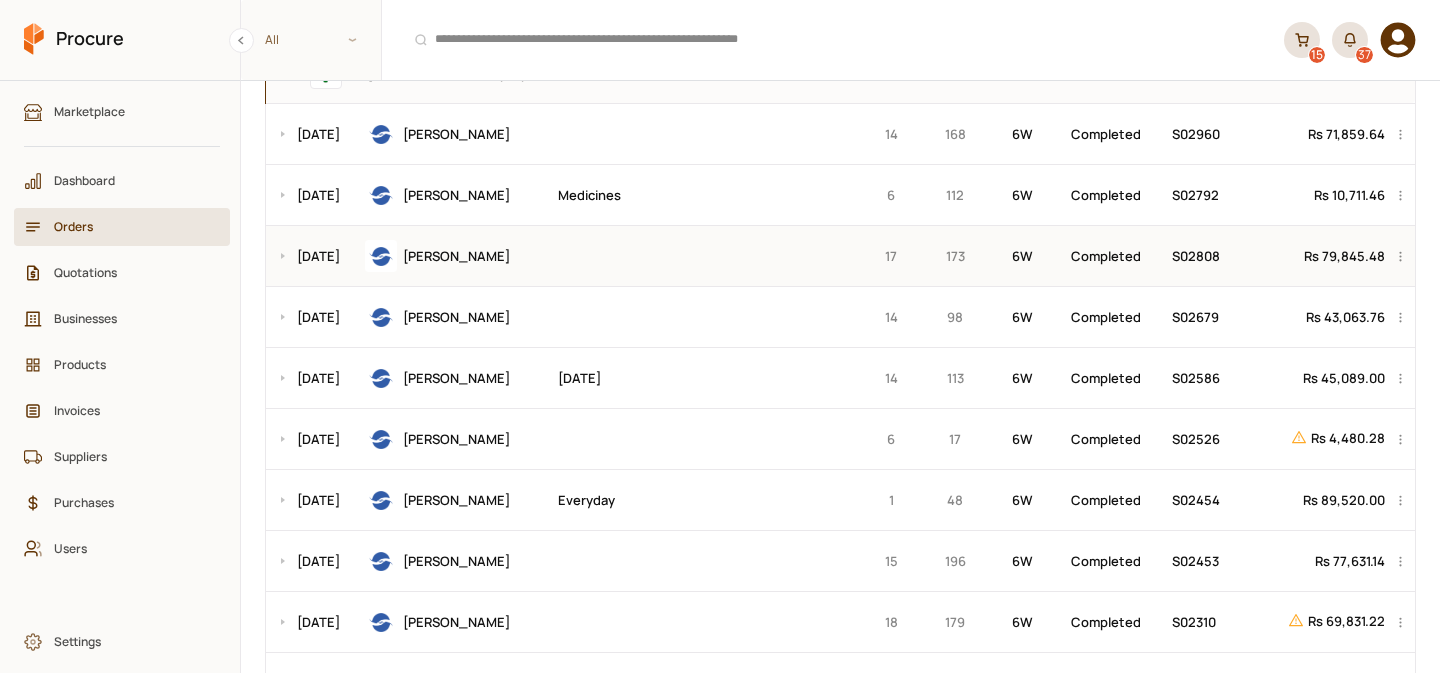 scroll, scrollTop: 11098, scrollLeft: 0, axis: vertical 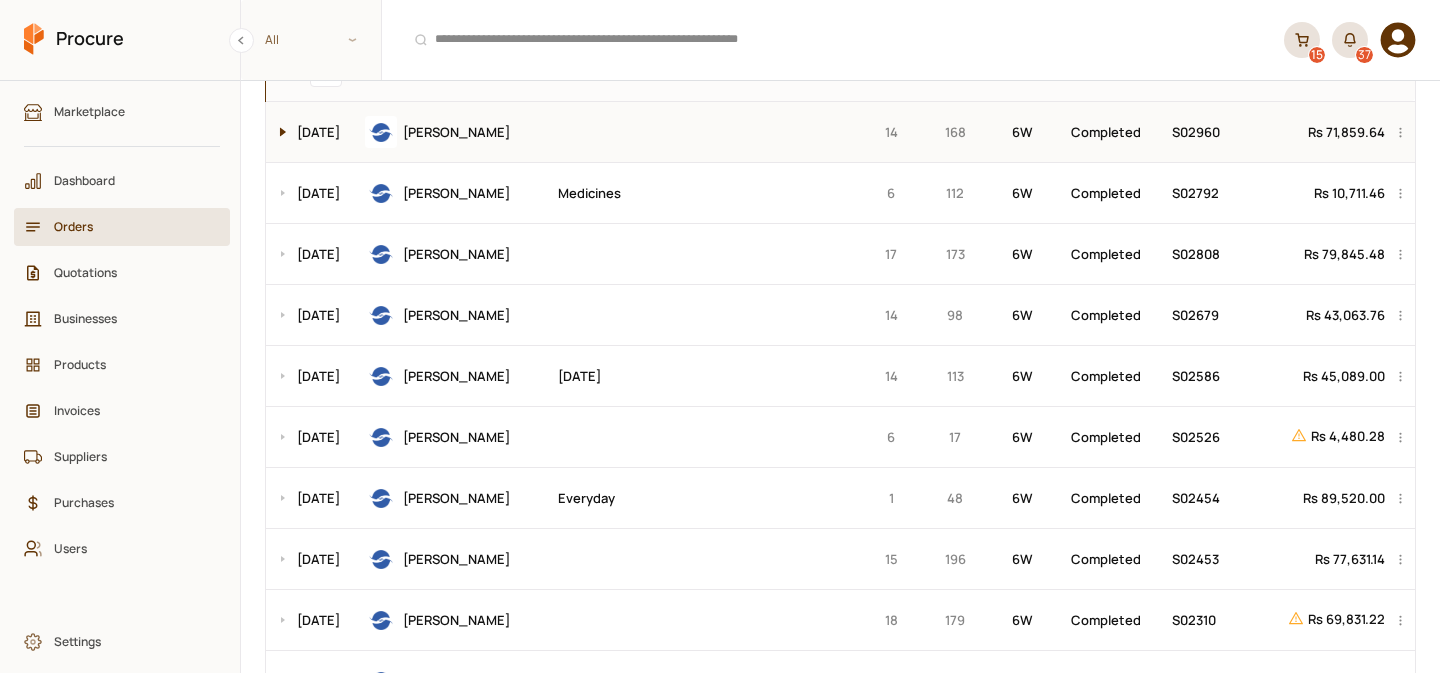 click at bounding box center (278, 132) 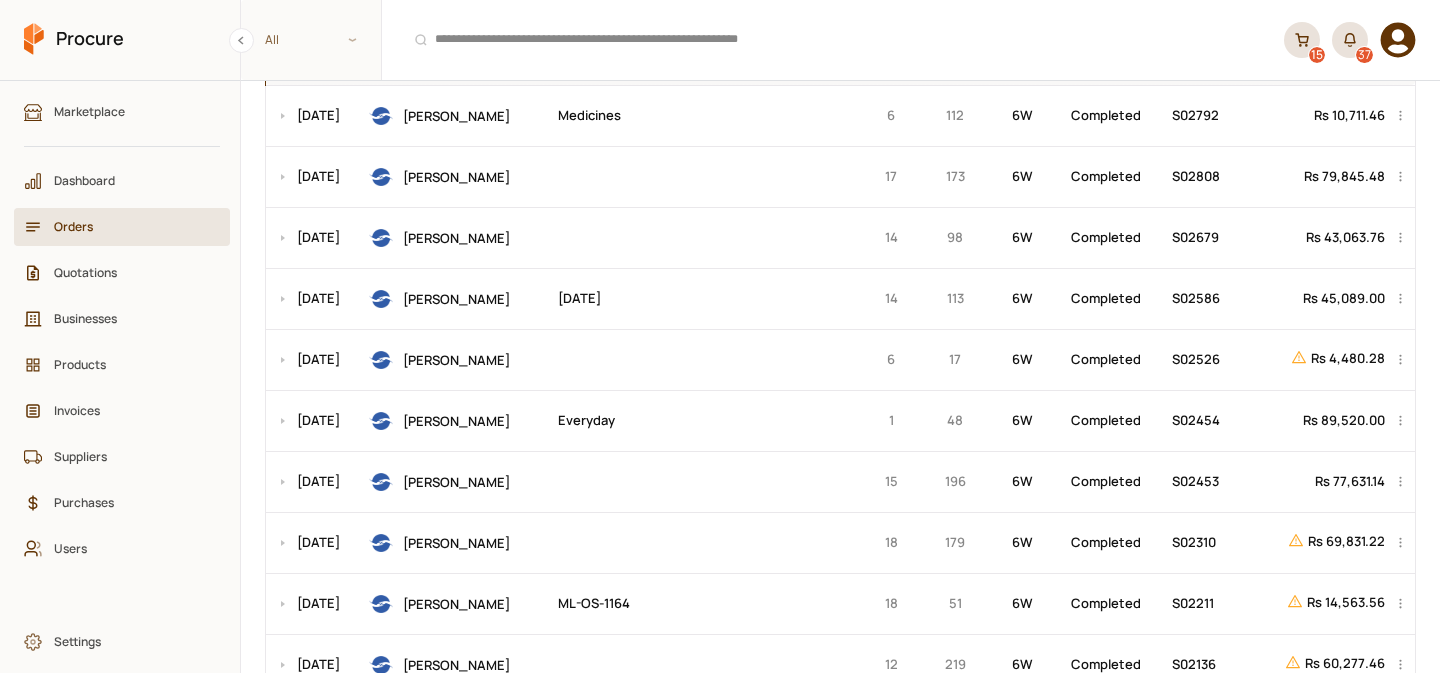 scroll, scrollTop: 12082, scrollLeft: 0, axis: vertical 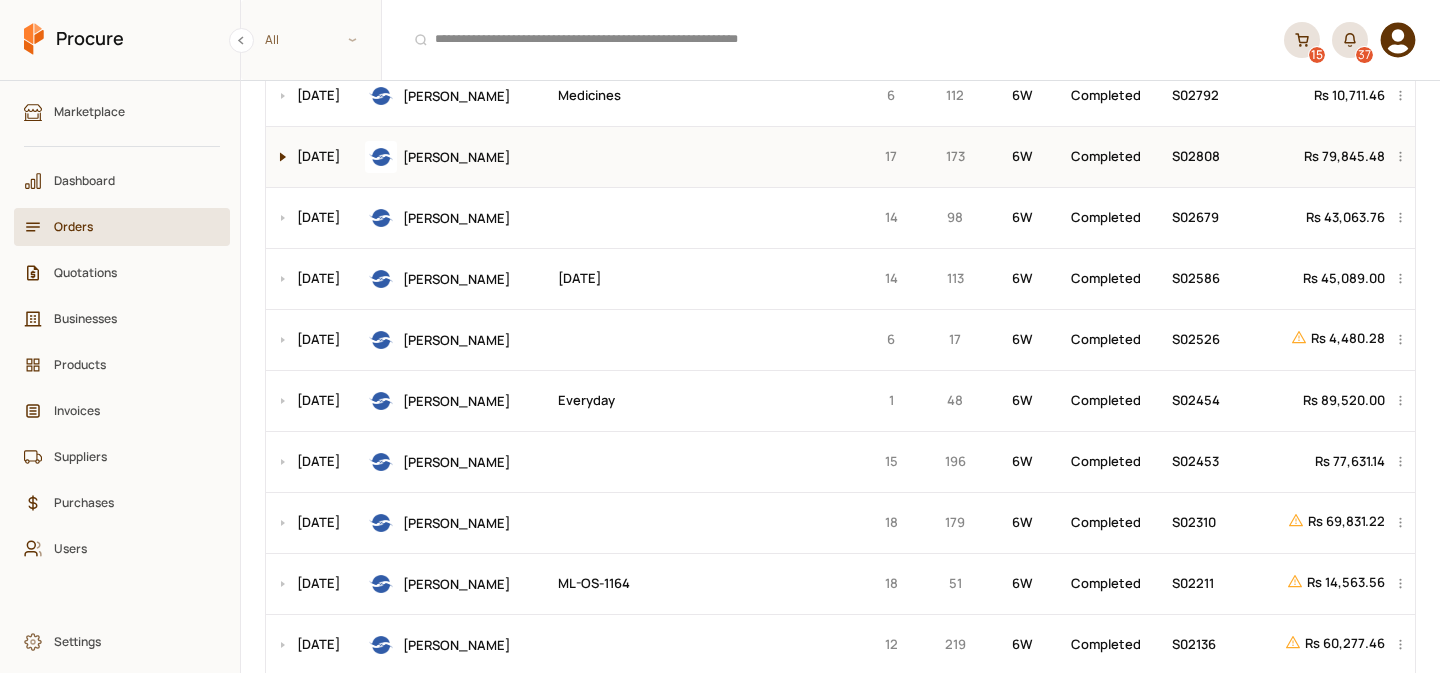 click at bounding box center (278, 157) 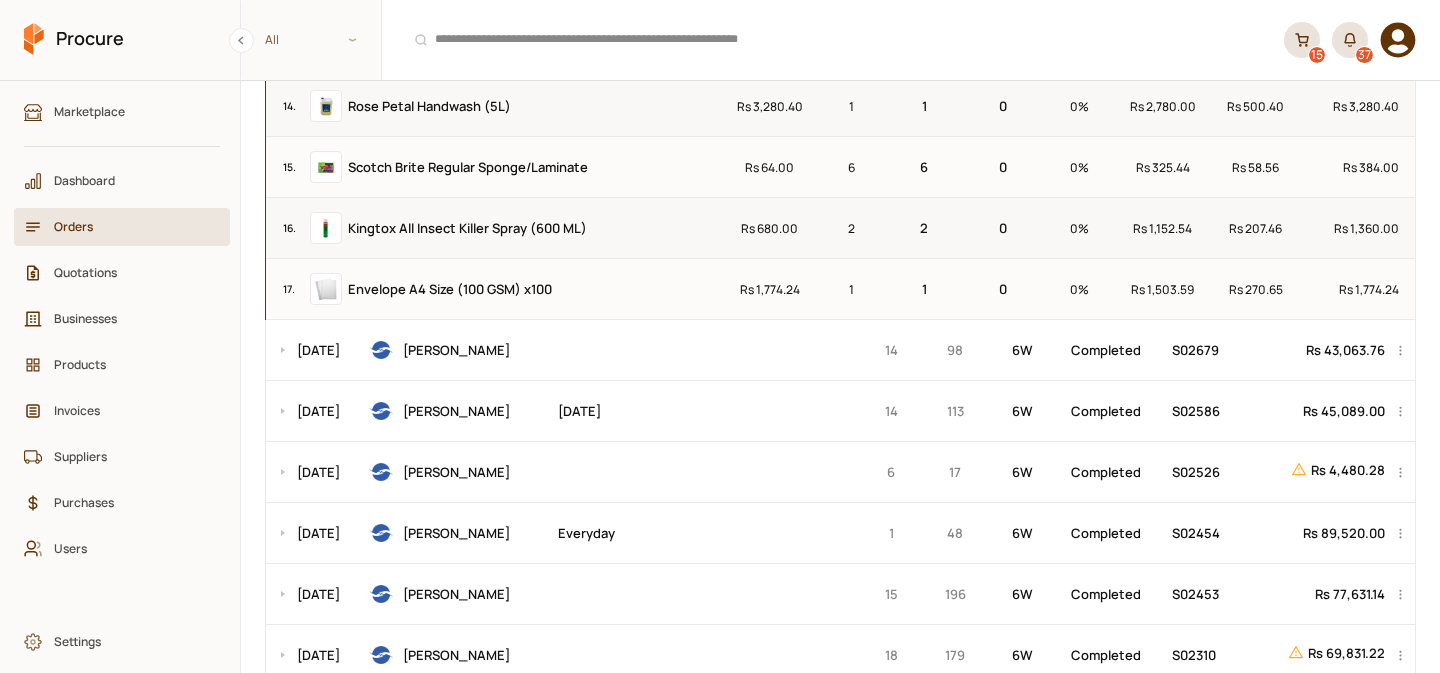 scroll, scrollTop: 13057, scrollLeft: 0, axis: vertical 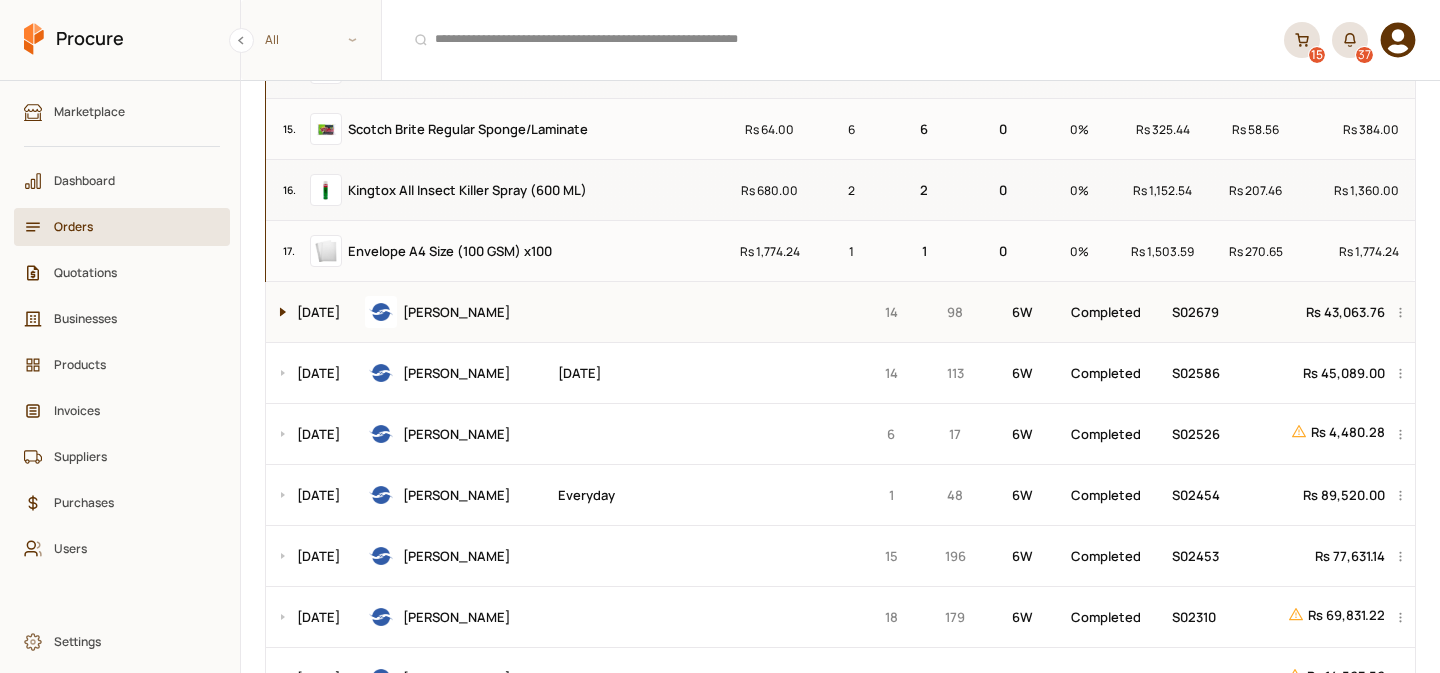 click at bounding box center [278, 312] 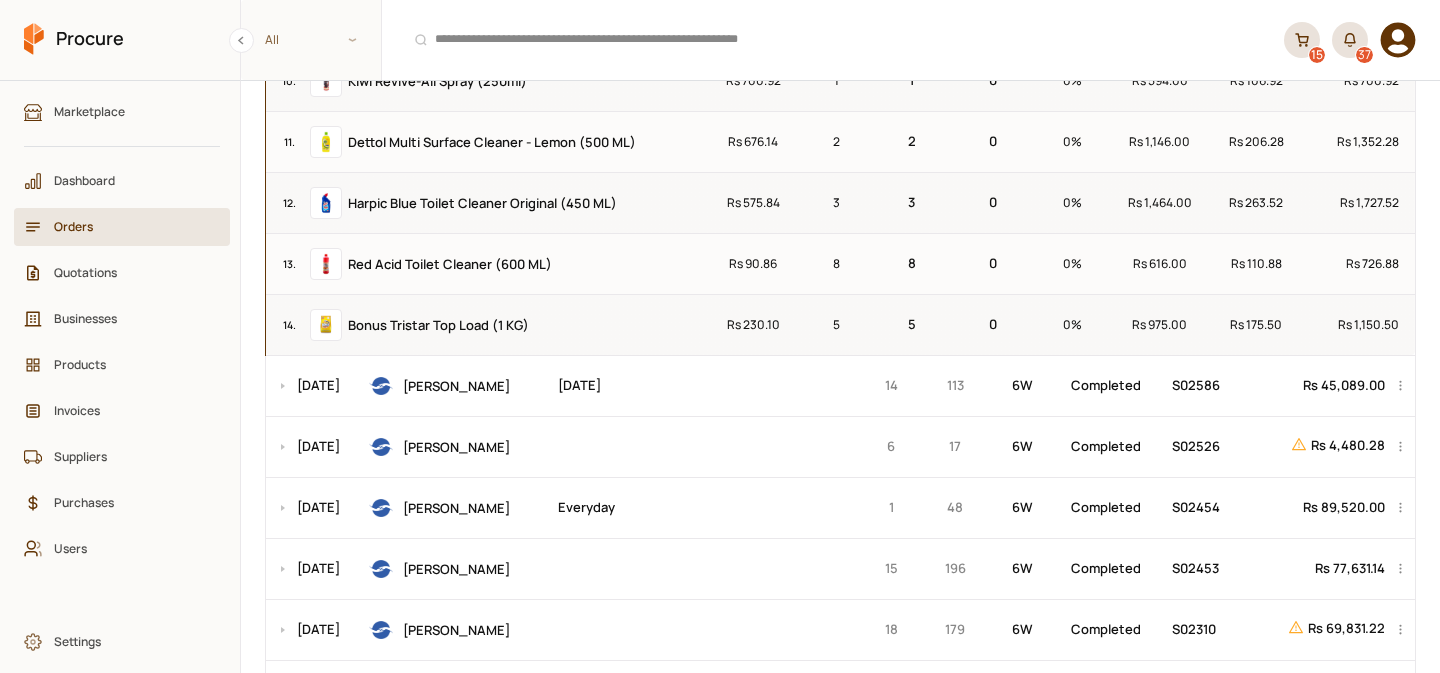 scroll, scrollTop: 13948, scrollLeft: 0, axis: vertical 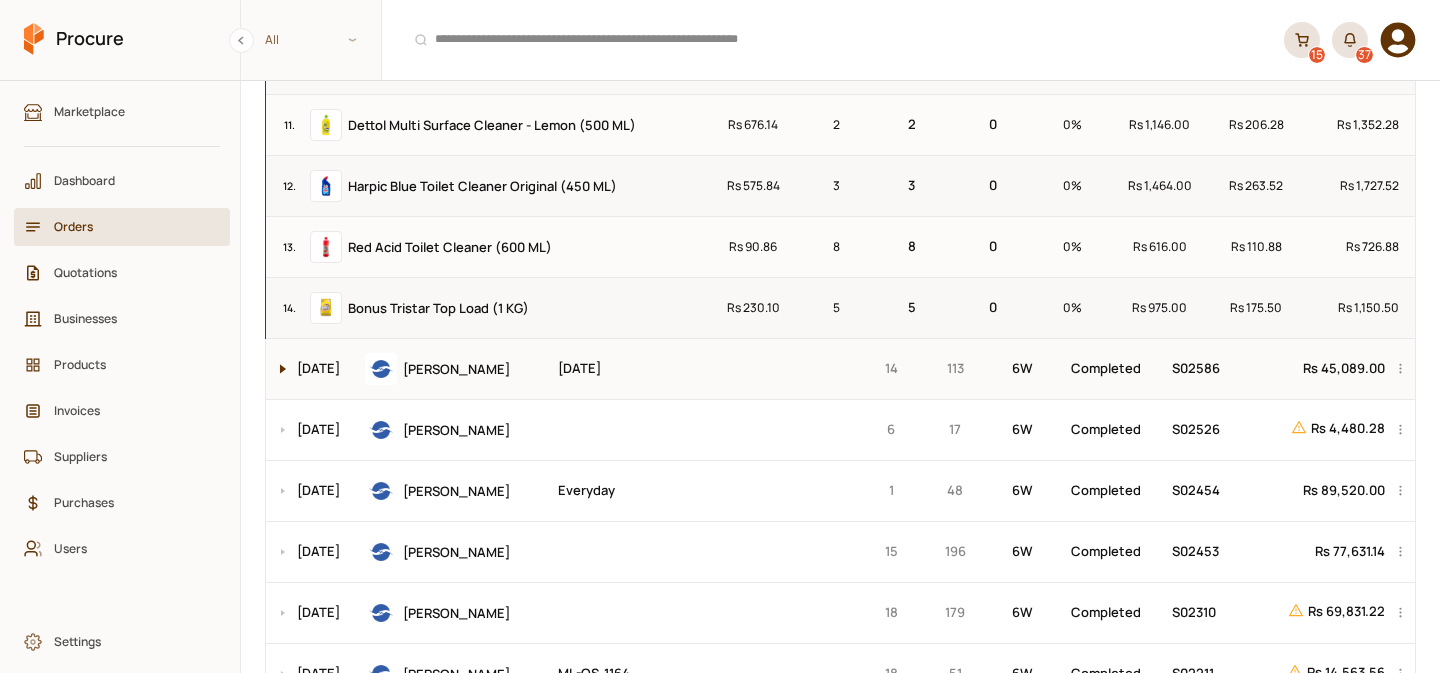 click at bounding box center [278, 369] 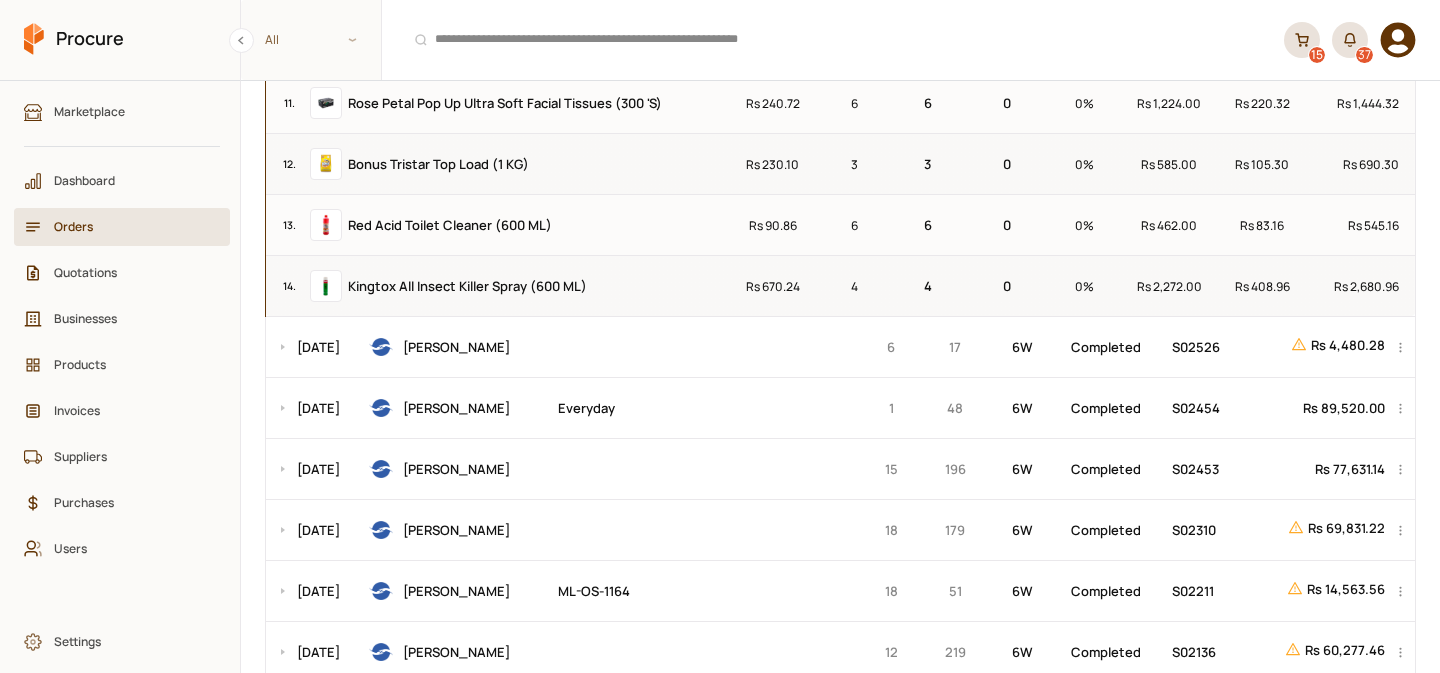 scroll, scrollTop: 14939, scrollLeft: 0, axis: vertical 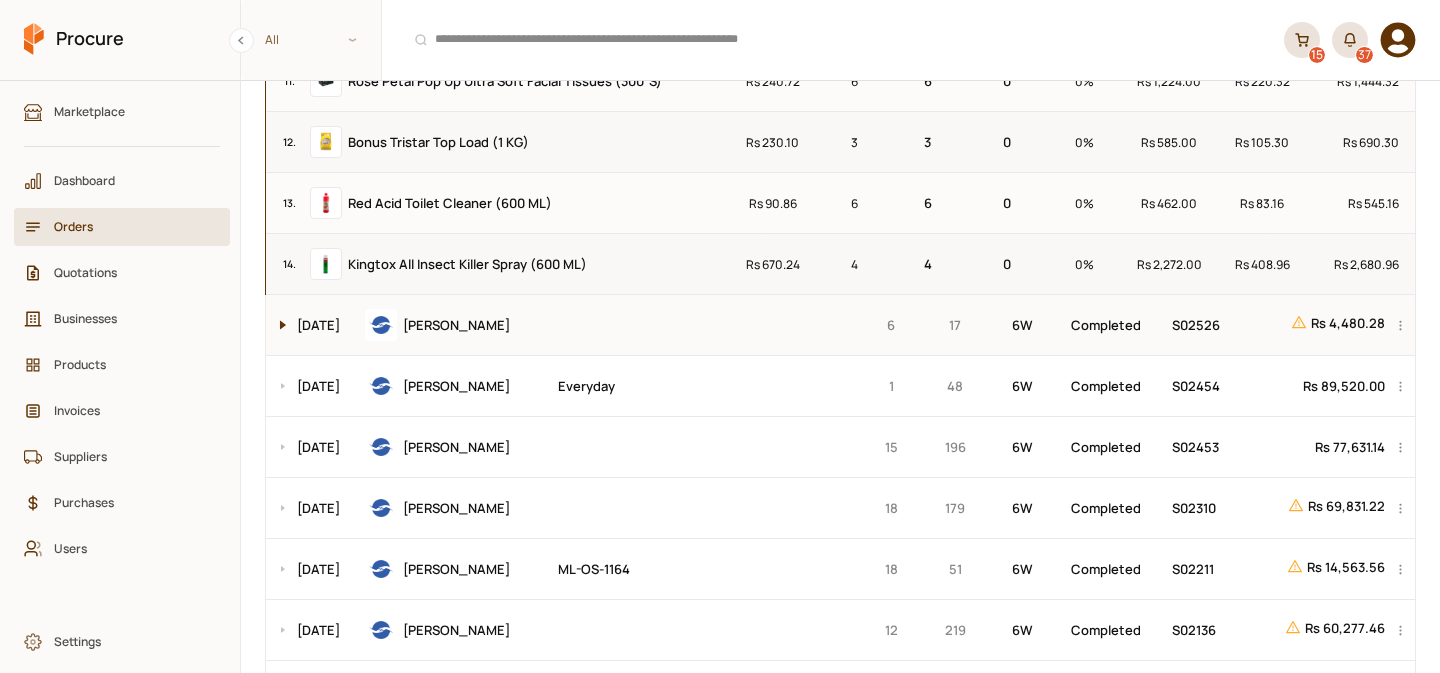 click at bounding box center (278, 325) 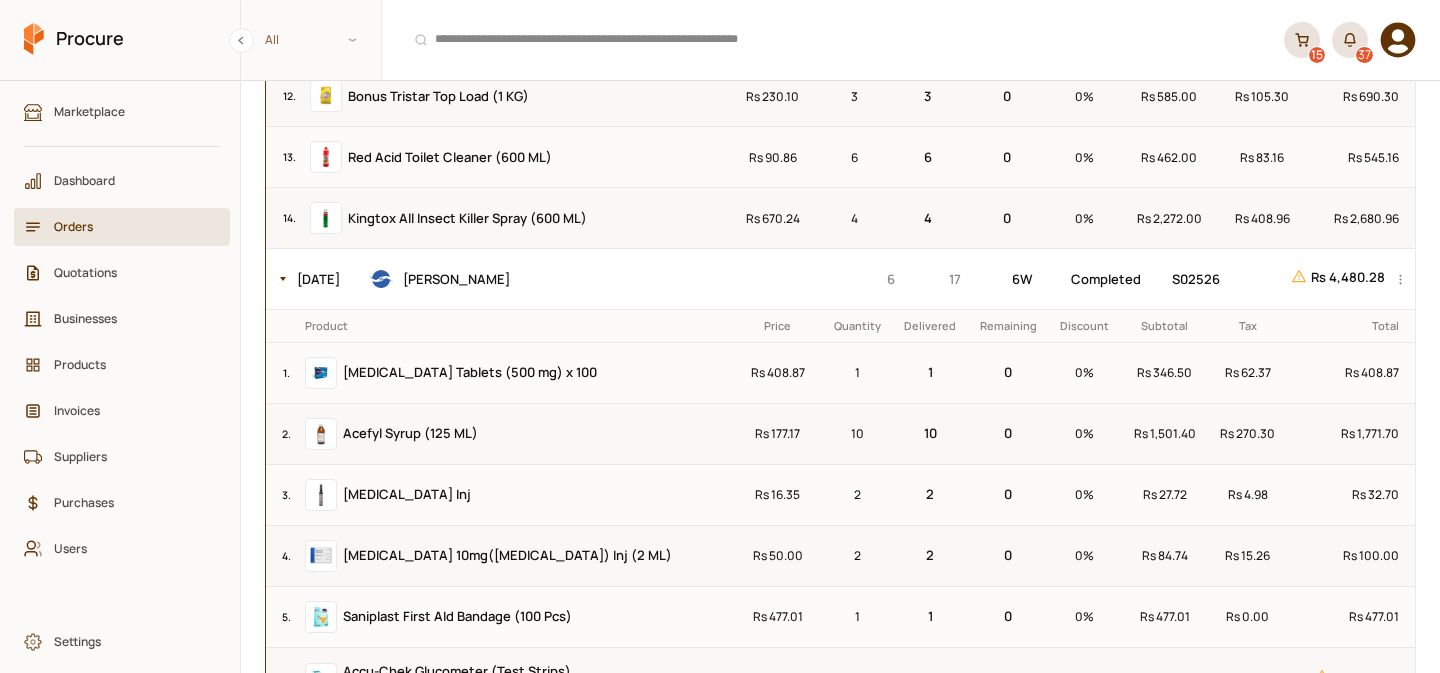 scroll, scrollTop: 14986, scrollLeft: 0, axis: vertical 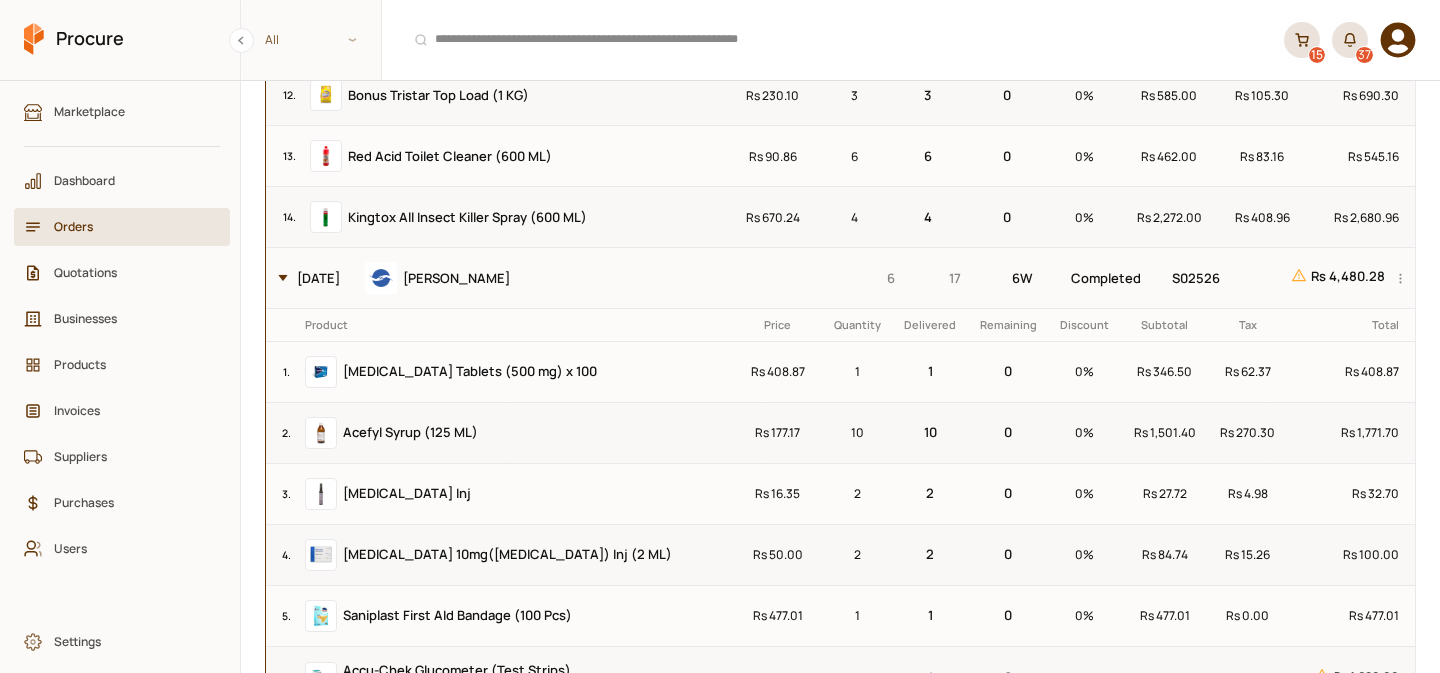 click at bounding box center (278, 278) 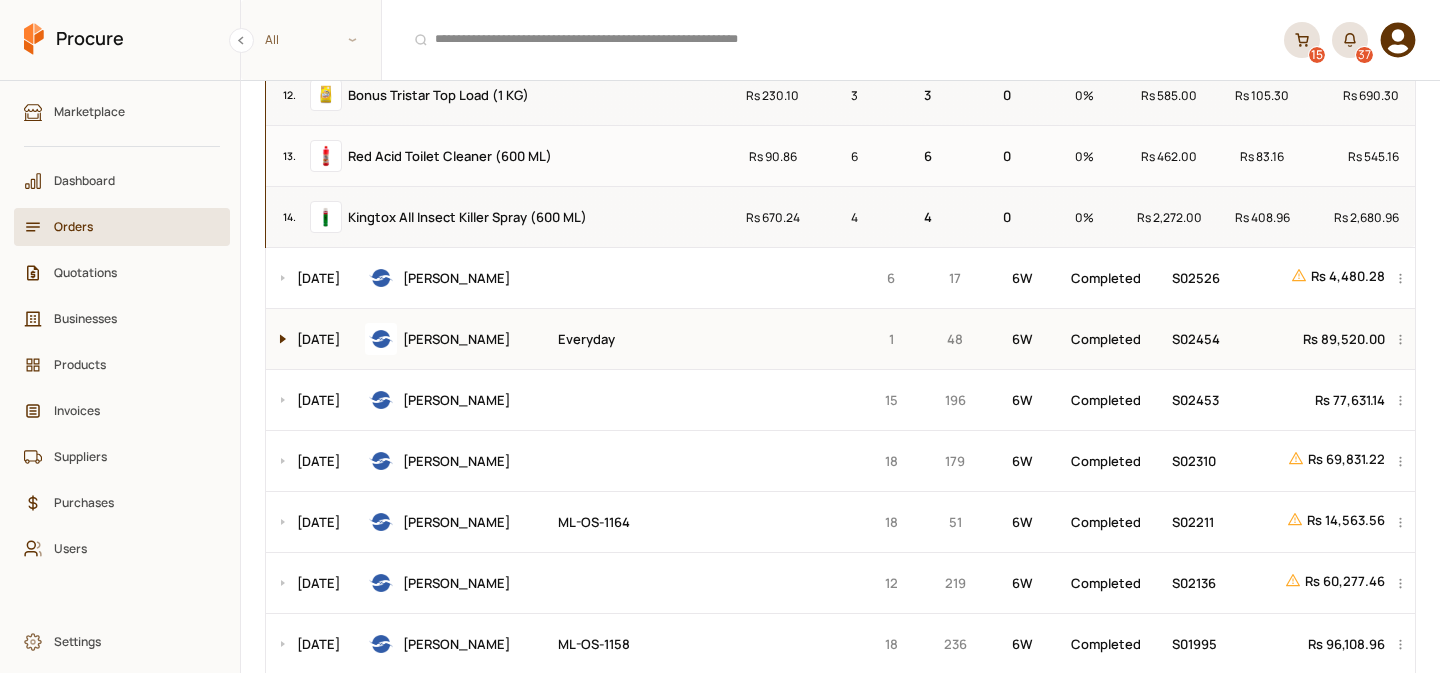 click at bounding box center [278, 339] 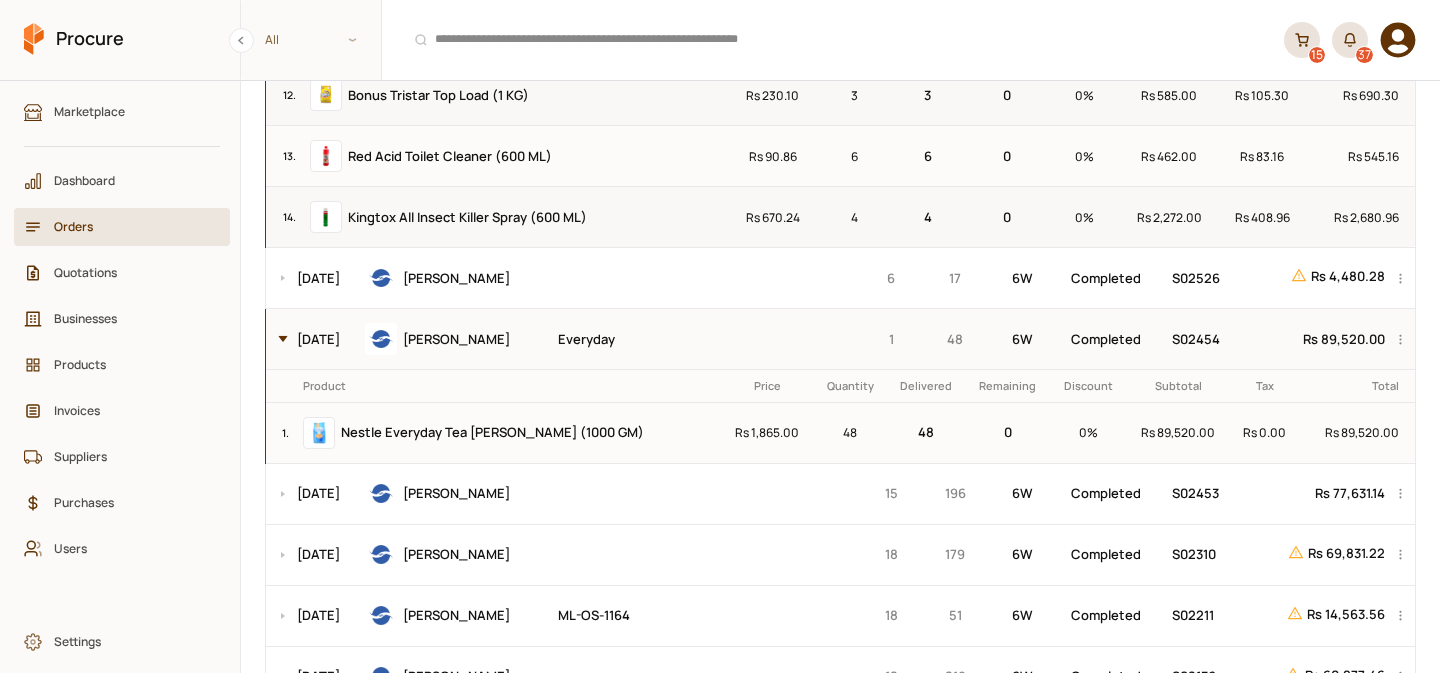click at bounding box center (278, 339) 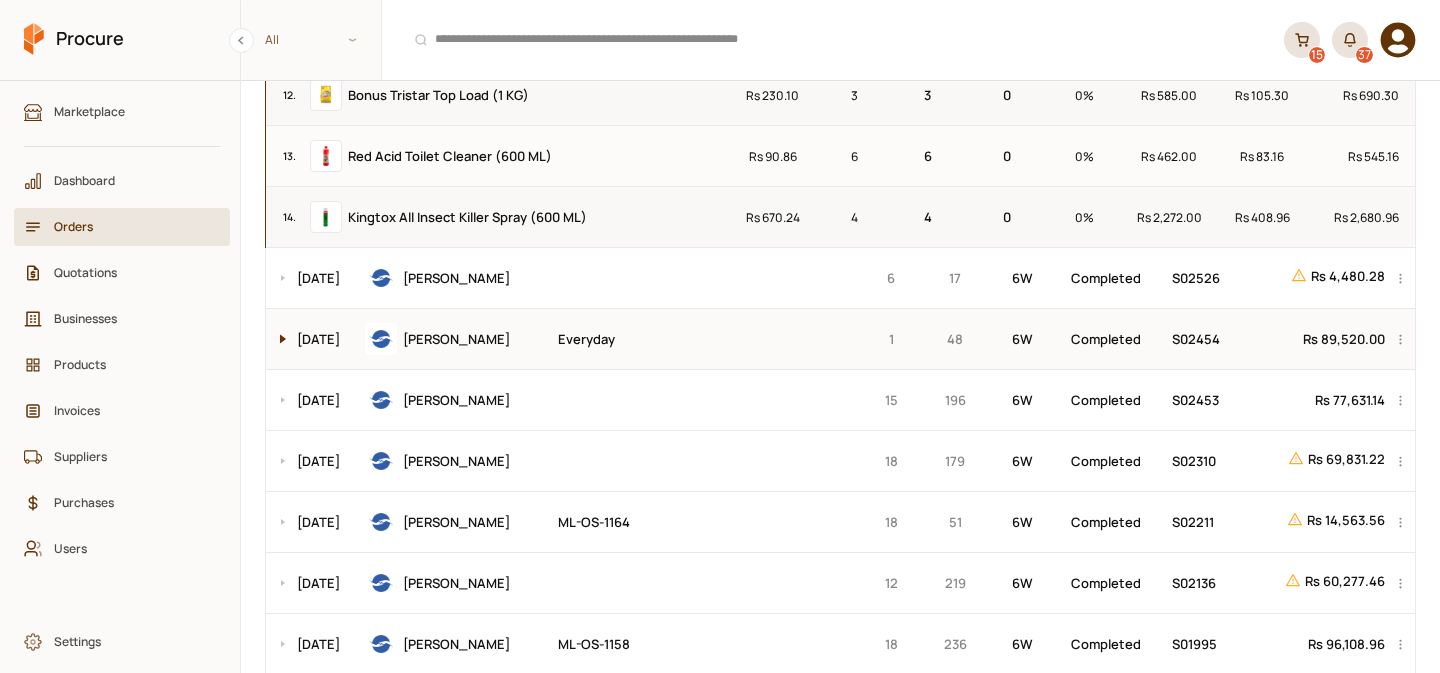 click at bounding box center (278, 339) 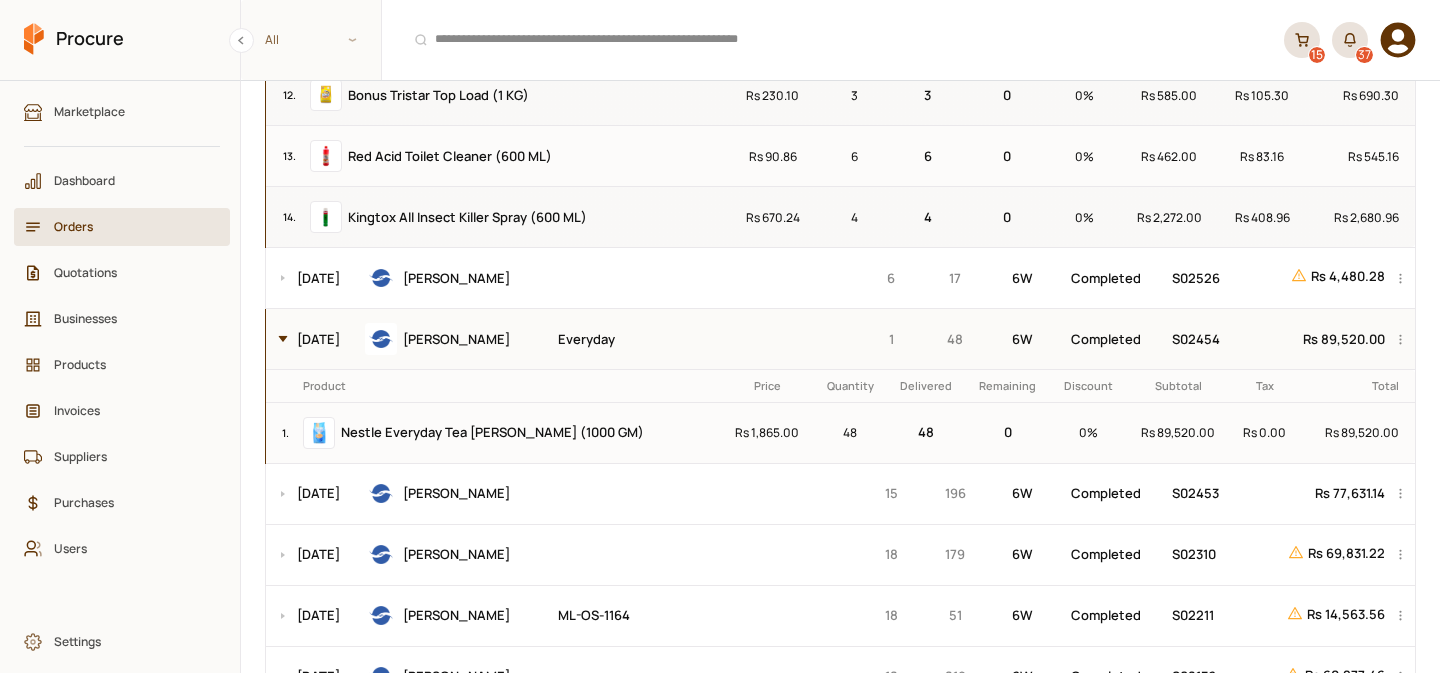click at bounding box center (278, 339) 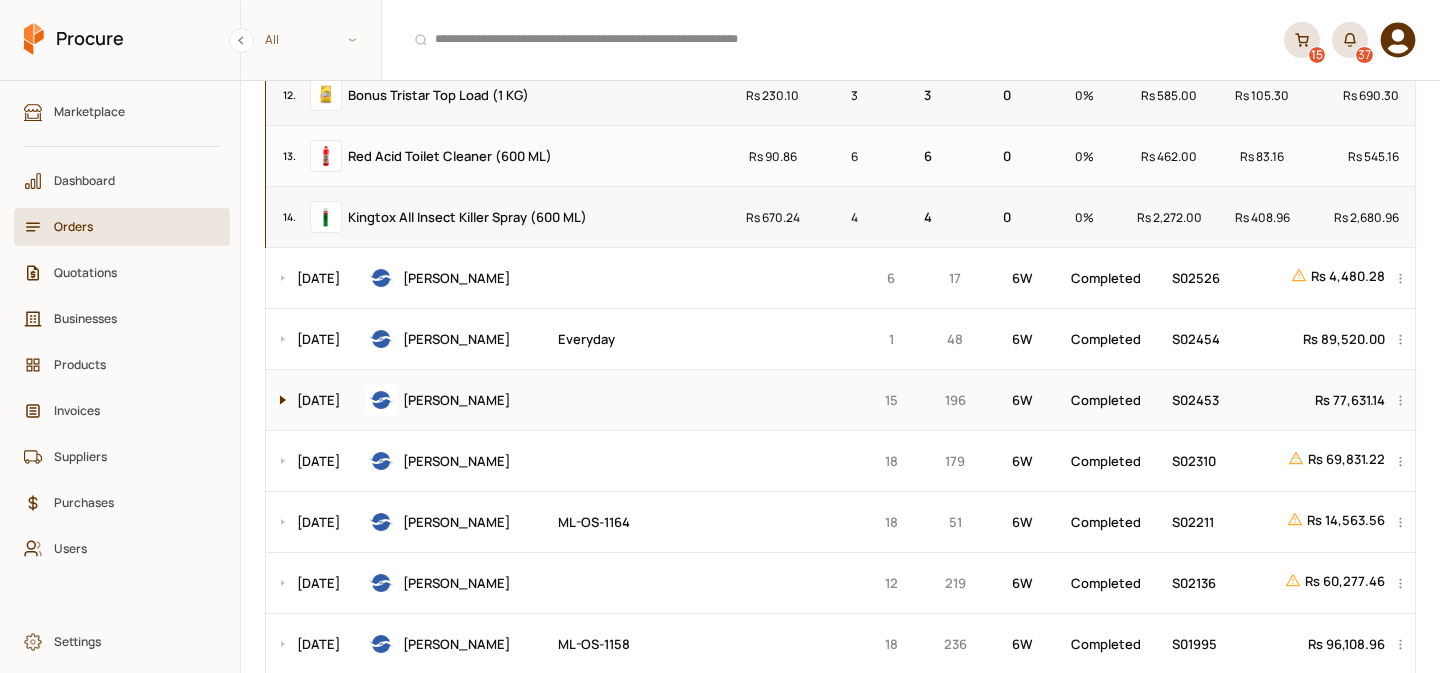 click at bounding box center (278, 400) 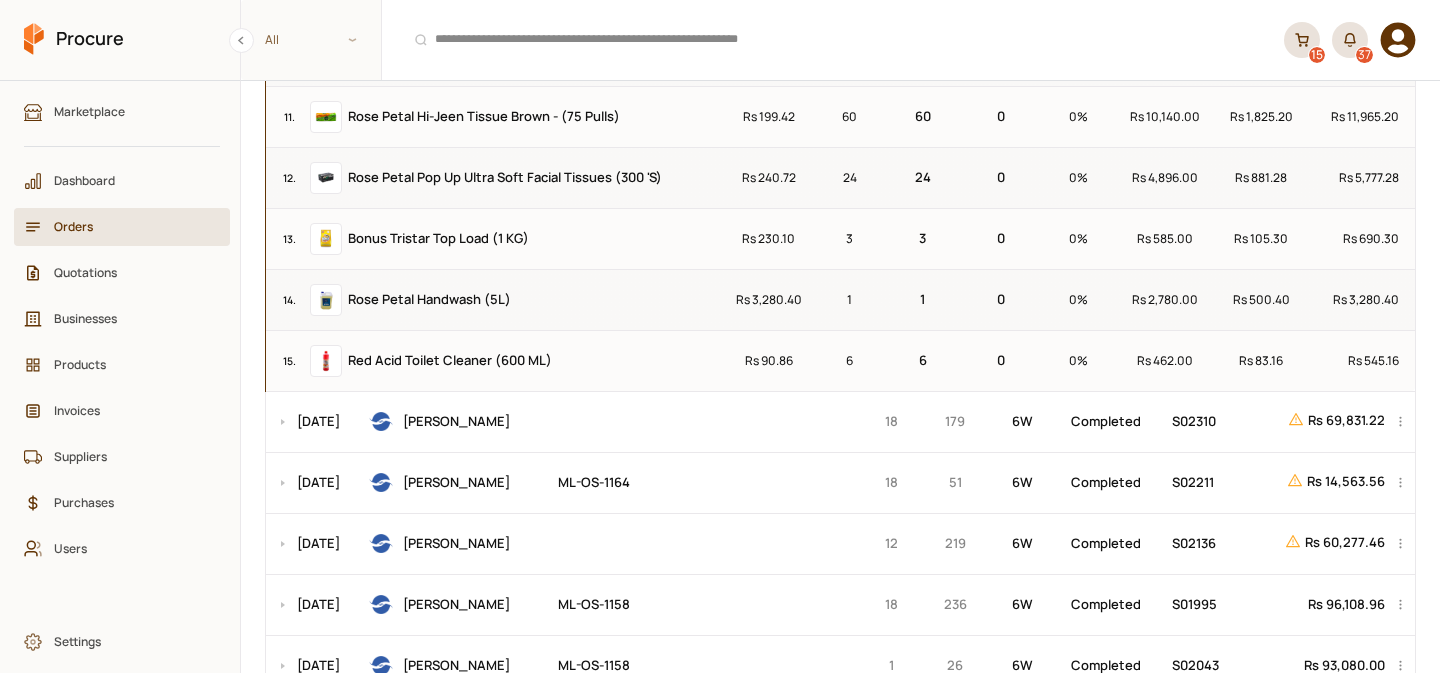 scroll, scrollTop: 15980, scrollLeft: 0, axis: vertical 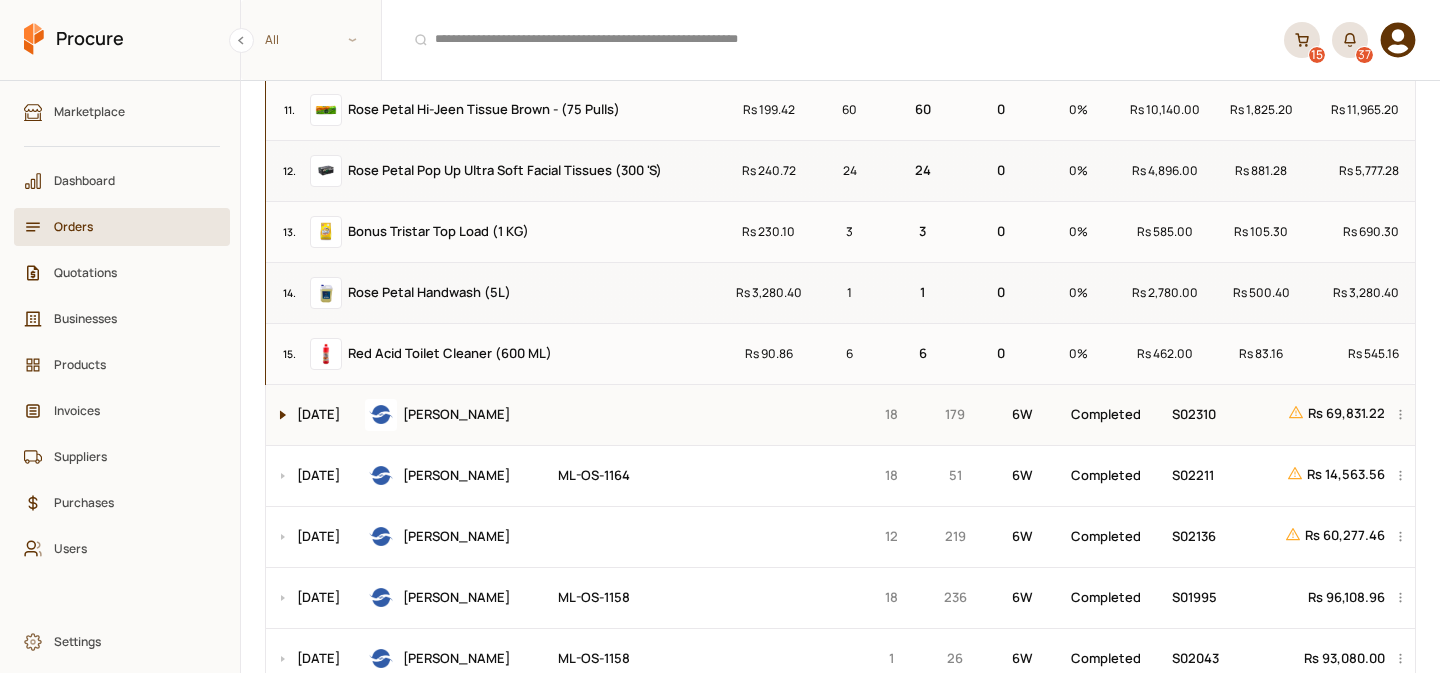 click at bounding box center [278, 415] 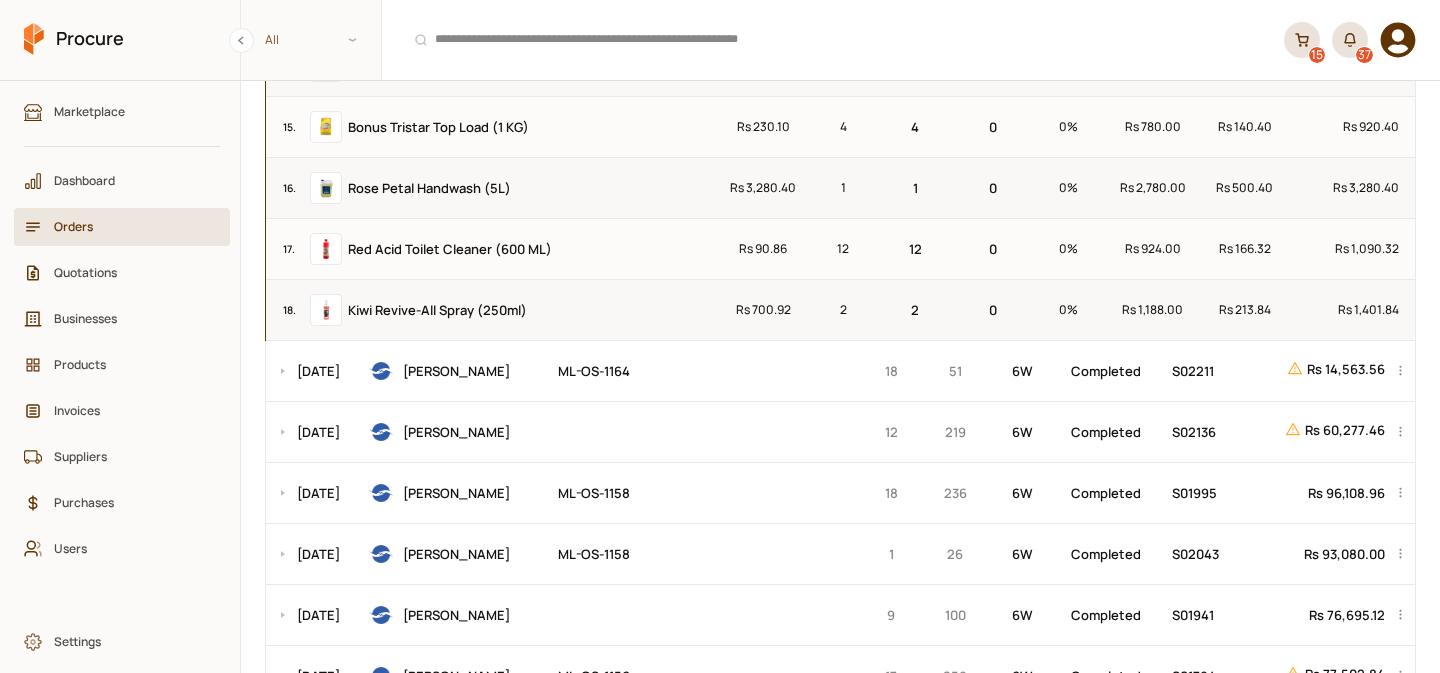 scroll, scrollTop: 17224, scrollLeft: 0, axis: vertical 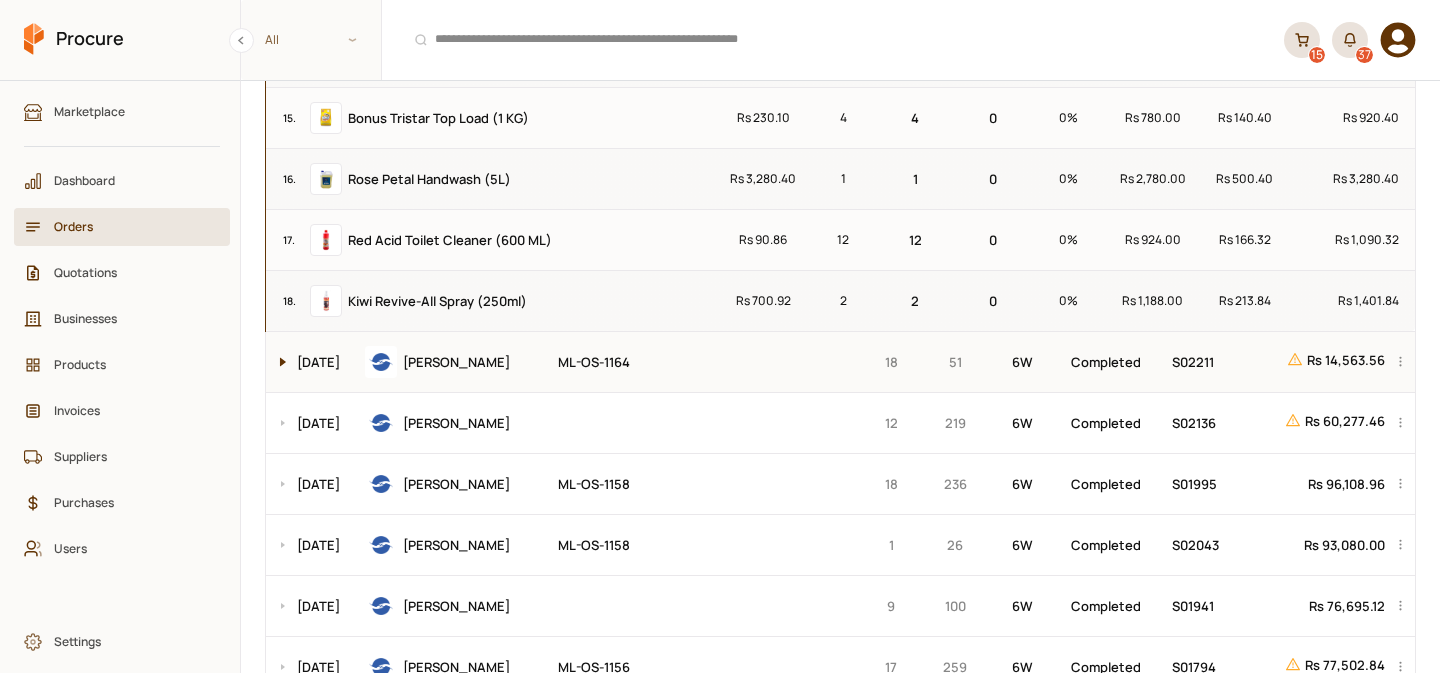 click at bounding box center [278, 362] 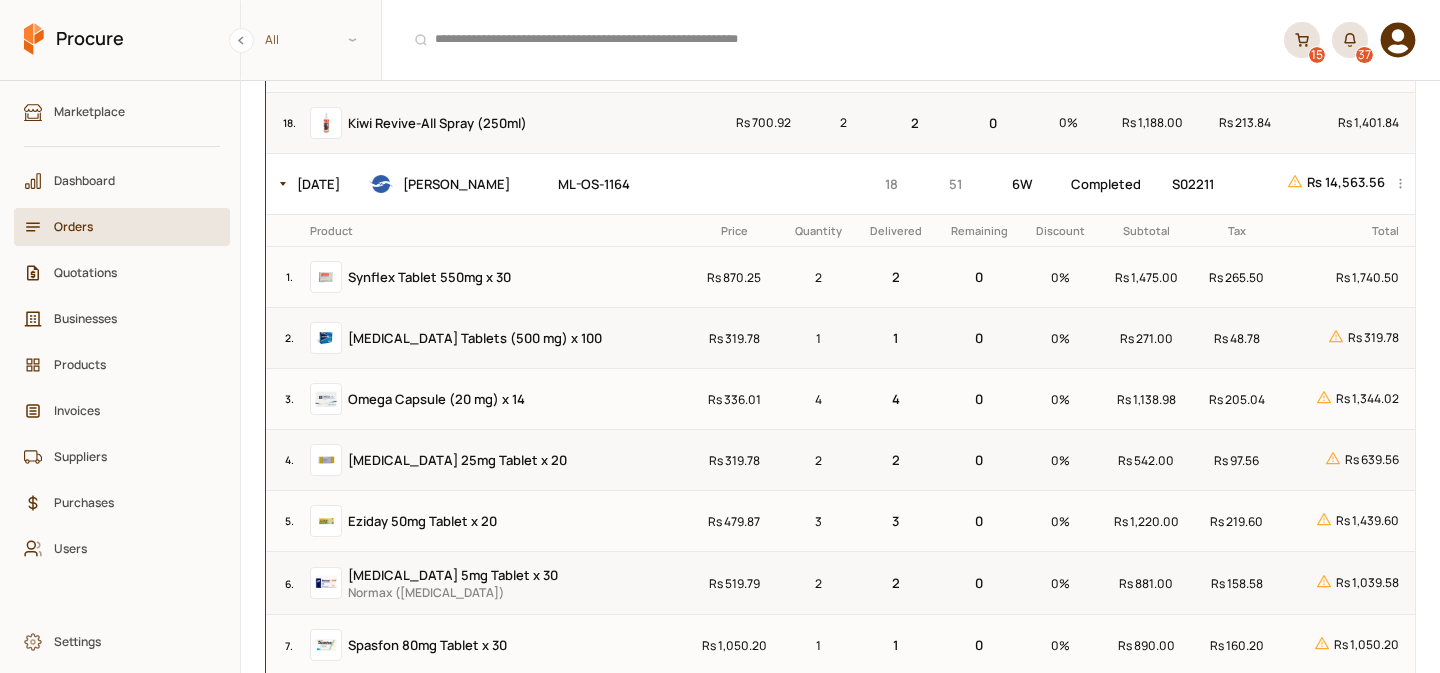 scroll, scrollTop: 17228, scrollLeft: 0, axis: vertical 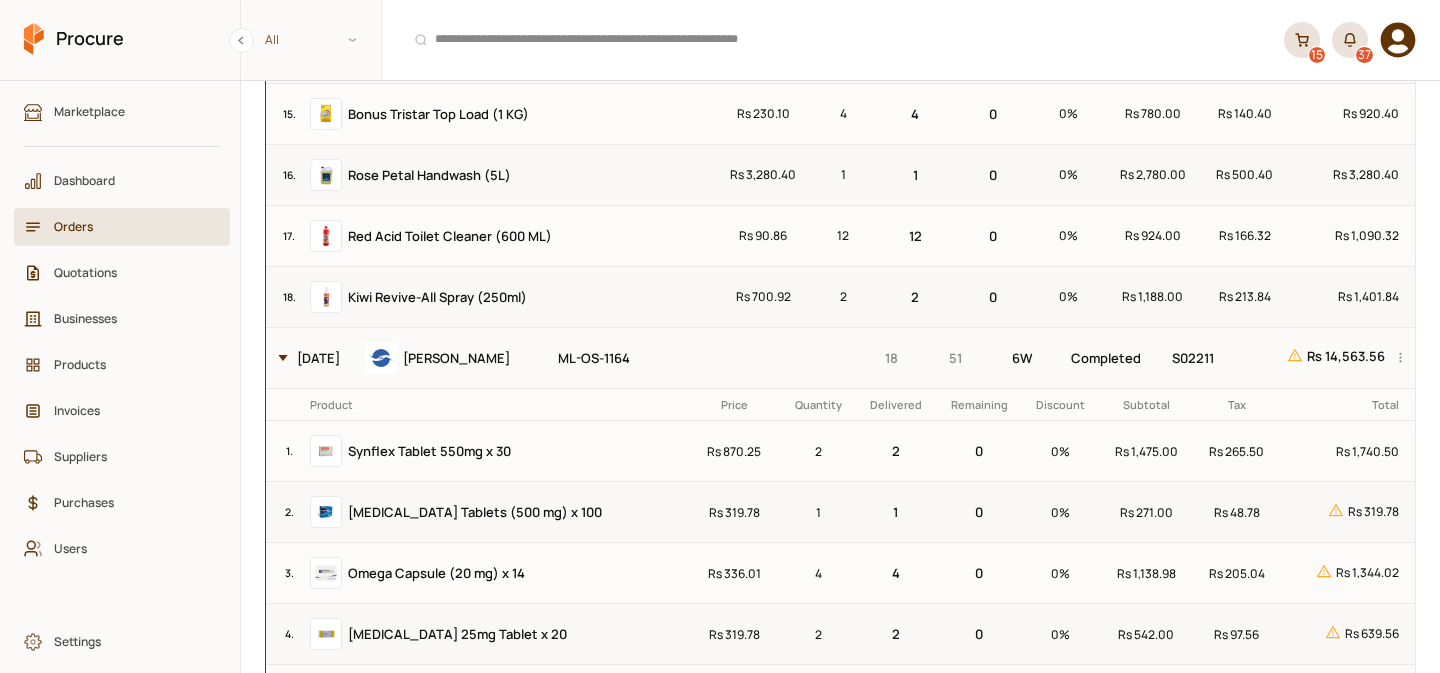 click at bounding box center [278, 358] 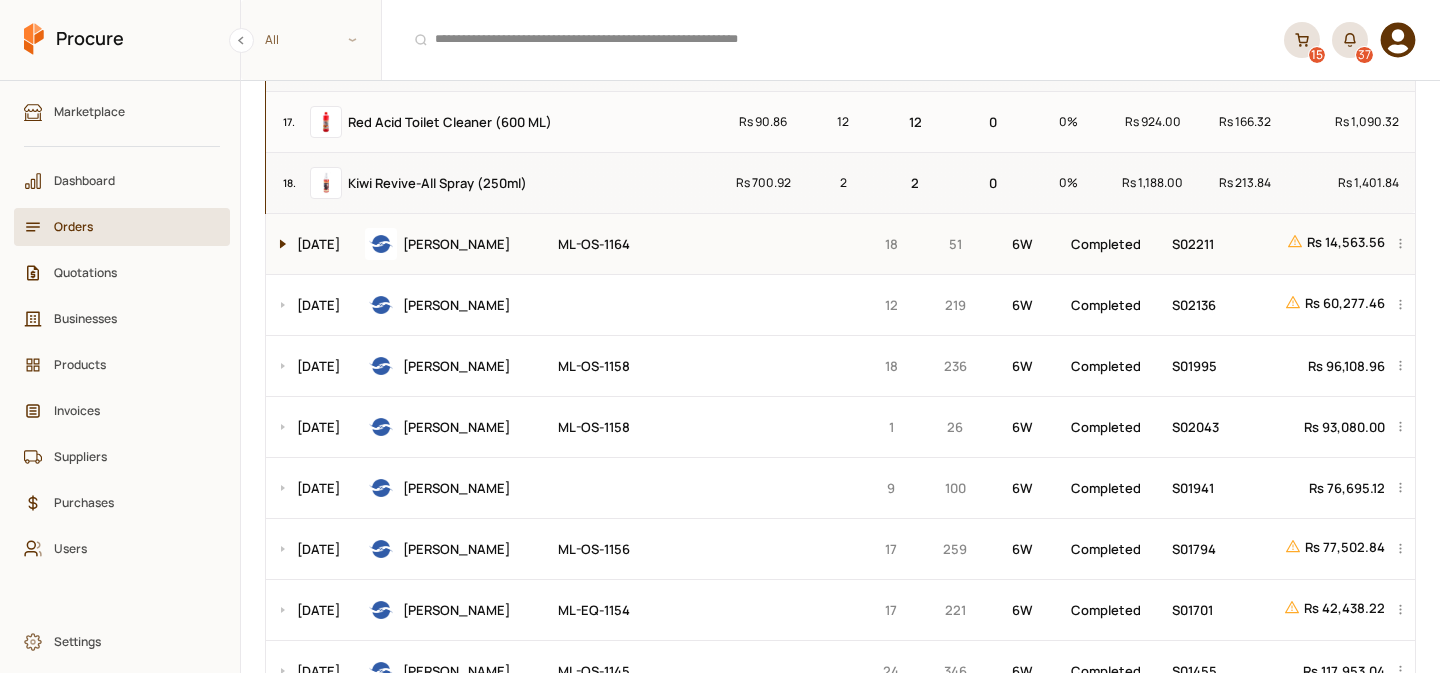 scroll, scrollTop: 17392, scrollLeft: 0, axis: vertical 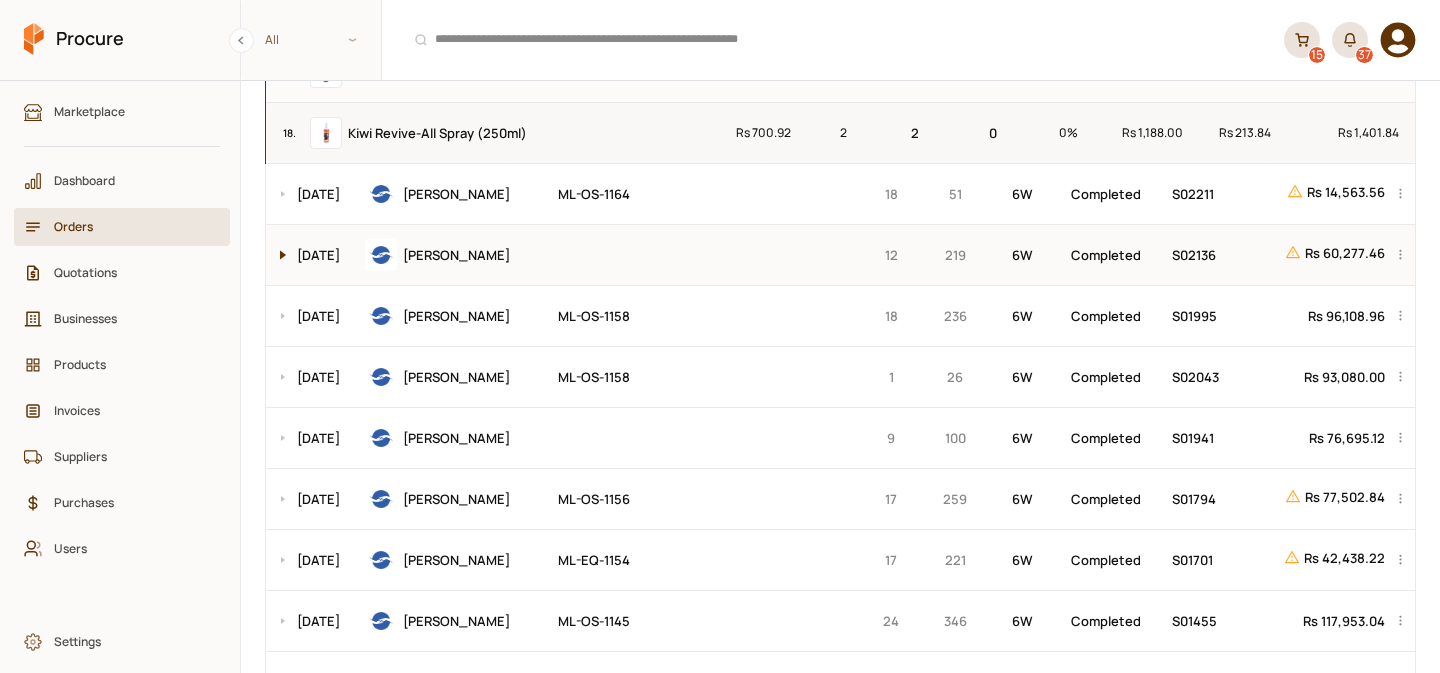click at bounding box center (278, 255) 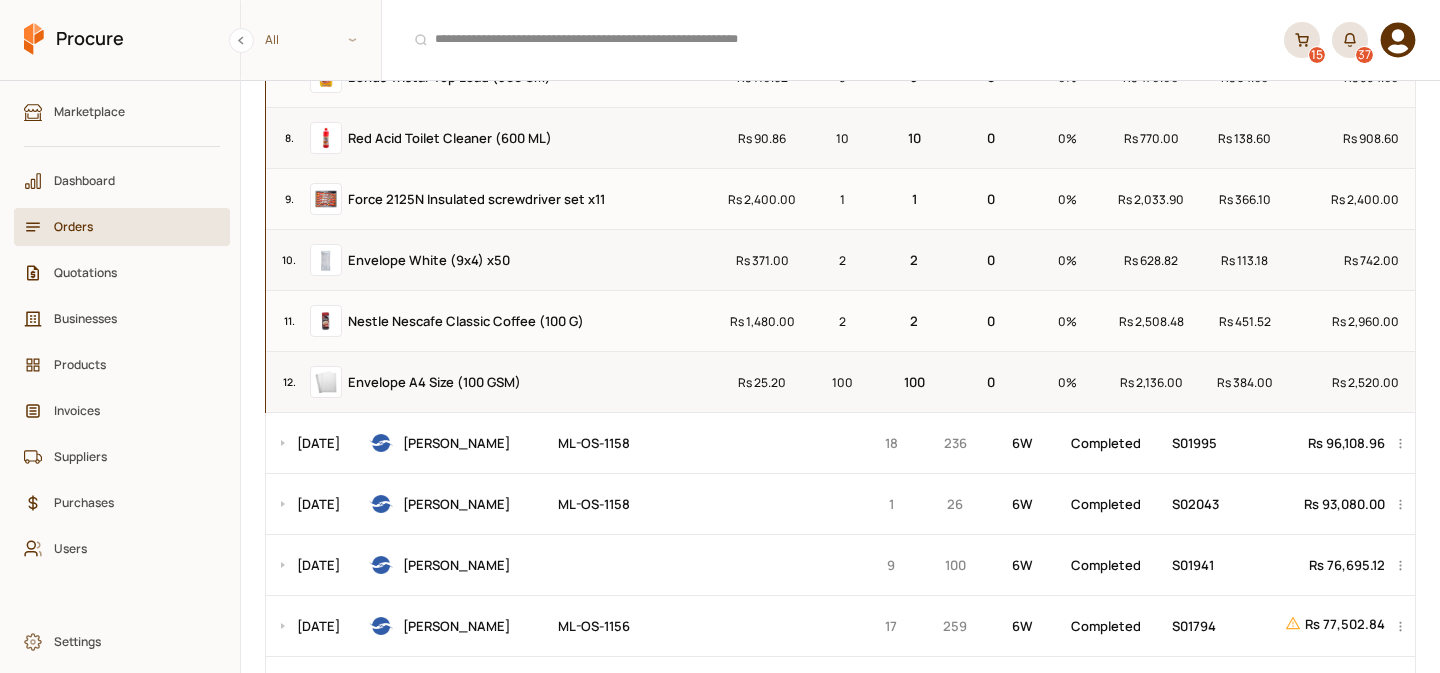 scroll, scrollTop: 18052, scrollLeft: 0, axis: vertical 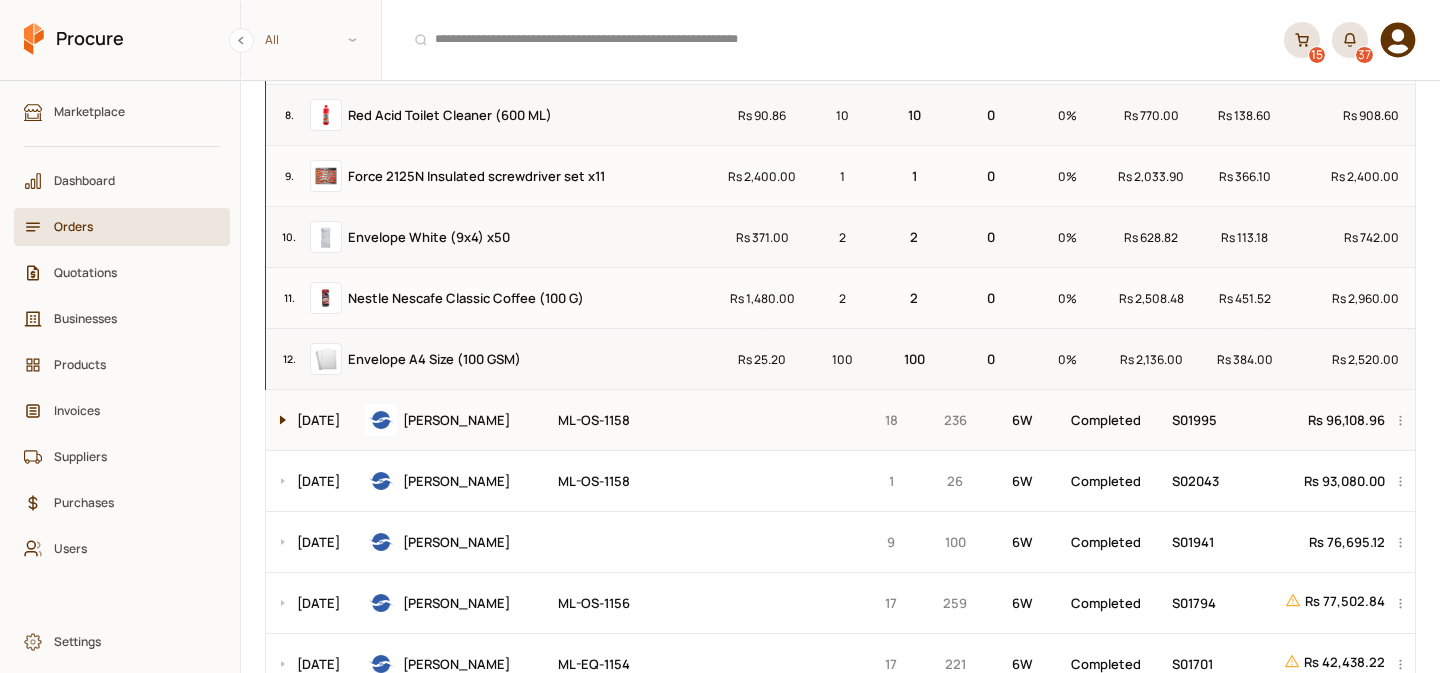 click at bounding box center [278, 420] 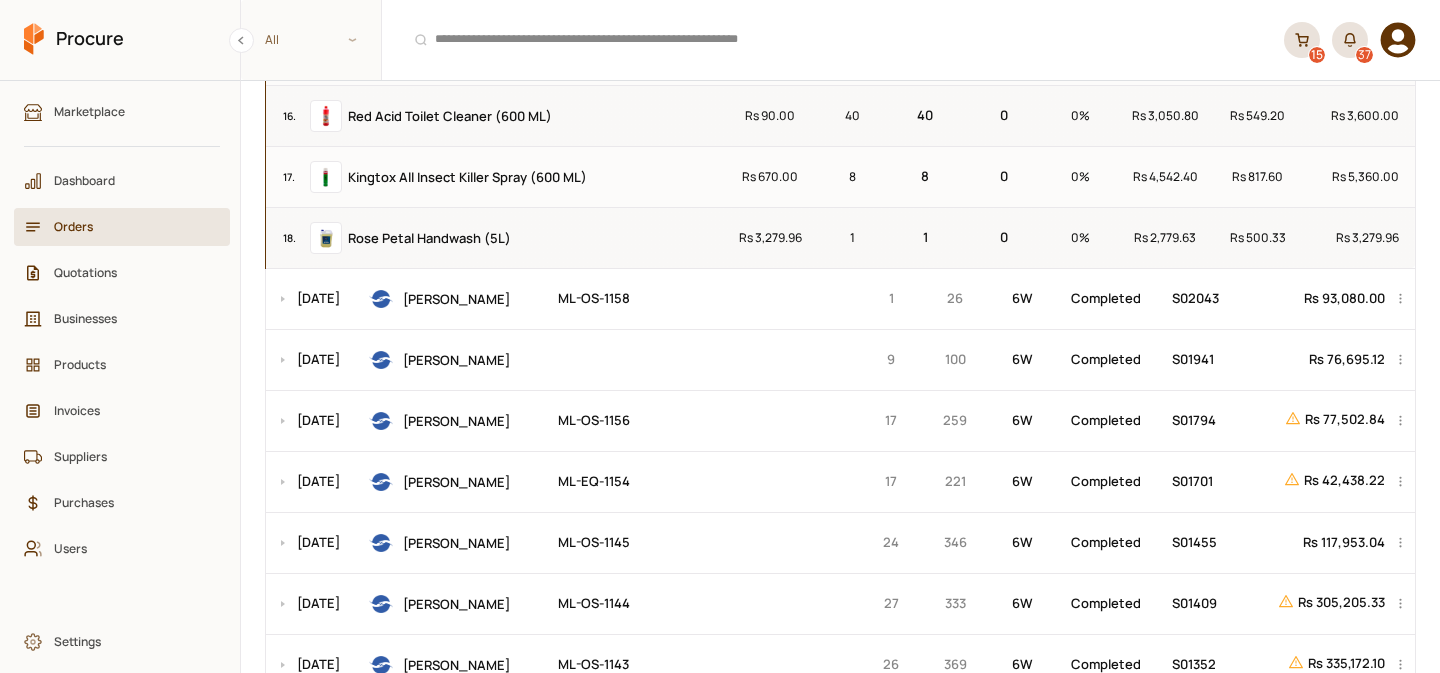 scroll, scrollTop: 19472, scrollLeft: 0, axis: vertical 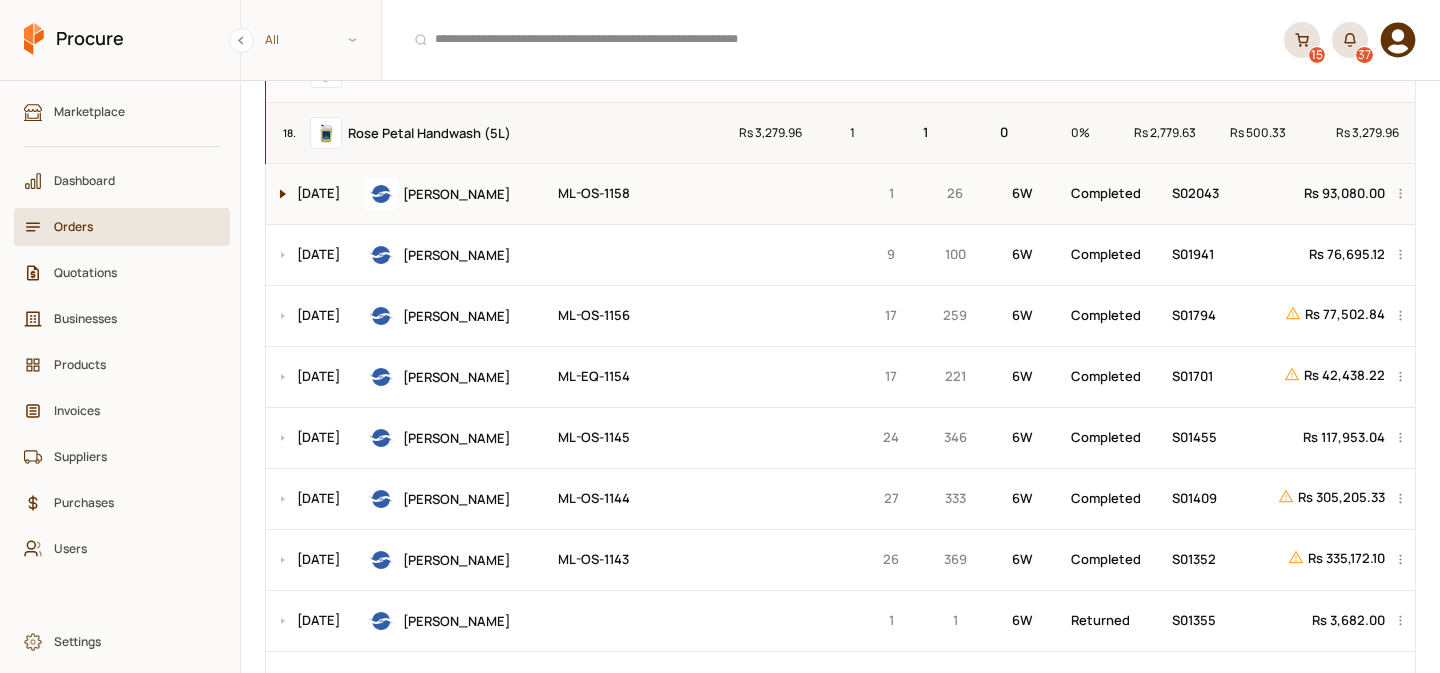 click at bounding box center (278, 194) 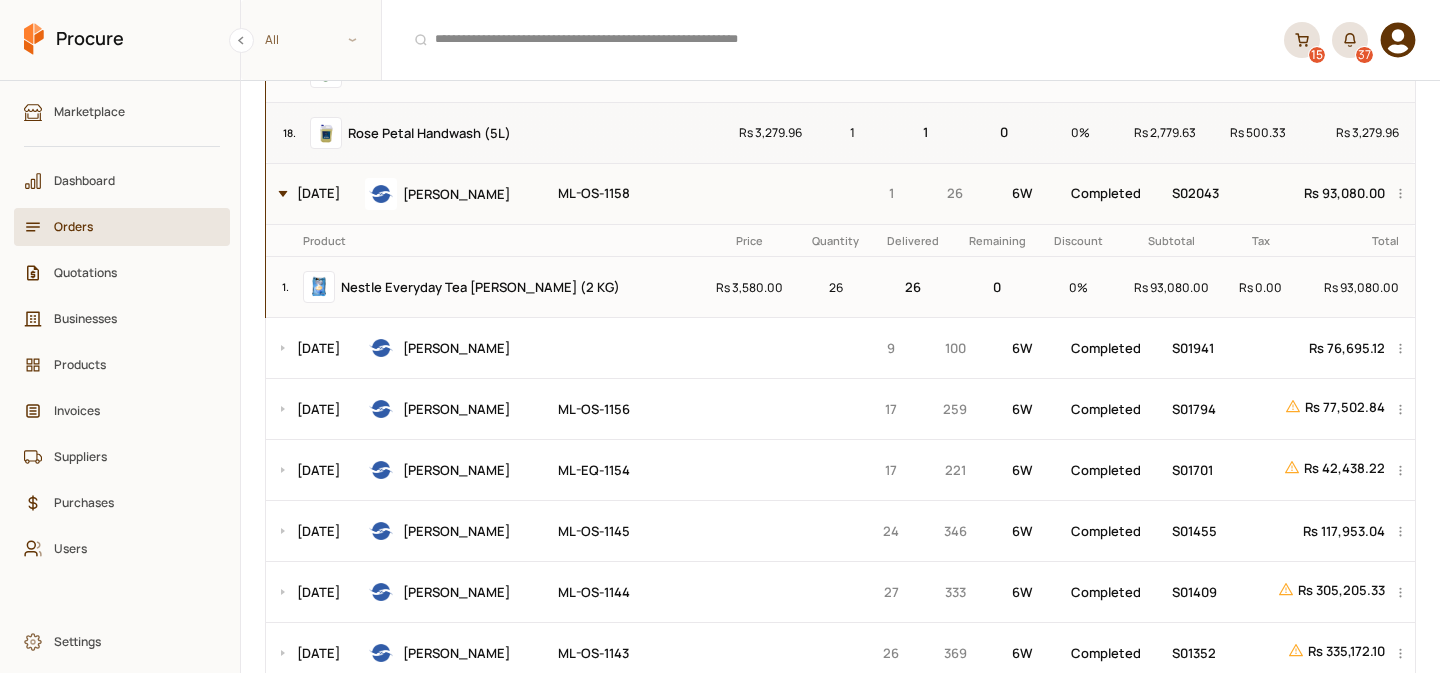 click at bounding box center [278, 194] 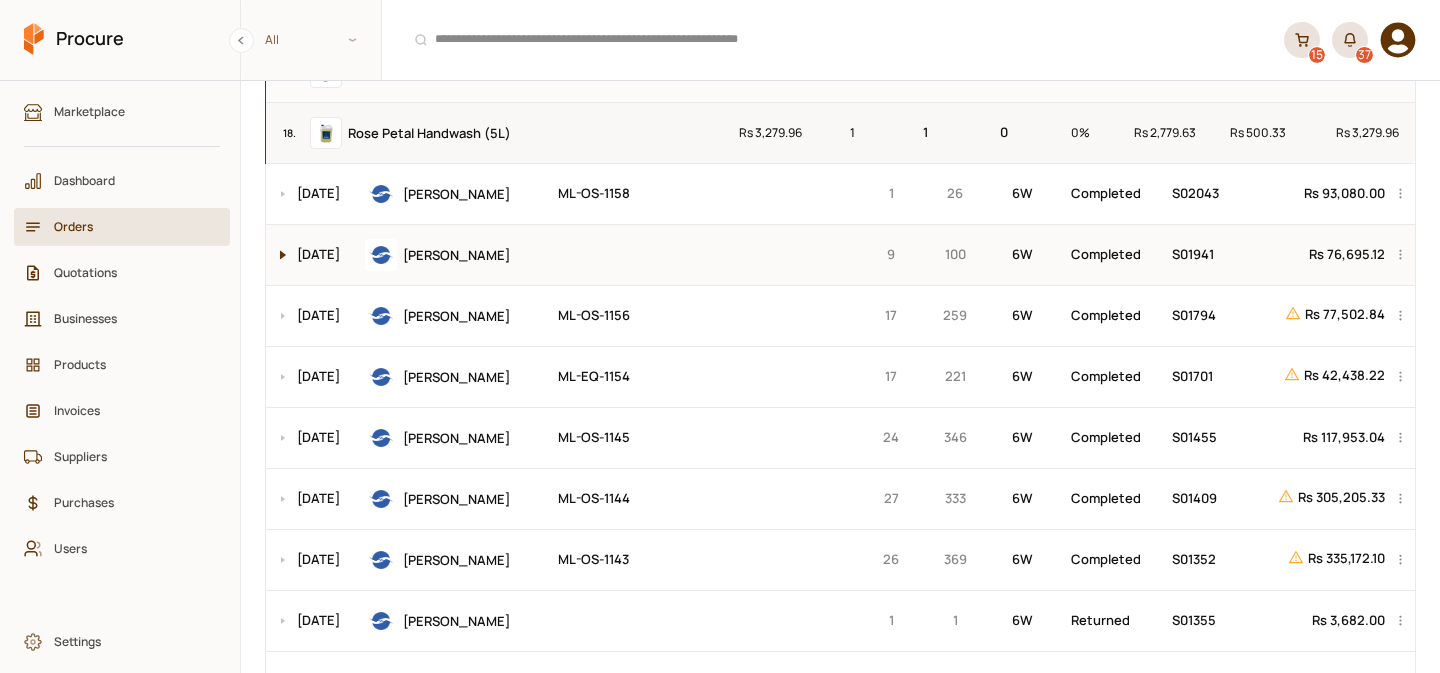 click at bounding box center (278, 255) 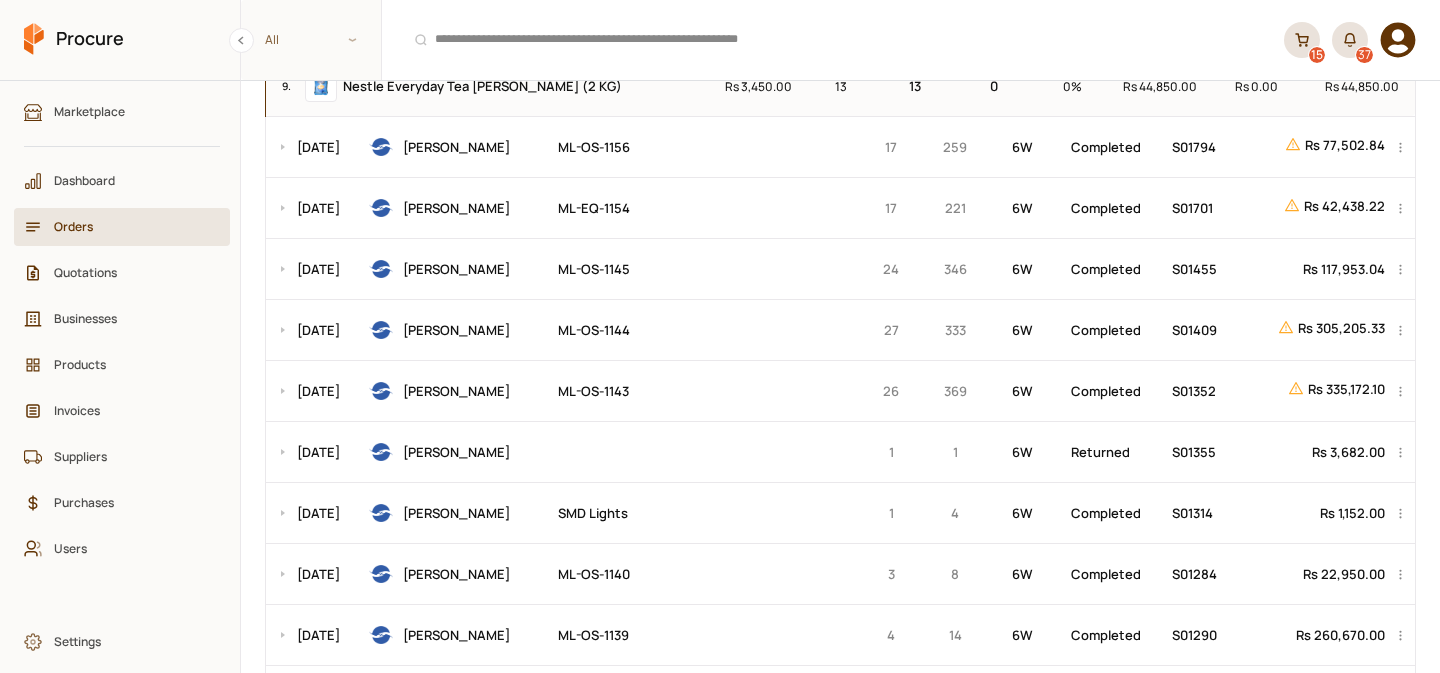 scroll, scrollTop: 20227, scrollLeft: 0, axis: vertical 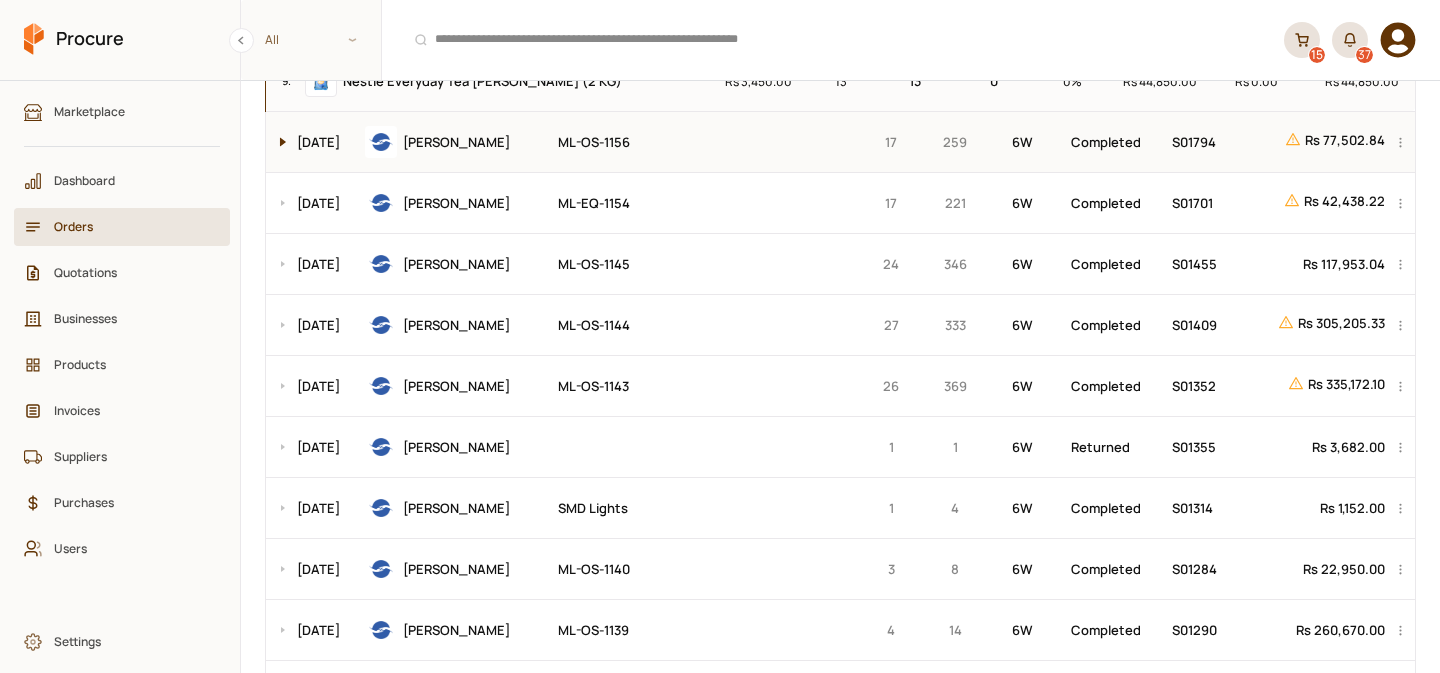 click at bounding box center (278, 142) 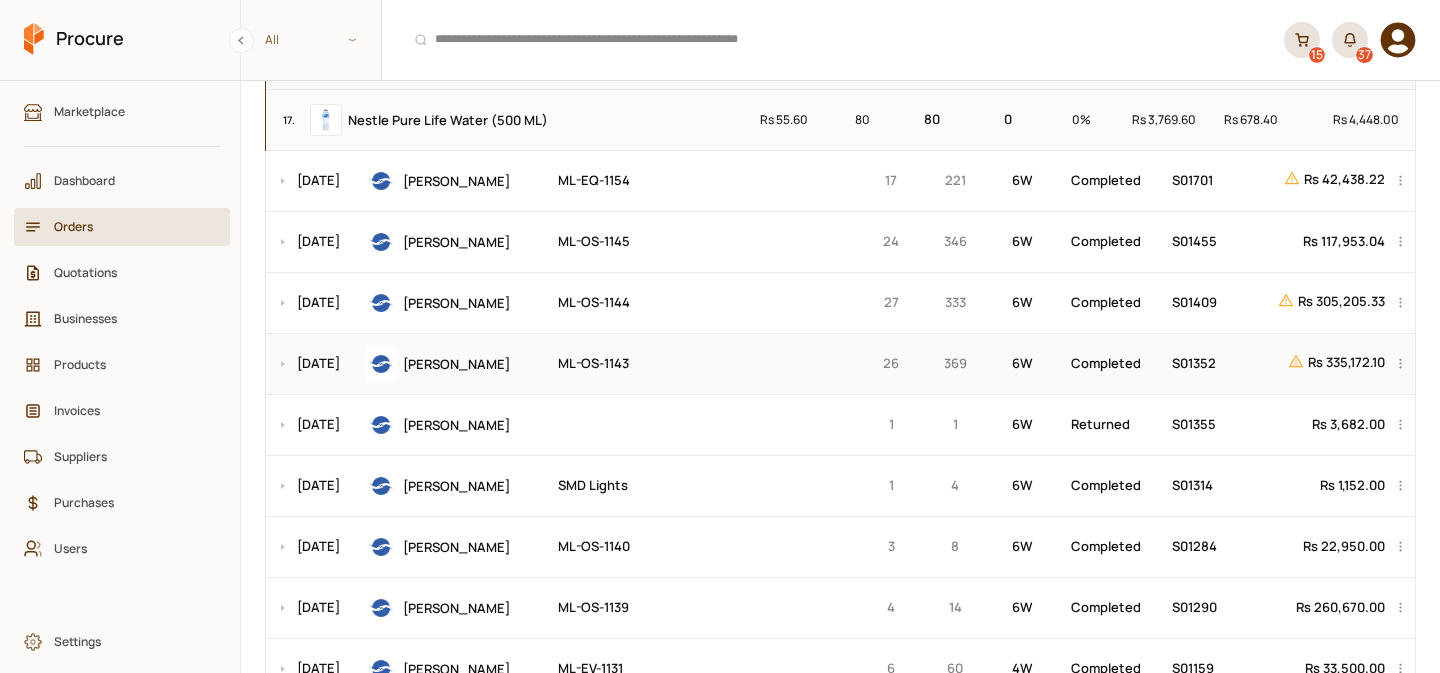 scroll, scrollTop: 21333, scrollLeft: 0, axis: vertical 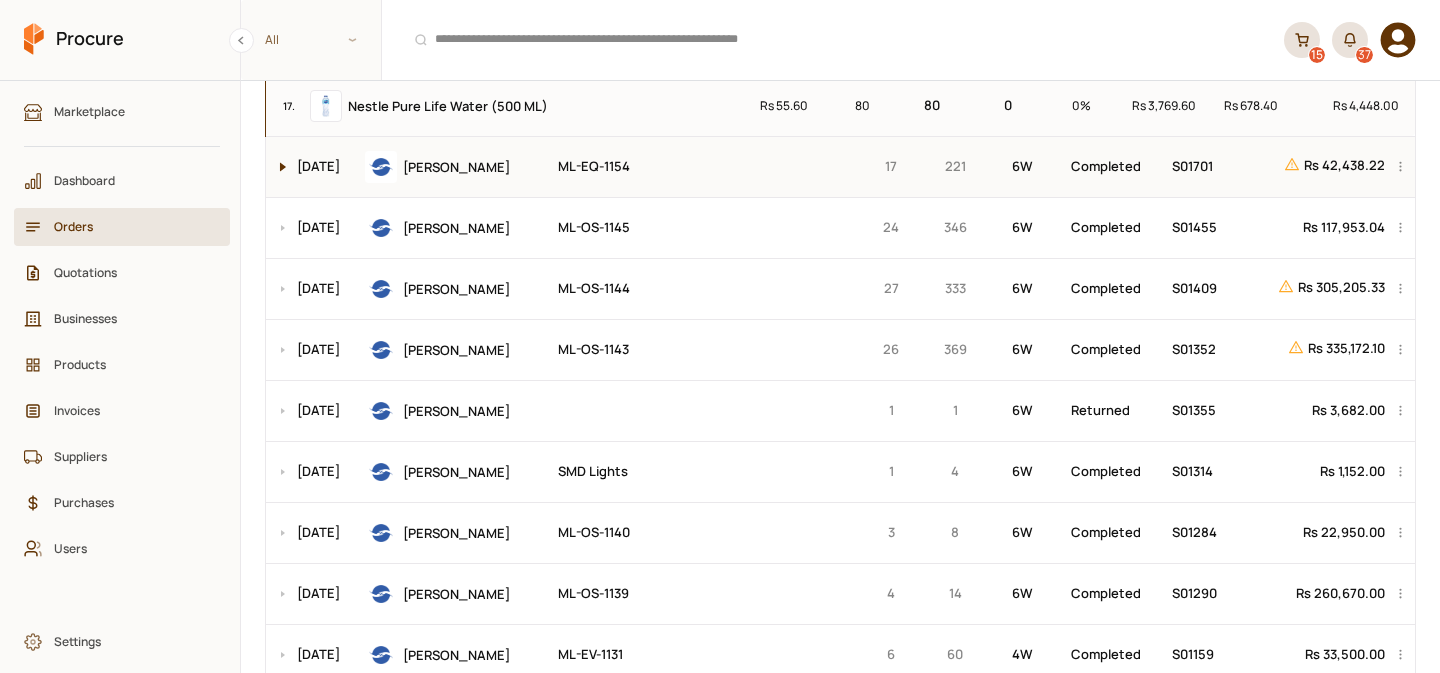 click at bounding box center (278, 167) 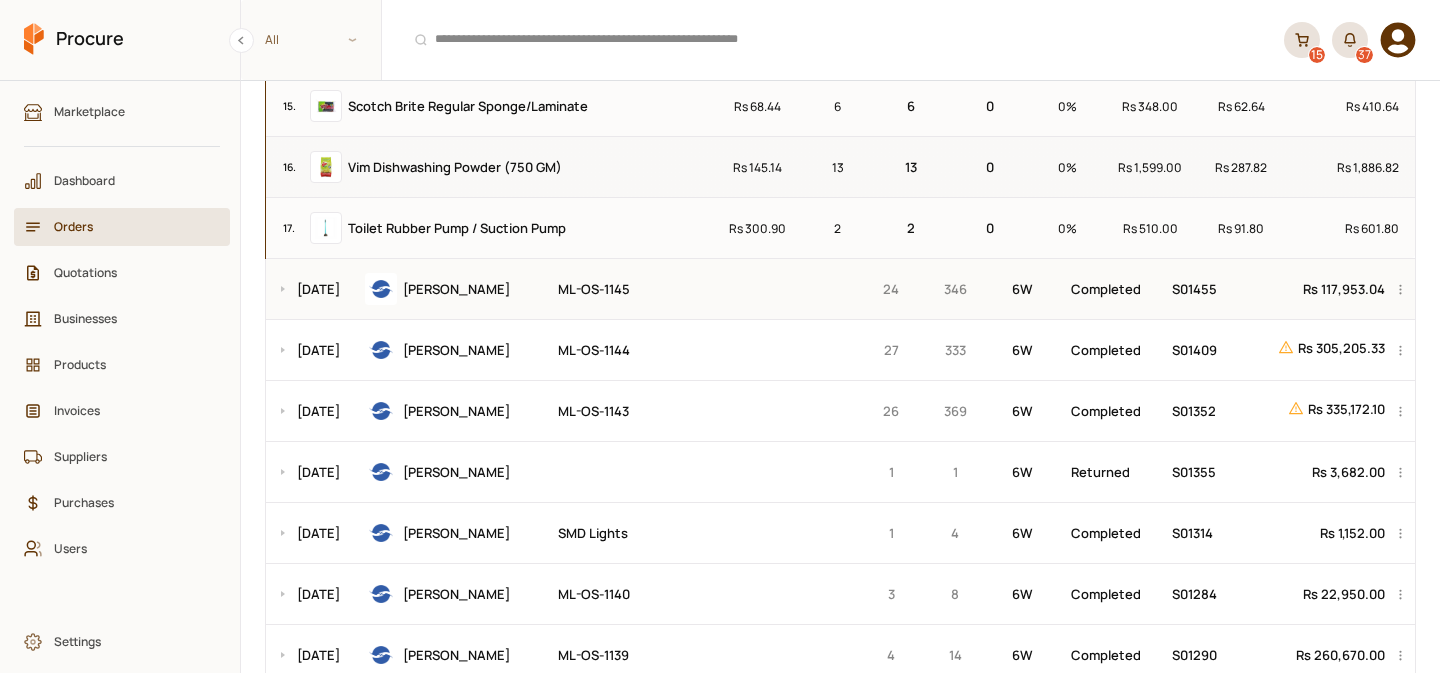 scroll, scrollTop: 22342, scrollLeft: 0, axis: vertical 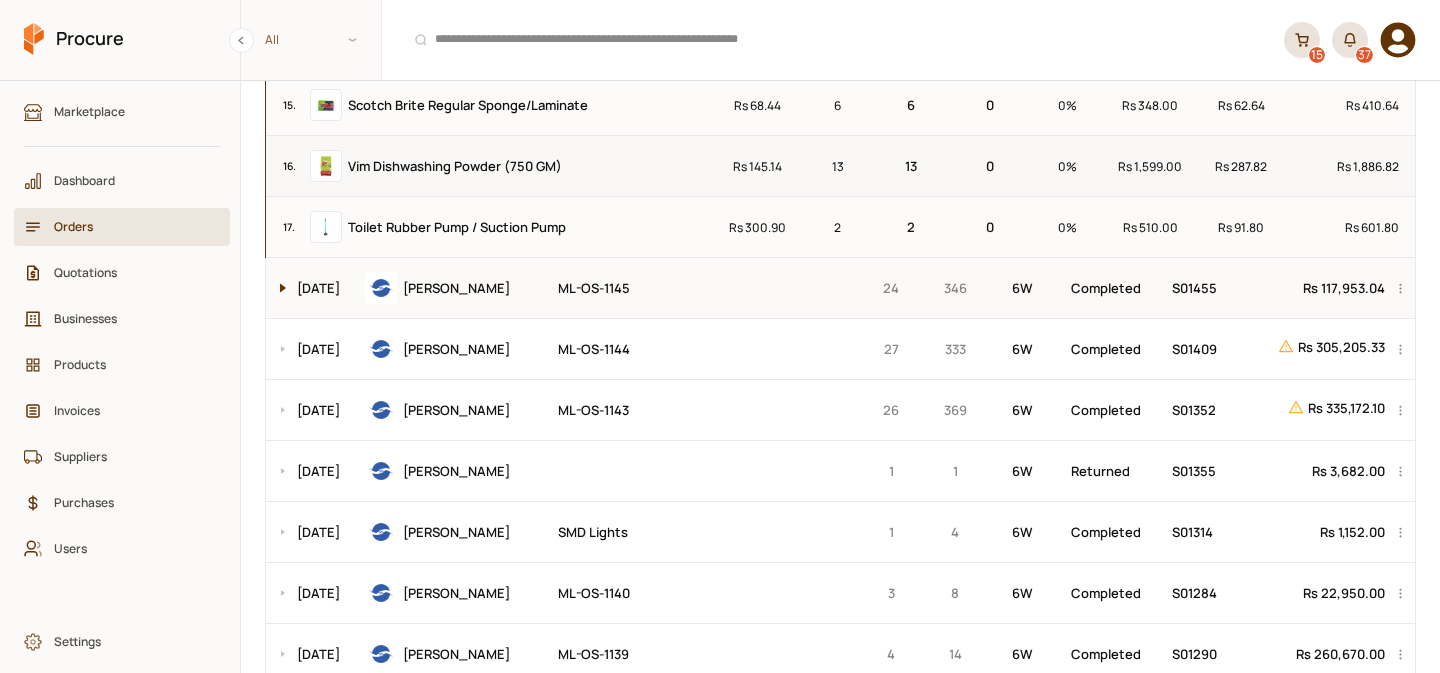 click at bounding box center (278, 288) 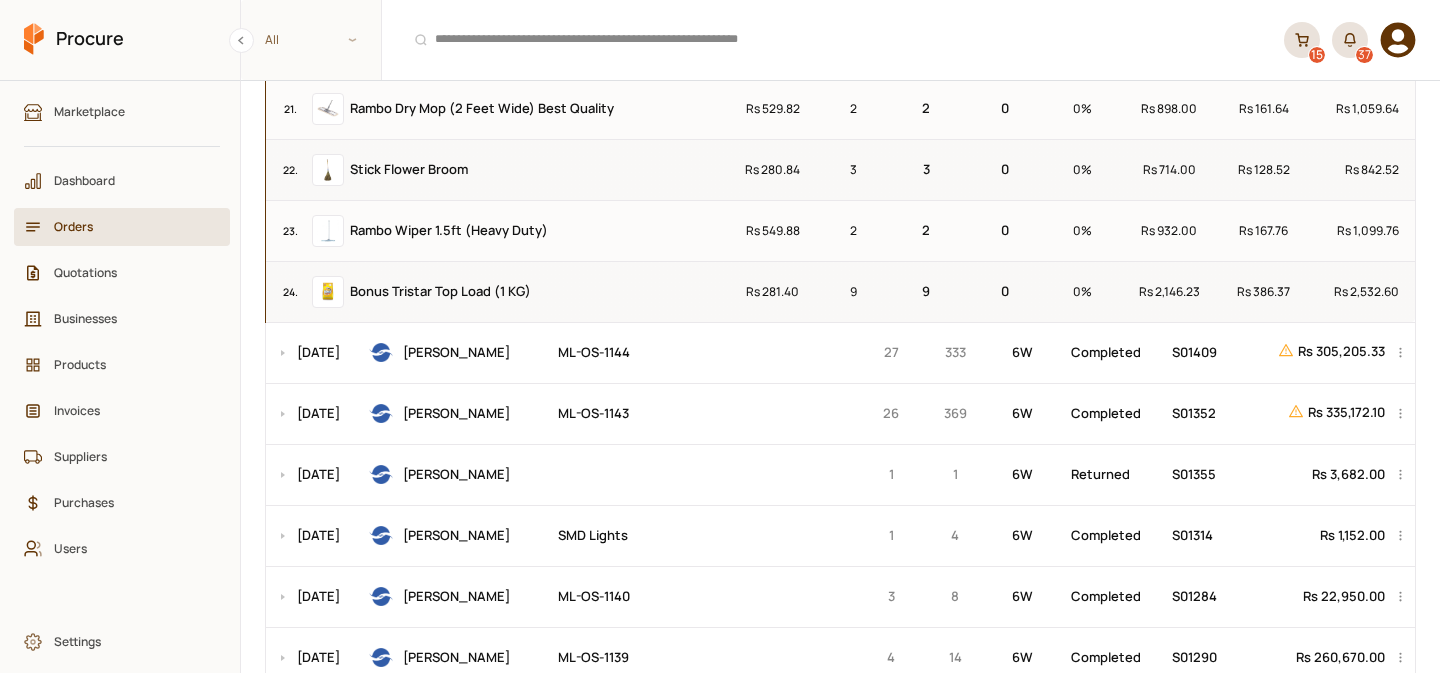 scroll, scrollTop: 23842, scrollLeft: 0, axis: vertical 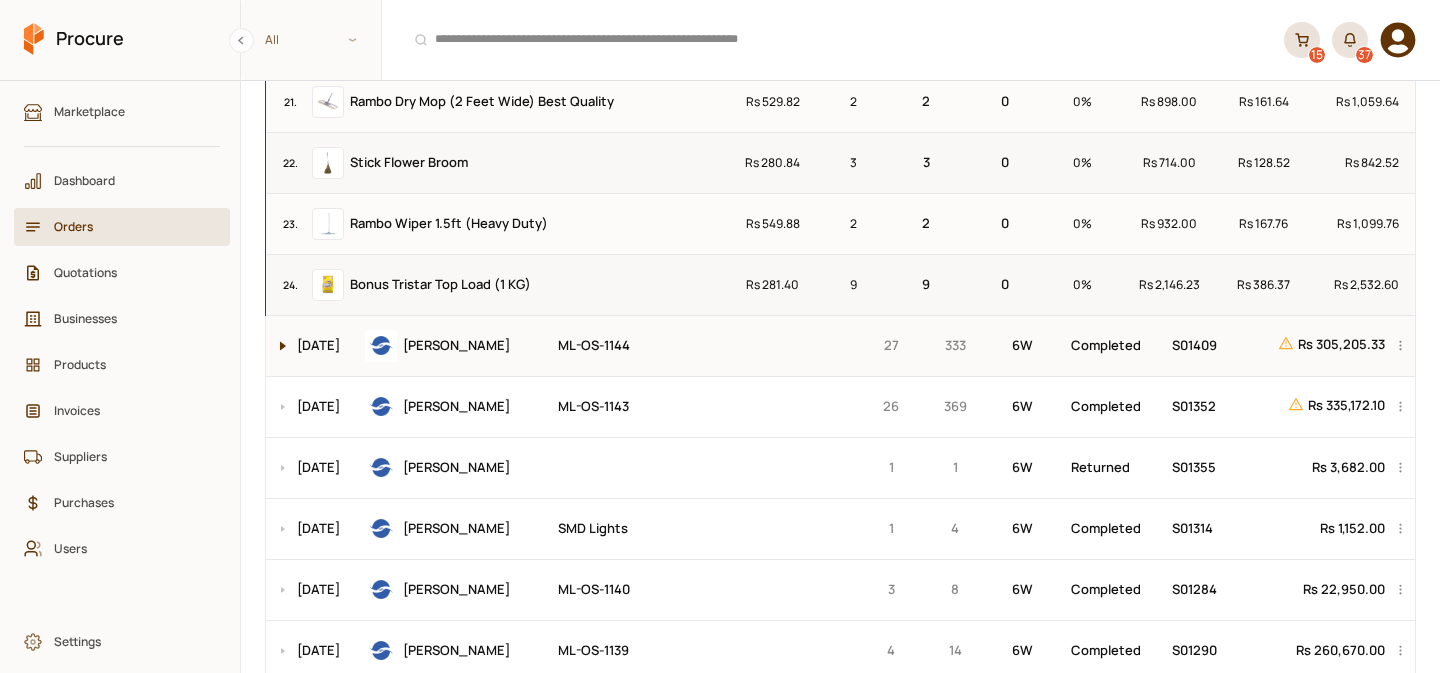 click at bounding box center (278, 346) 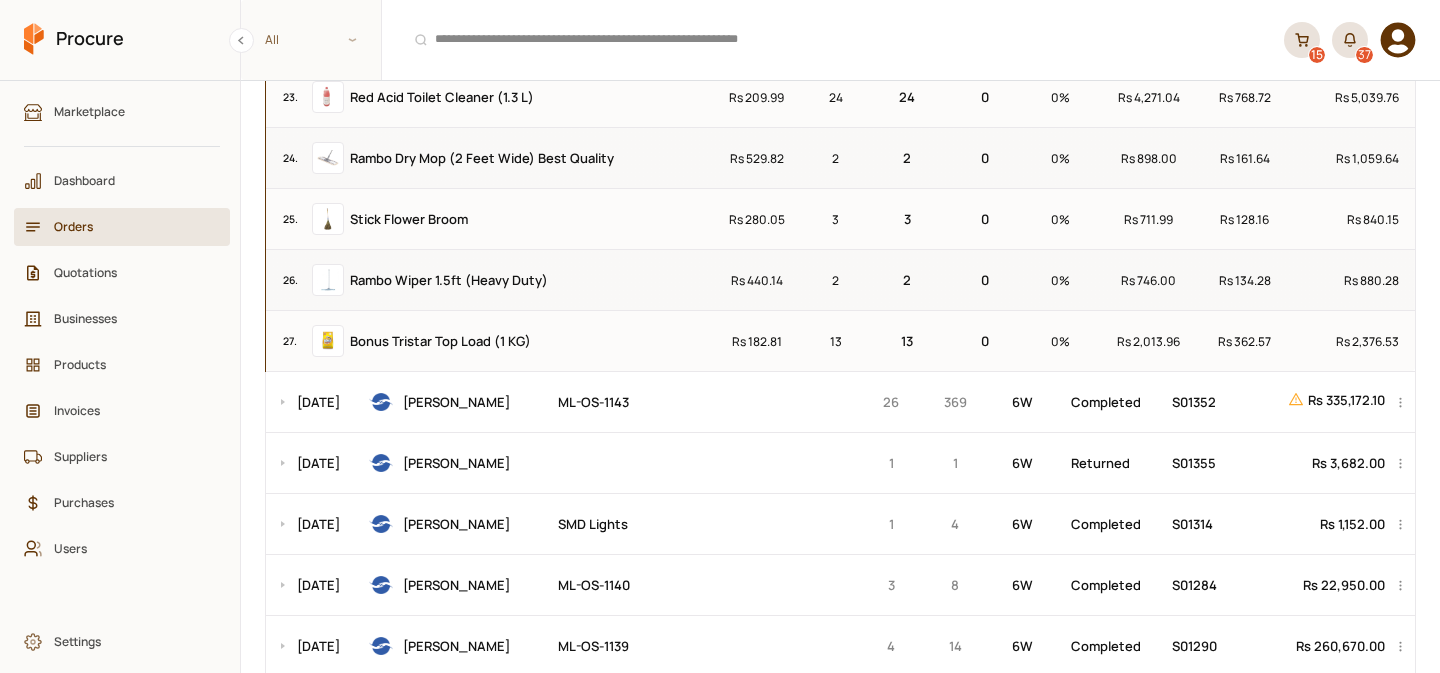 scroll, scrollTop: 25543, scrollLeft: 0, axis: vertical 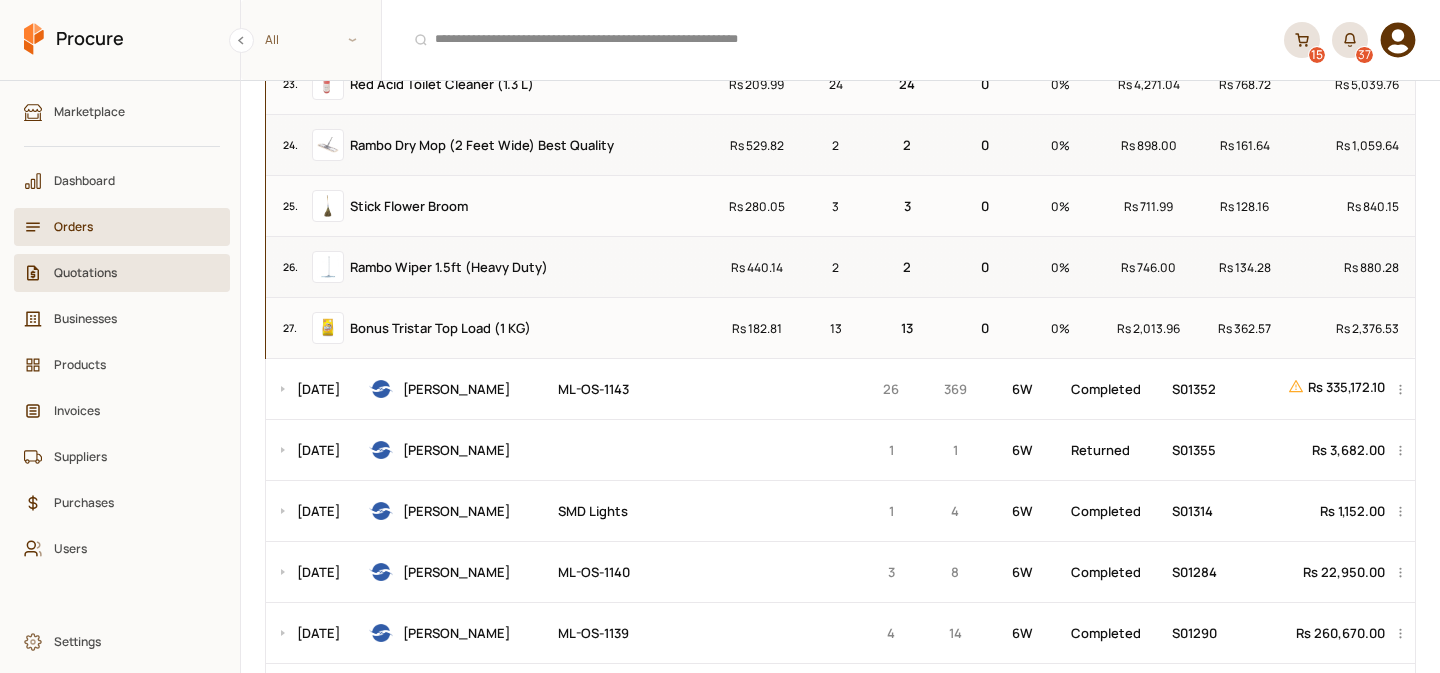 click on "Quotations" at bounding box center [129, 272] 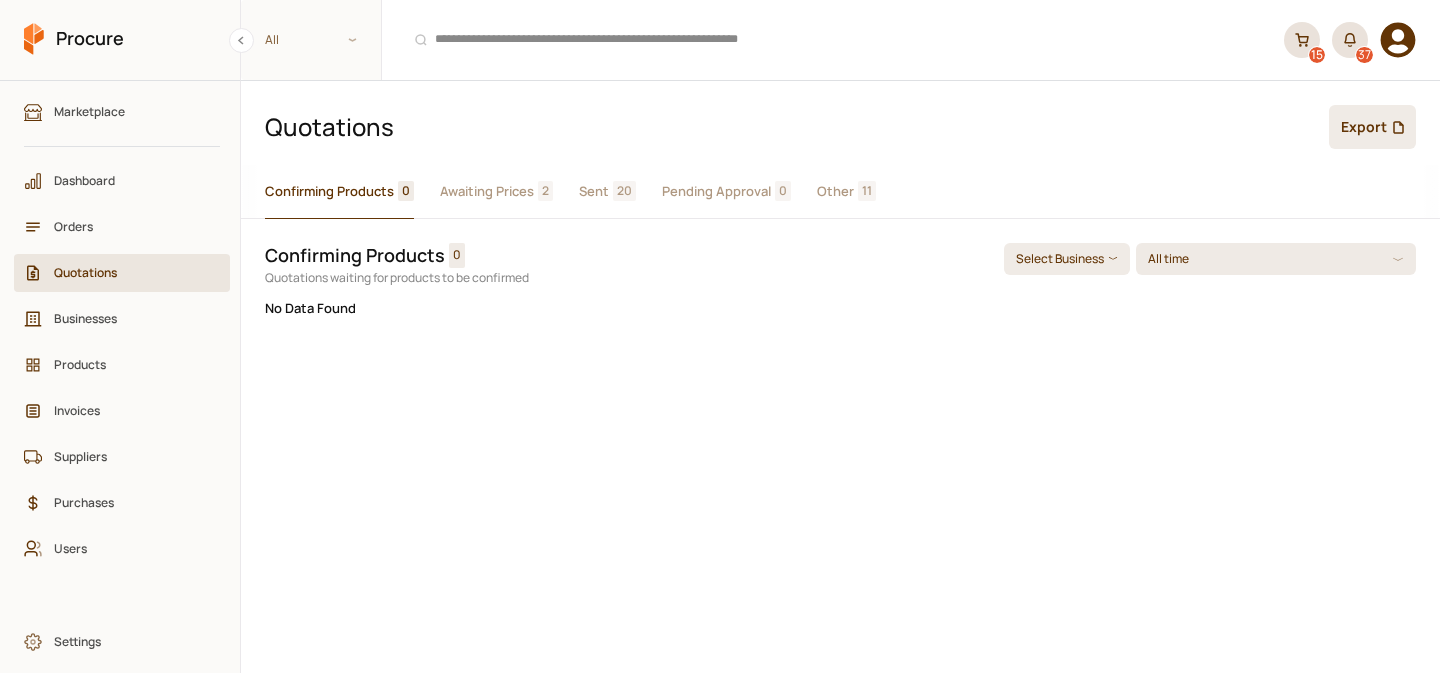 click on "Awaiting Prices" at bounding box center [487, 191] 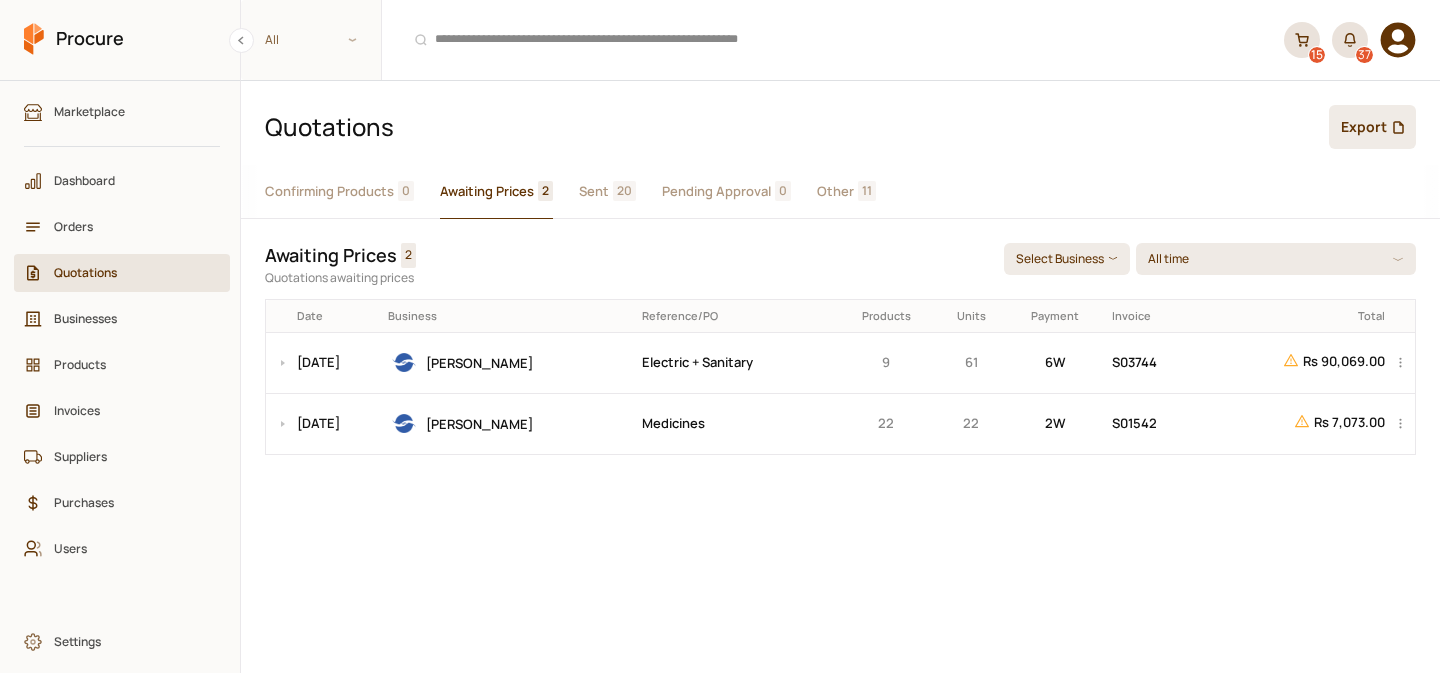 click on "Sent" at bounding box center (594, 191) 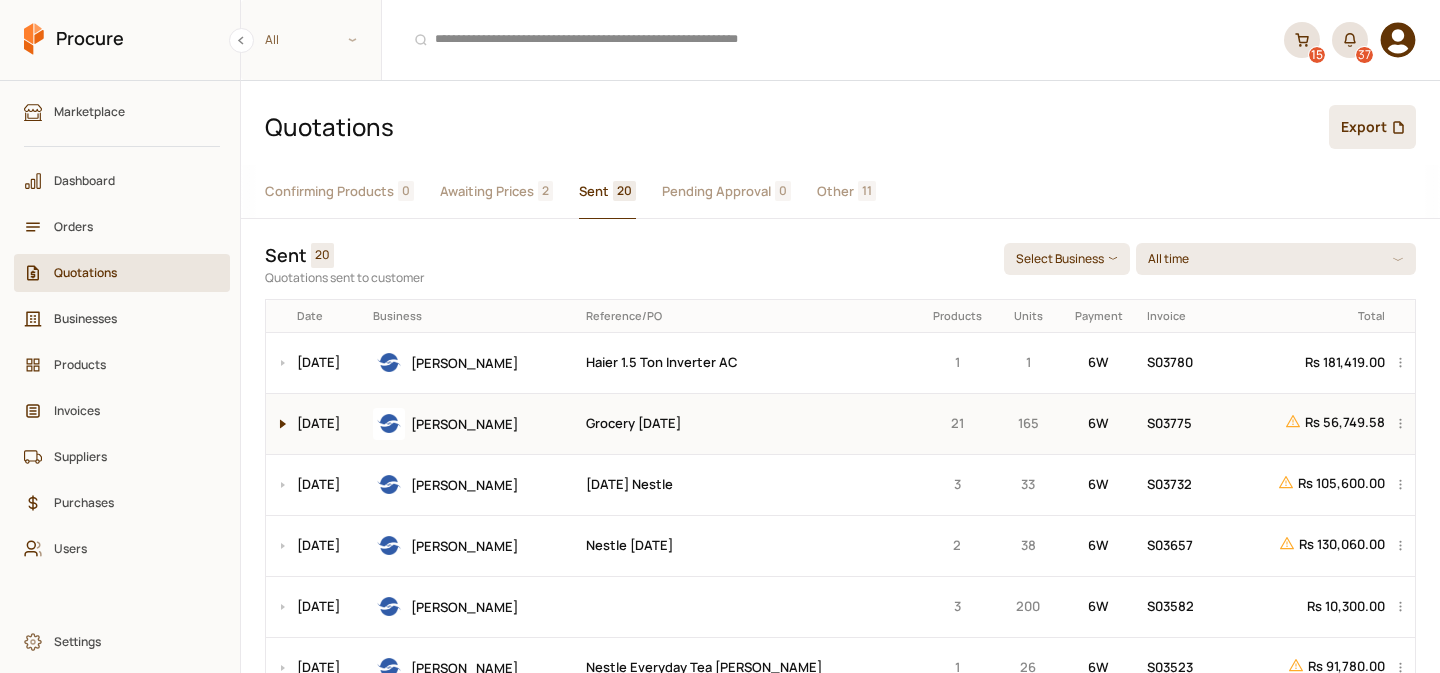 click at bounding box center [278, 424] 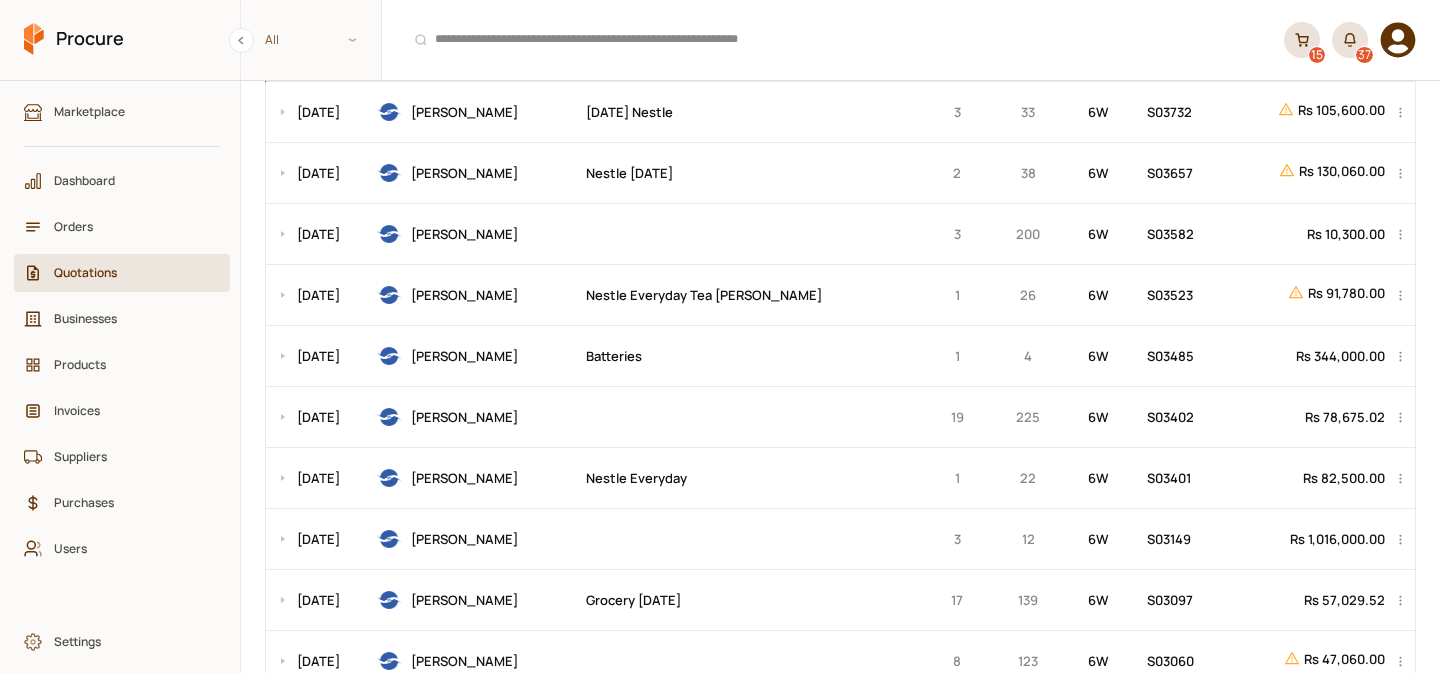 scroll, scrollTop: 1691, scrollLeft: 0, axis: vertical 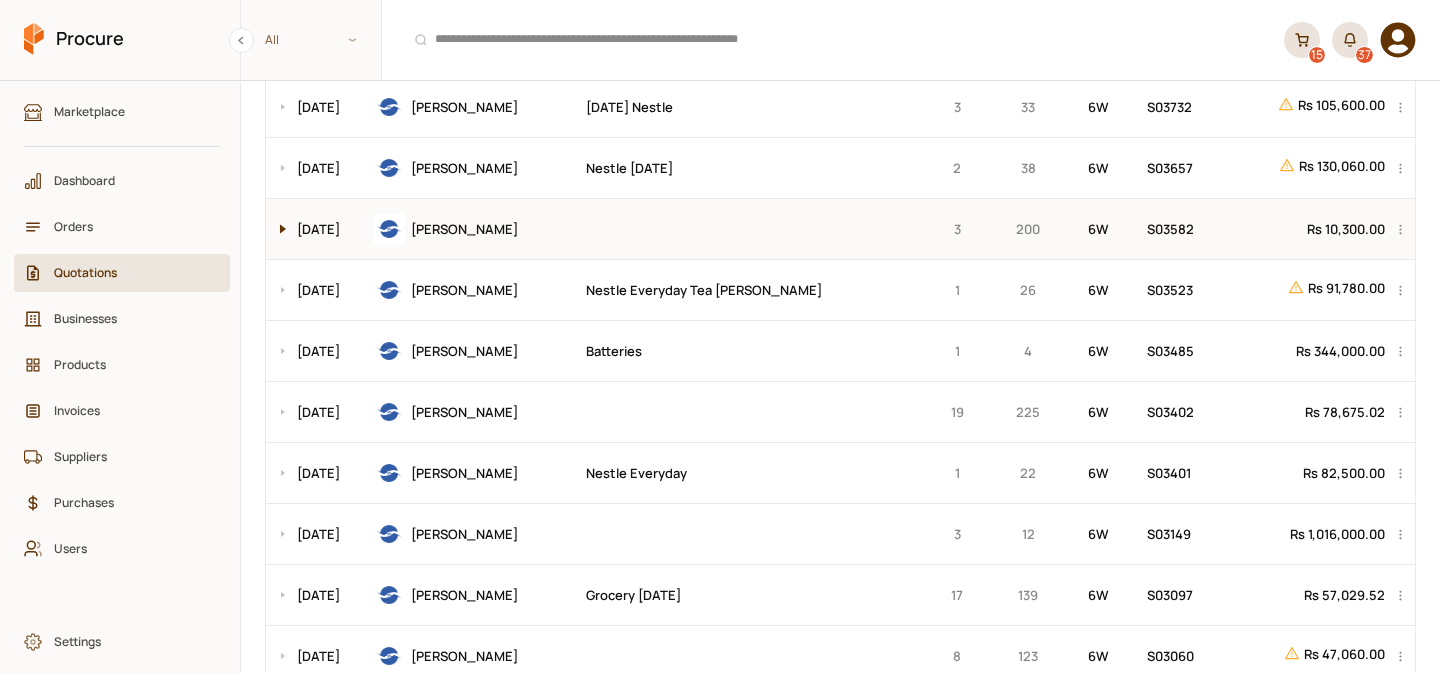 click at bounding box center (278, 229) 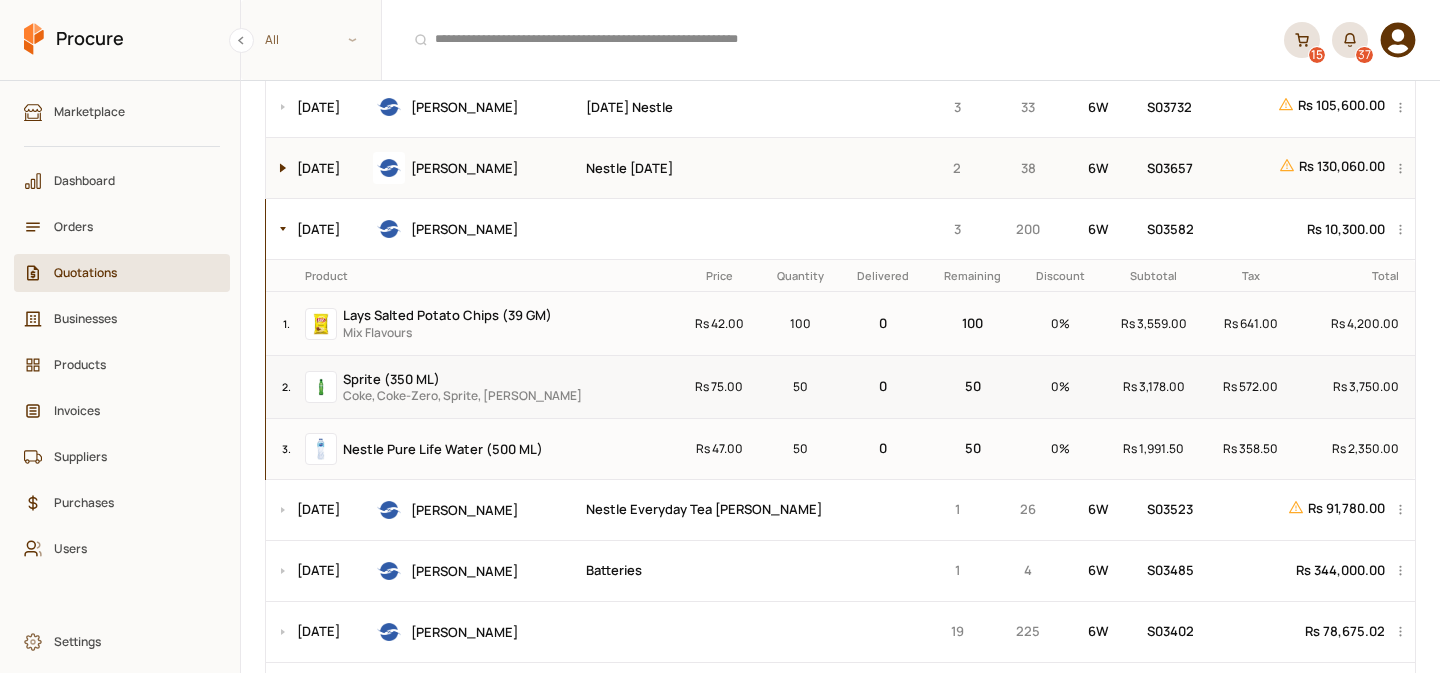 click at bounding box center (278, 168) 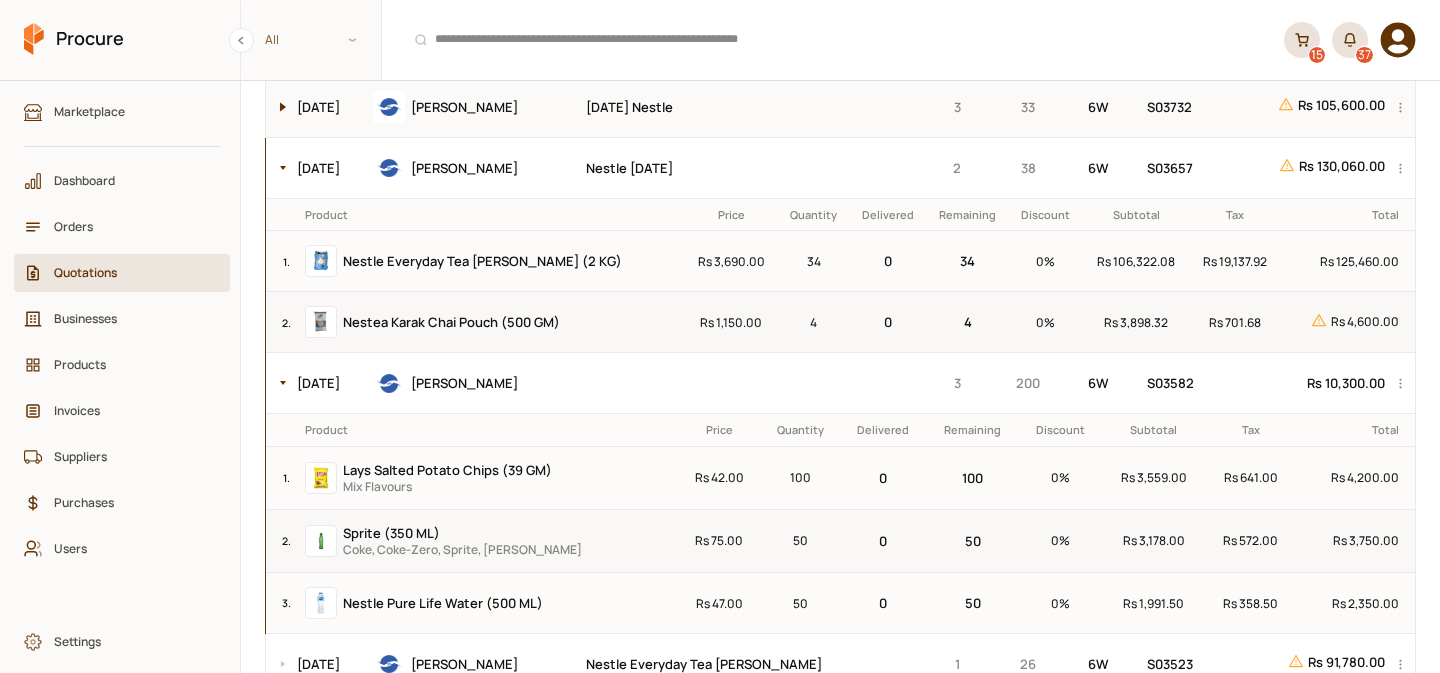 click at bounding box center [278, 107] 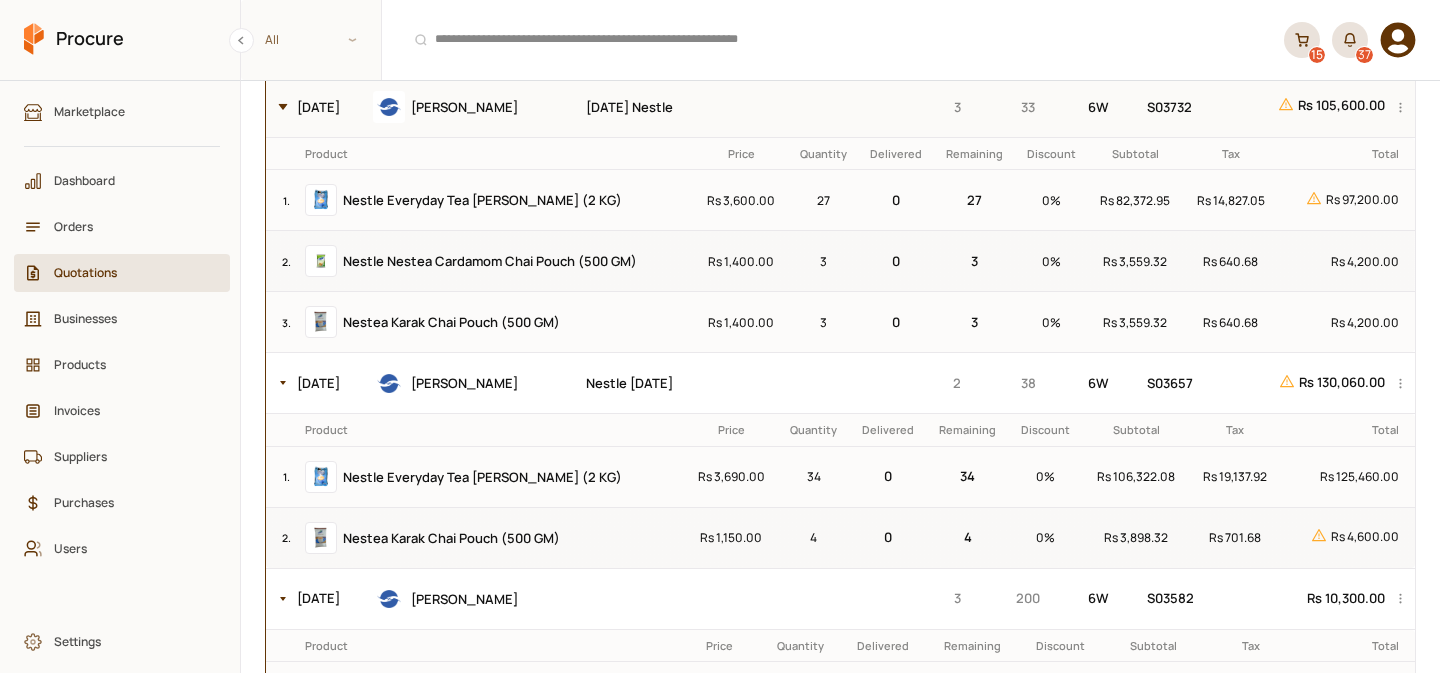 click at bounding box center [278, 107] 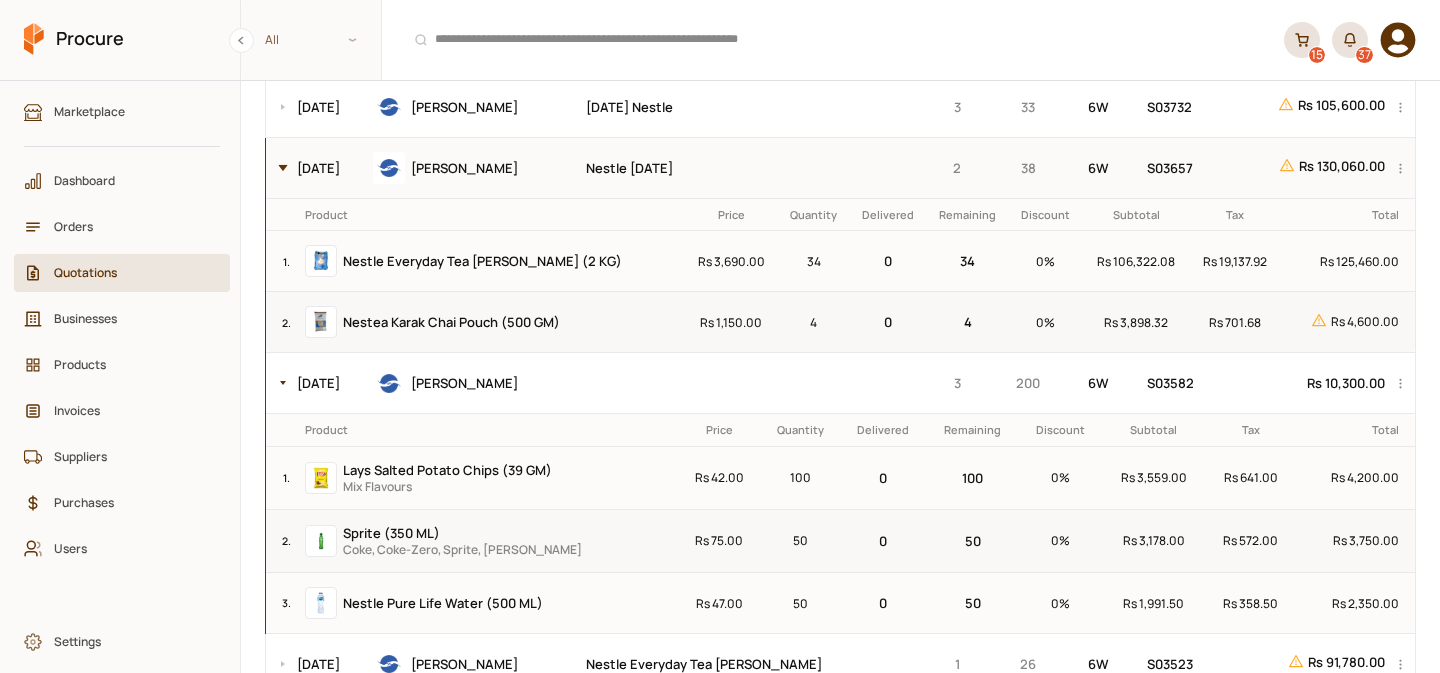 click at bounding box center [278, 168] 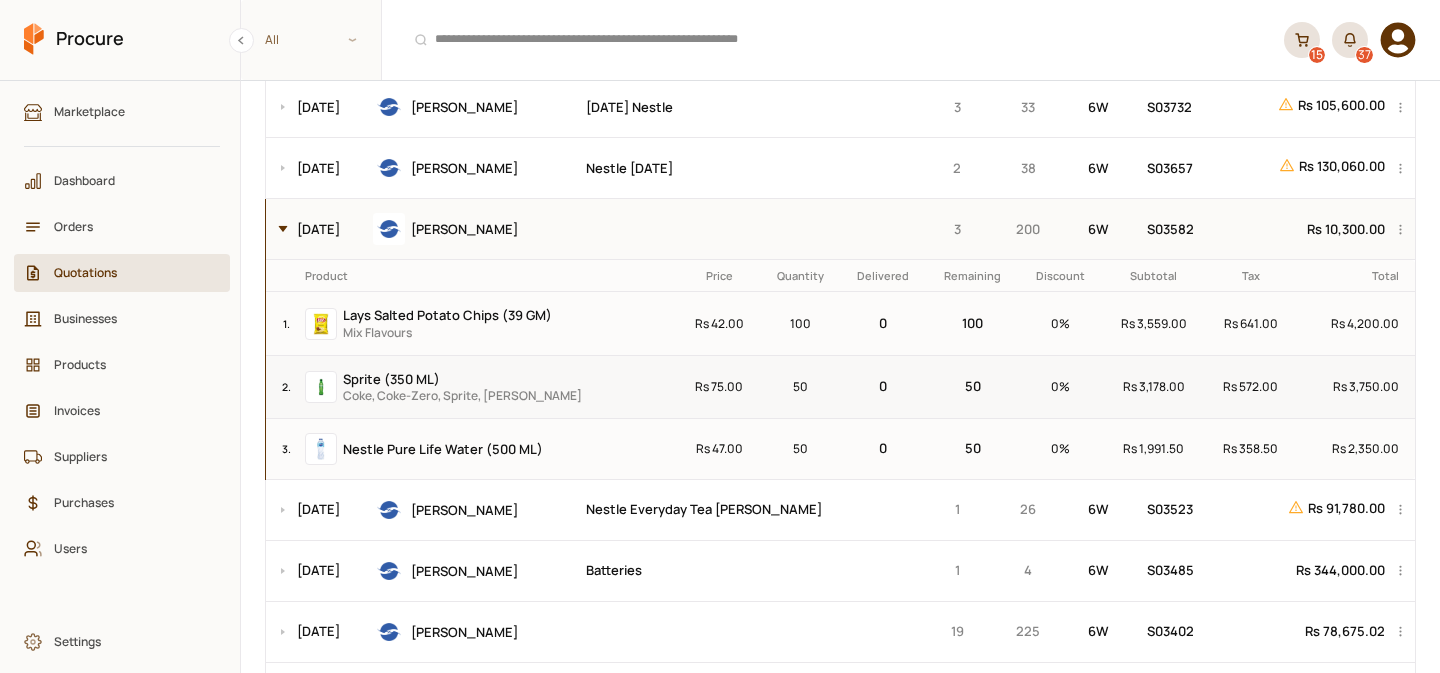 click at bounding box center [278, 229] 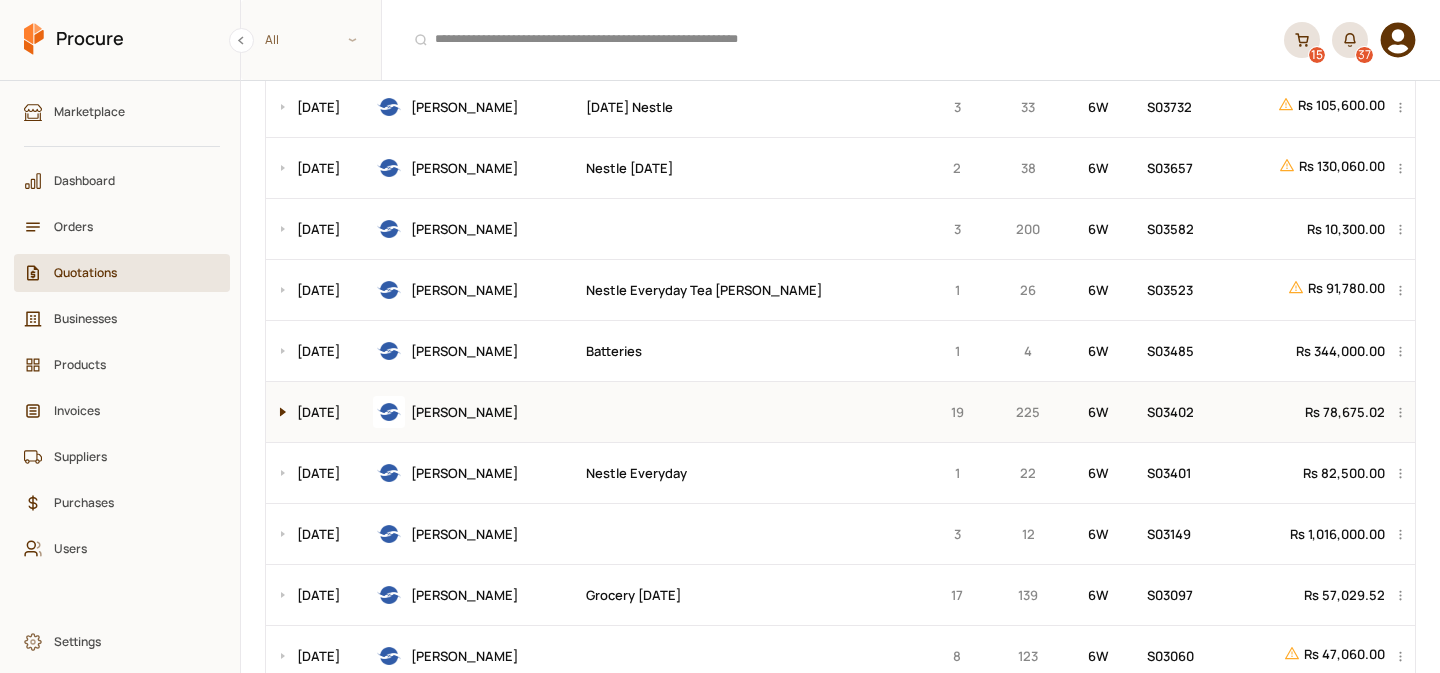 click at bounding box center (278, 412) 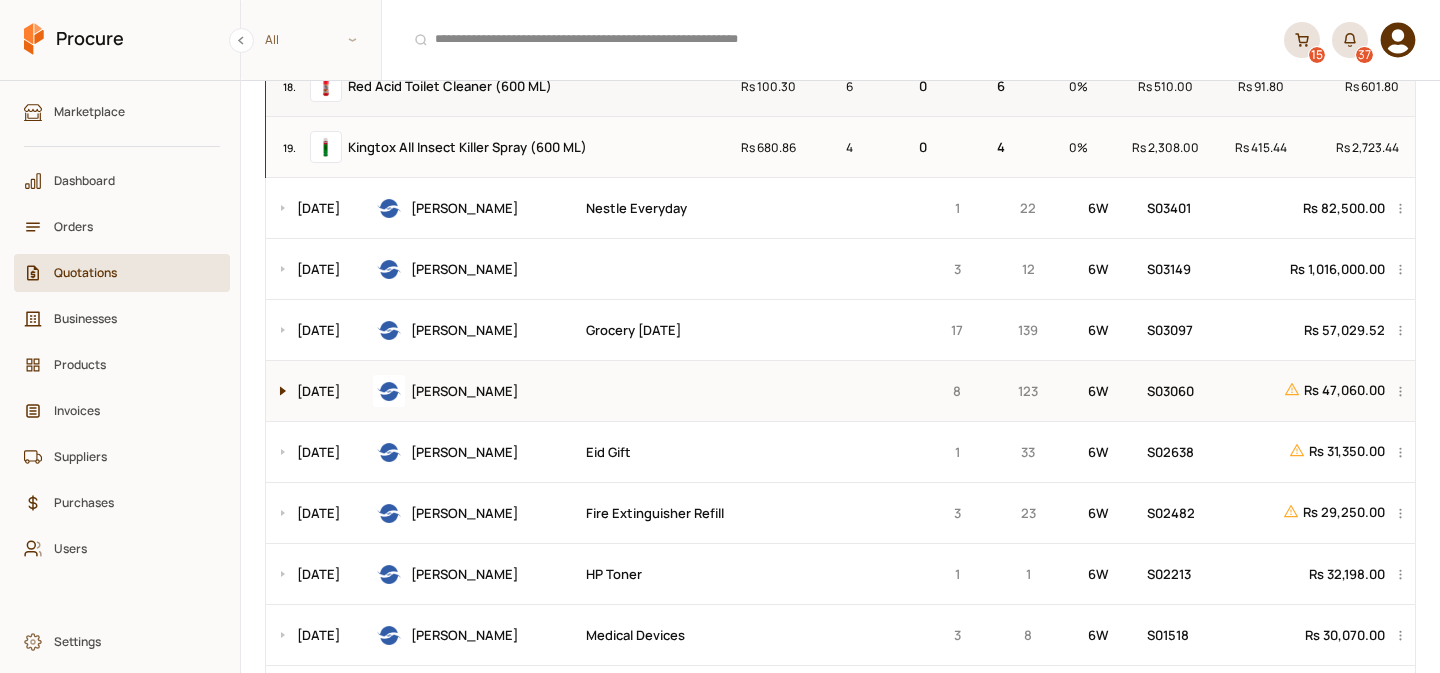 scroll, scrollTop: 3159, scrollLeft: 0, axis: vertical 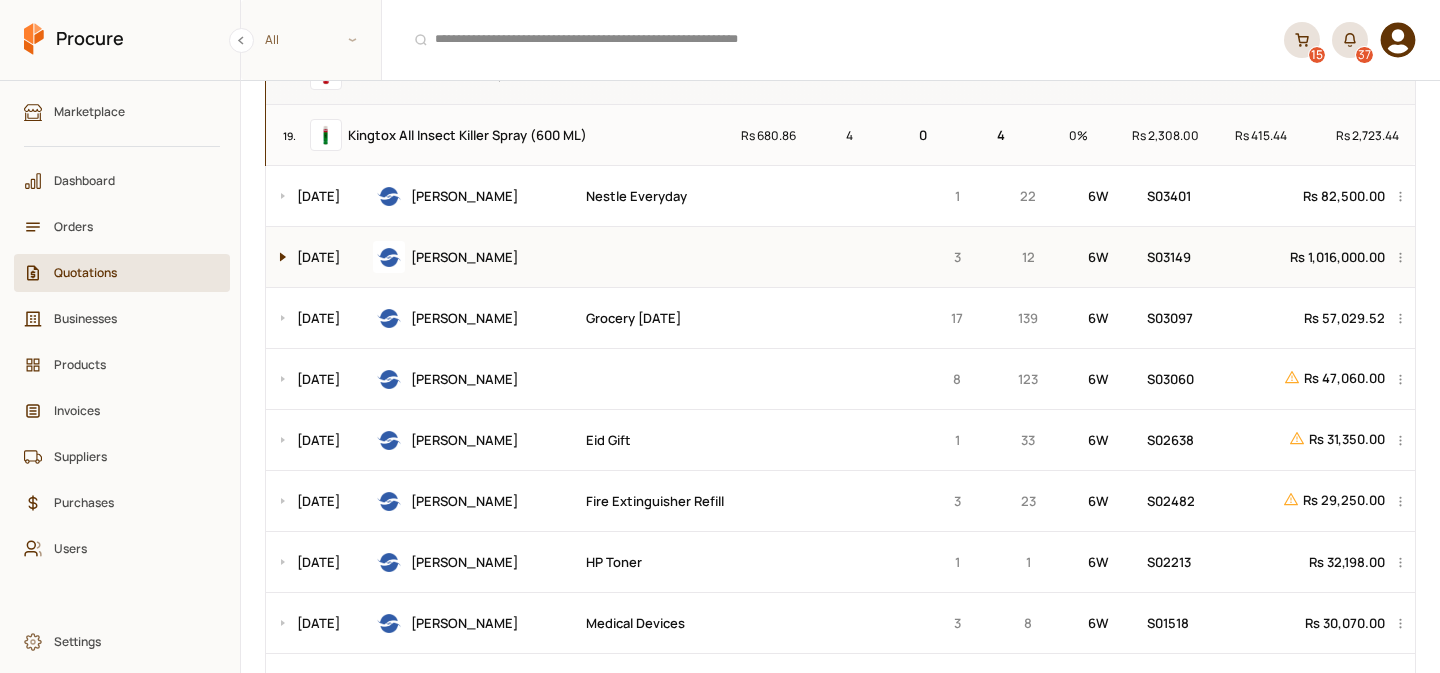 click at bounding box center [278, 257] 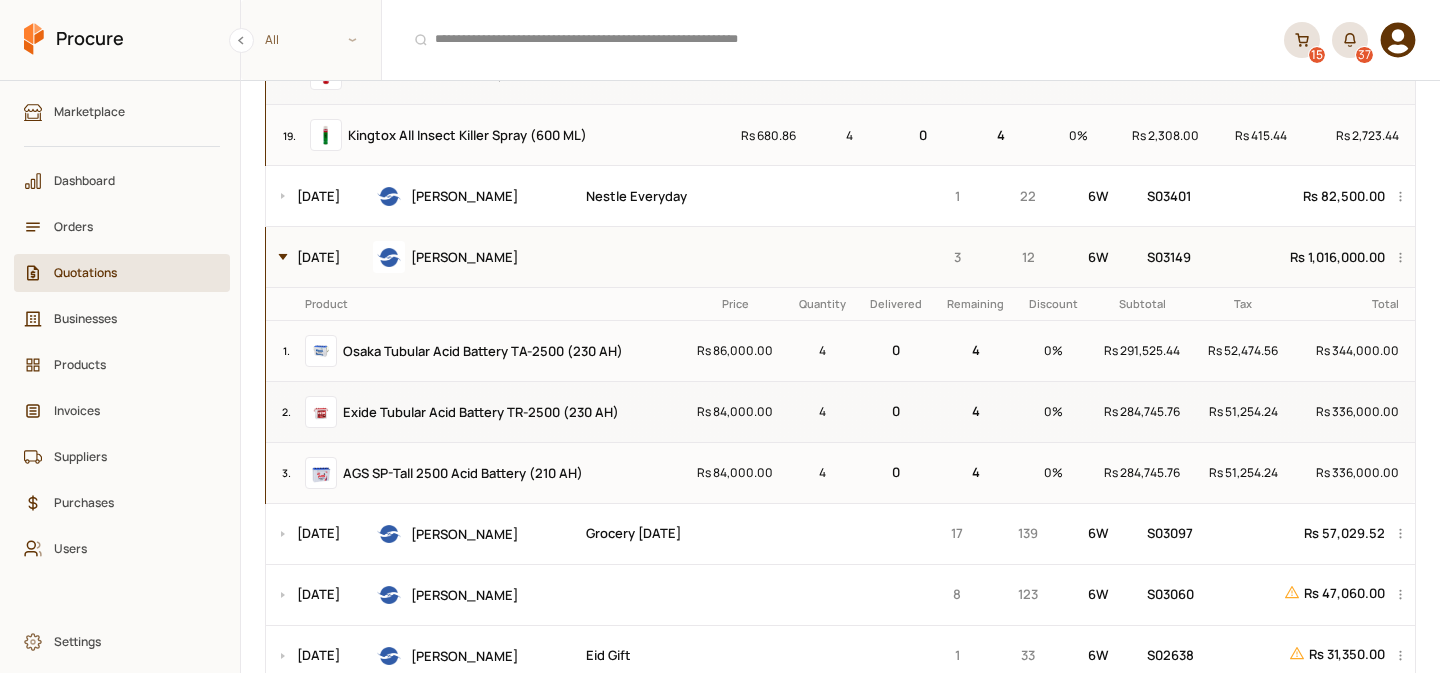 click at bounding box center [278, 257] 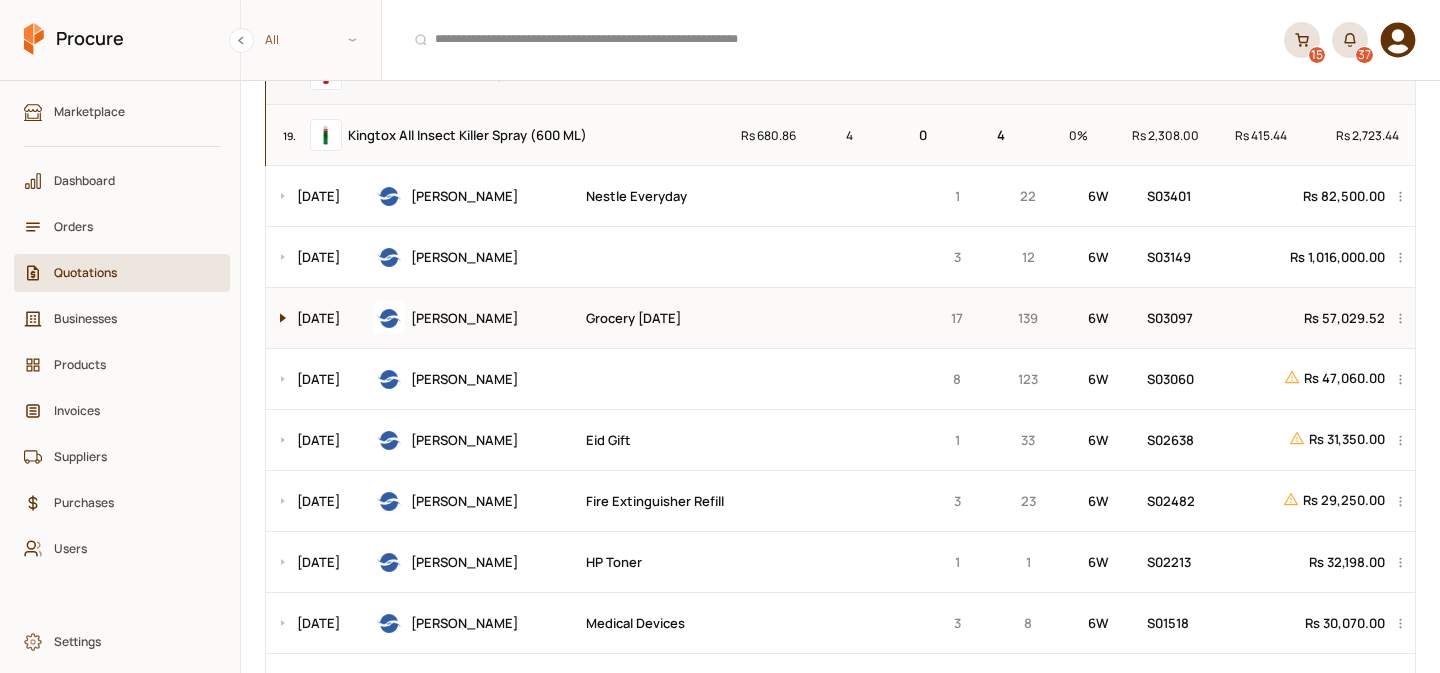 click at bounding box center [278, 318] 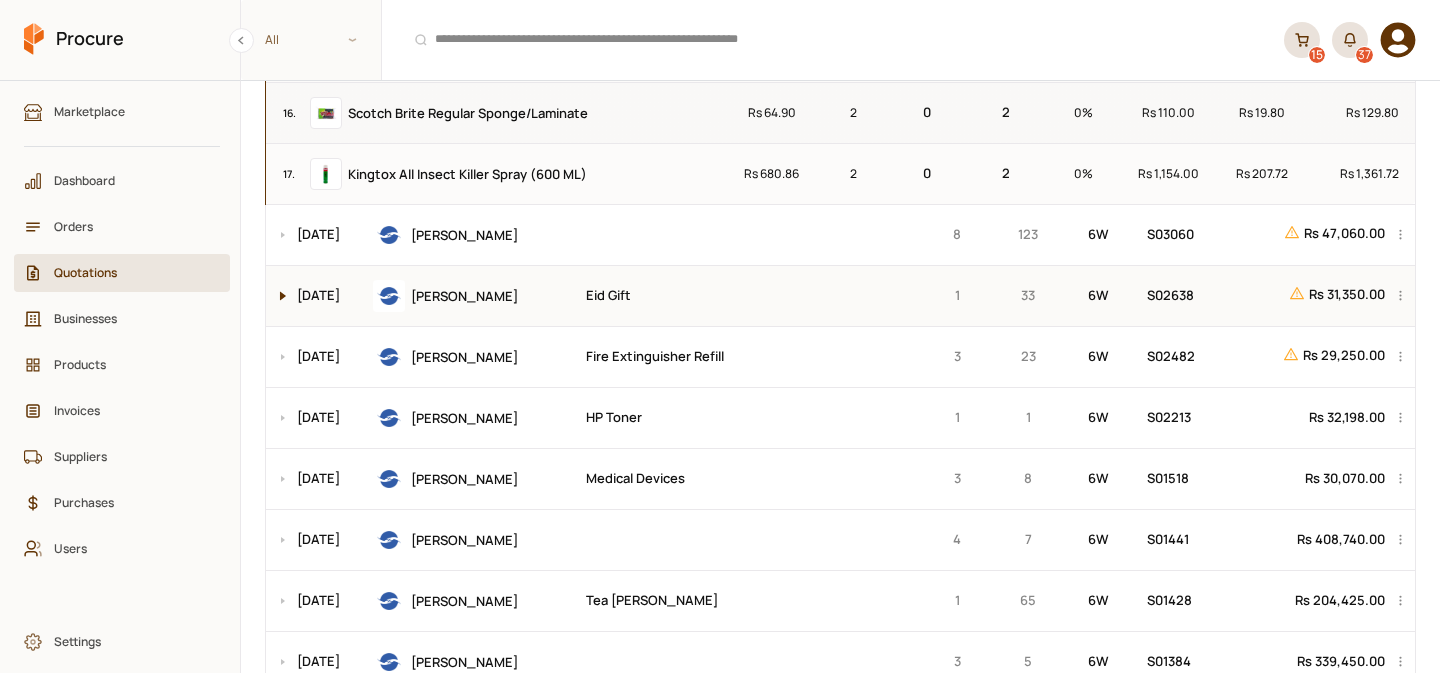 scroll, scrollTop: 4377, scrollLeft: 0, axis: vertical 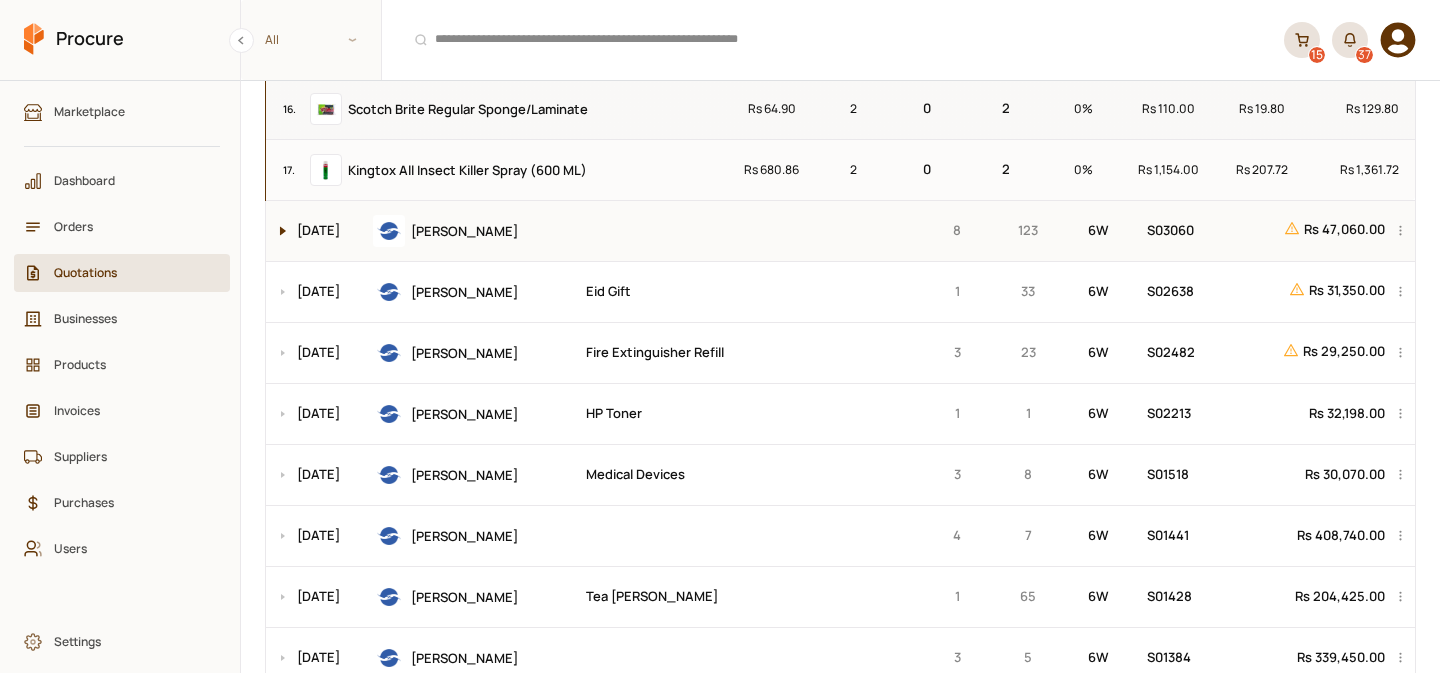 click at bounding box center [278, 231] 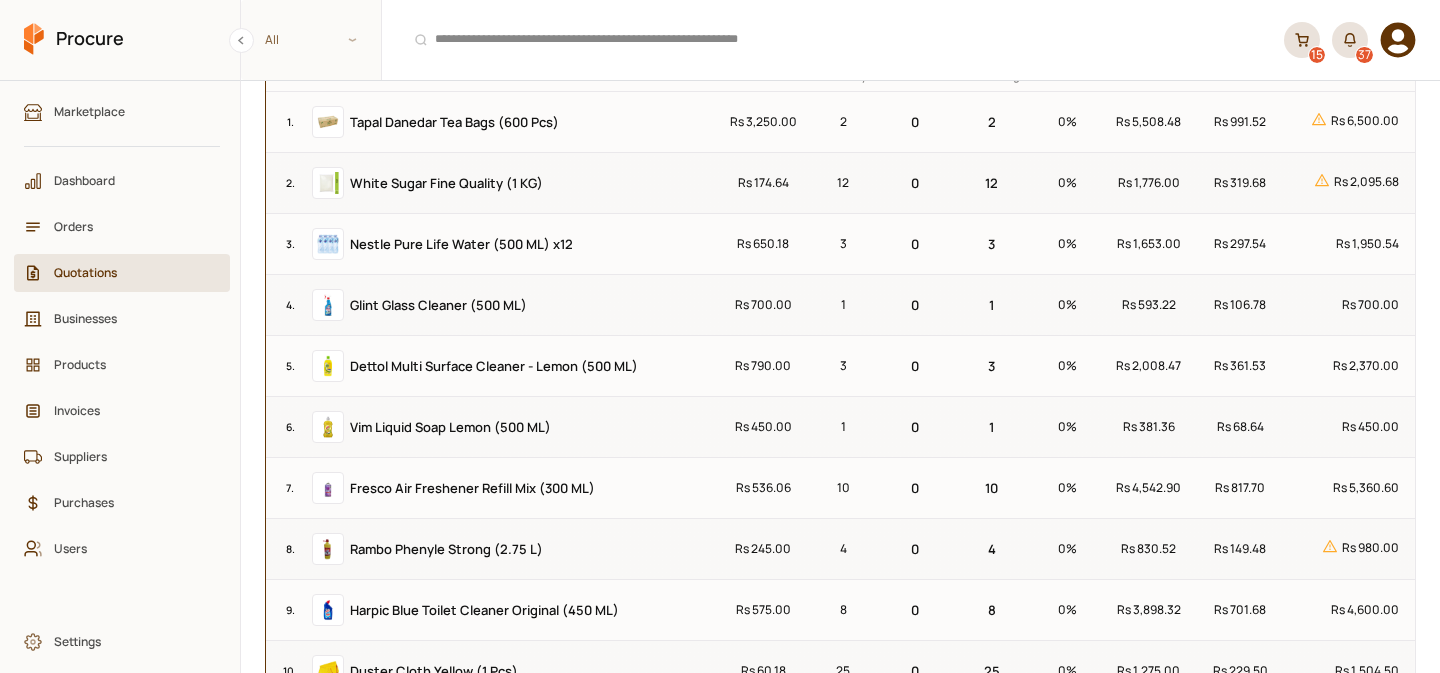 scroll, scrollTop: 0, scrollLeft: 0, axis: both 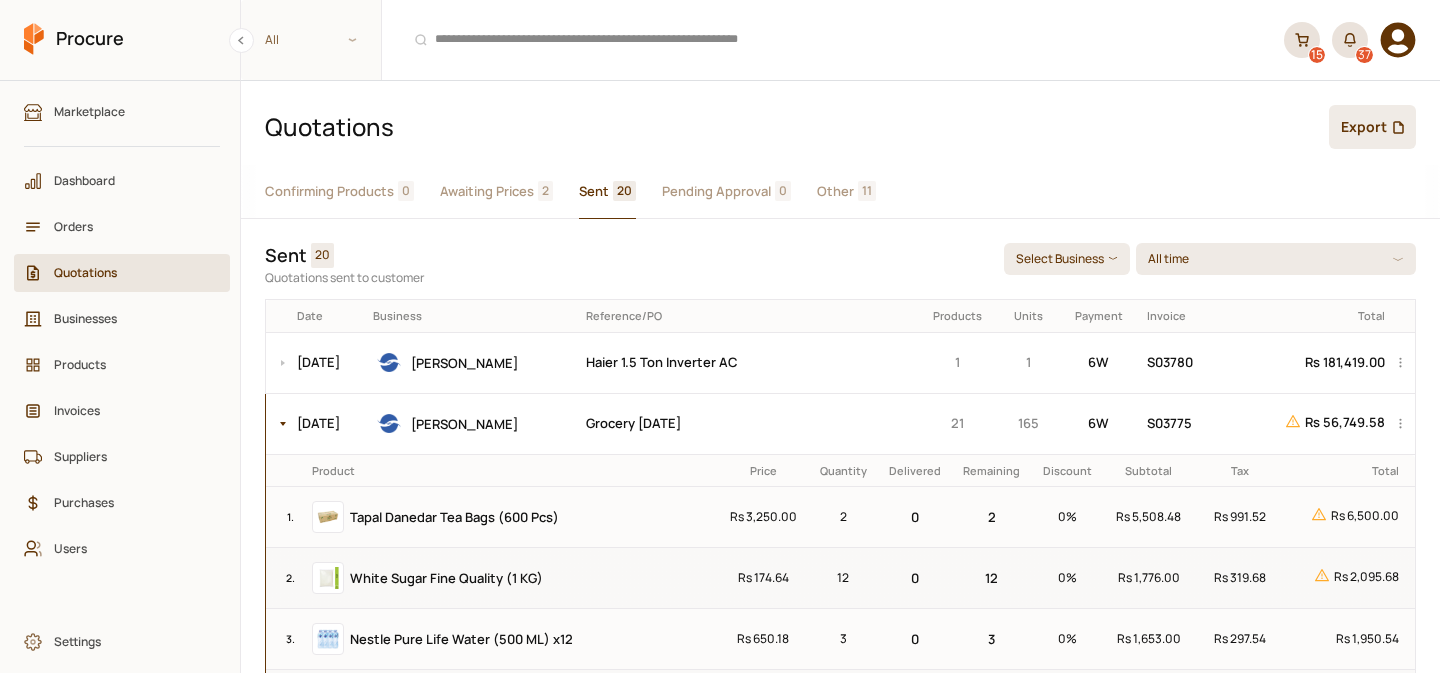 click on "Other" at bounding box center (835, 191) 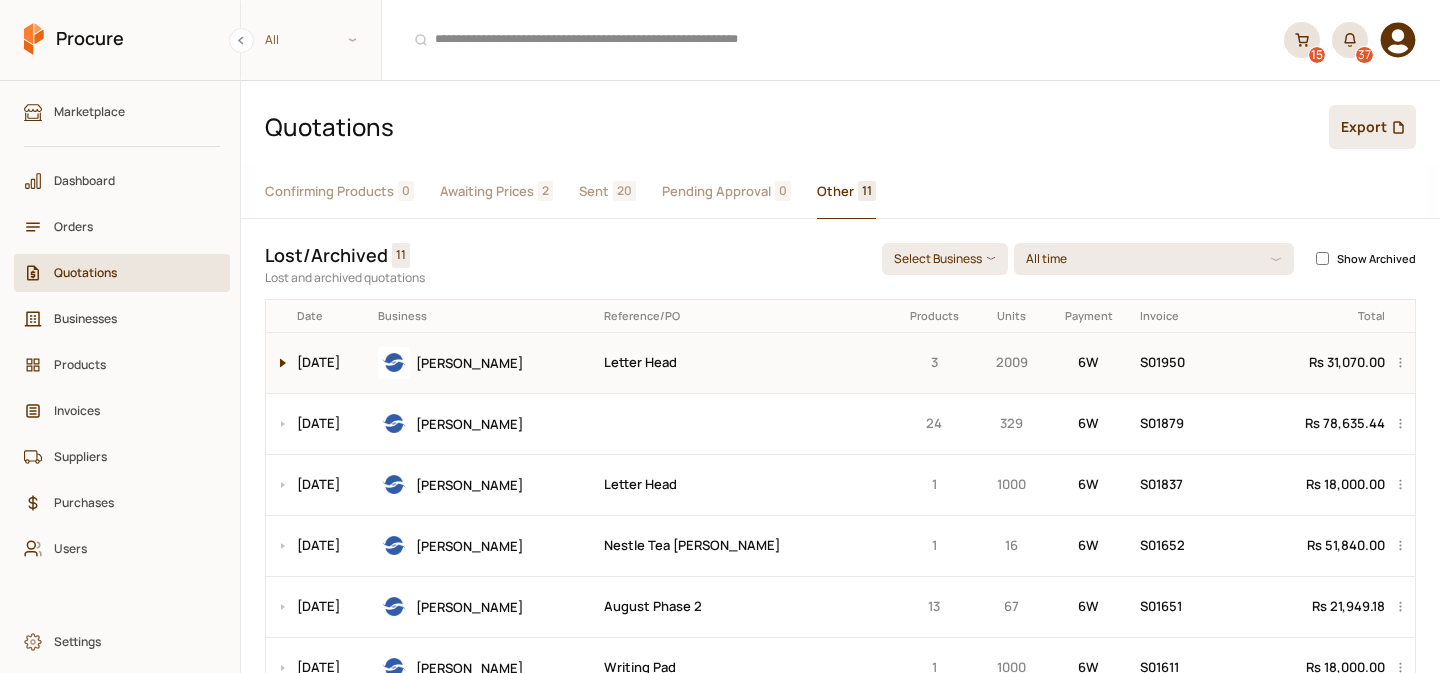 click at bounding box center (278, 363) 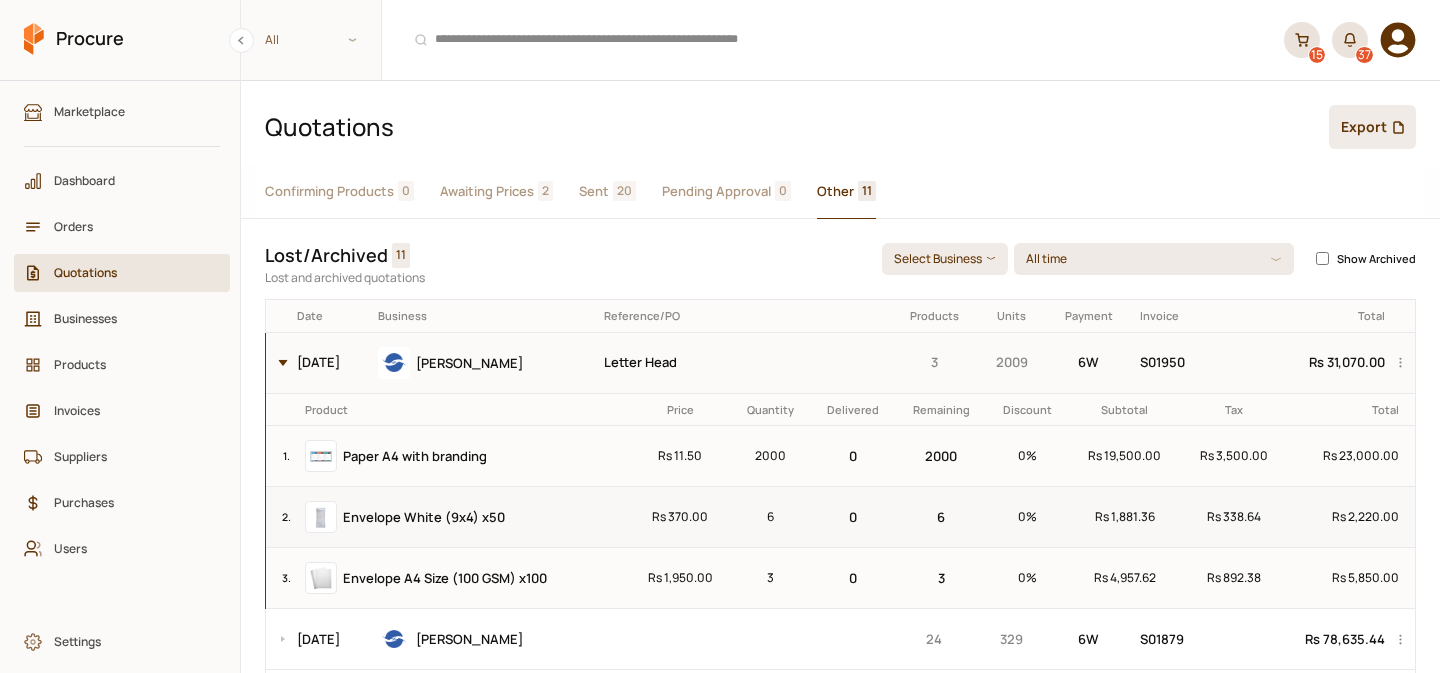 click at bounding box center (278, 363) 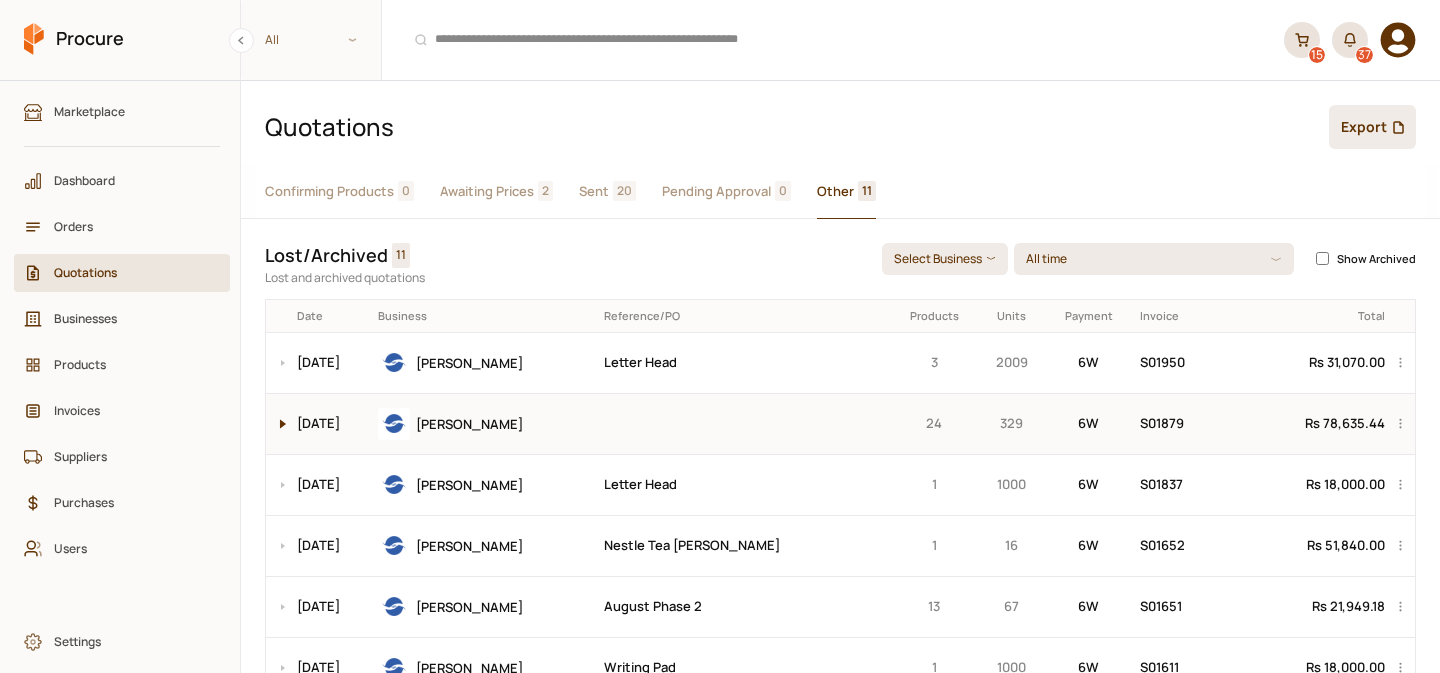 click at bounding box center (278, 424) 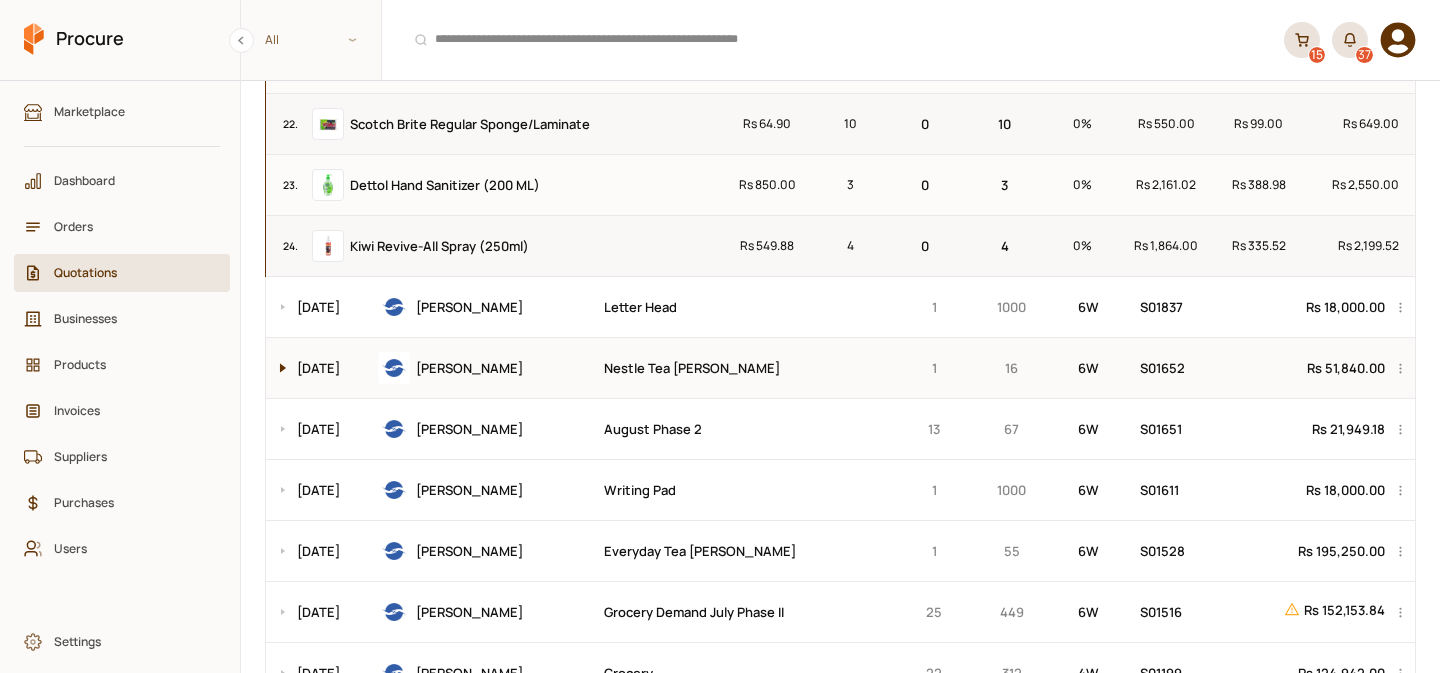 scroll, scrollTop: 1685, scrollLeft: 0, axis: vertical 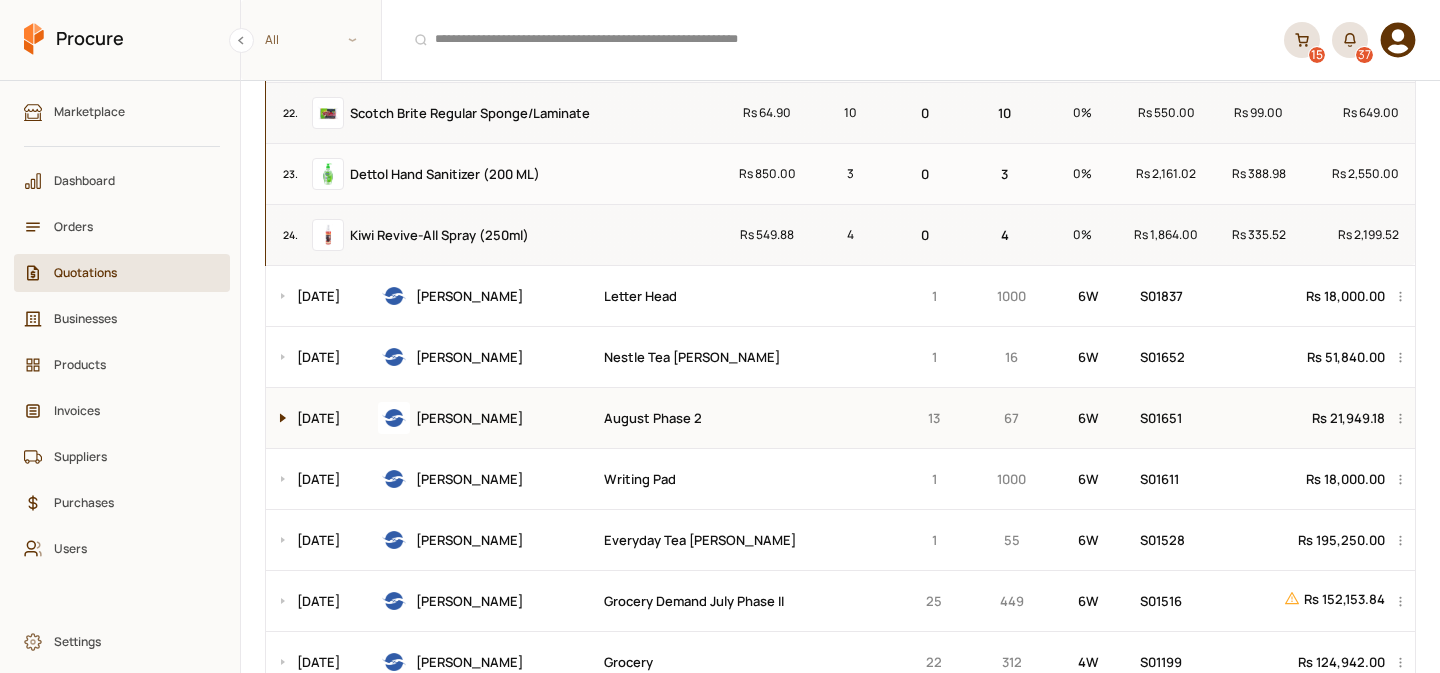click at bounding box center (278, 418) 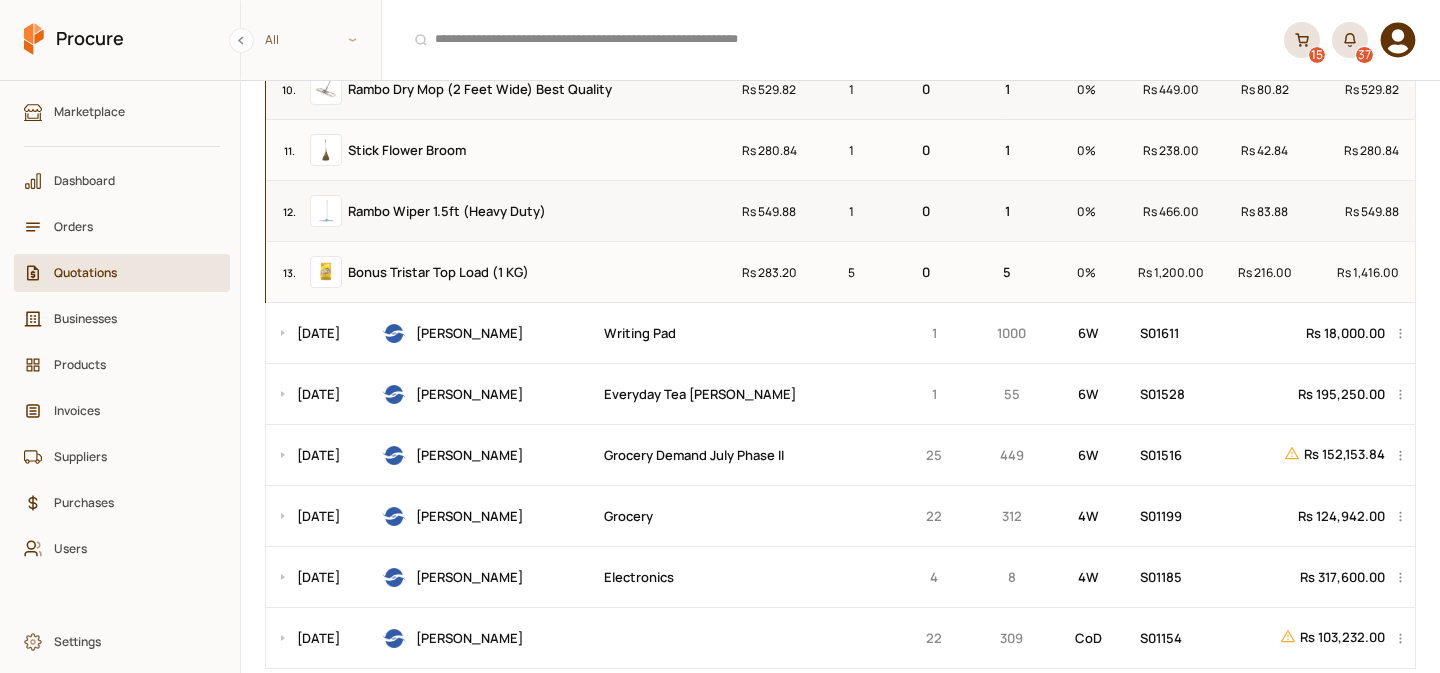scroll, scrollTop: 2660, scrollLeft: 0, axis: vertical 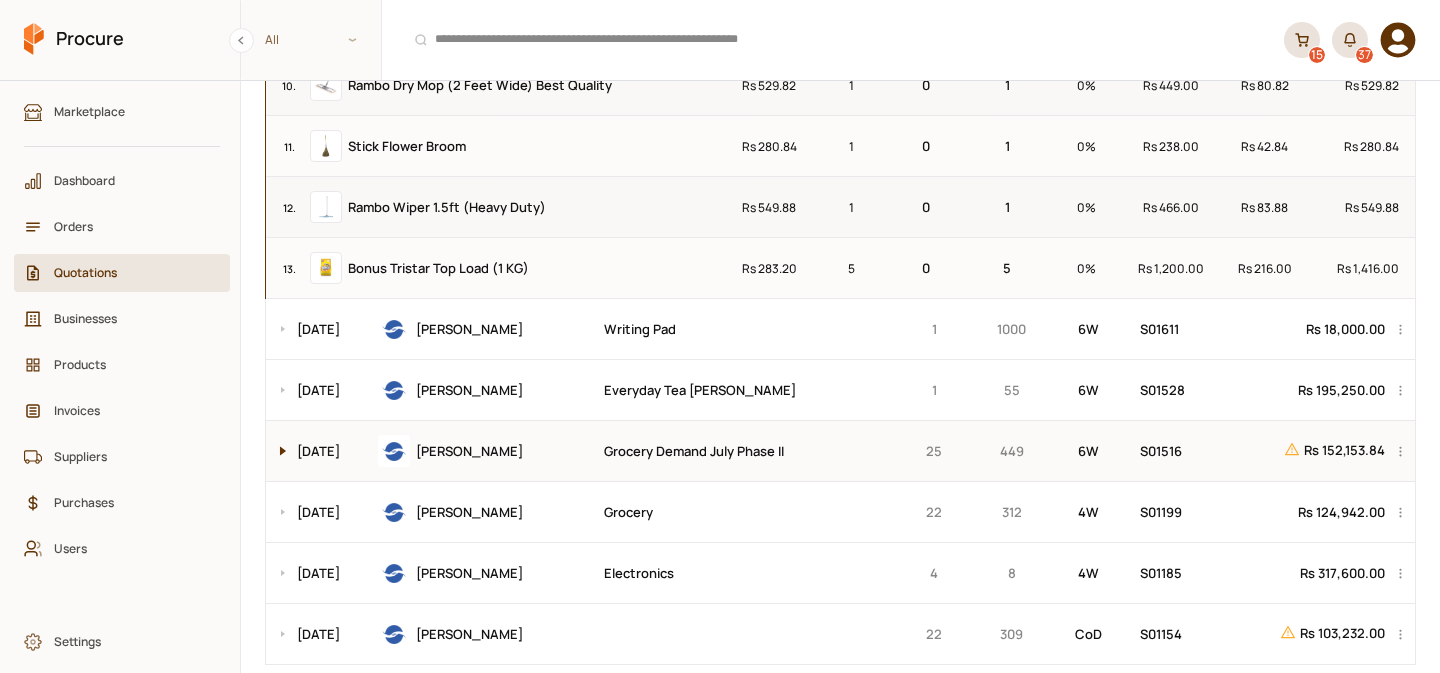 click at bounding box center [278, 451] 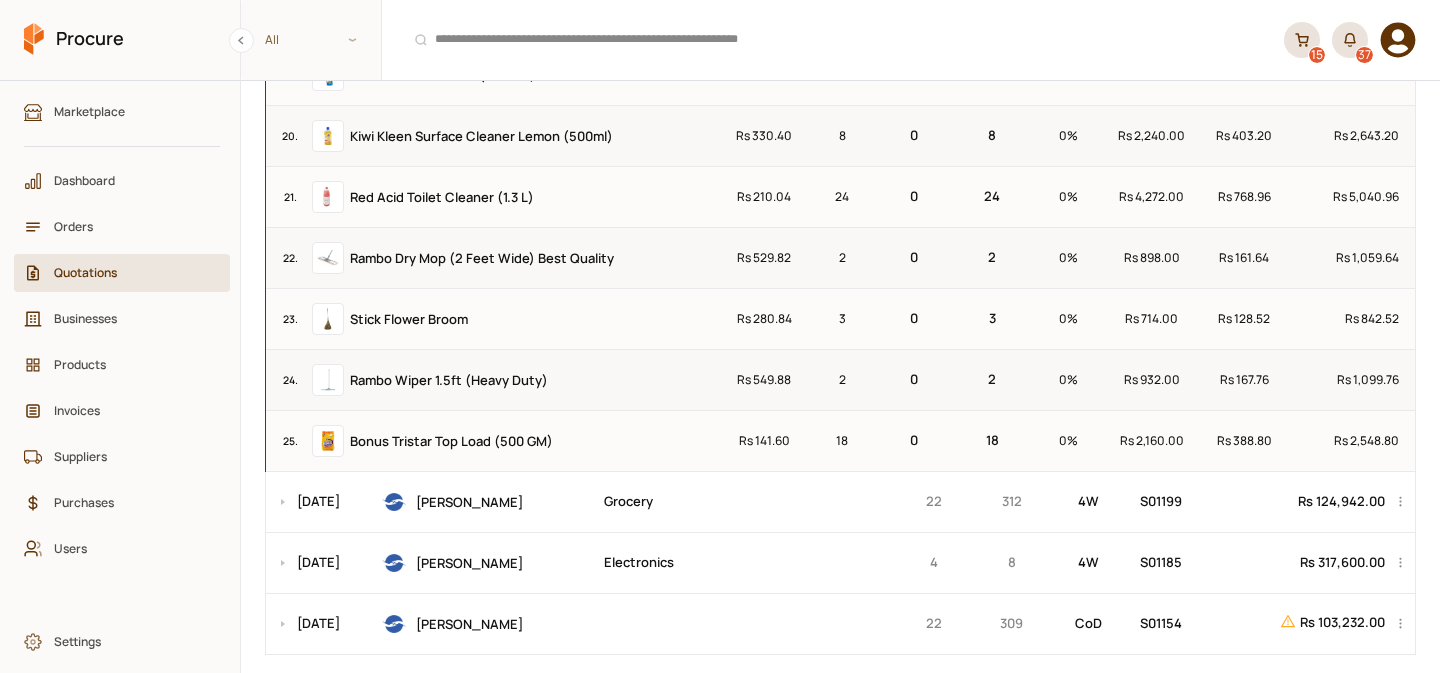 scroll, scrollTop: 4258, scrollLeft: 0, axis: vertical 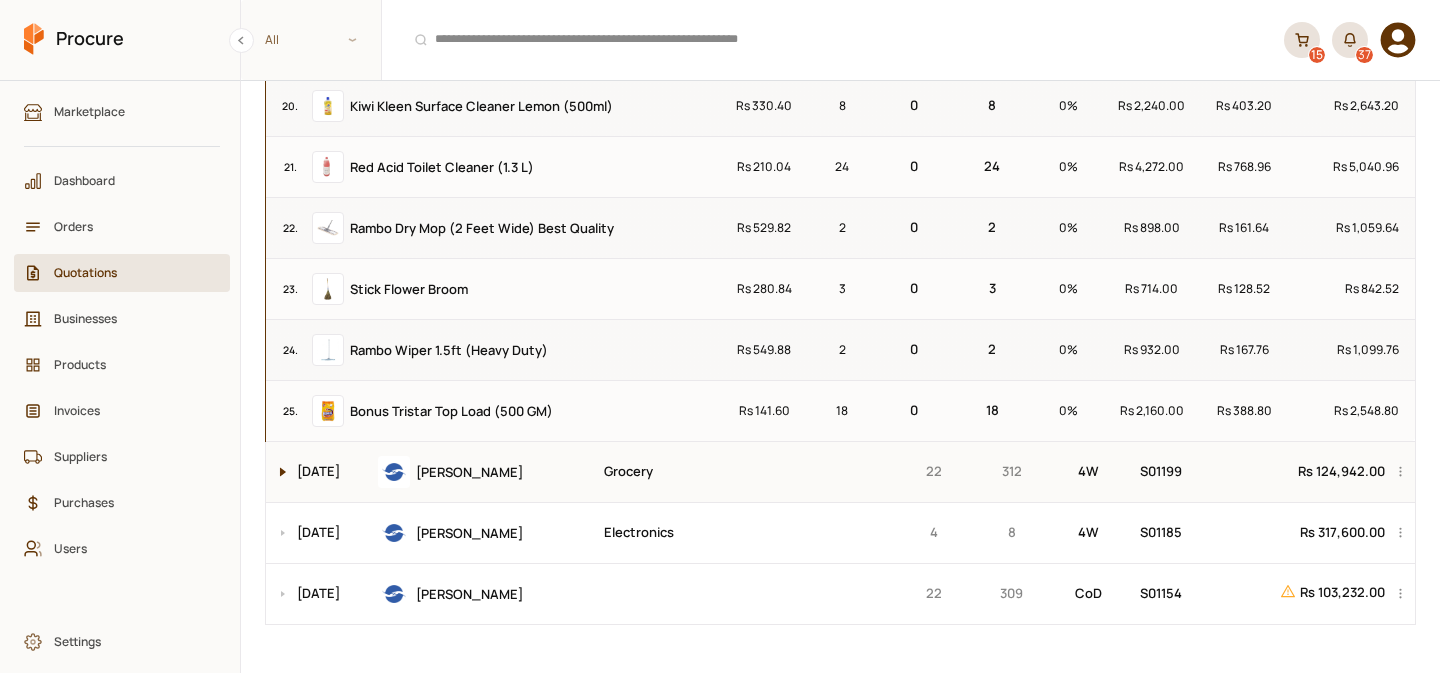 click at bounding box center (278, 472) 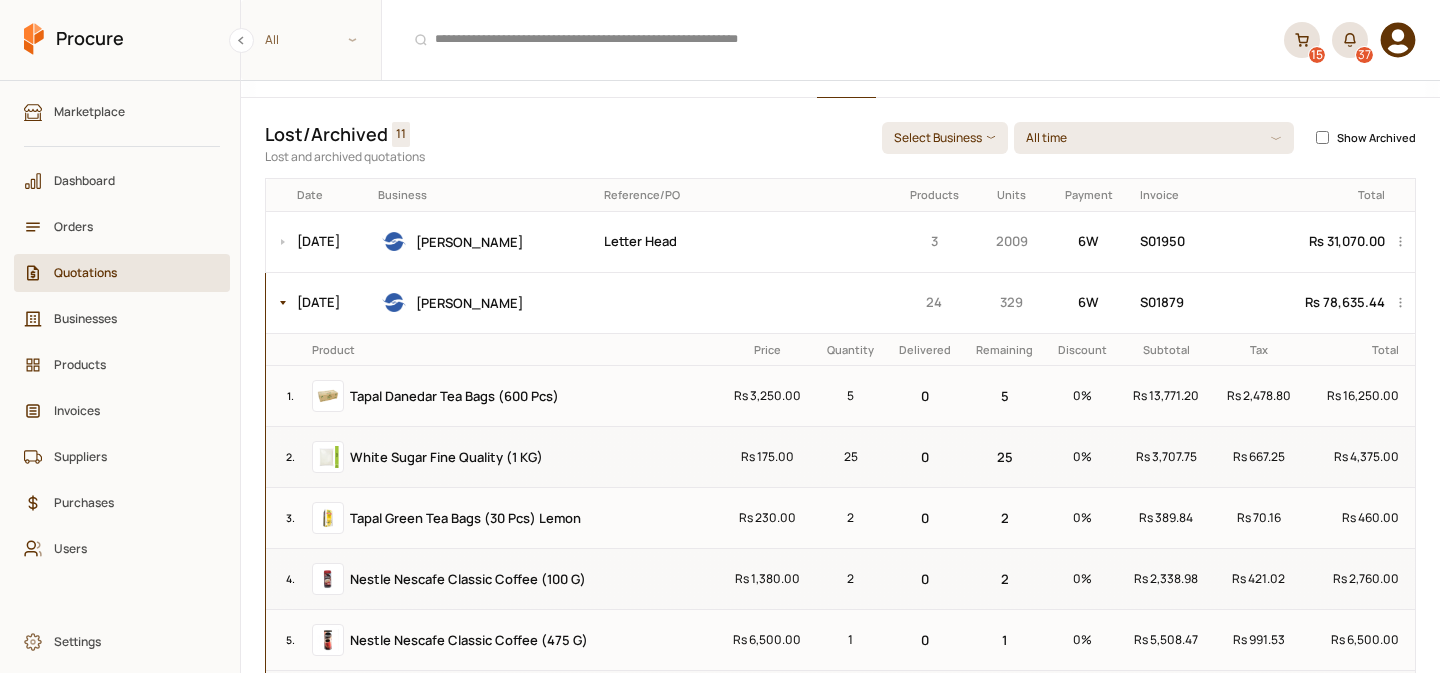 scroll, scrollTop: 0, scrollLeft: 0, axis: both 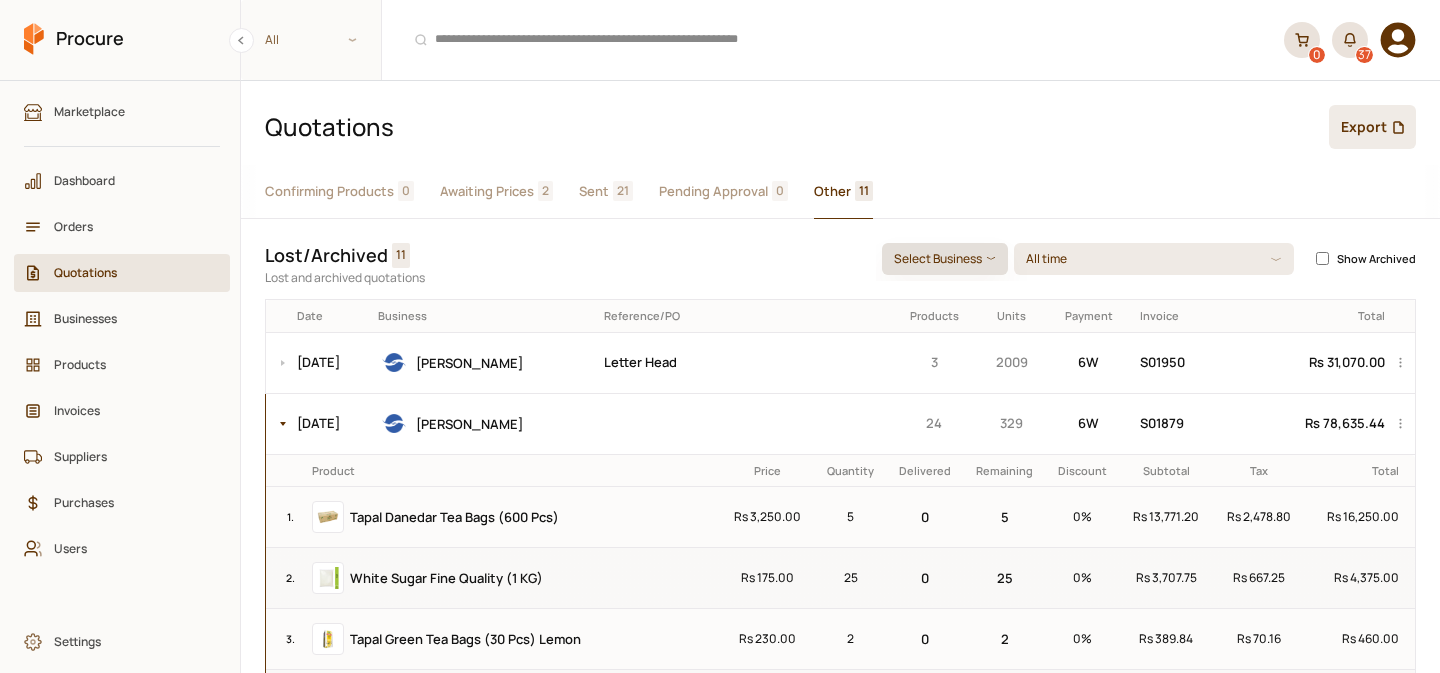 click on "Select Business" at bounding box center (945, 259) 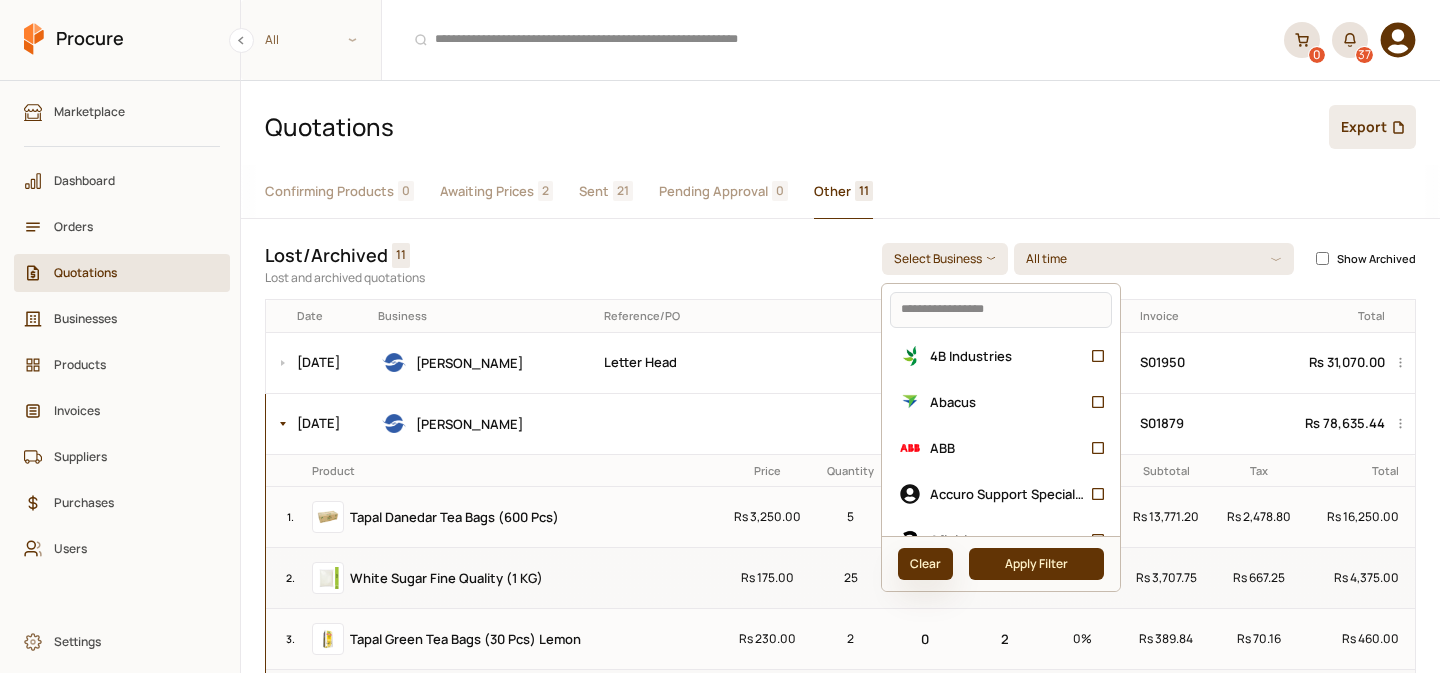 click on "Clear" 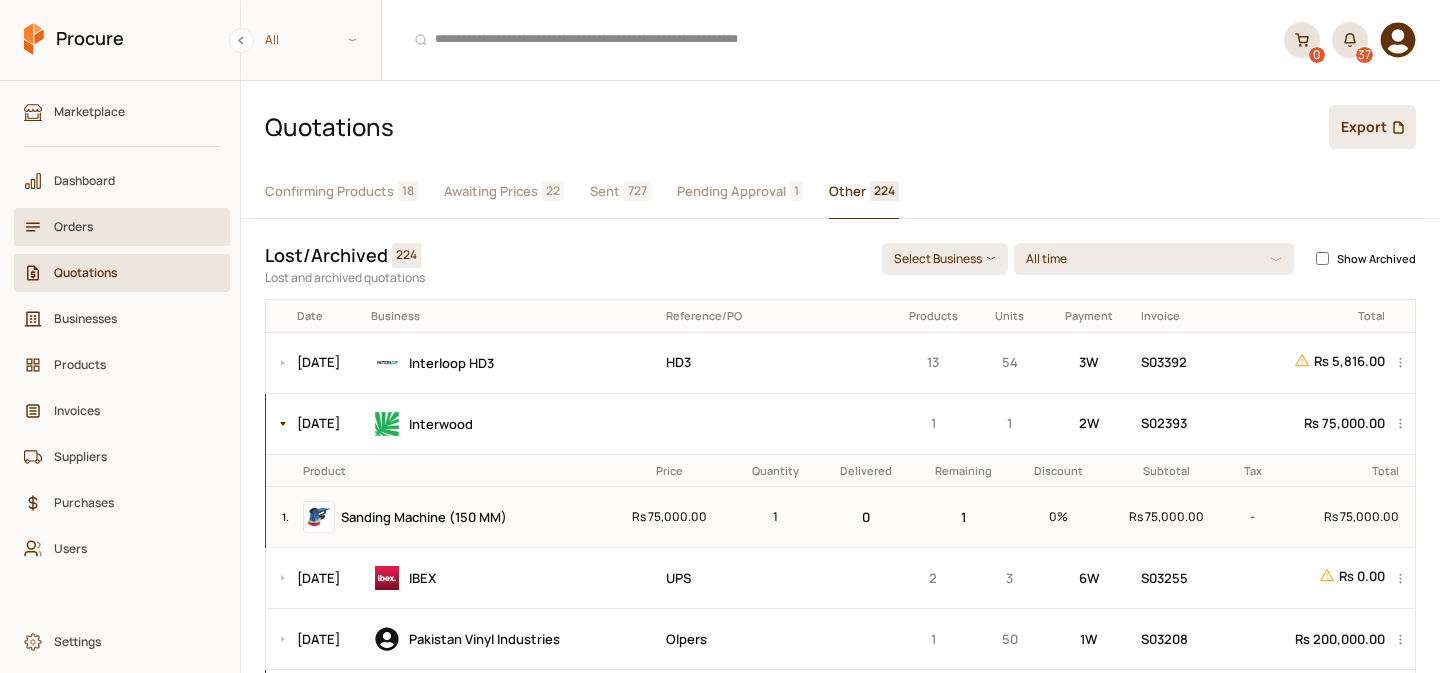 click on "Orders" at bounding box center [129, 226] 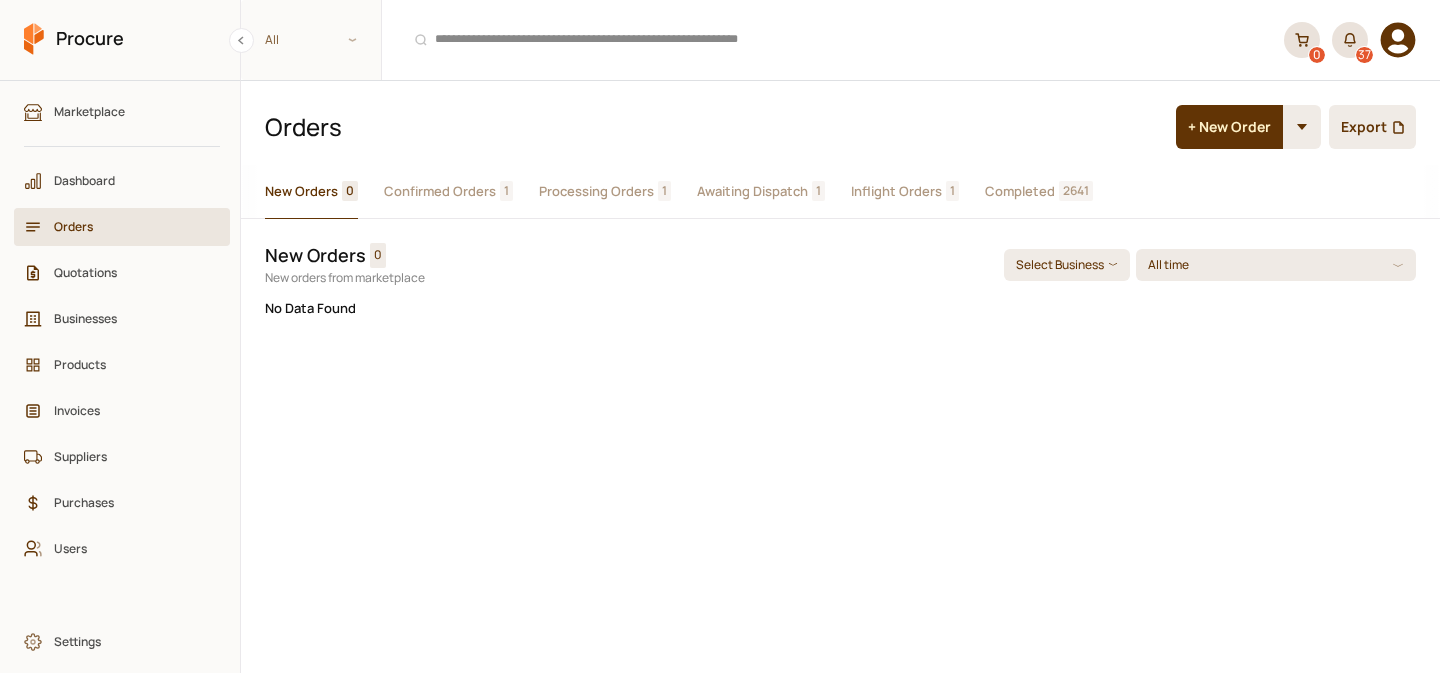 click on "Inflight Orders" at bounding box center [896, 191] 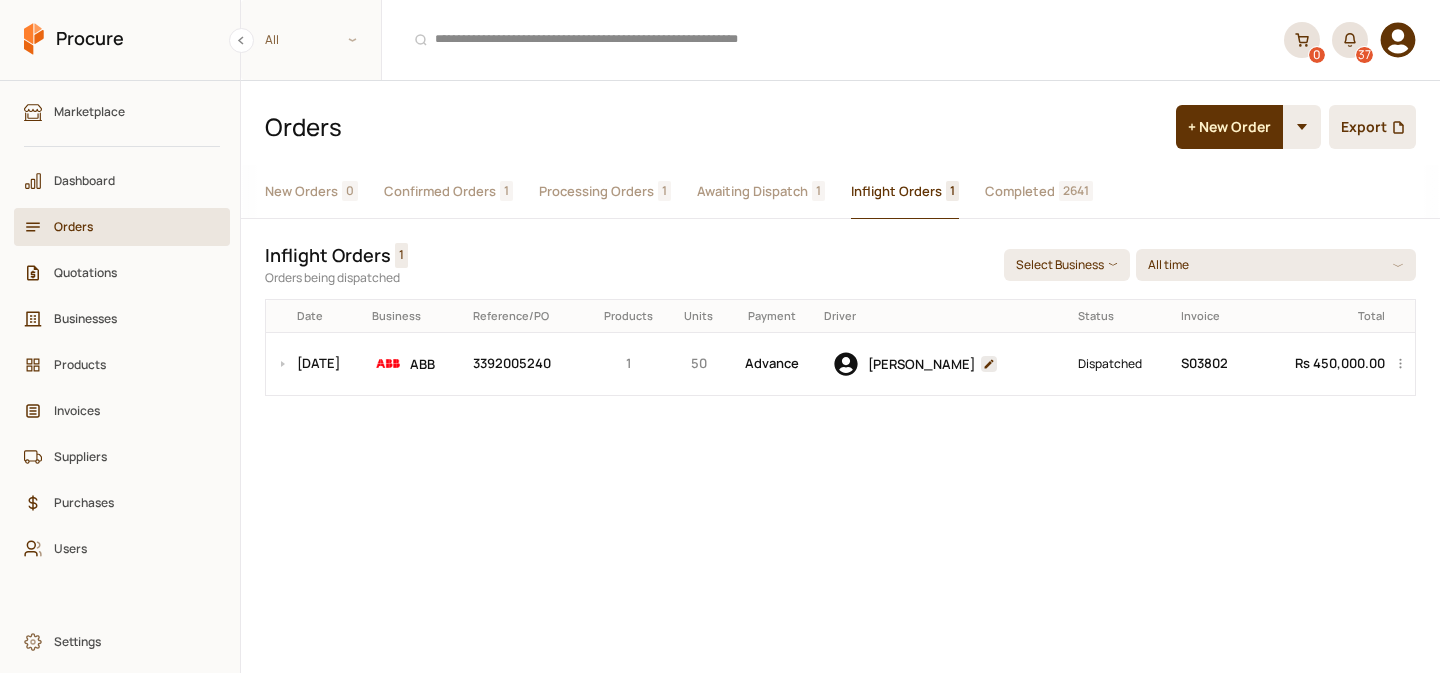 click on "Awaiting Dispatch" at bounding box center (752, 191) 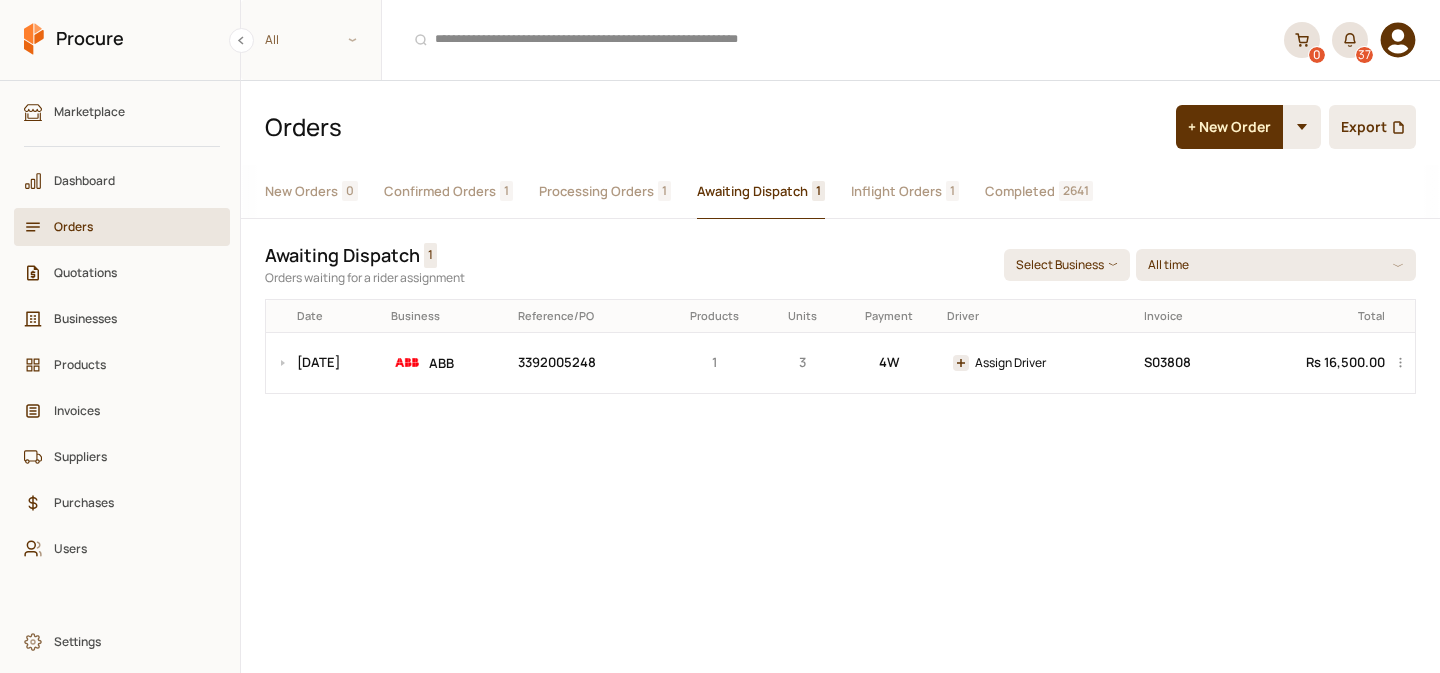 click on "Processing Orders" at bounding box center [596, 191] 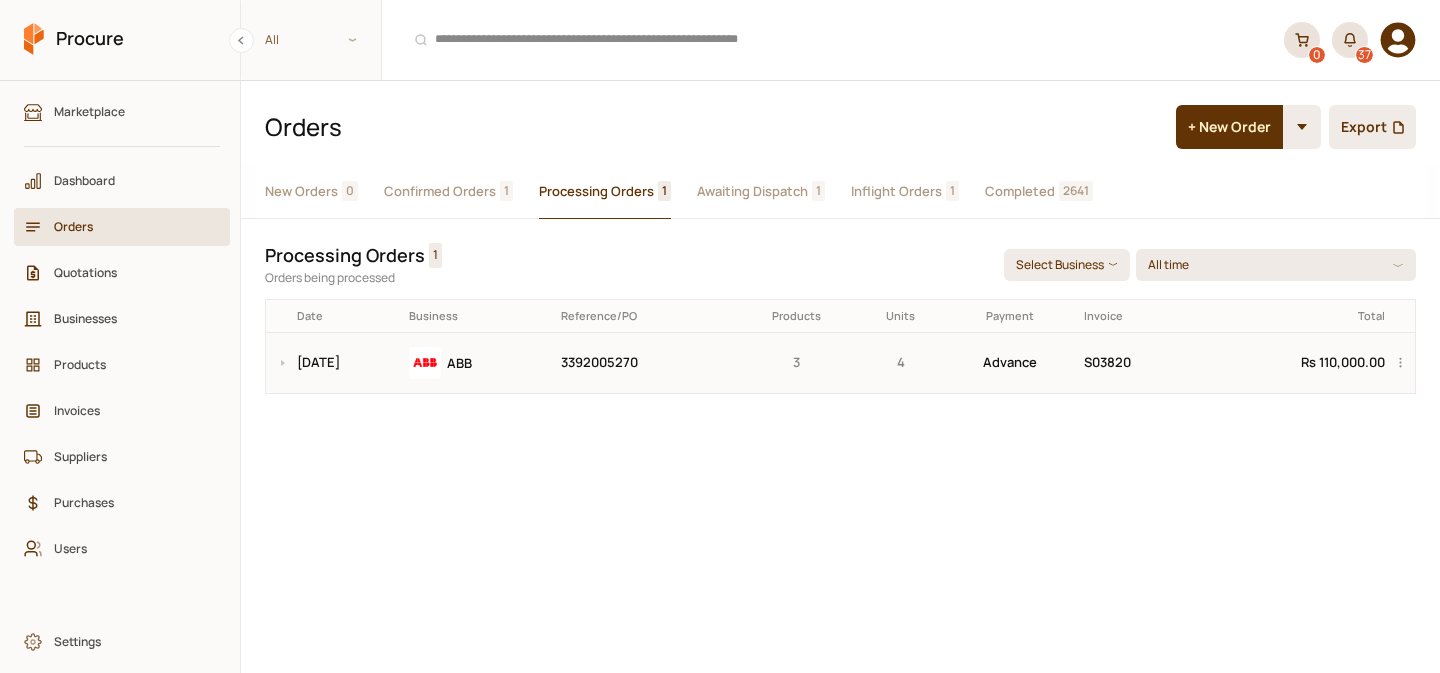 click on "3392005270" at bounding box center (644, 362) 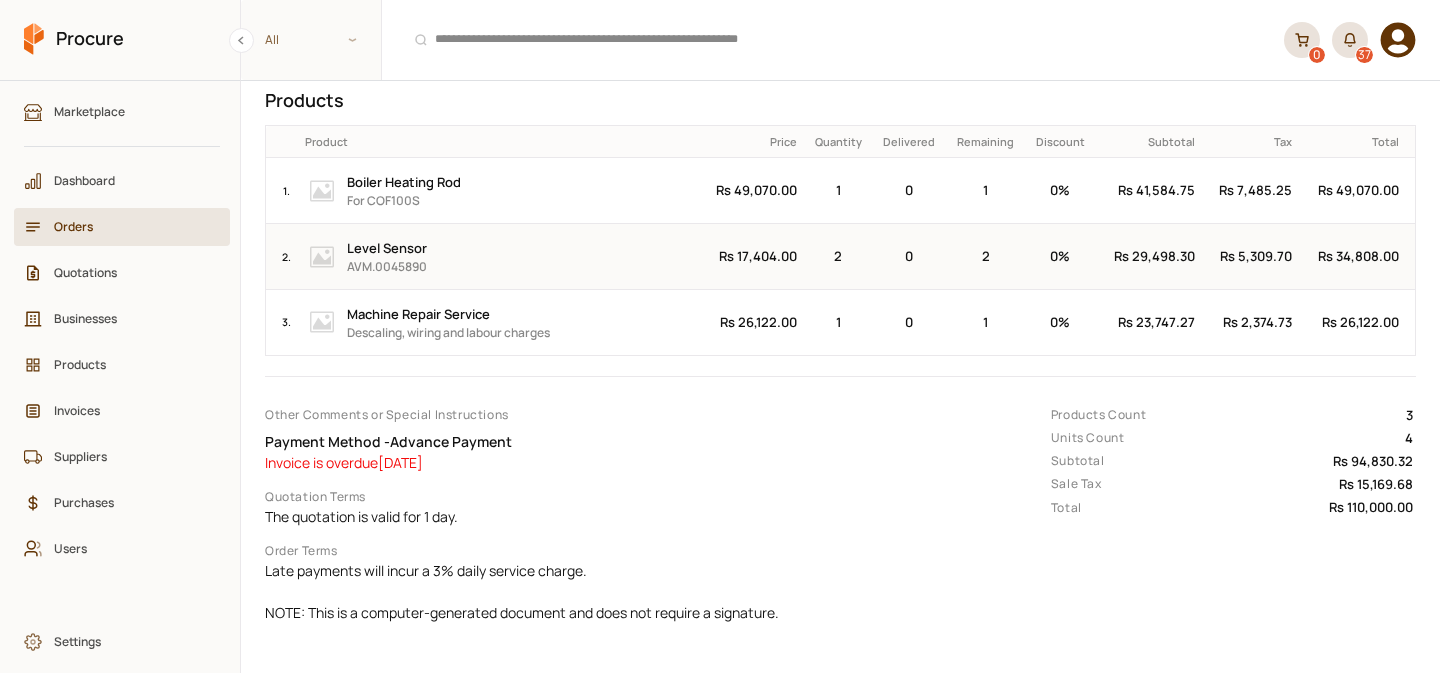 scroll, scrollTop: 0, scrollLeft: 0, axis: both 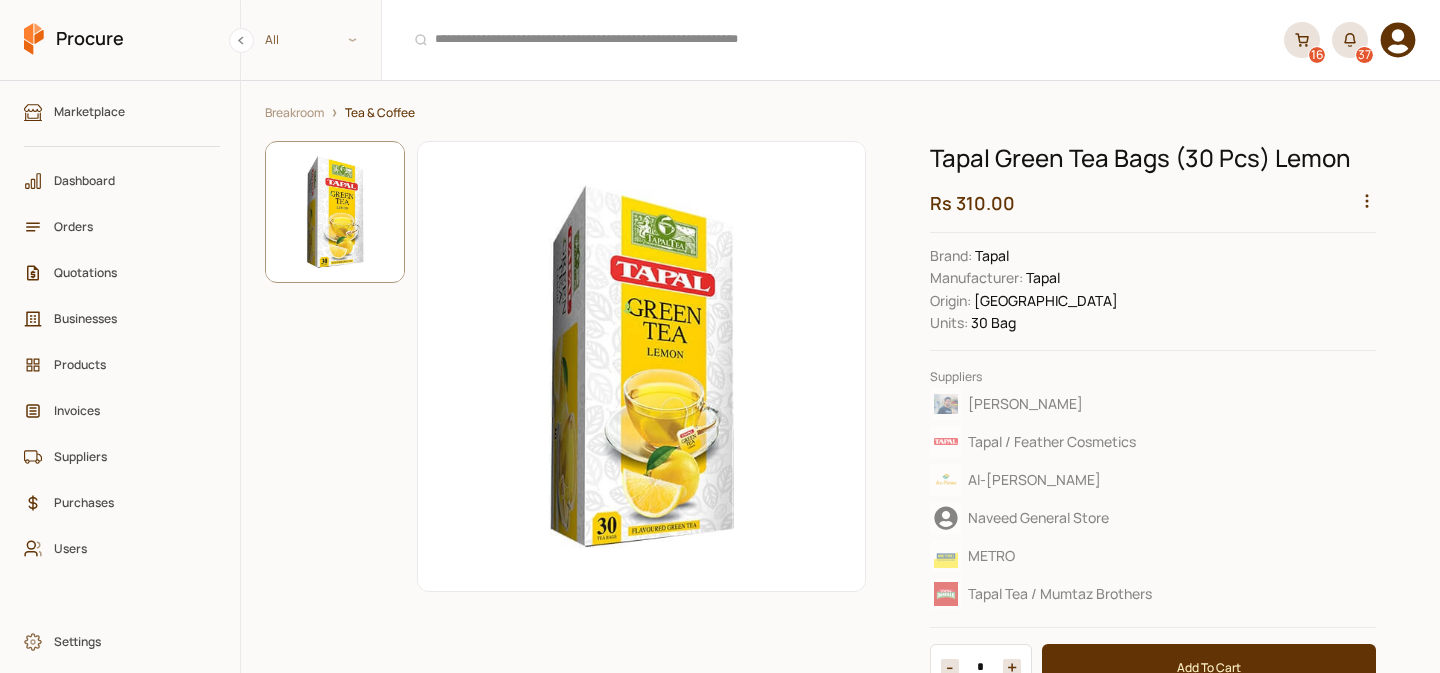 click 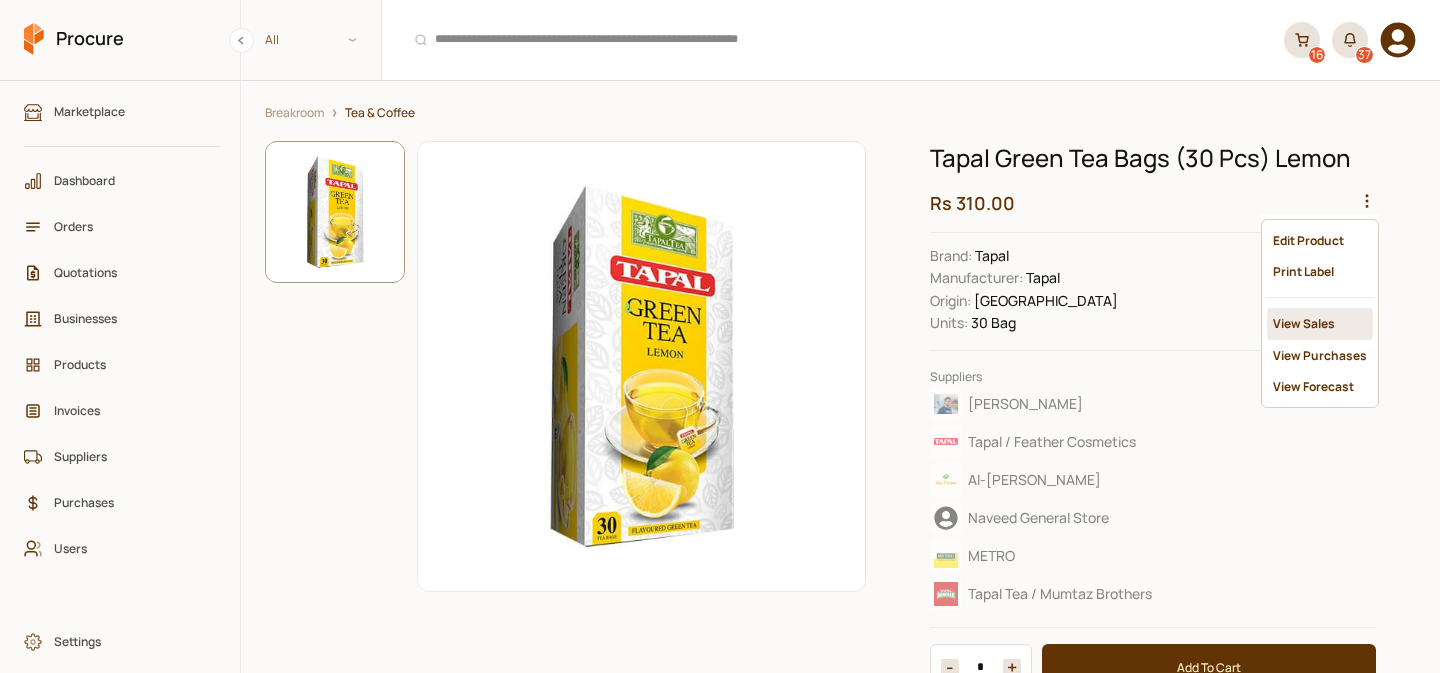 click on "View Sales" at bounding box center [1320, 323] 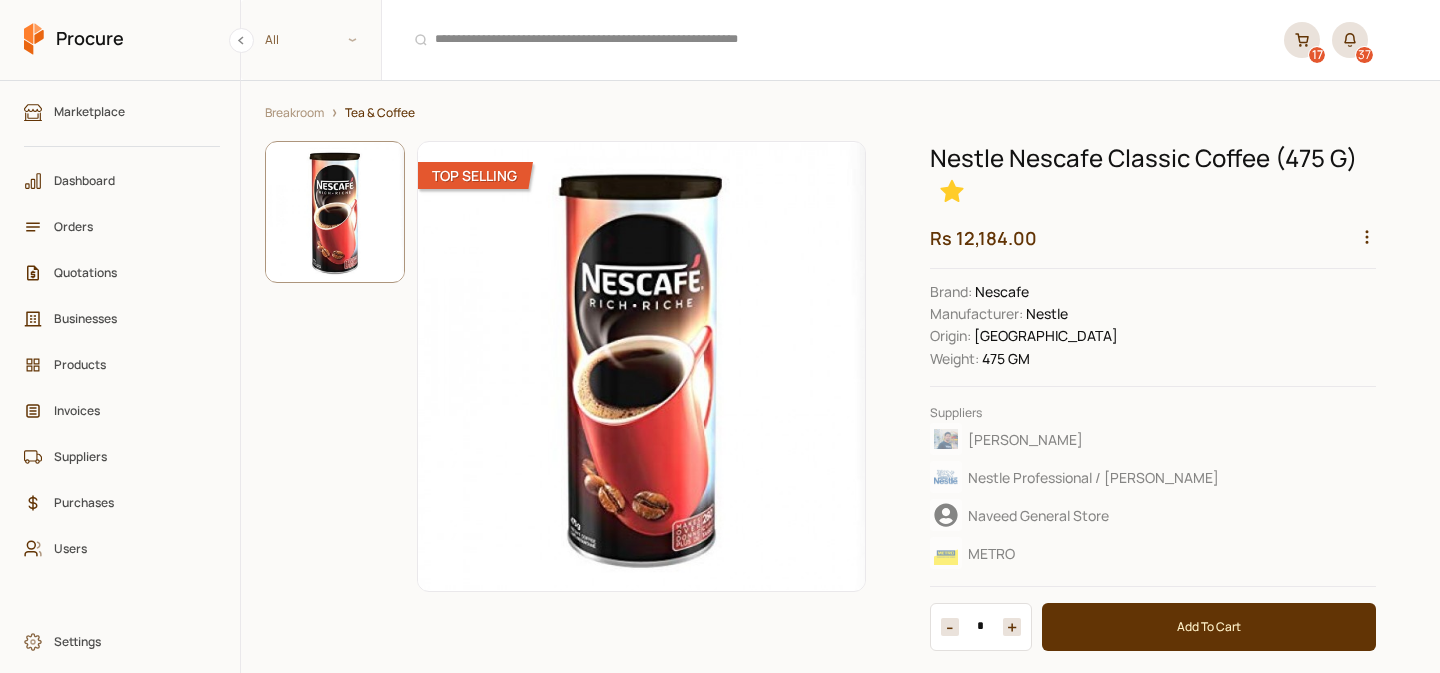 scroll, scrollTop: 0, scrollLeft: 0, axis: both 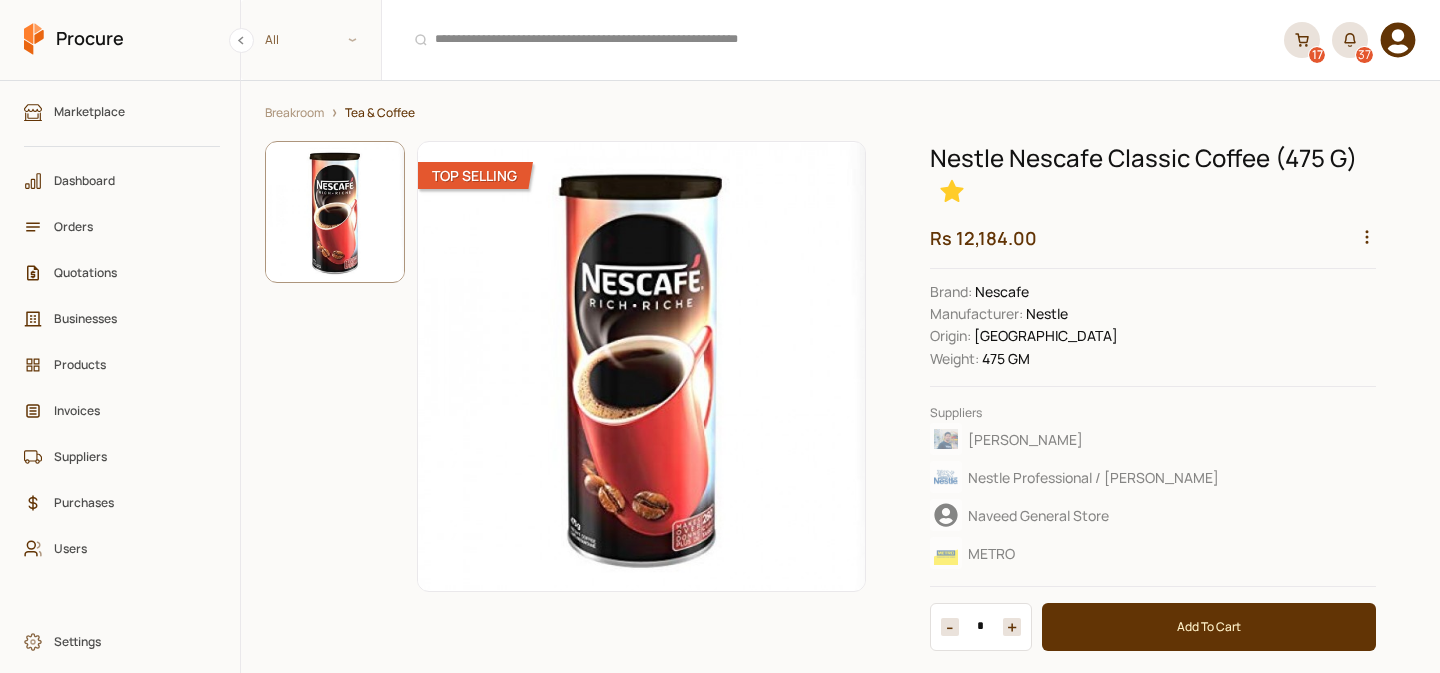 click 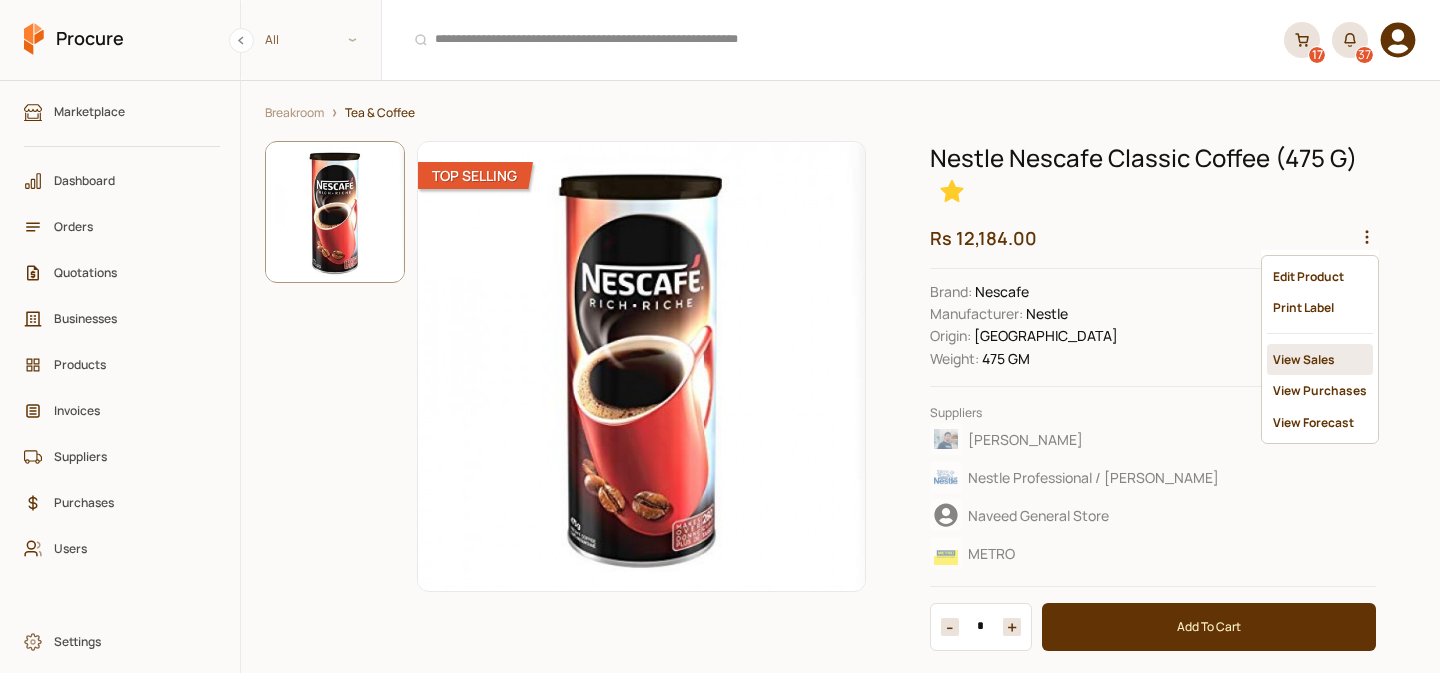 click on "View Sales" at bounding box center (1320, 359) 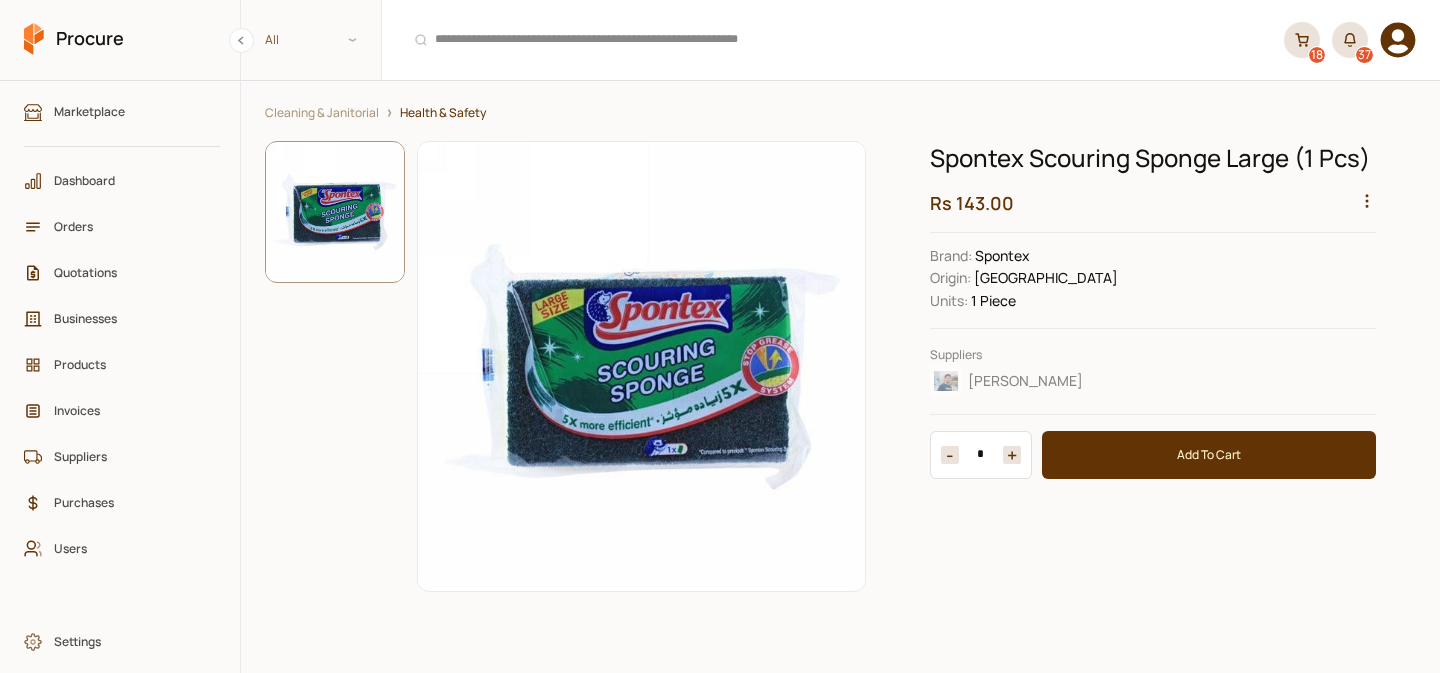 scroll, scrollTop: 0, scrollLeft: 0, axis: both 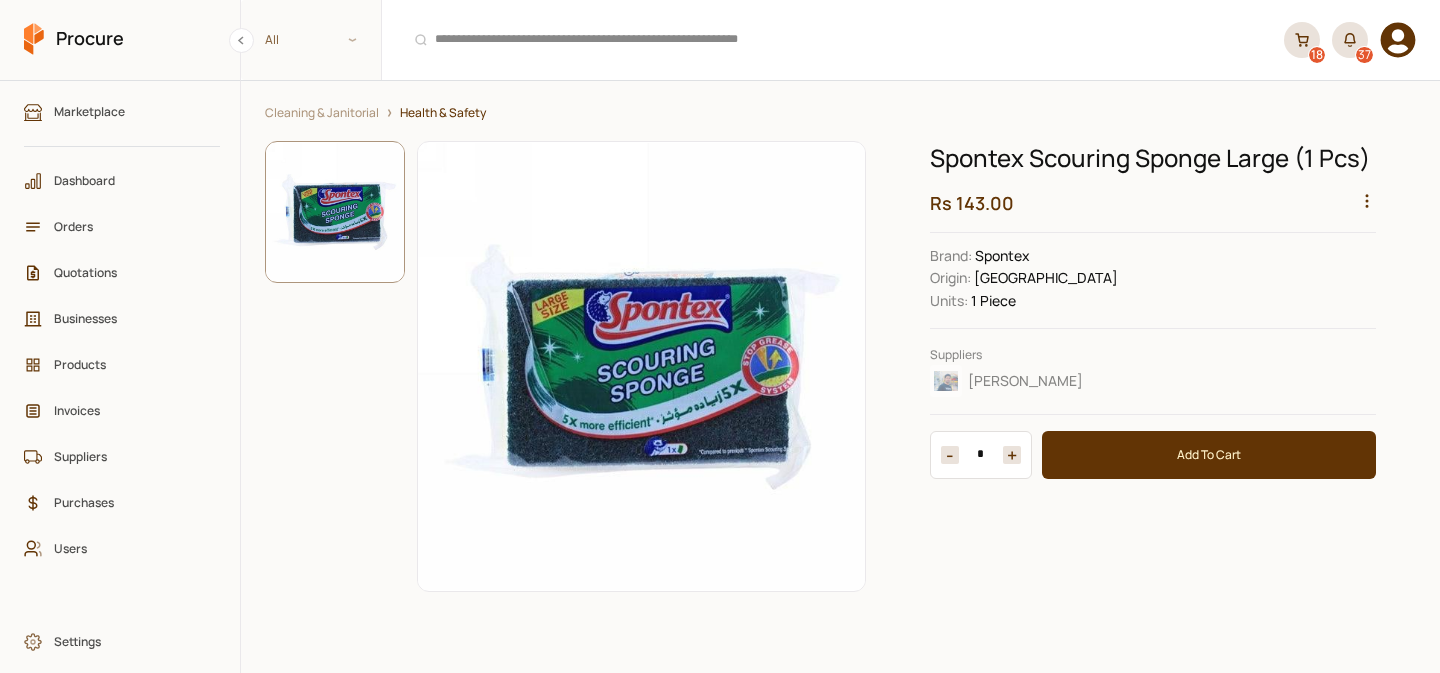 click 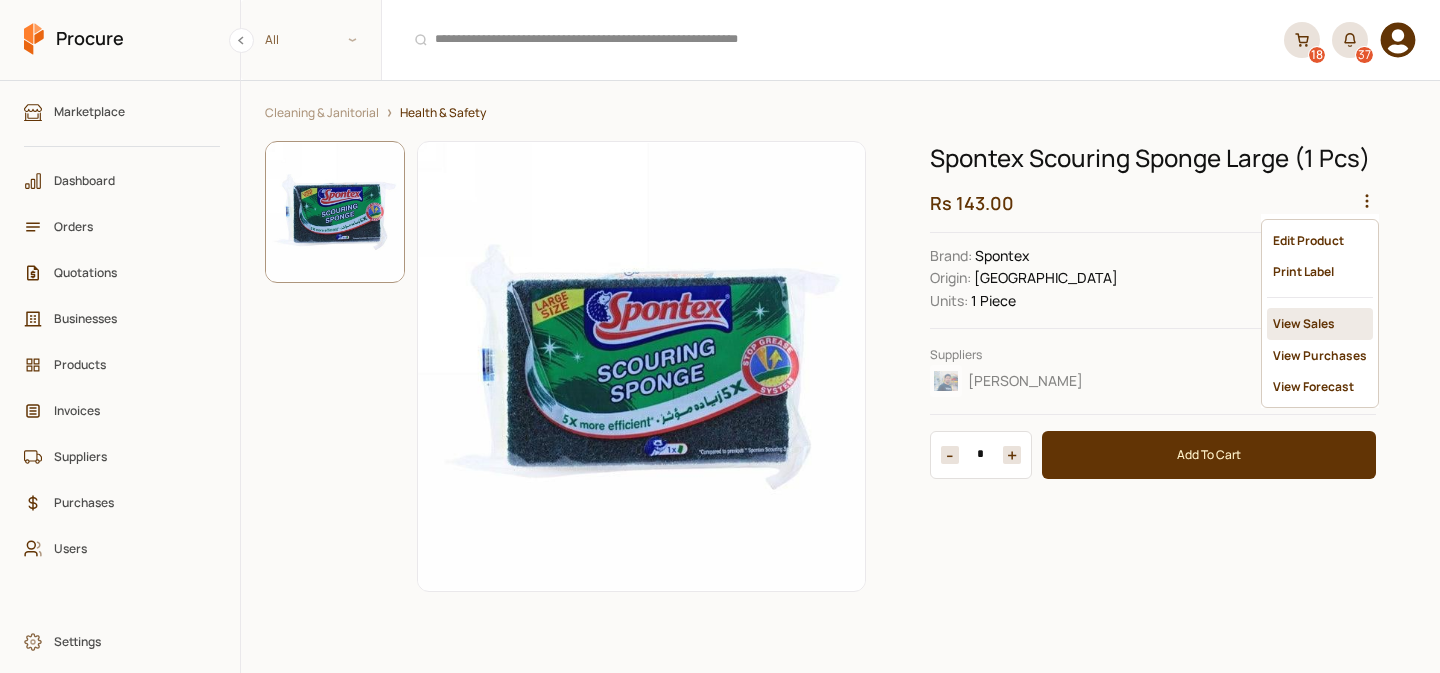 click on "View Sales" at bounding box center (1320, 323) 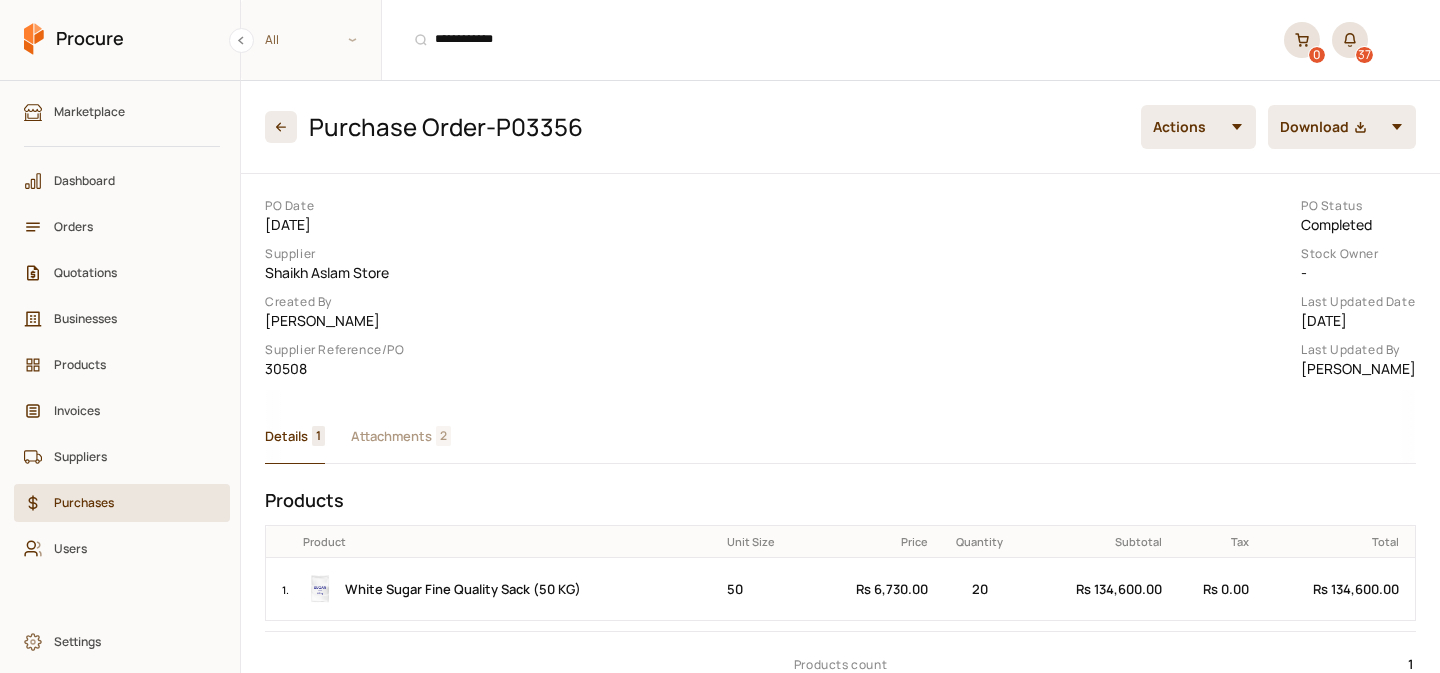 scroll, scrollTop: 0, scrollLeft: 0, axis: both 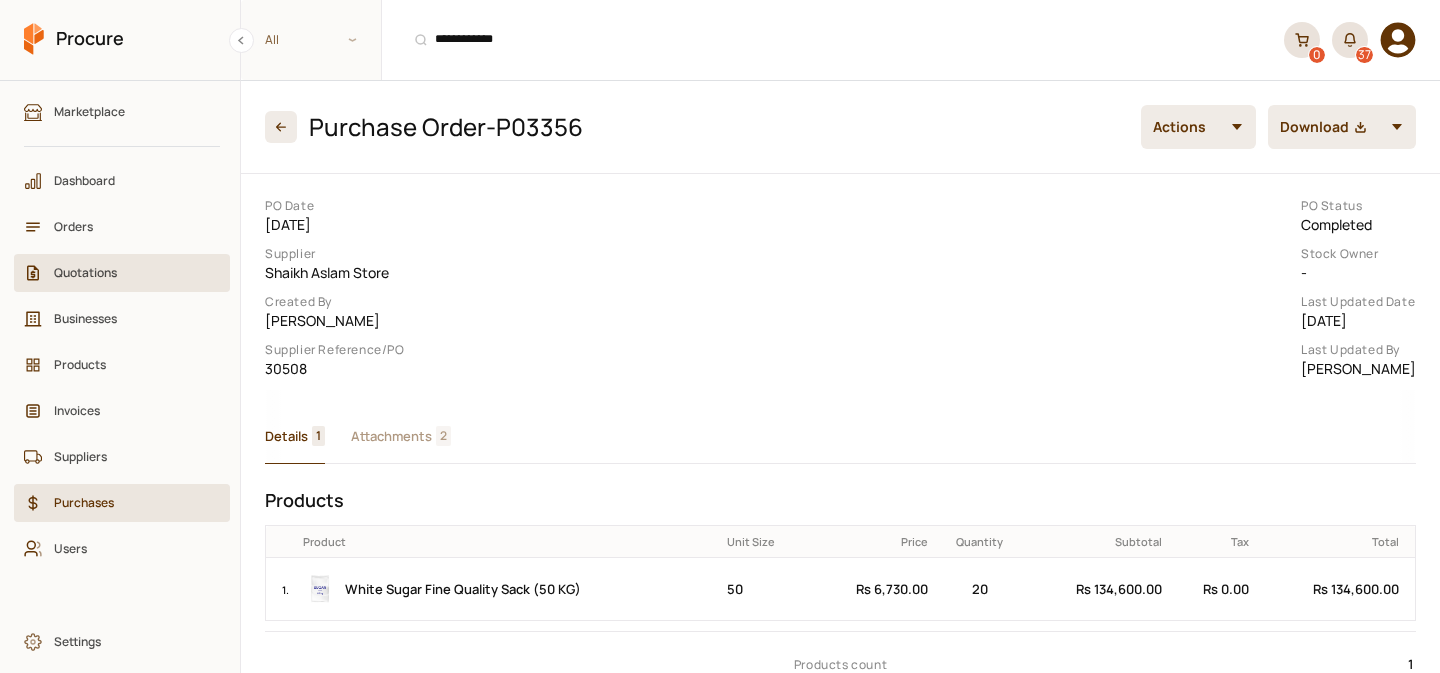 click on "Quotations" at bounding box center (129, 272) 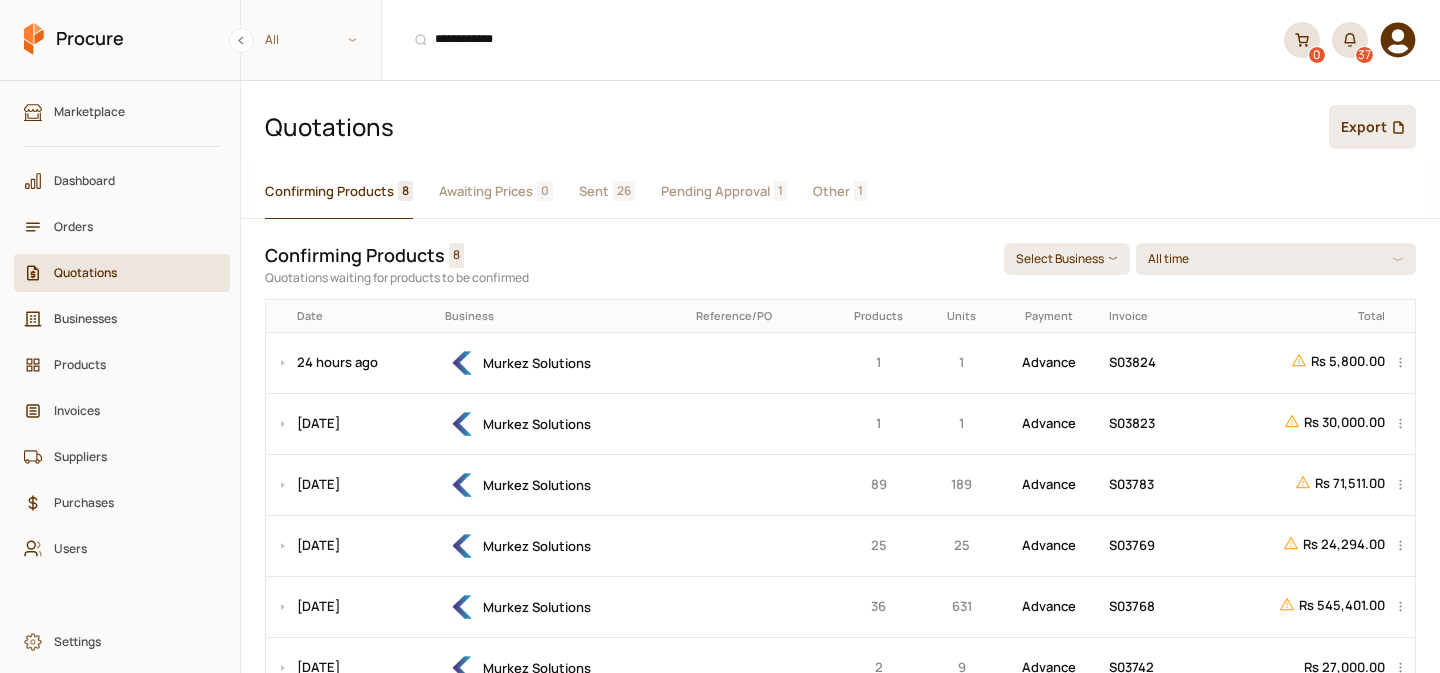 click on "Sent" at bounding box center (594, 191) 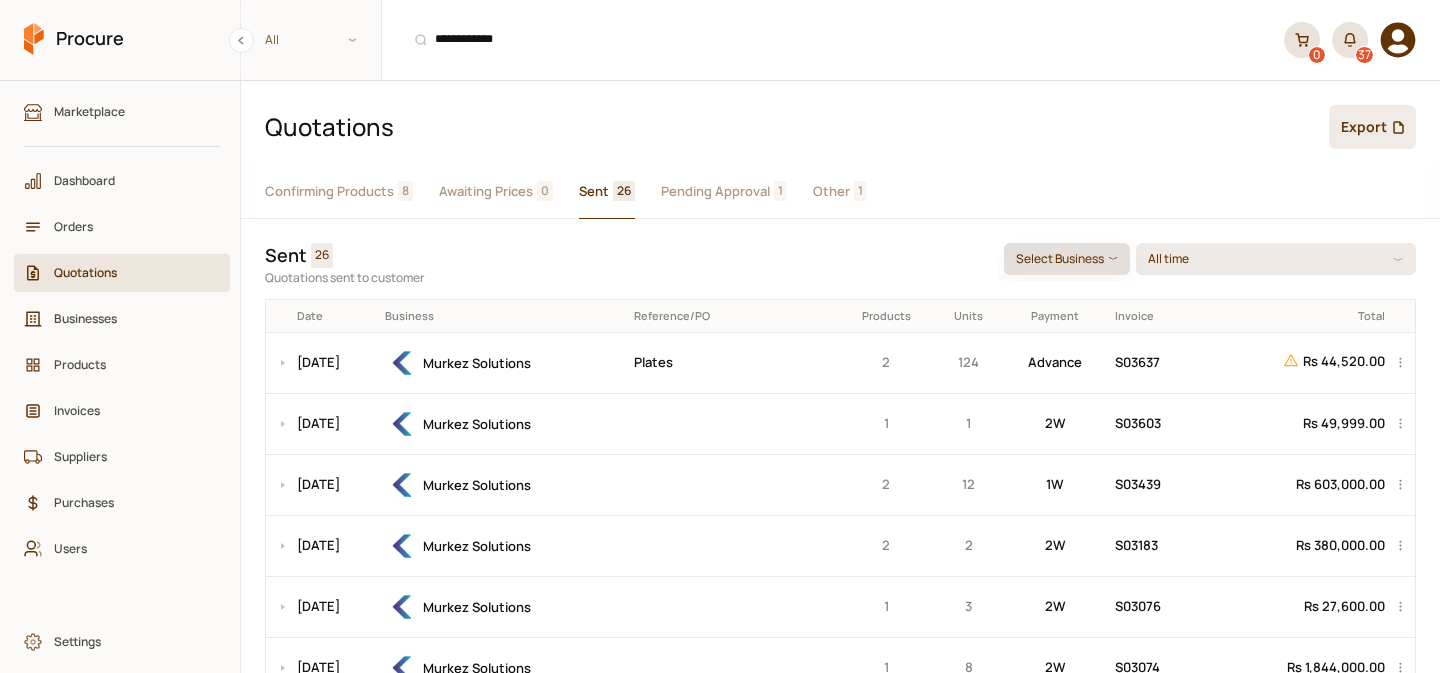 click on "Select Business" at bounding box center [1067, 259] 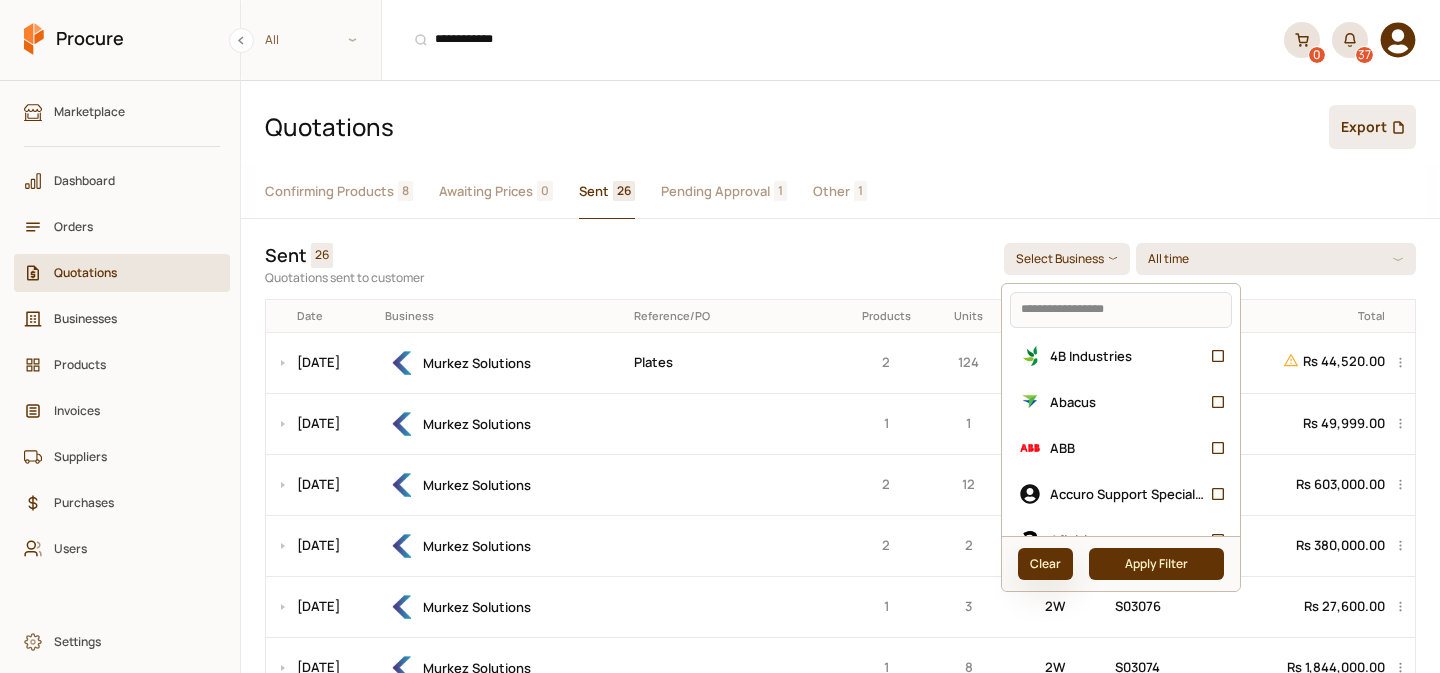 click on "Clear" 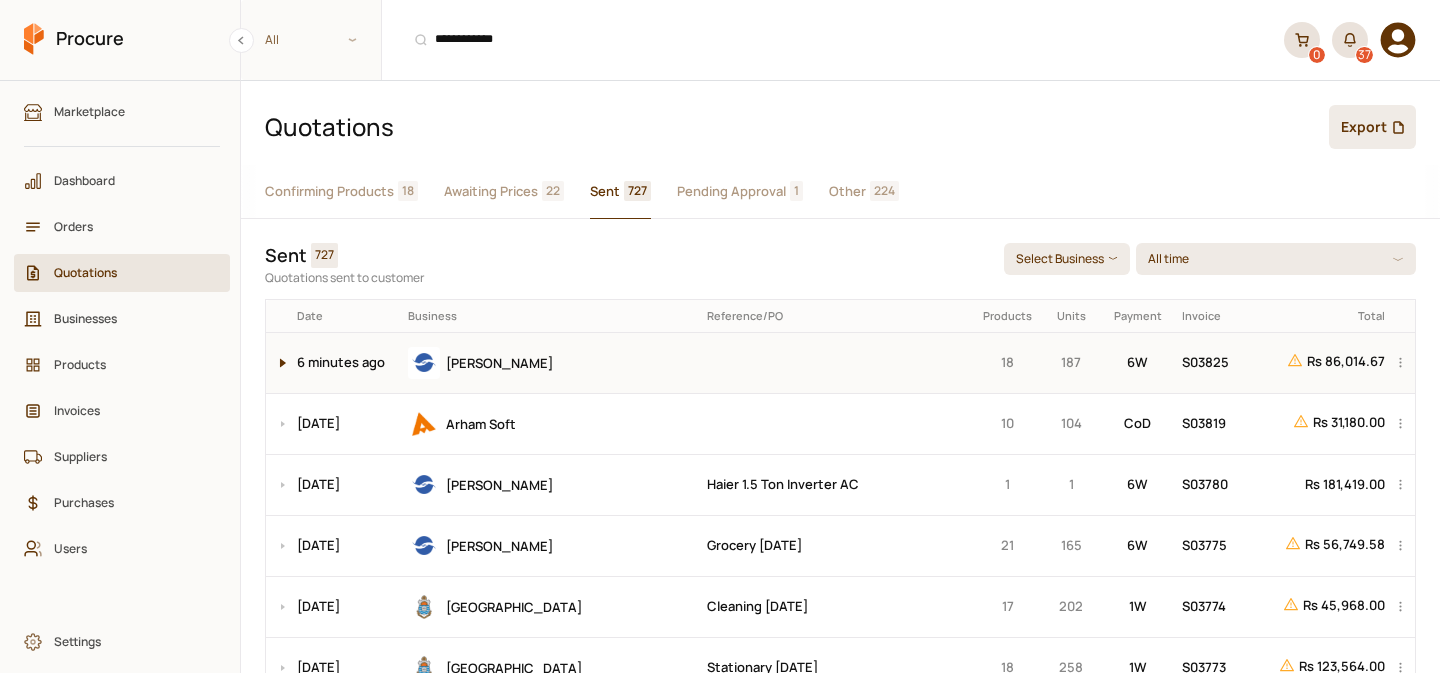 click at bounding box center [278, 363] 